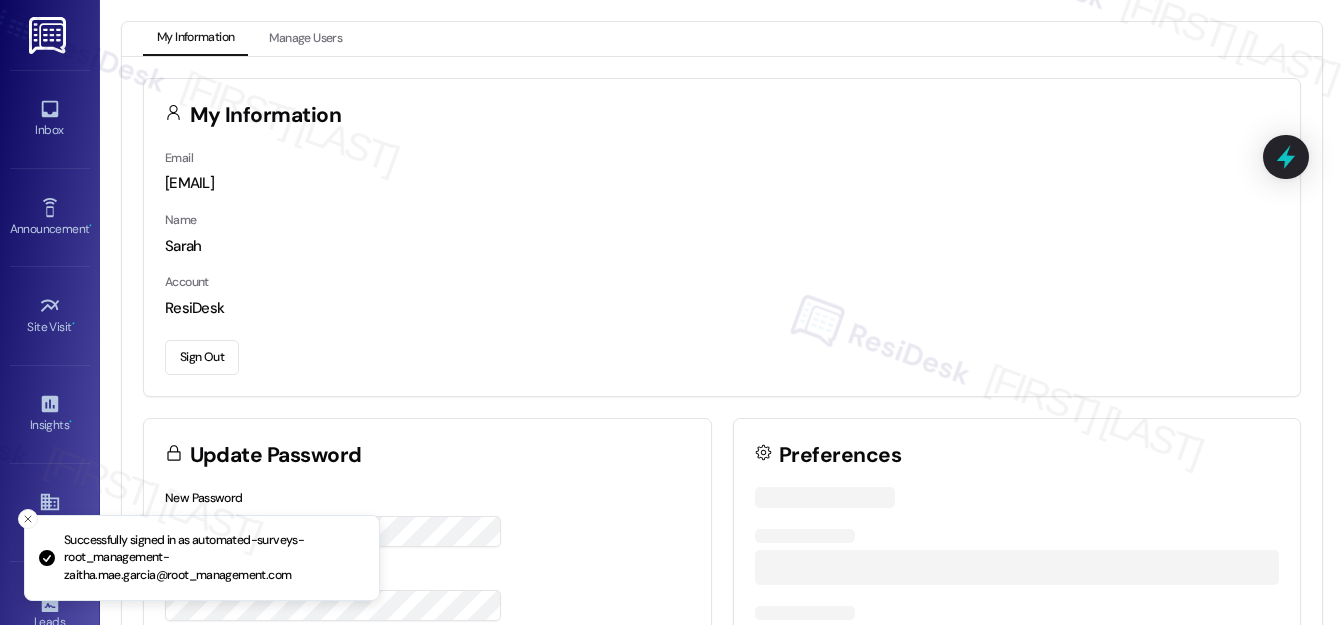 scroll, scrollTop: 0, scrollLeft: 0, axis: both 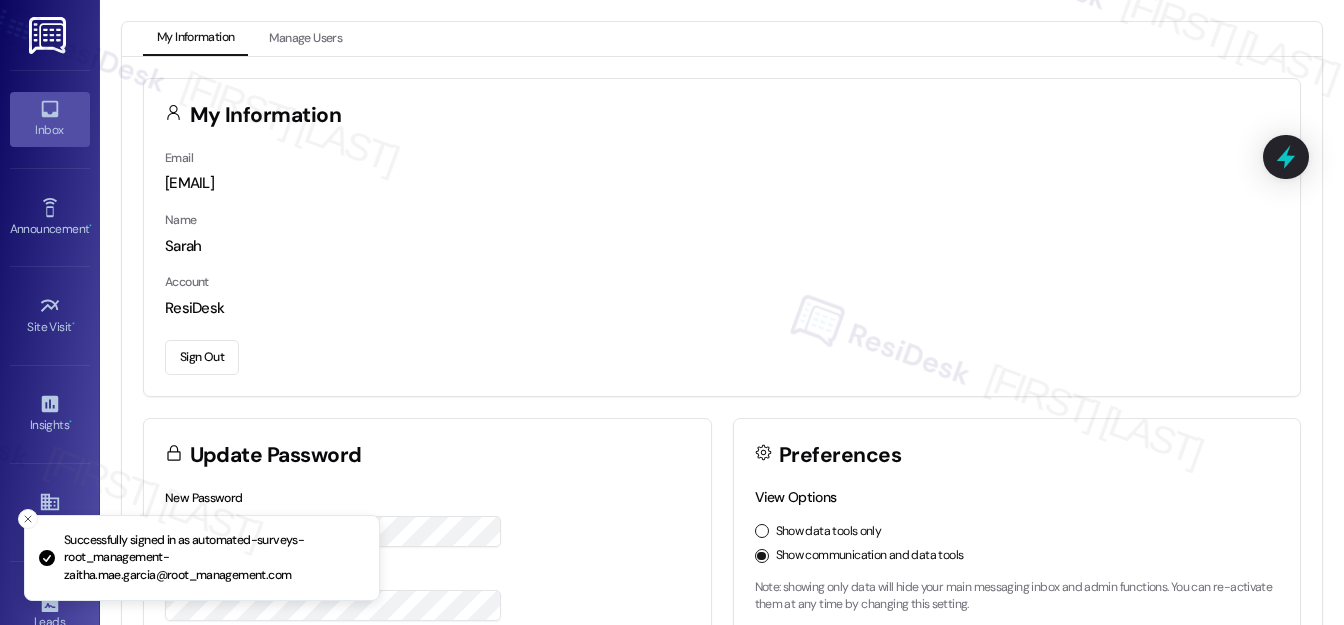 click on "Inbox" at bounding box center [50, 130] 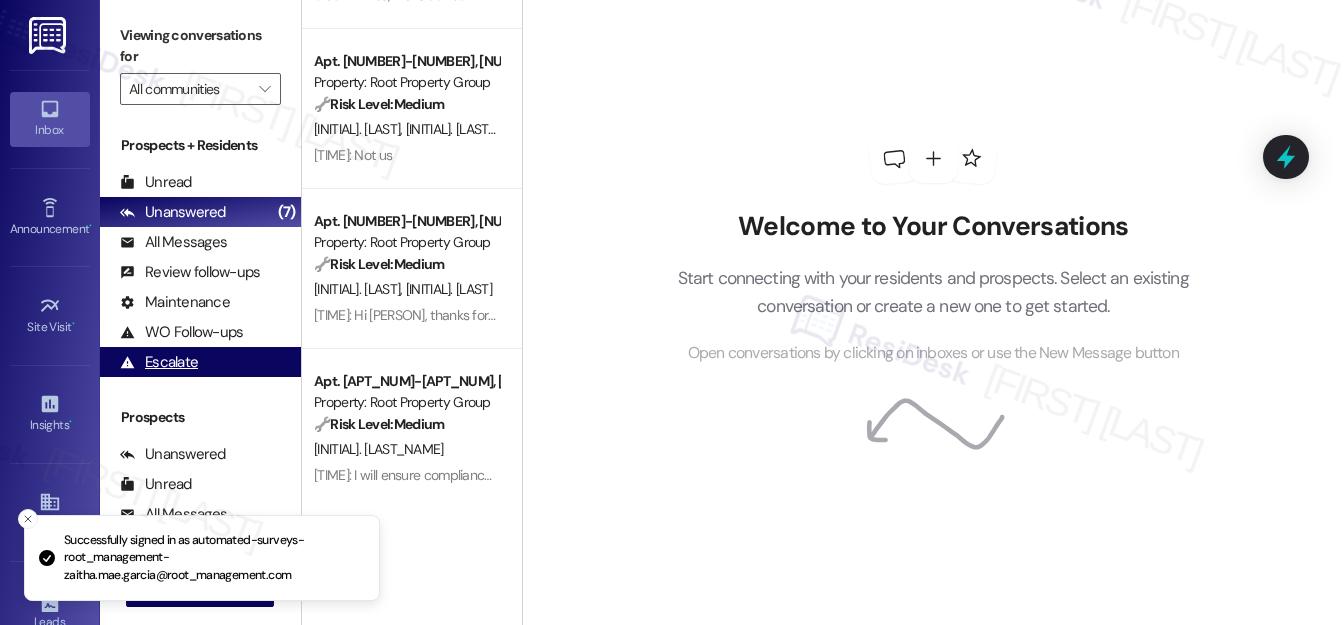 scroll, scrollTop: 454, scrollLeft: 0, axis: vertical 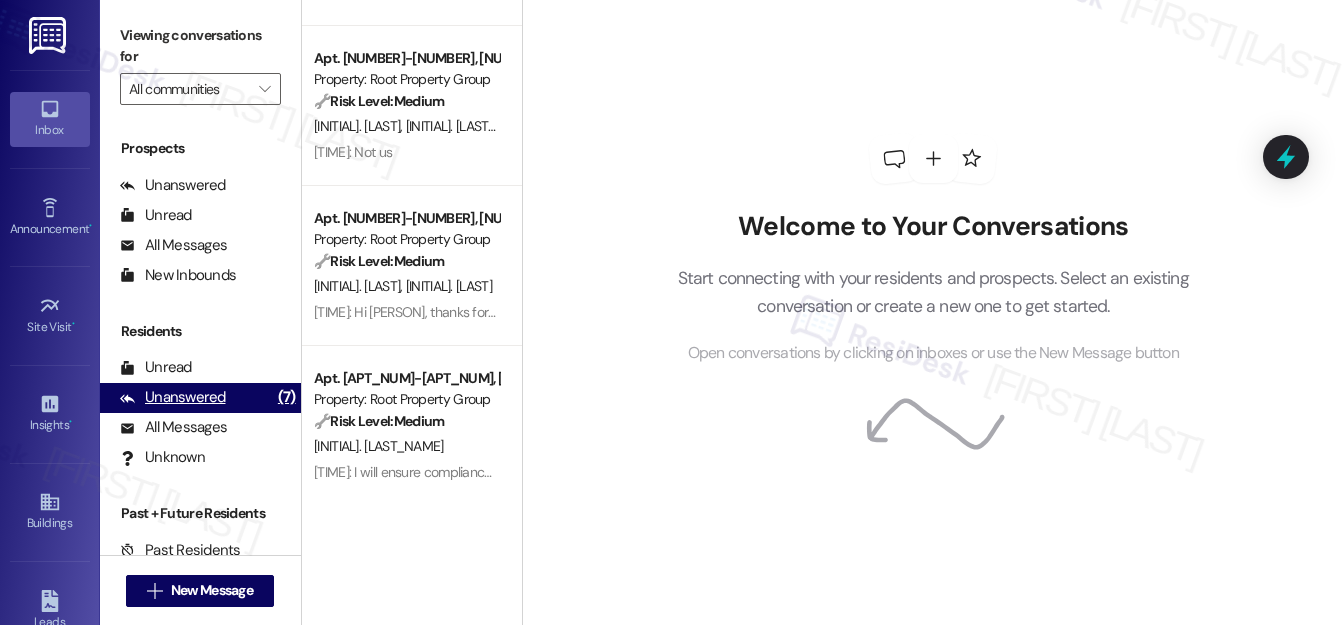 click on "Unanswered" at bounding box center (173, 397) 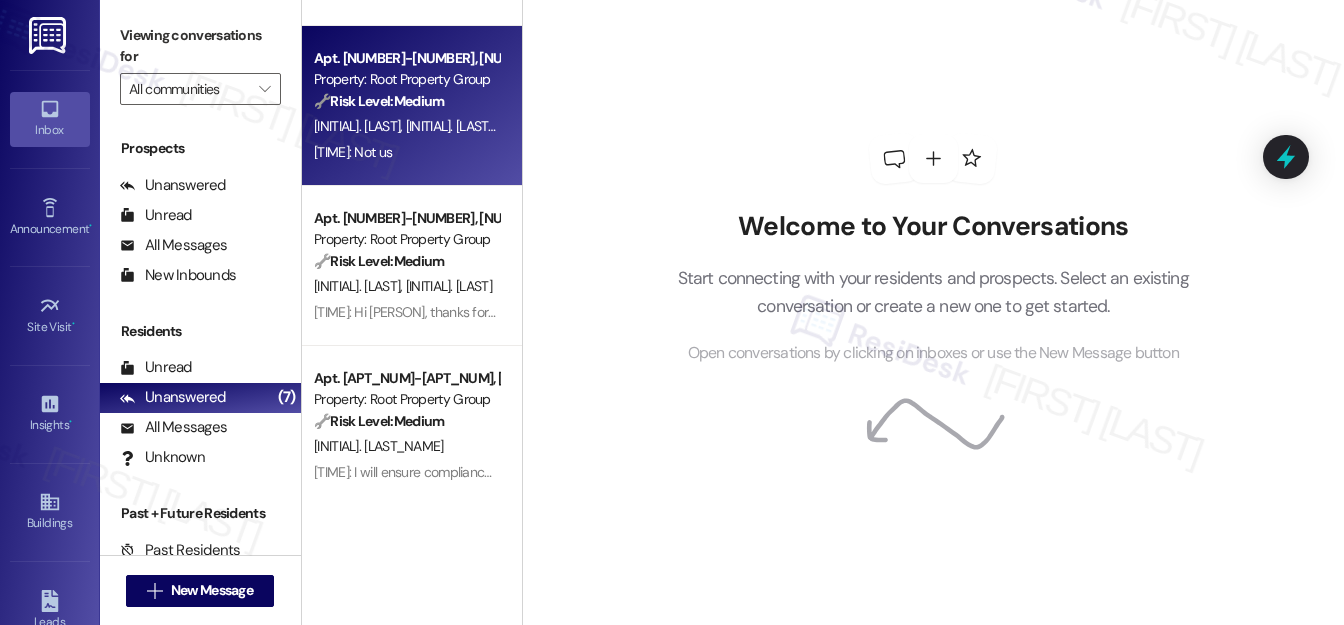 click on "3:31 PM: Not us 3:31 PM: Not us" at bounding box center [406, 152] 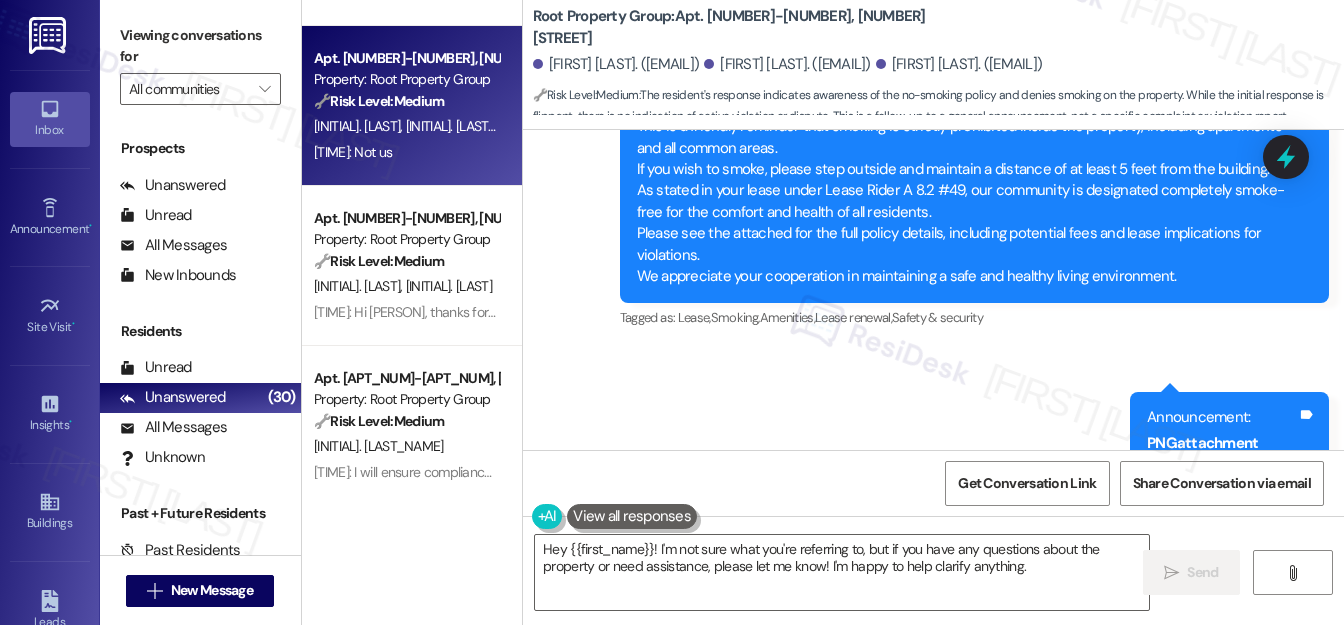 scroll, scrollTop: 1053, scrollLeft: 0, axis: vertical 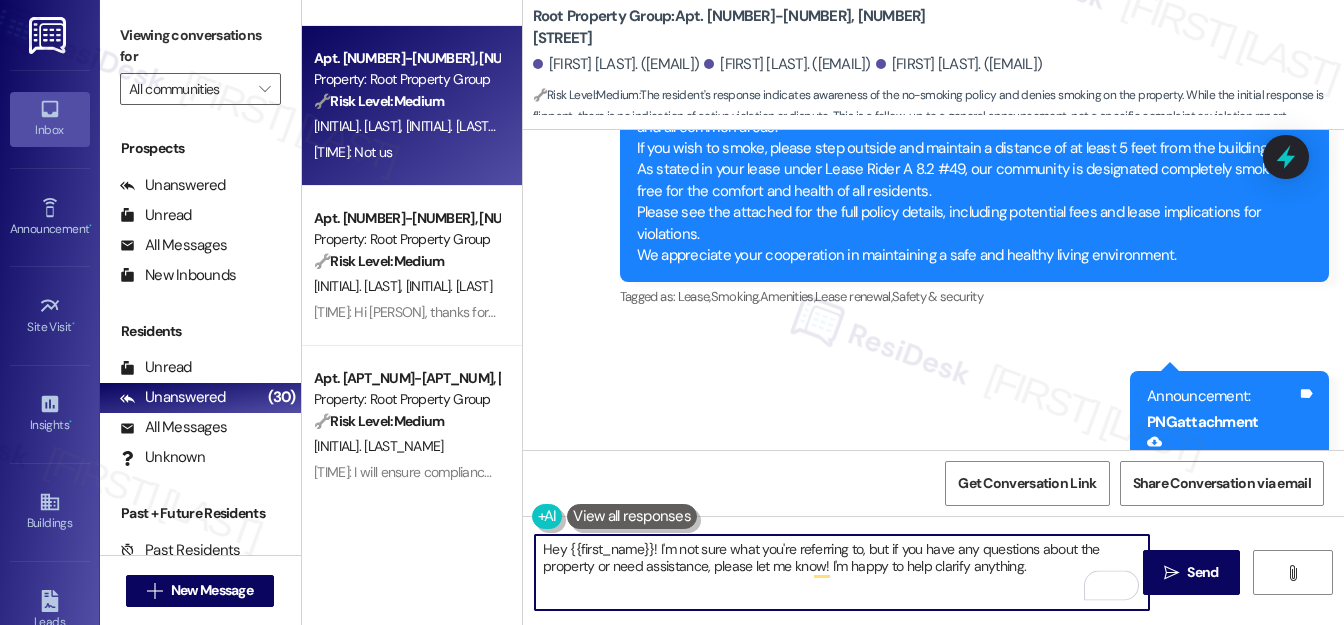 drag, startPoint x: 887, startPoint y: 548, endPoint x: 661, endPoint y: 553, distance: 226.0553 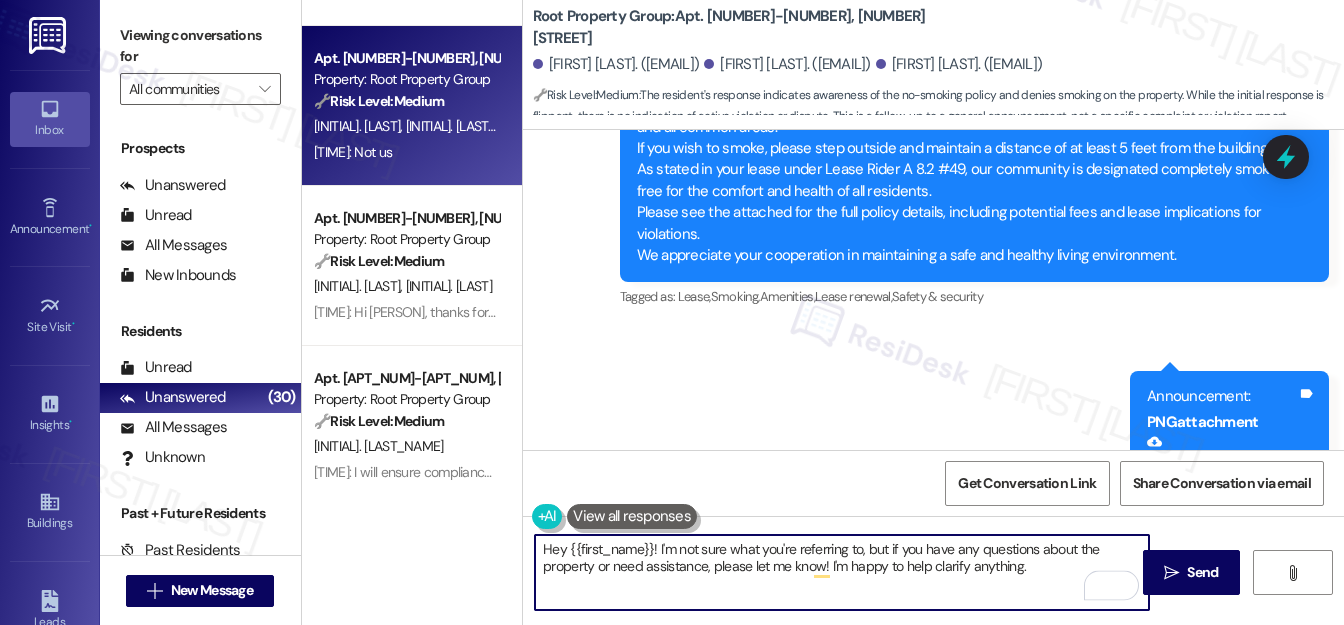 click on "Hey {{first_name}}! I'm not sure what you're referring to, but if you have any questions about the property or need assistance, please let me know! I'm happy to help clarify anything." at bounding box center [842, 572] 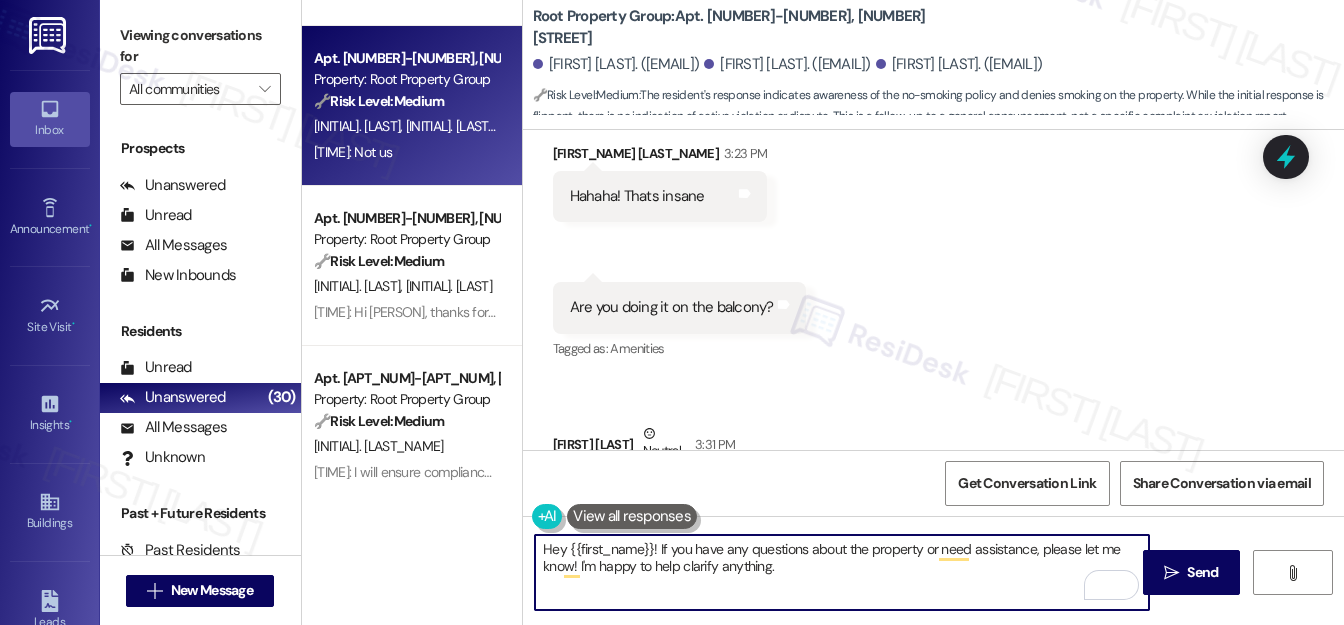 scroll, scrollTop: 1508, scrollLeft: 0, axis: vertical 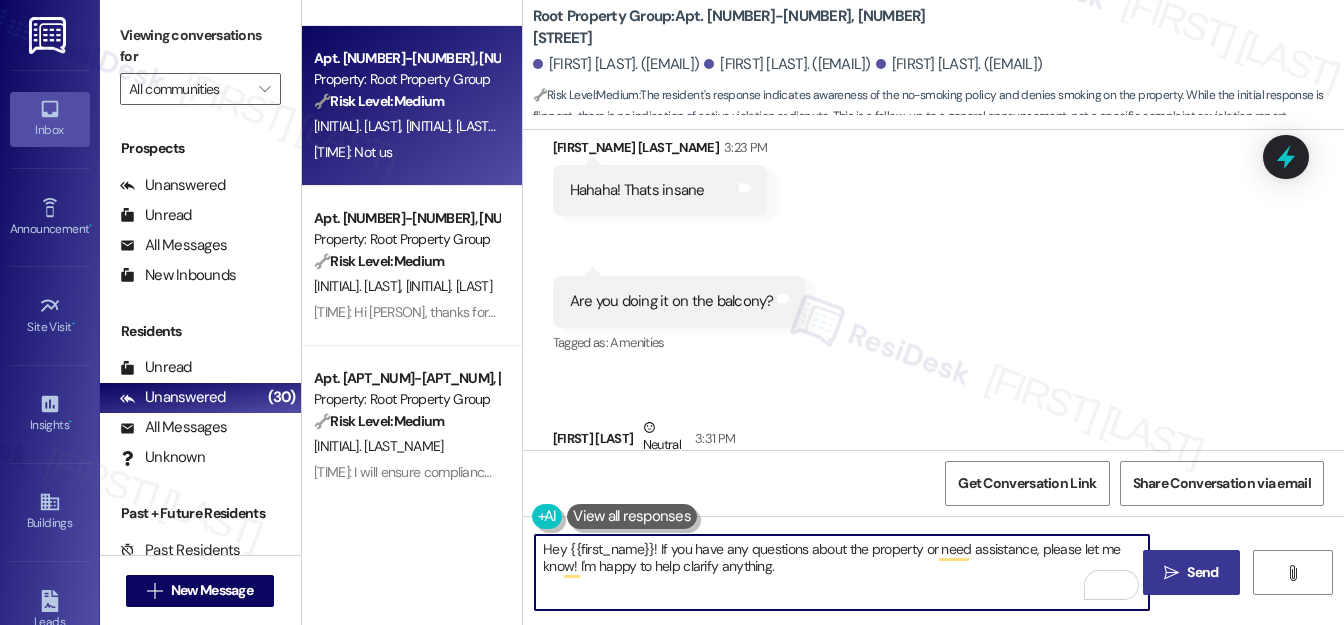type on "Hey {{first_name}}! If you have any questions about the property or need assistance, please let me know! I'm happy to help clarify anything." 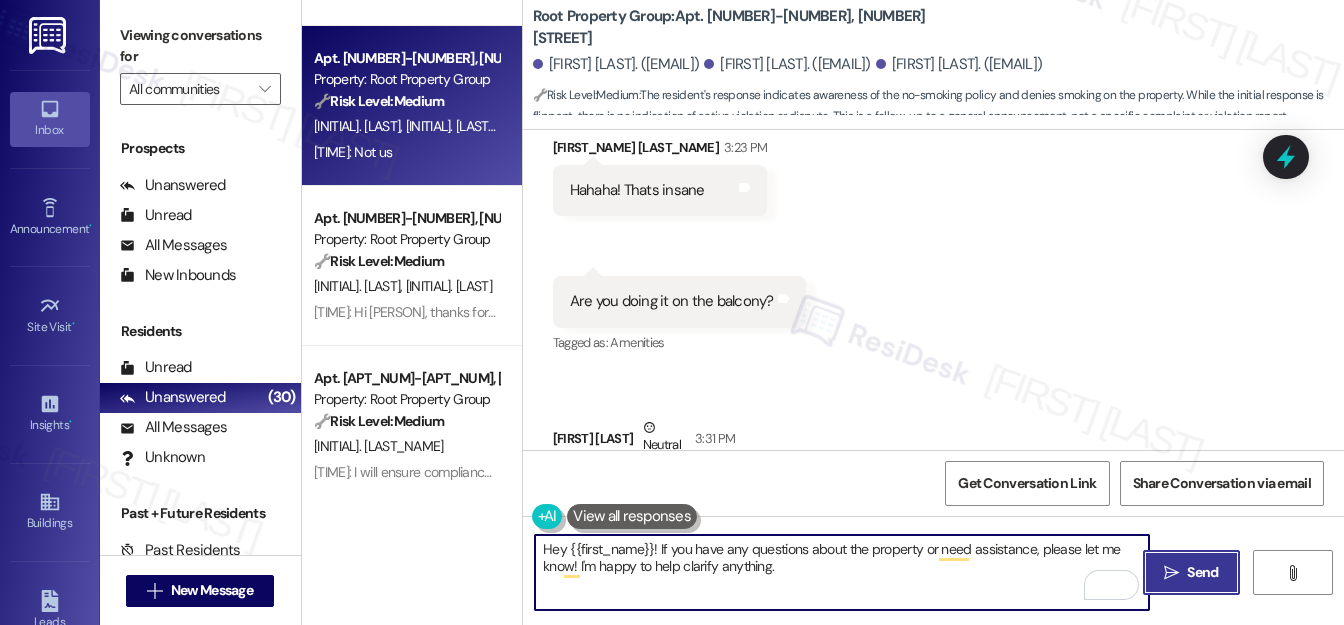 click on "Send" at bounding box center [1202, 572] 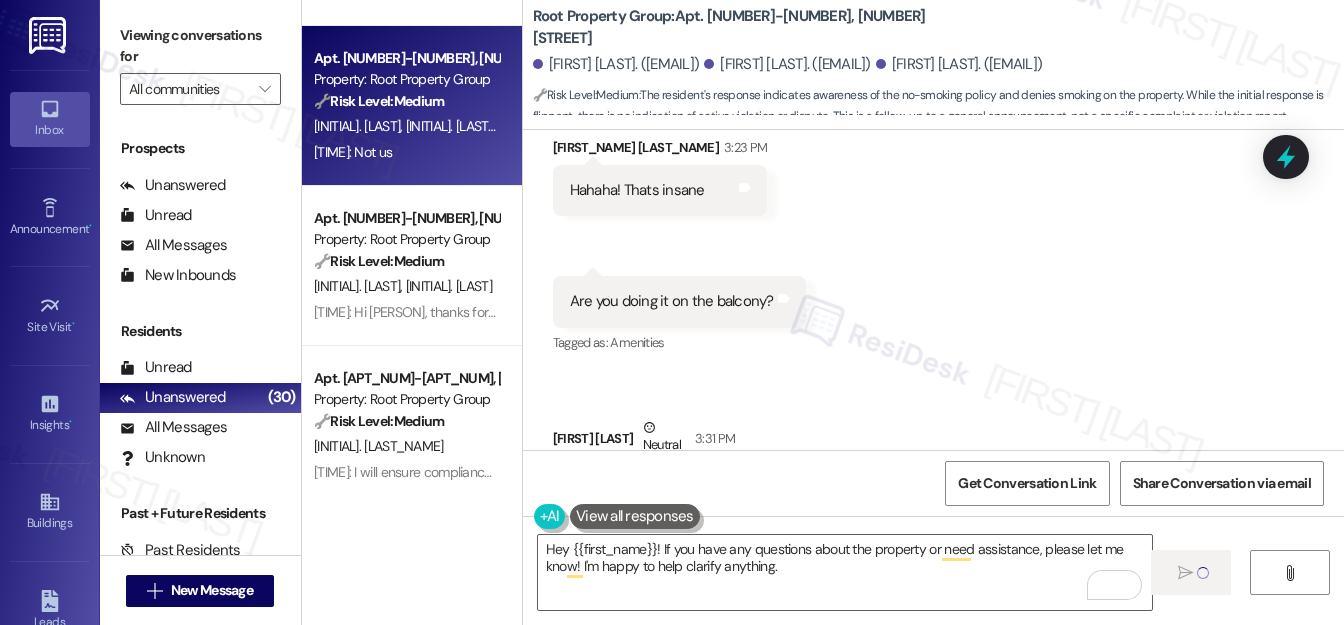 type 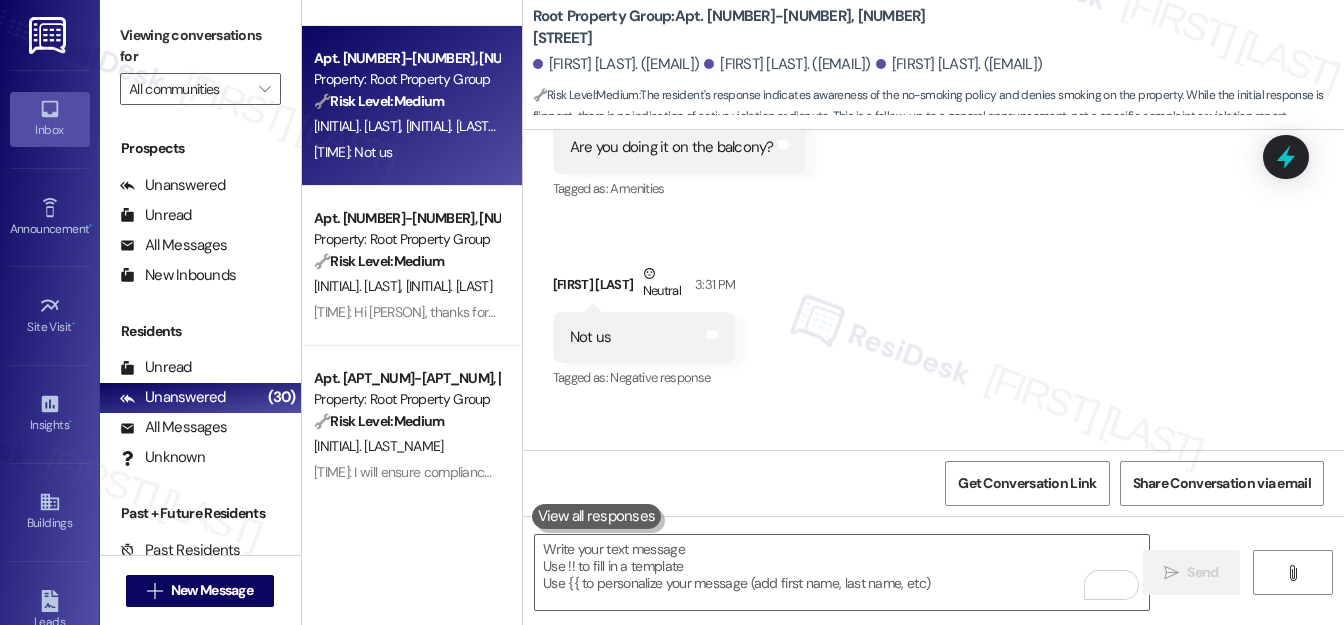 scroll, scrollTop: 1759, scrollLeft: 0, axis: vertical 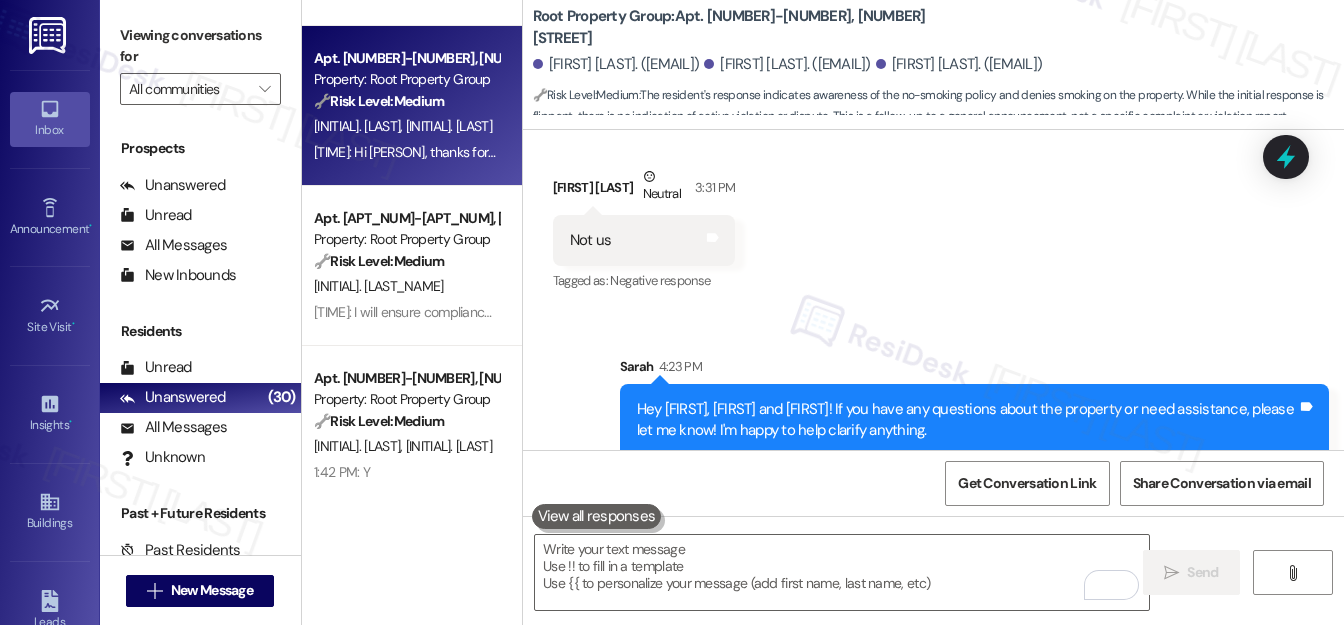 click on "3:28 PM: Hi Sarah, thanks for sending! Is there a reason this was sent to us, or did everyone just get sent a reminder? 3:28 PM: Hi Sarah, thanks for sending! Is there a reason this was sent to us, or did everyone just get sent a reminder?" at bounding box center (654, 152) 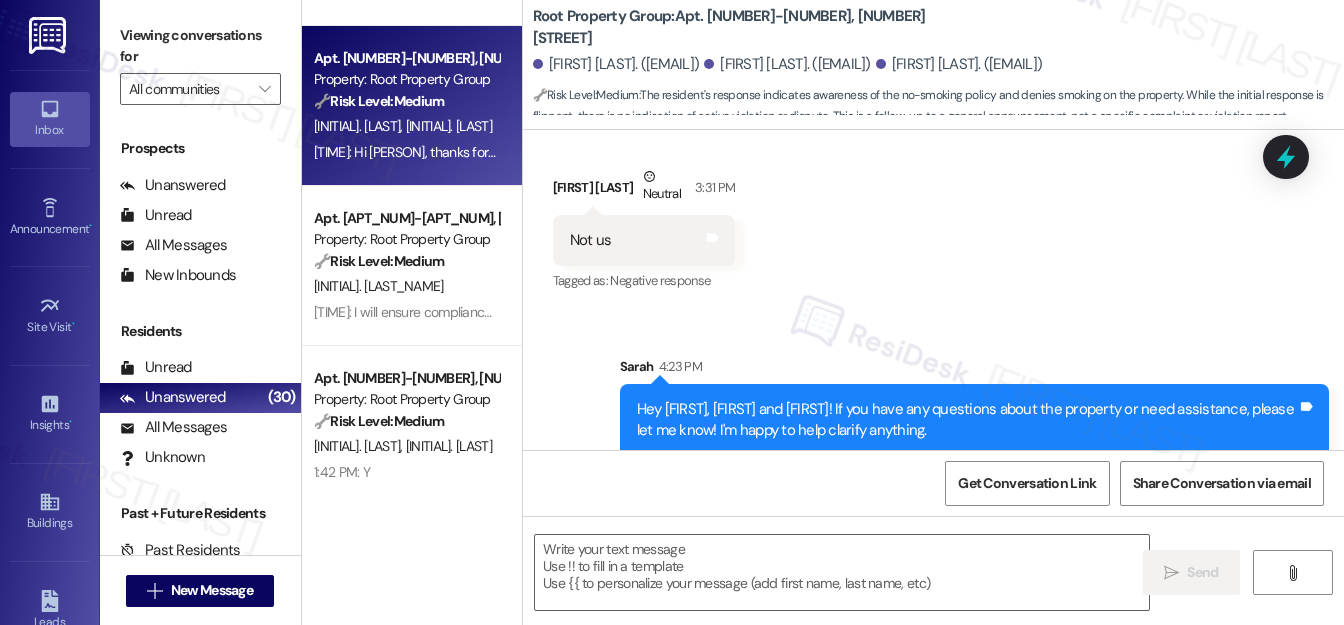 type on "Fetching suggested responses. Please feel free to read through the conversation in the meantime." 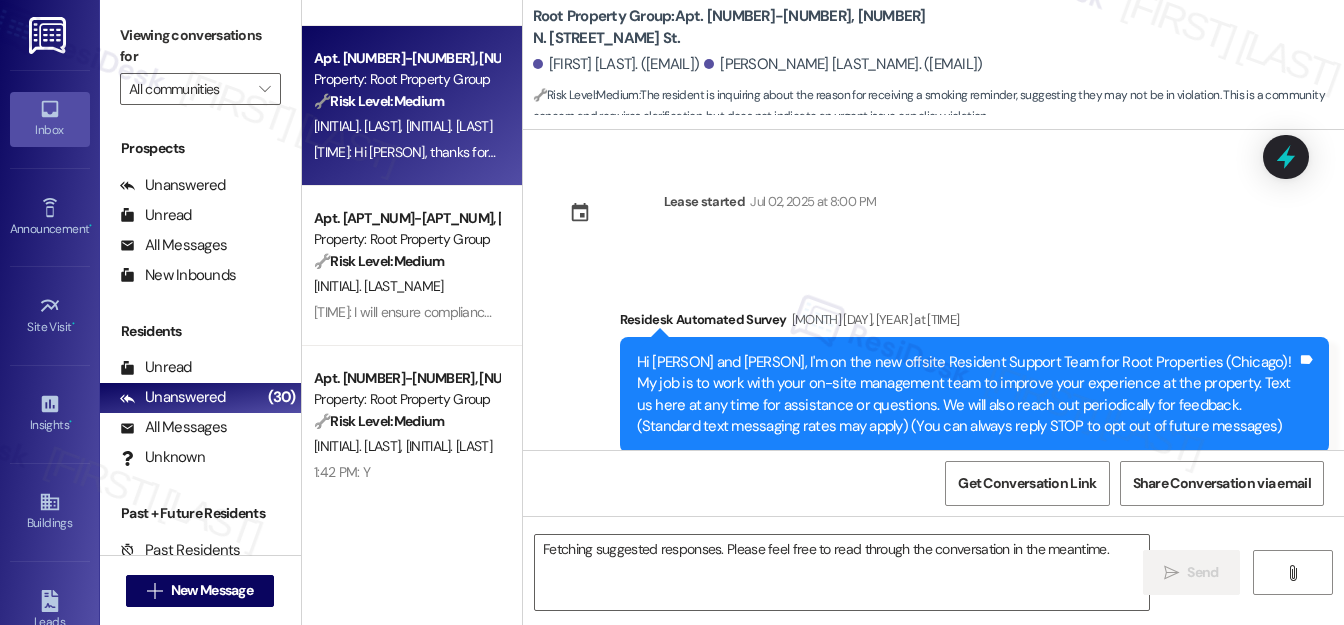 scroll, scrollTop: 1386, scrollLeft: 0, axis: vertical 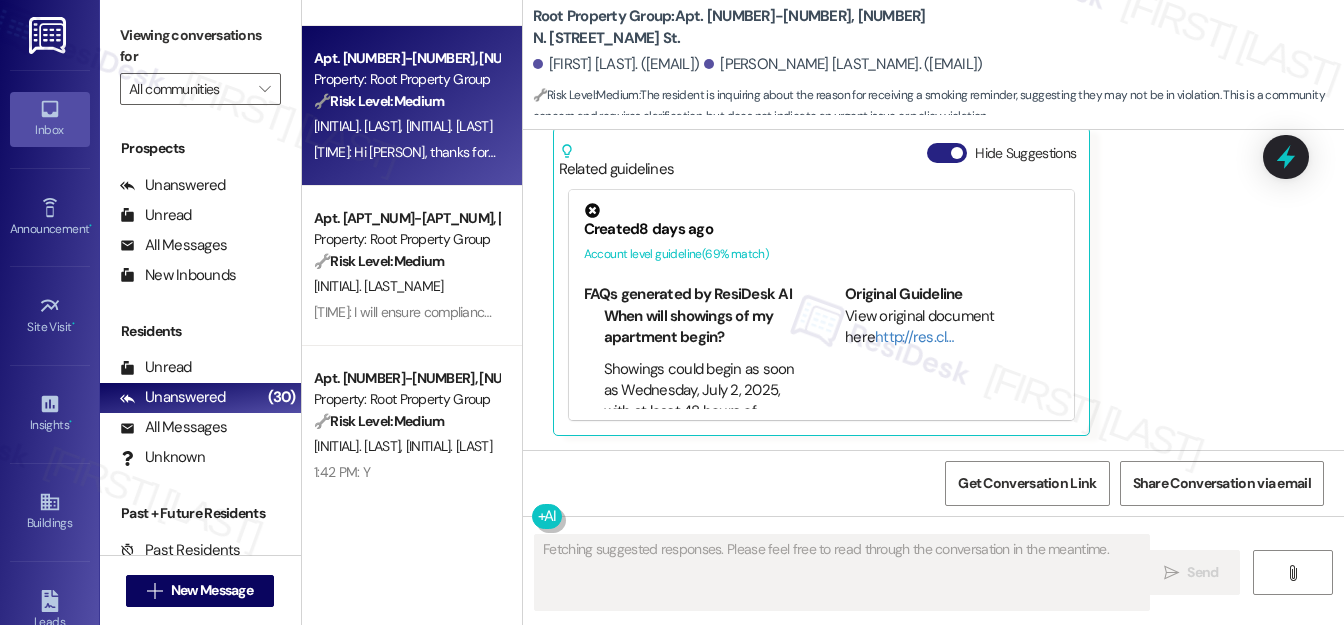 click on "Hide Suggestions" at bounding box center (947, 153) 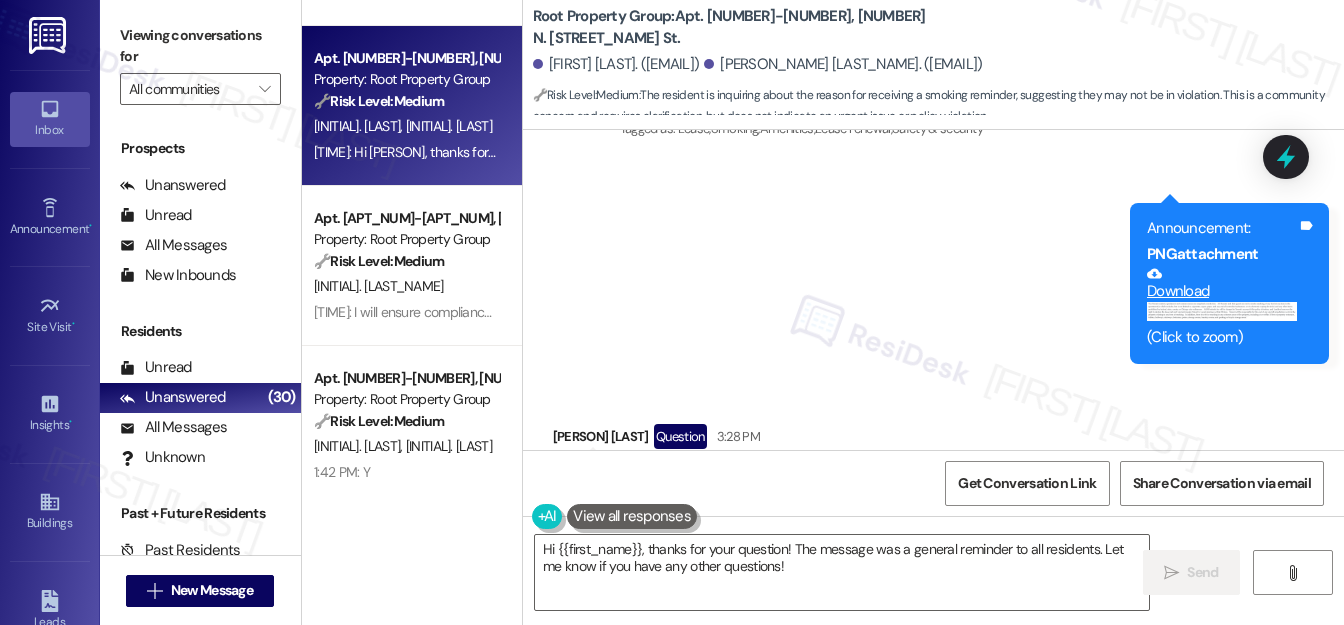 scroll, scrollTop: 1137, scrollLeft: 0, axis: vertical 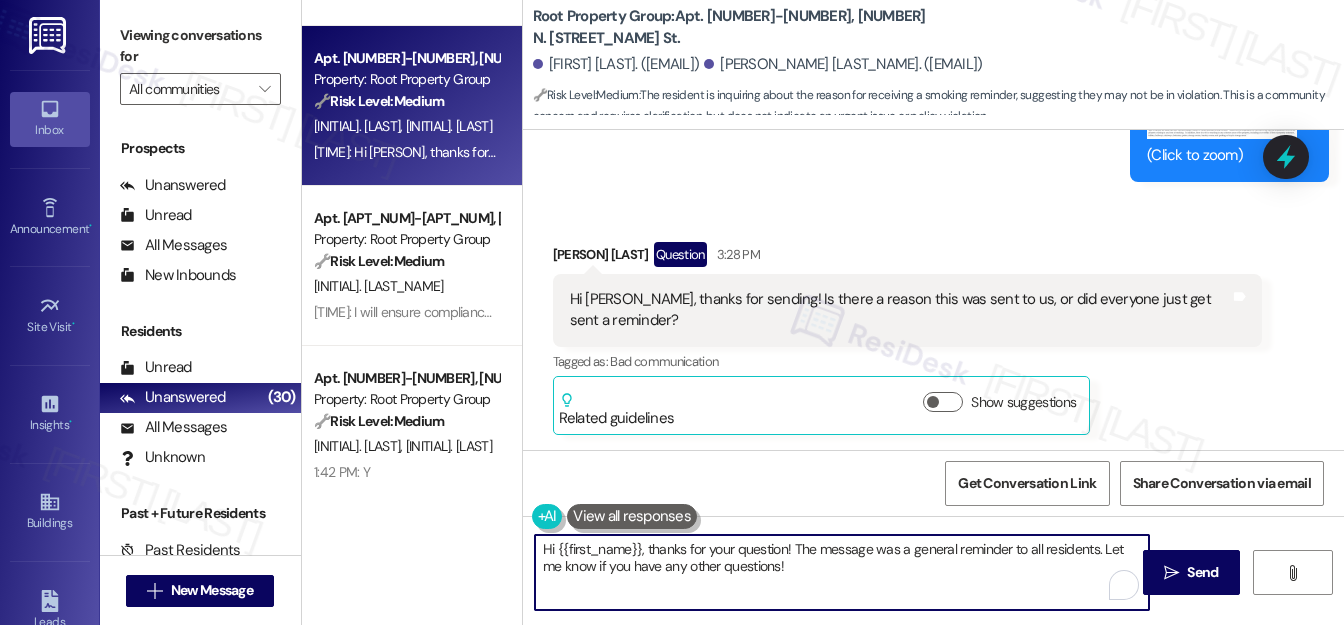 drag, startPoint x: 647, startPoint y: 548, endPoint x: 549, endPoint y: 556, distance: 98.32599 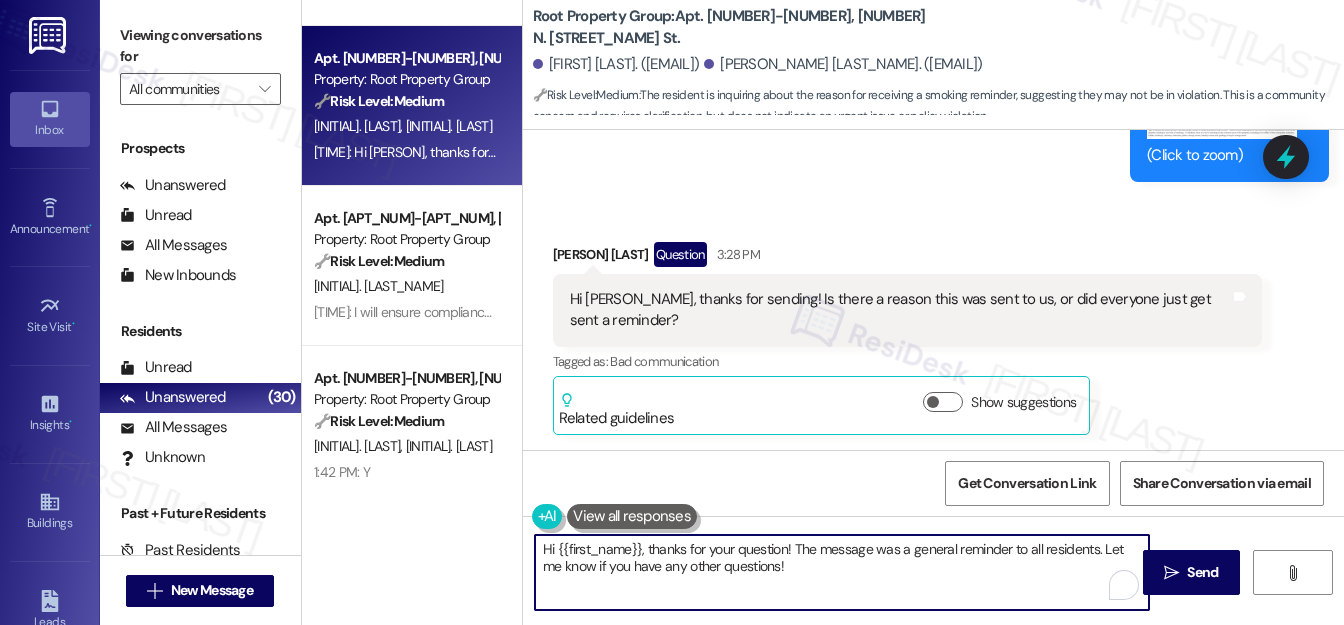click on "Hi {{first_name}}, thanks for your question! The message was a general reminder to all residents. Let me know if you have any other questions!" at bounding box center (842, 572) 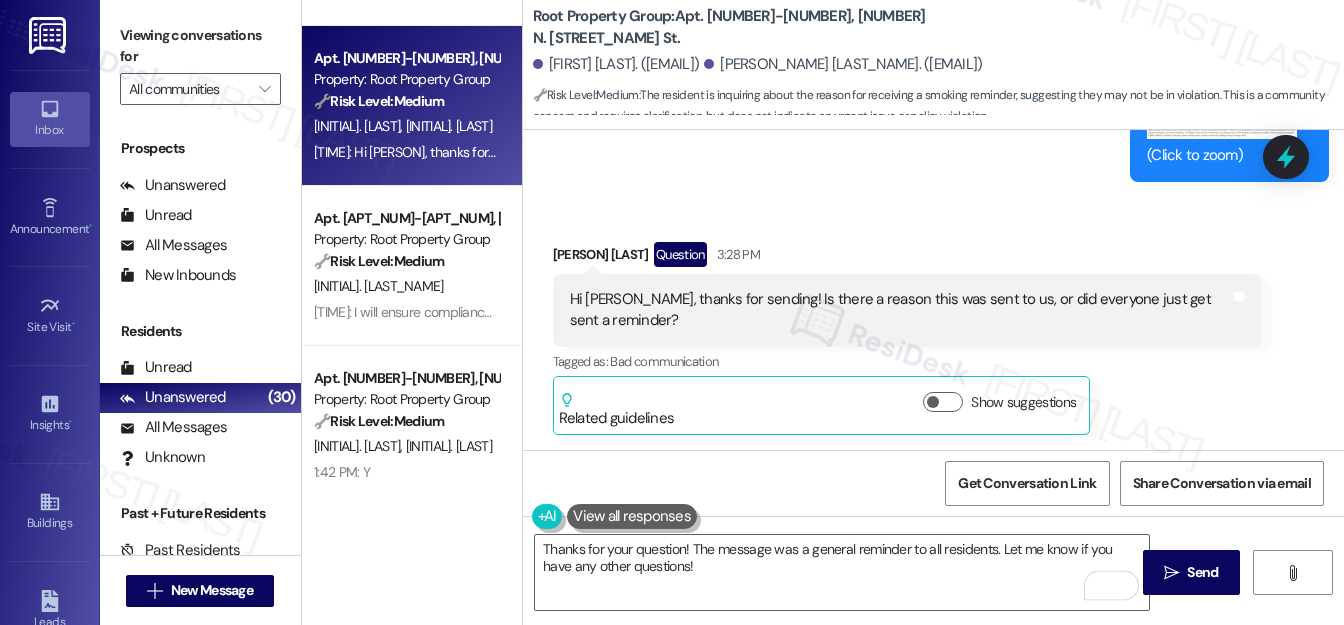 click on "Kathryn Hammond Question 3:28 PM" at bounding box center (907, 258) 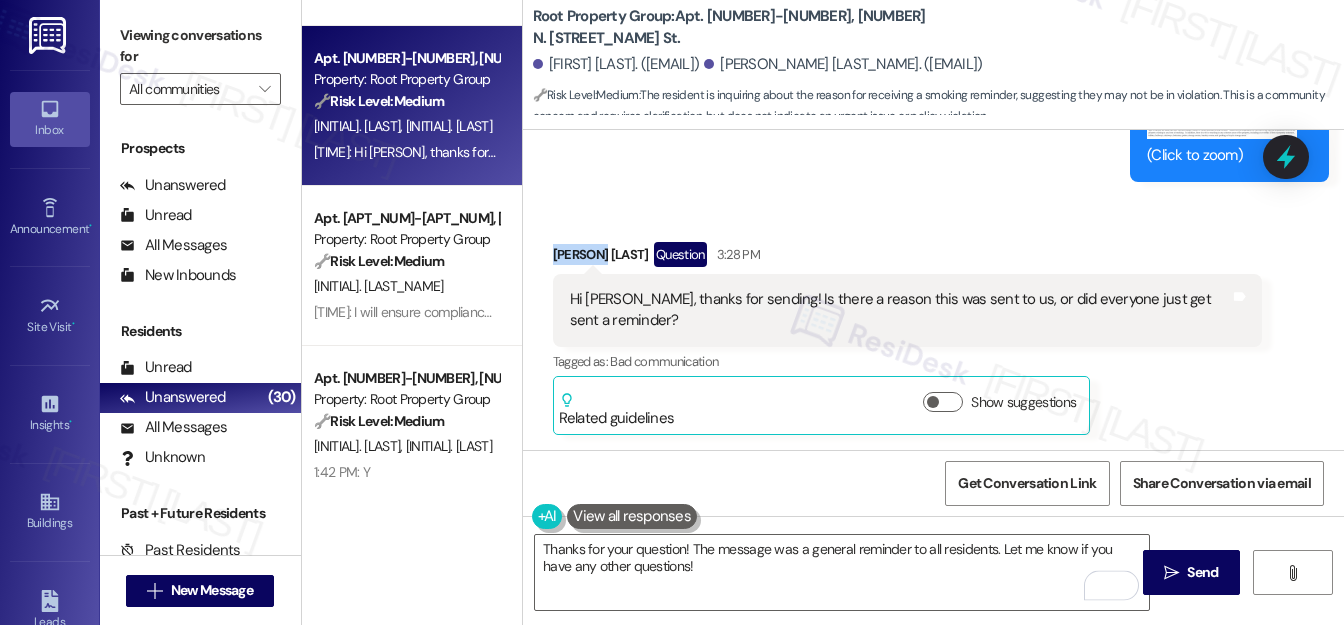 click on "Kathryn Hammond Question 3:28 PM" at bounding box center [907, 258] 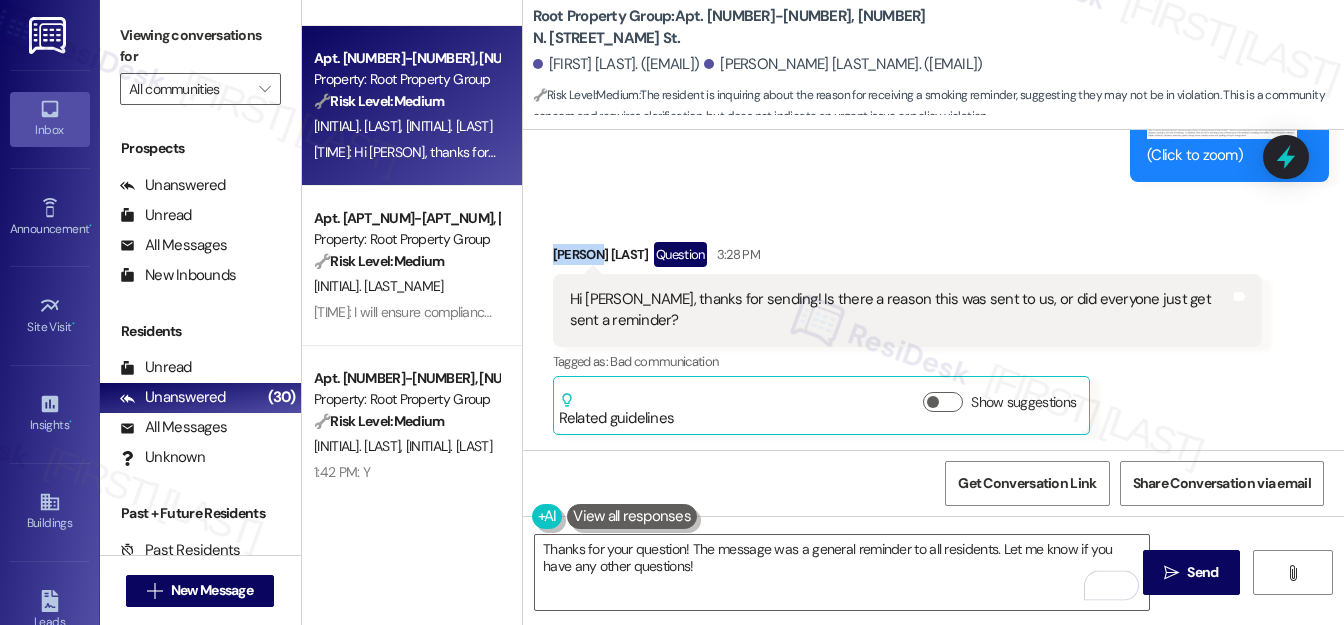 copy on "Kathryn" 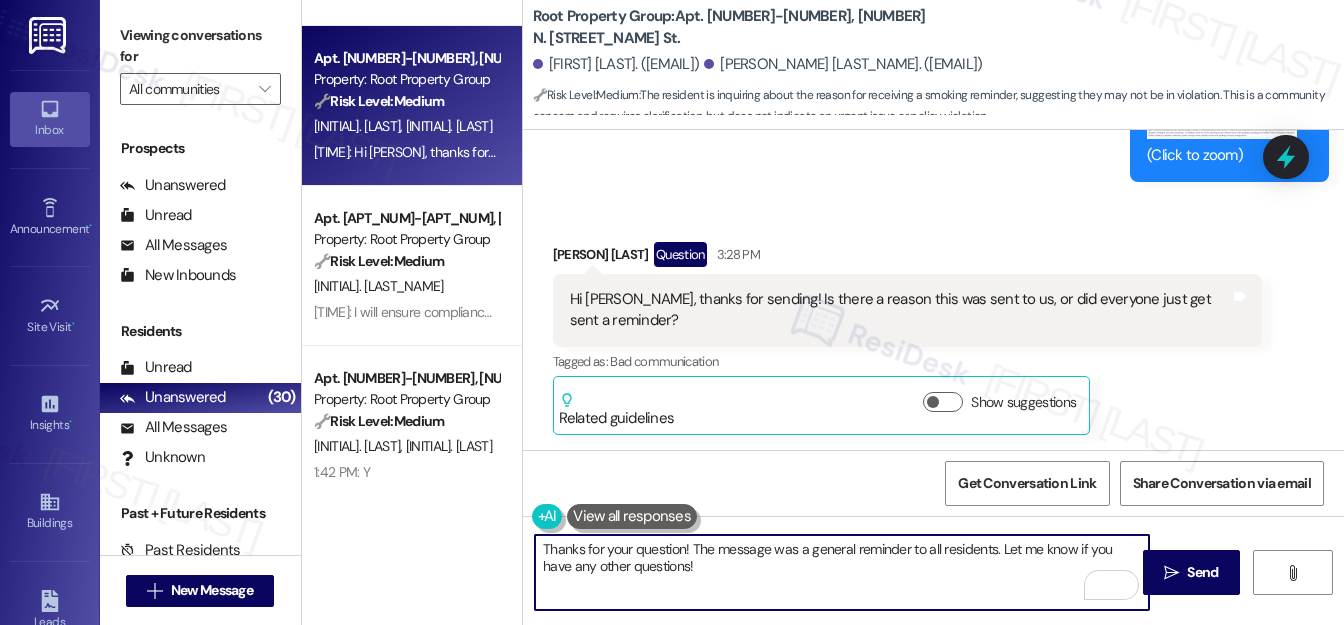 click on "Thanks for your question! The message was a general reminder to all residents. Let me know if you have any other questions!" at bounding box center [842, 572] 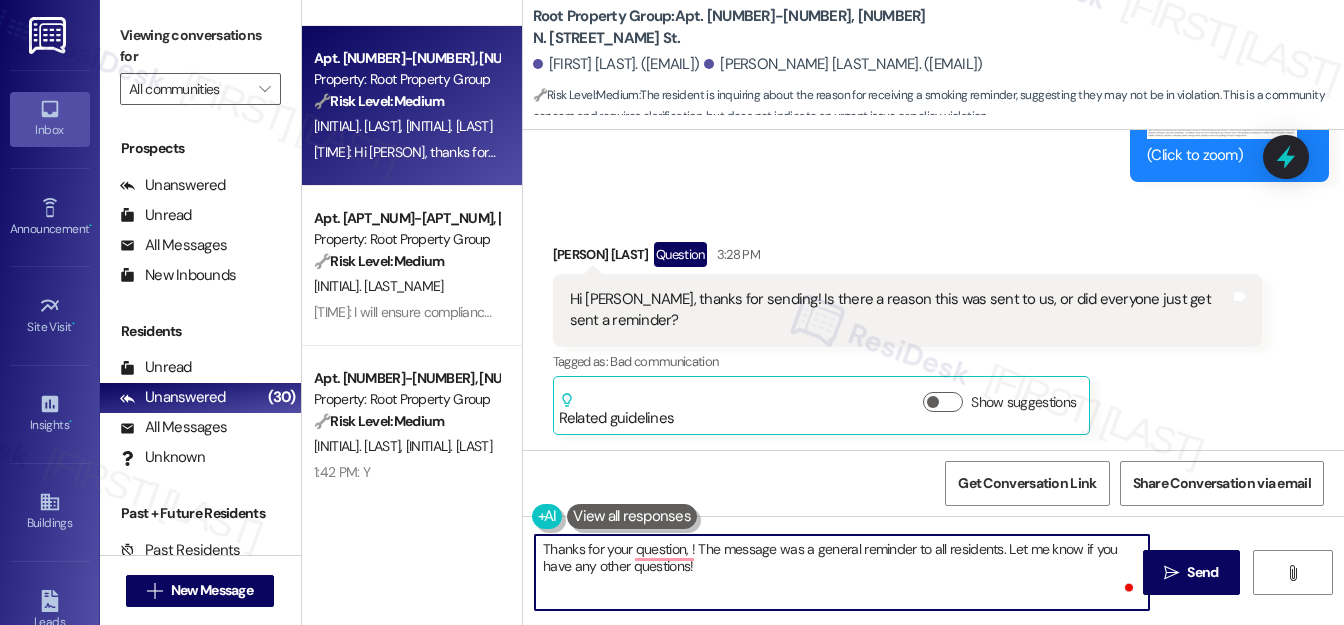 paste on "Kathryn" 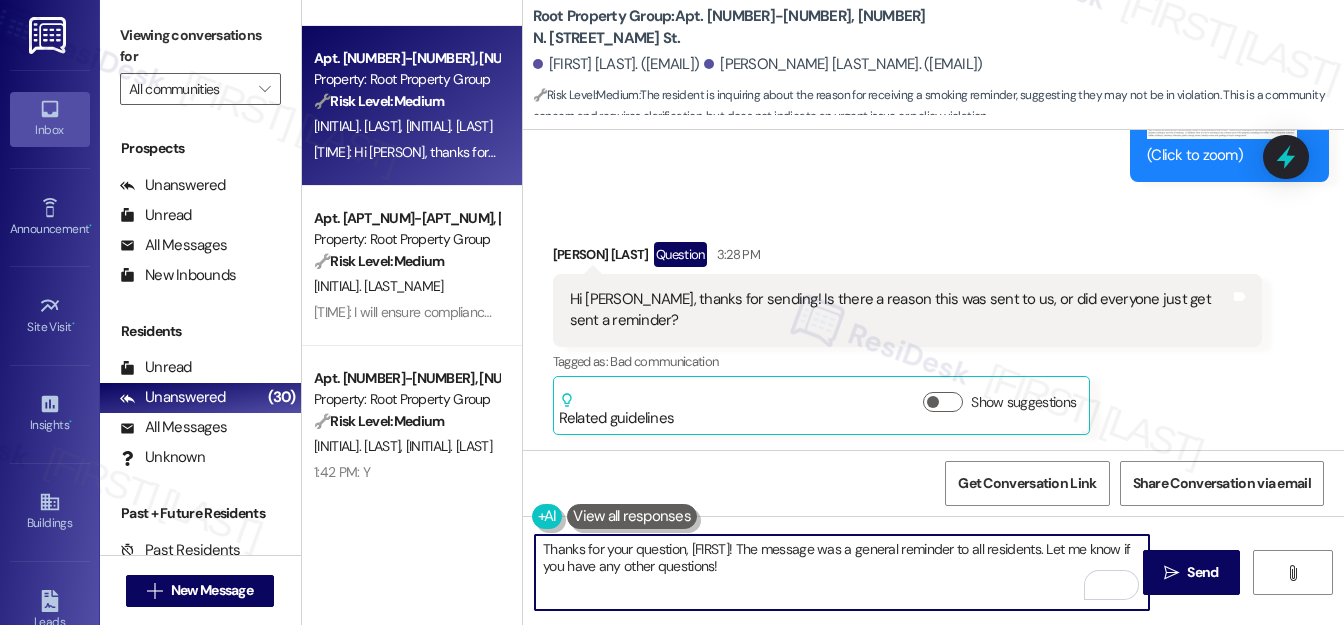 click on "Thanks for your question, Kathryn! The message was a general reminder to all residents. Let me know if you have any other questions!" at bounding box center [842, 572] 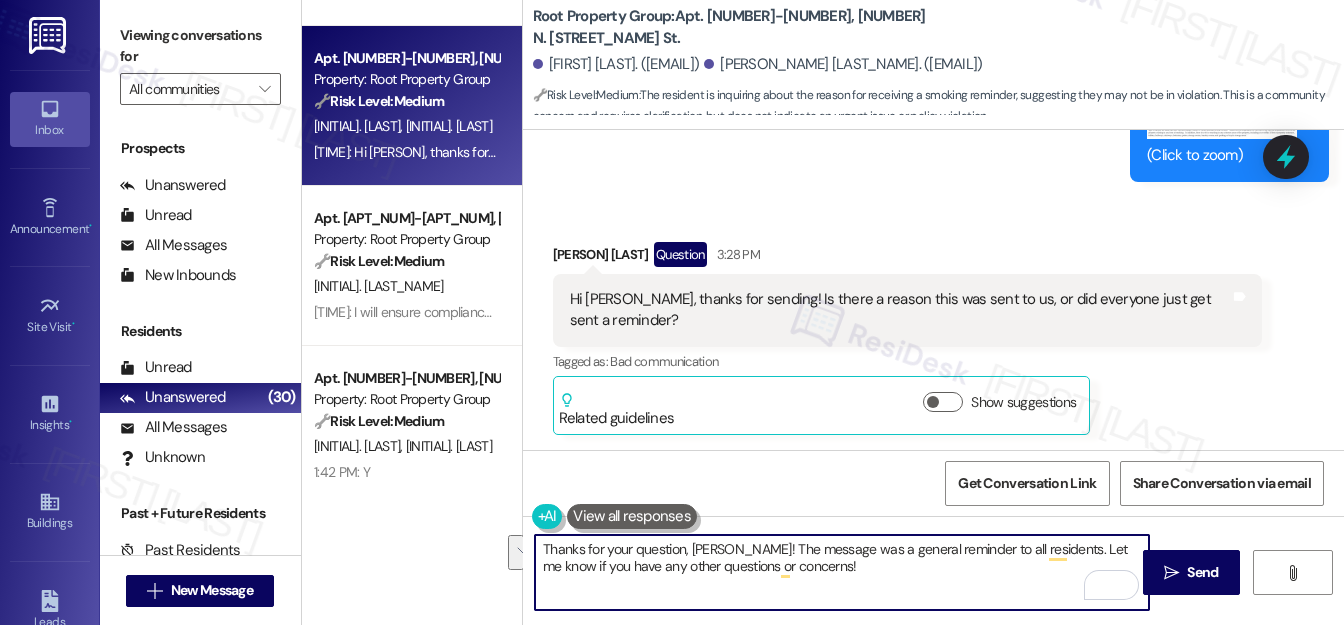 drag, startPoint x: 543, startPoint y: 544, endPoint x: 834, endPoint y: 570, distance: 292.1592 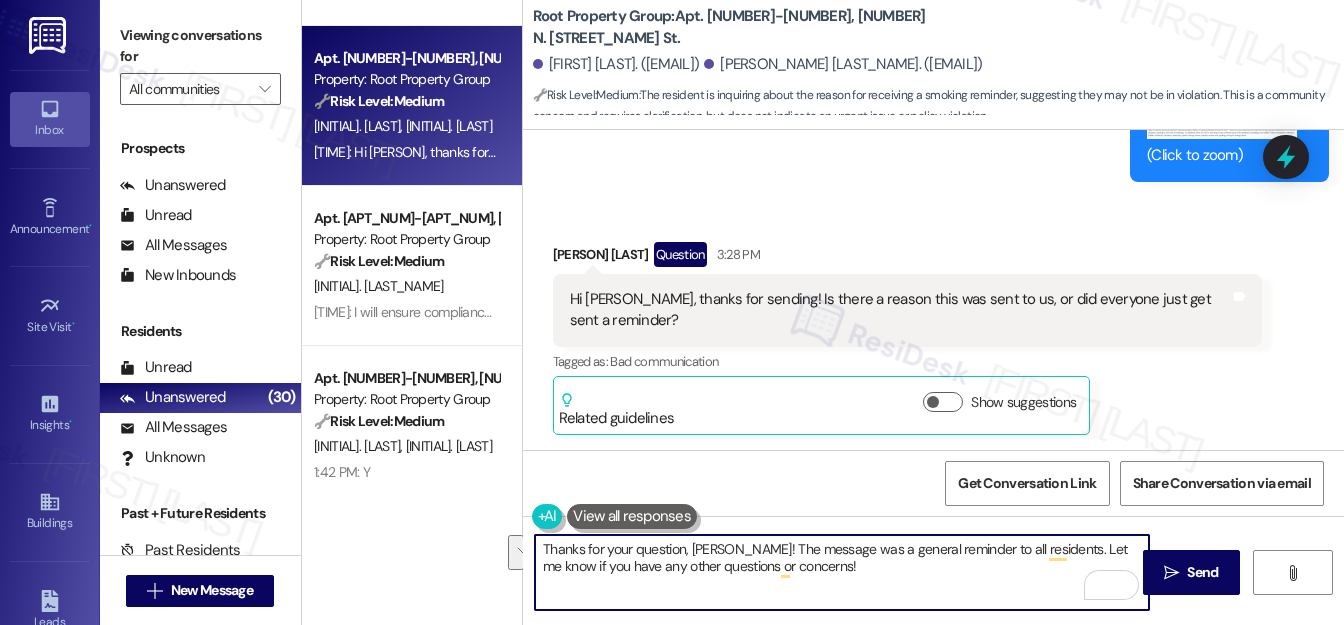click on "Thanks for your question, Kathryn! The message was a general reminder to all residents. Let me know if you have any other questions or concerns!" at bounding box center [842, 572] 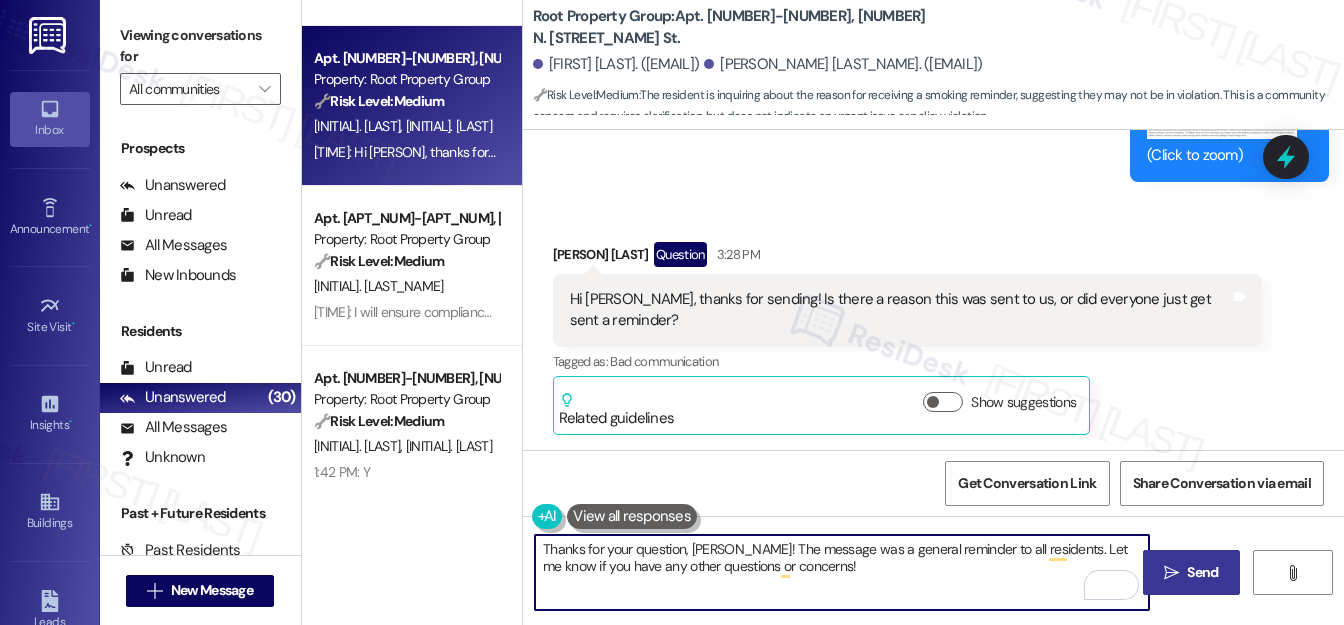 type on "Thanks for your question, Kathryn! The message was a general reminder to all residents. Let me know if you have any other questions or concerns!" 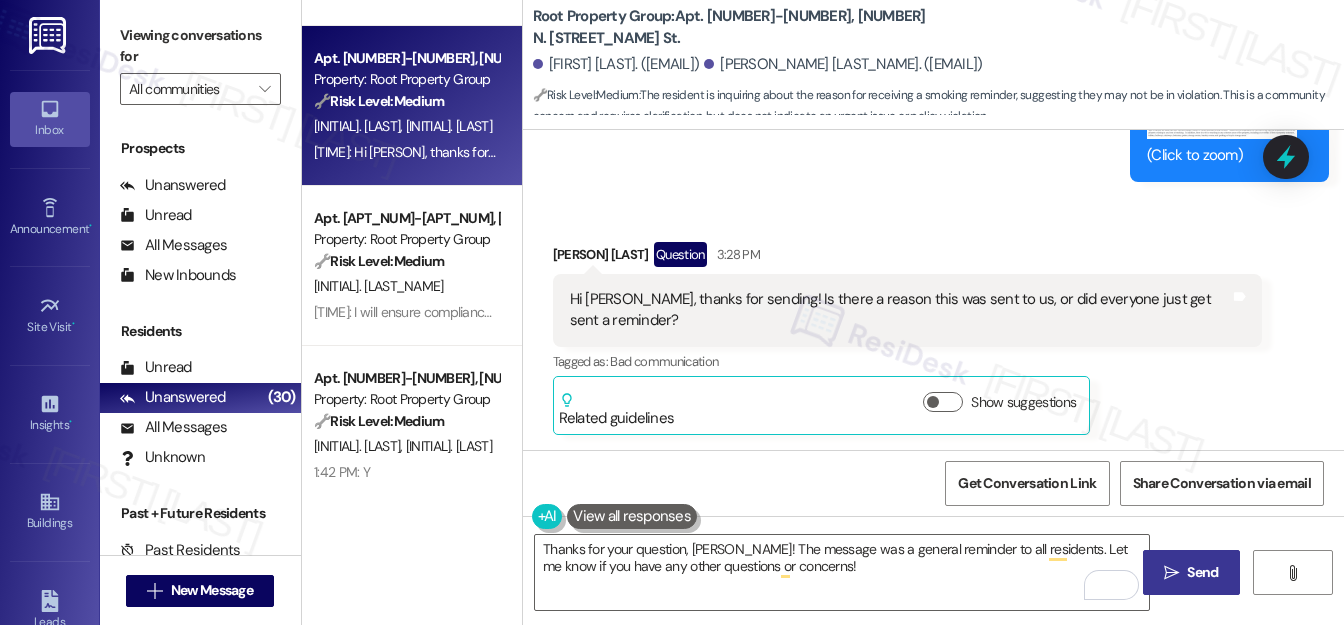 drag, startPoint x: 1184, startPoint y: 580, endPoint x: 1032, endPoint y: 365, distance: 263.30402 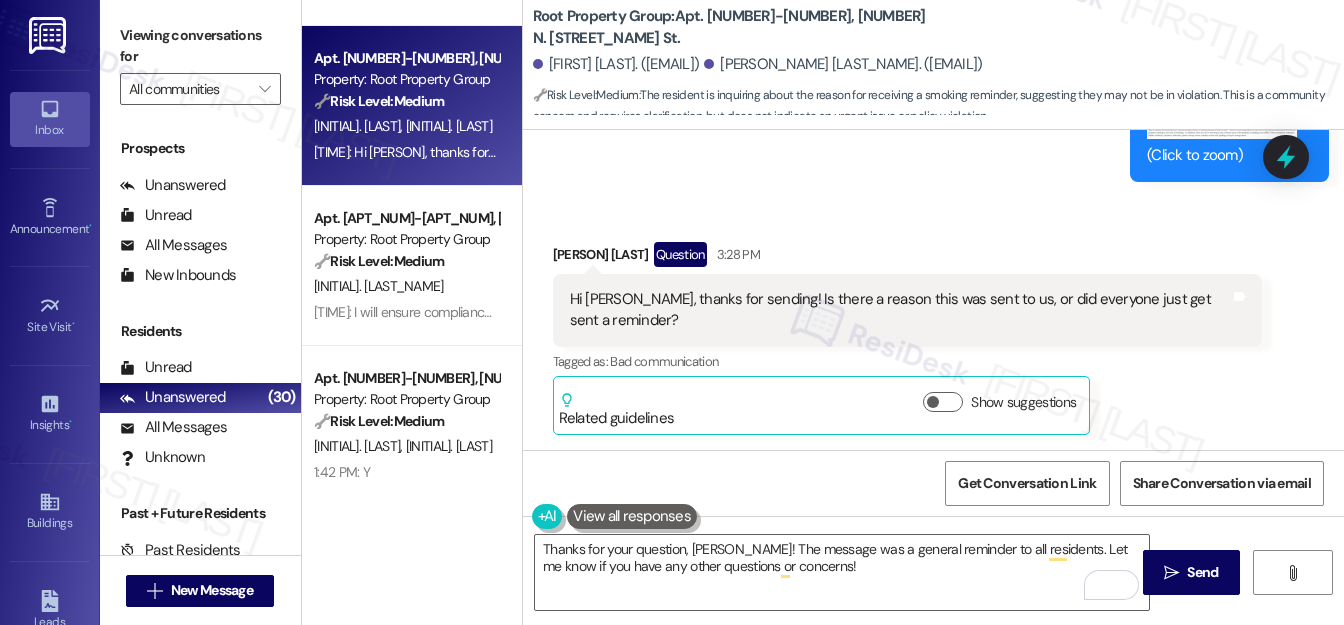 click on "Send" at bounding box center [1202, 572] 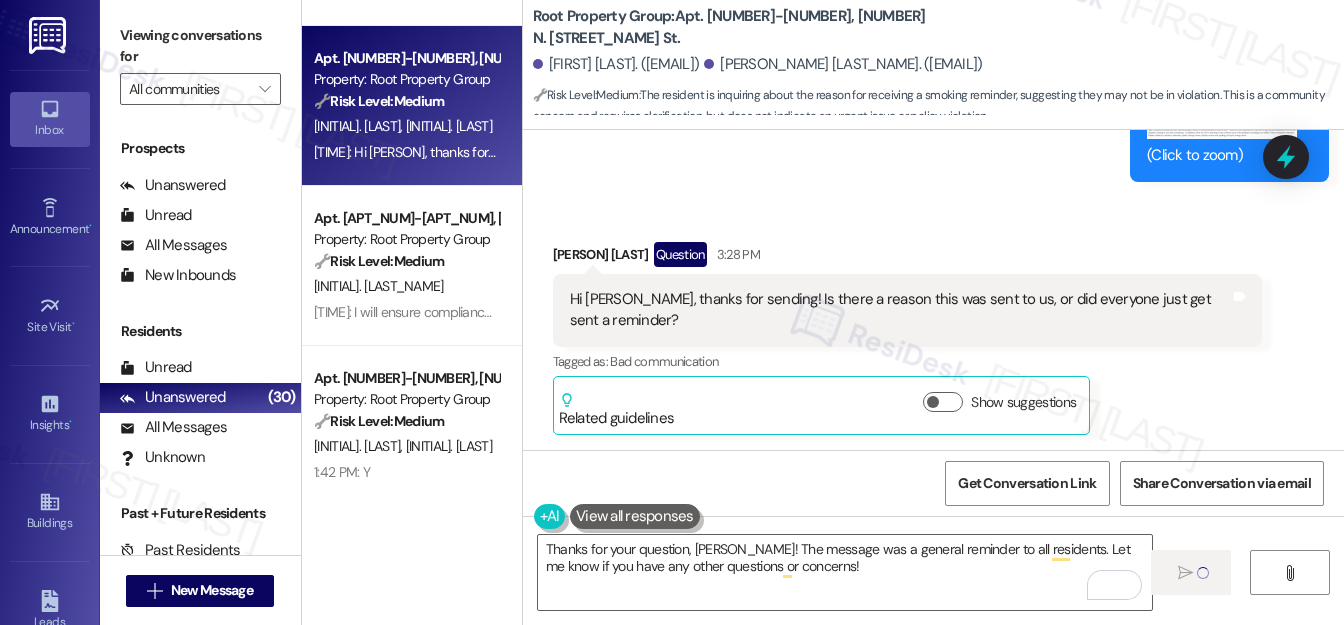 type 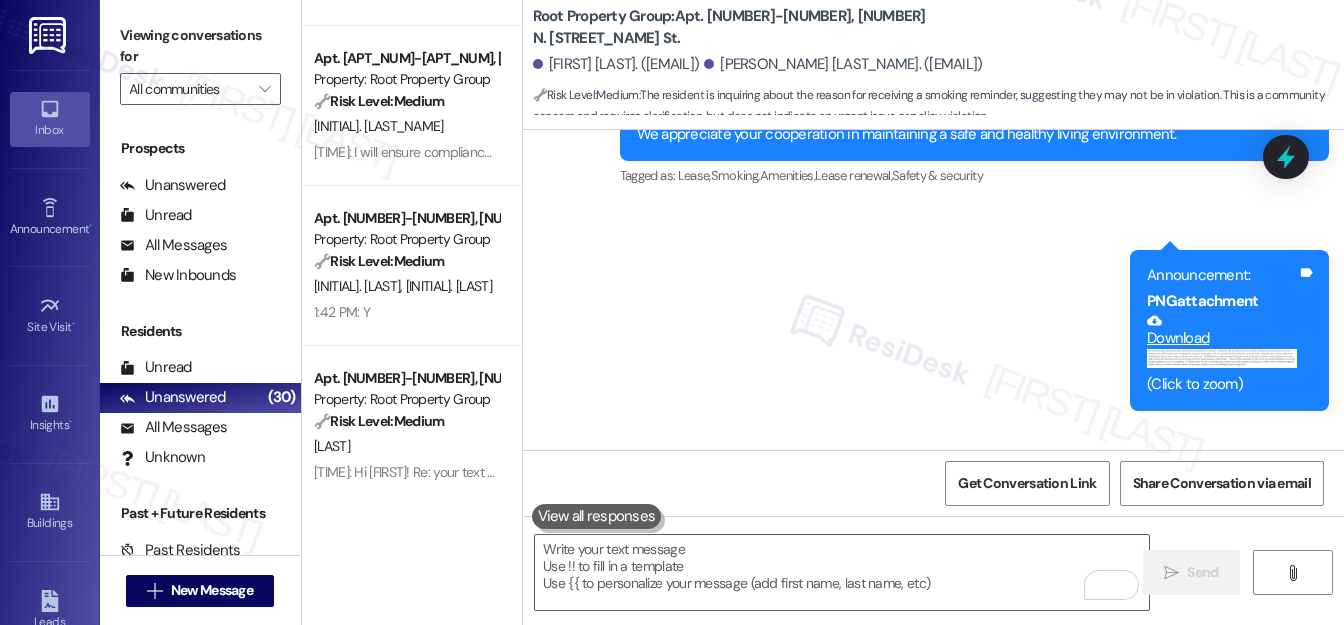 scroll, scrollTop: 864, scrollLeft: 0, axis: vertical 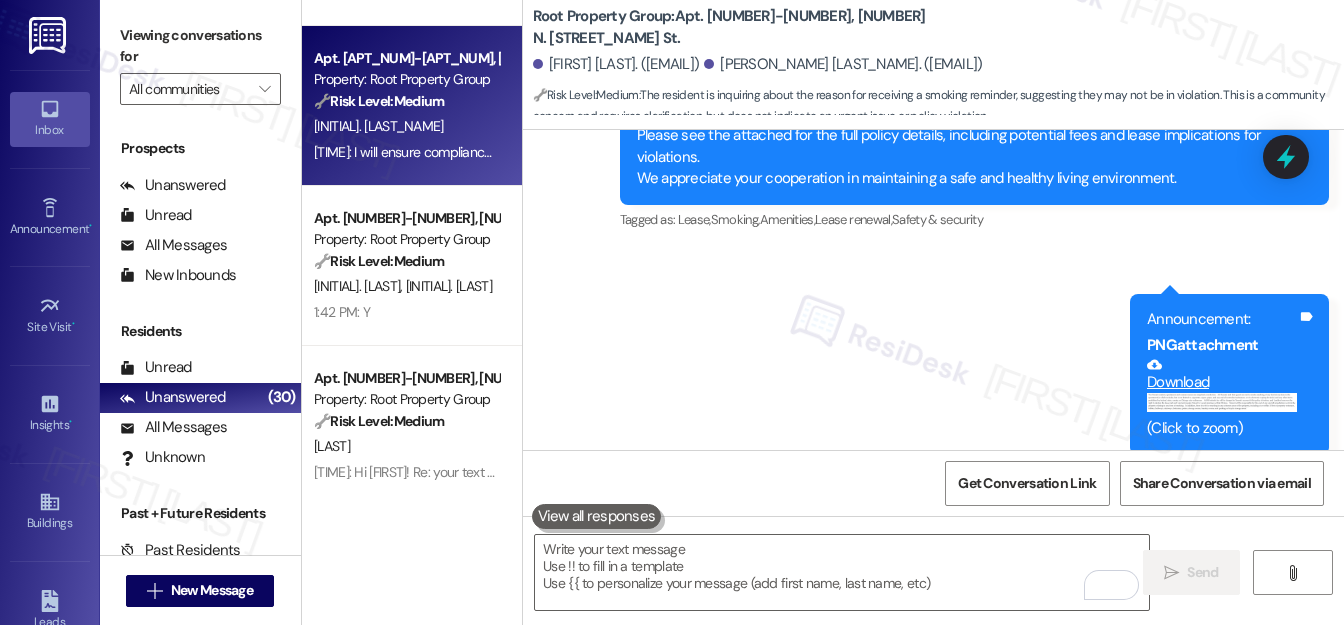 click on "[FIRST] [LAST]" at bounding box center (406, 126) 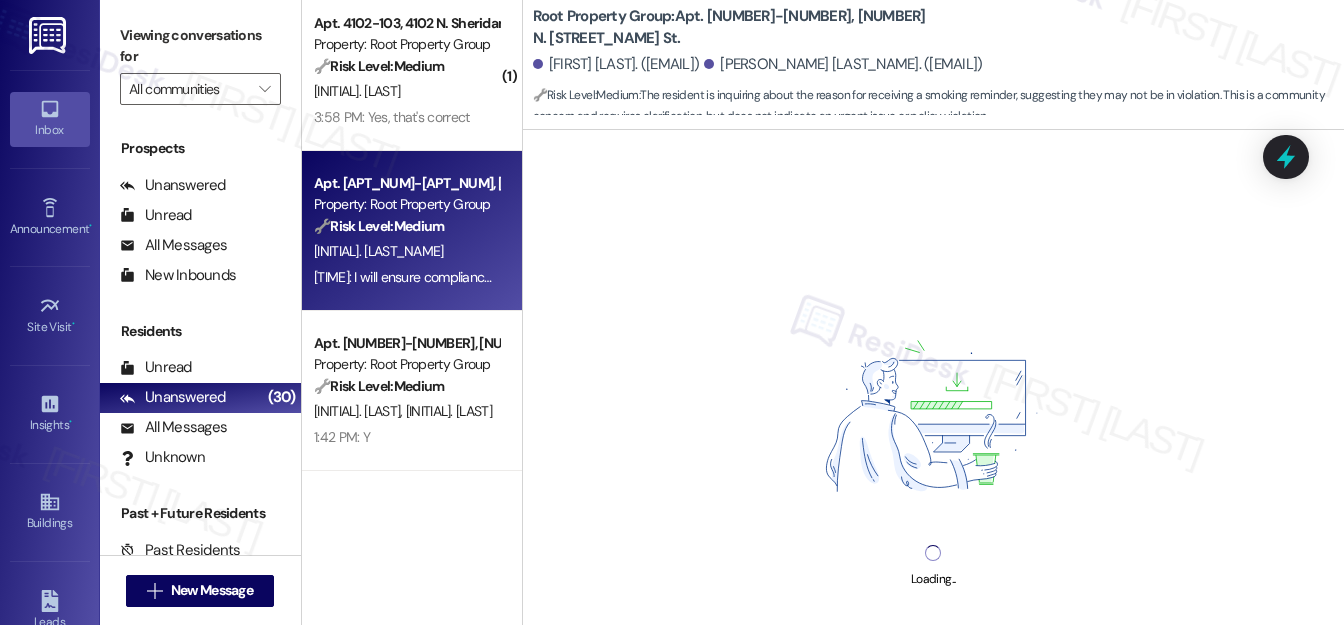 scroll, scrollTop: 181, scrollLeft: 0, axis: vertical 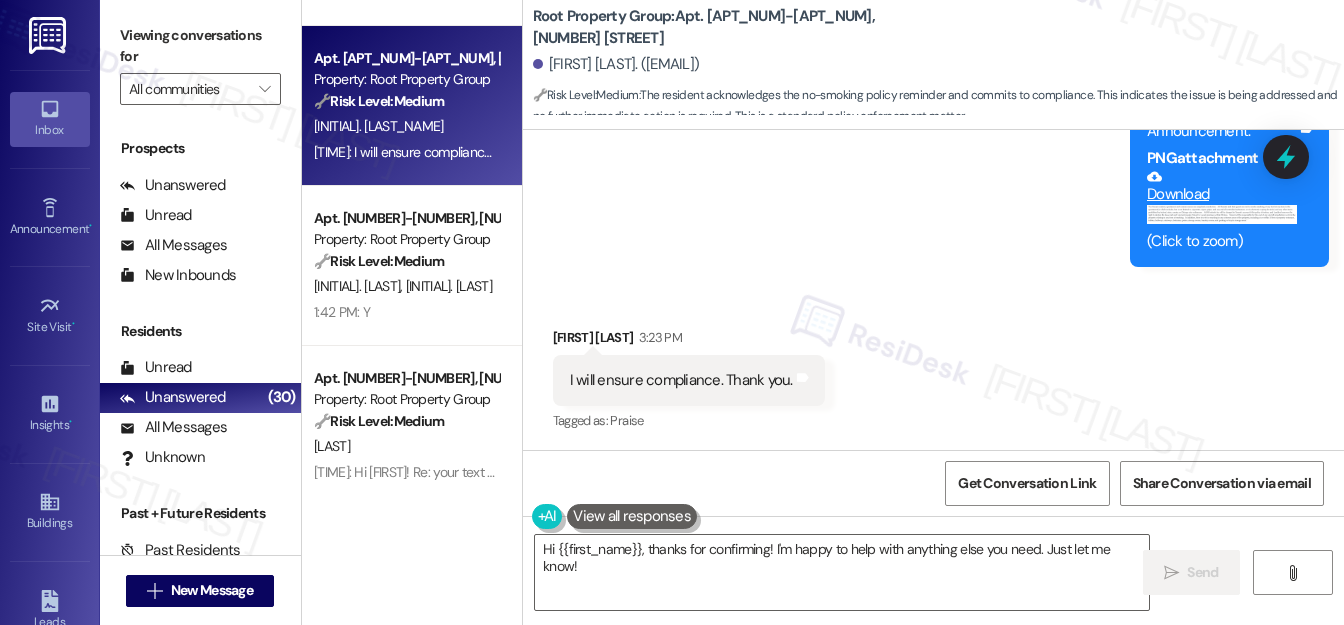 click on "[FIRST] [LAST]" at bounding box center (406, 126) 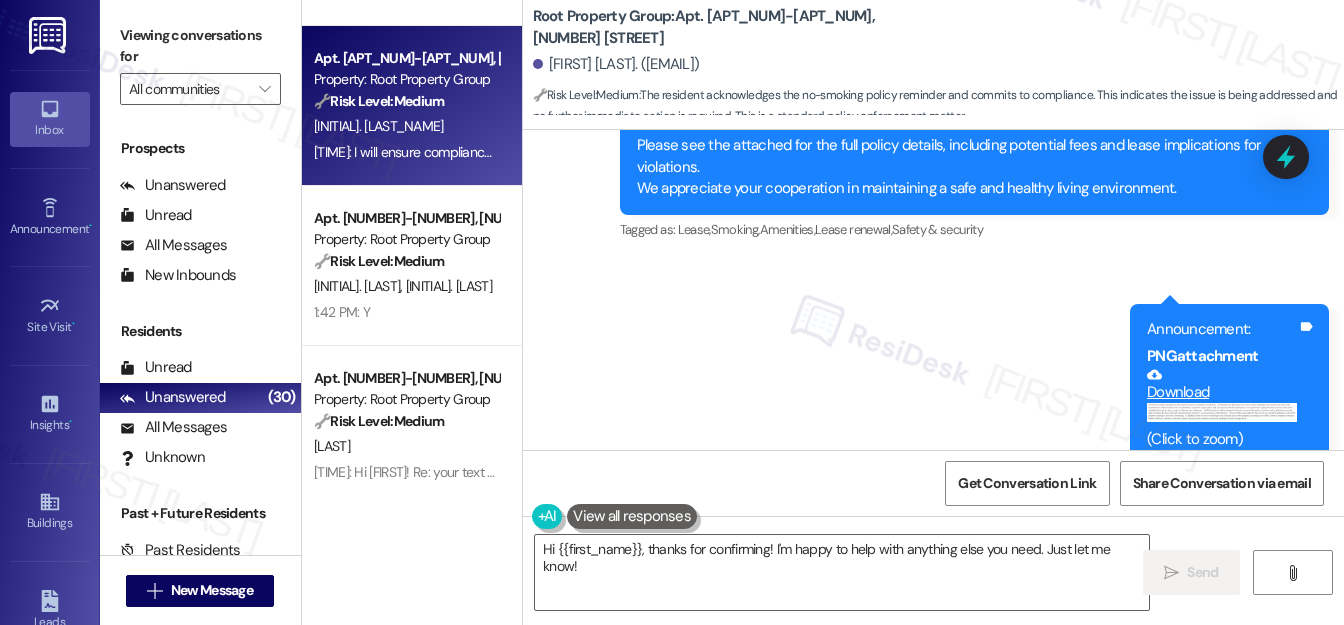 scroll, scrollTop: 1075, scrollLeft: 0, axis: vertical 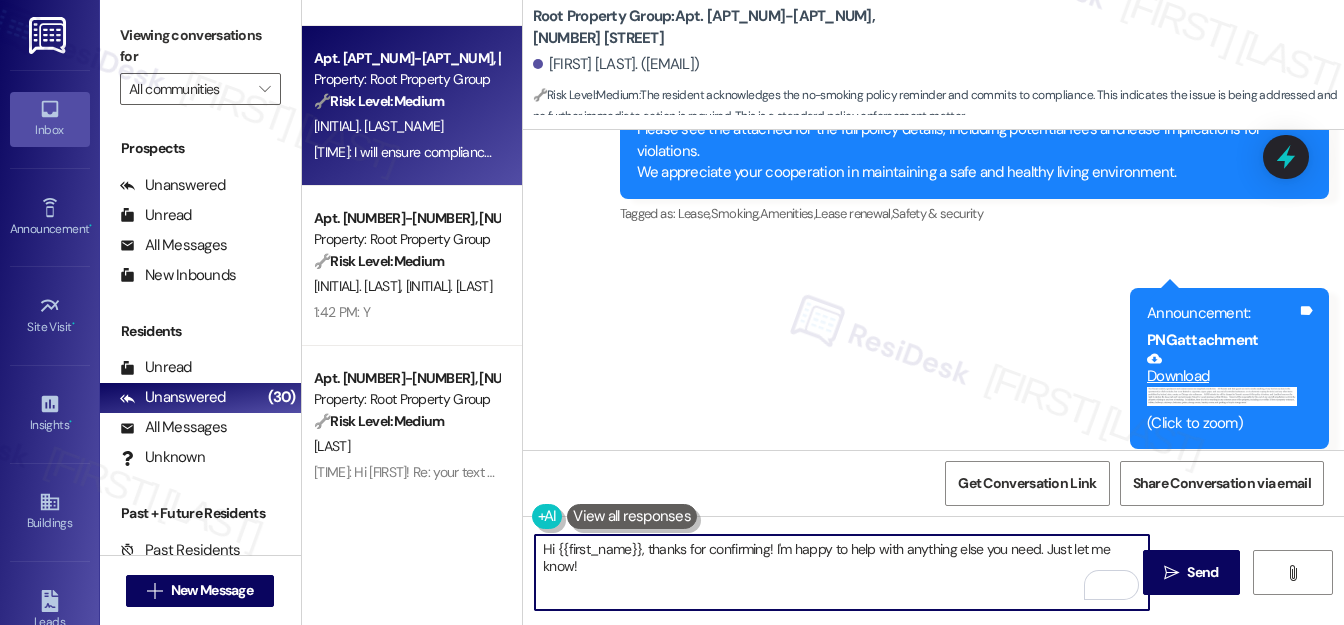 drag, startPoint x: 650, startPoint y: 550, endPoint x: 546, endPoint y: 549, distance: 104.00481 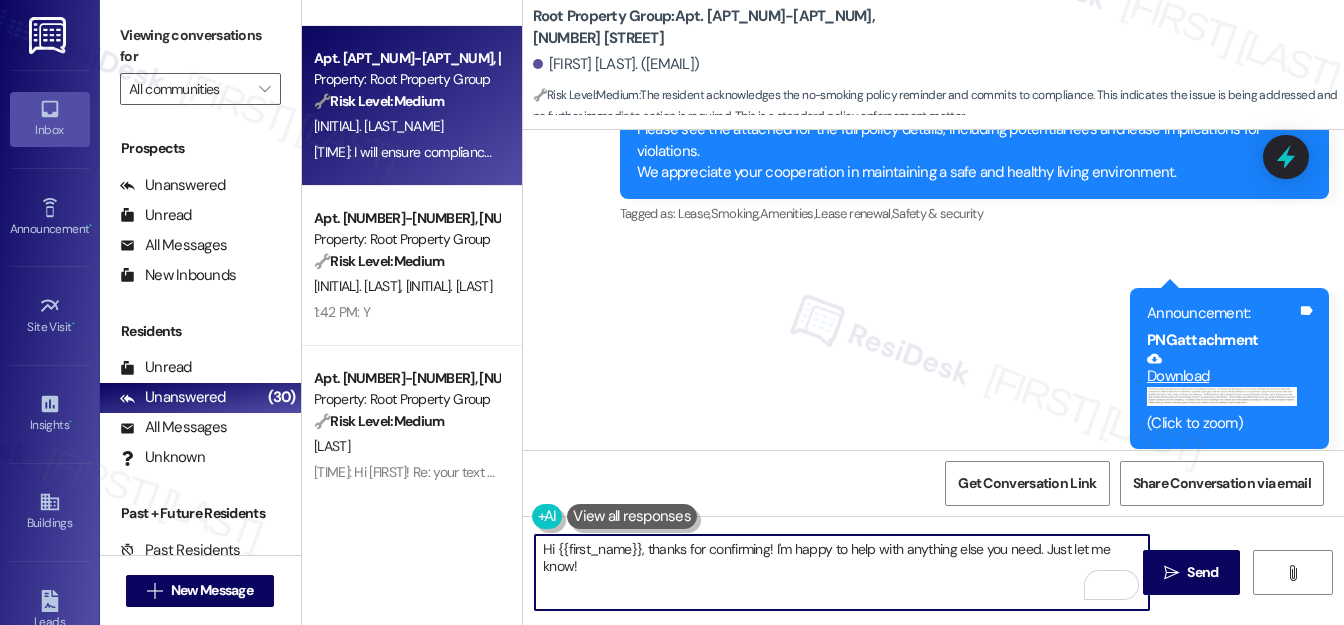 click on "Hi {{first_name}}, thanks for confirming! I'm happy to help with anything else you need. Just let me know!" at bounding box center [842, 572] 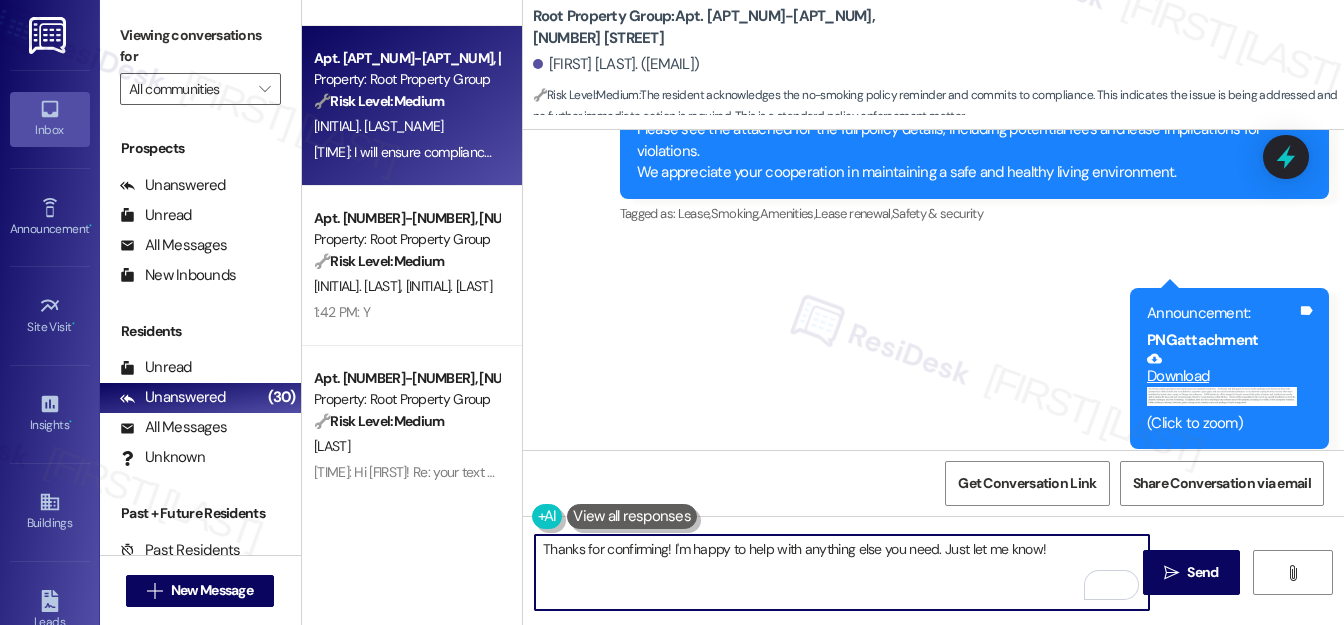 scroll, scrollTop: 1258, scrollLeft: 0, axis: vertical 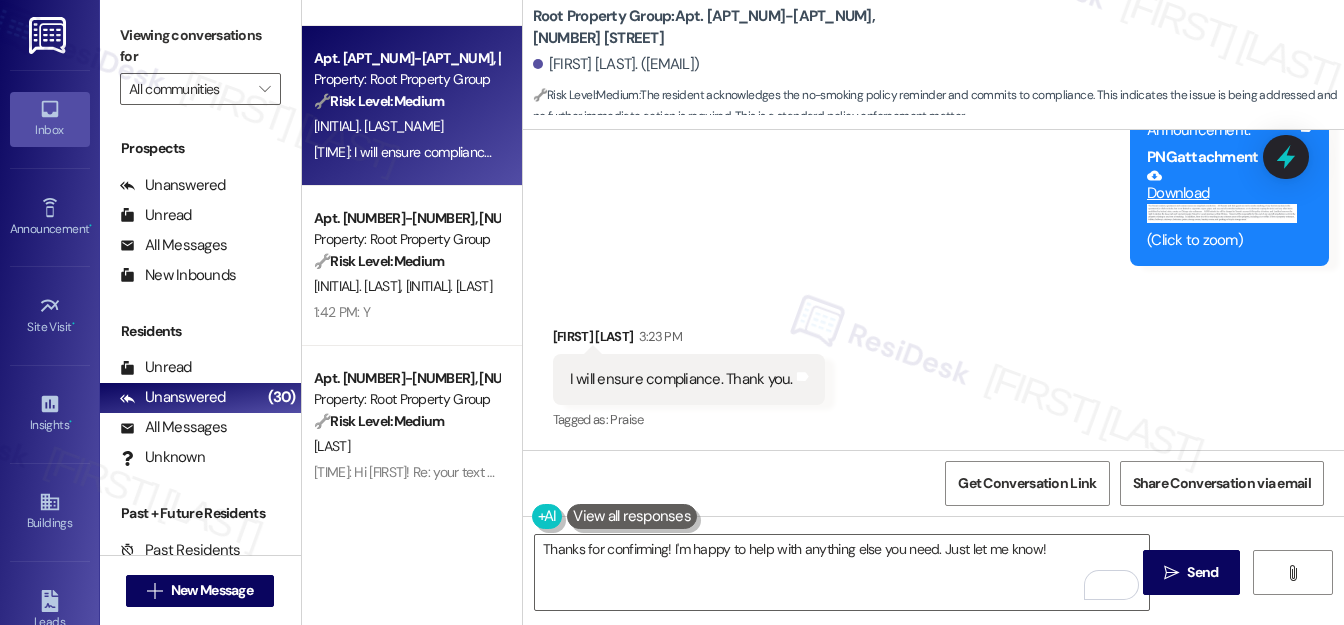 click on "Richard Mccammon 3:23 PM" at bounding box center (689, 340) 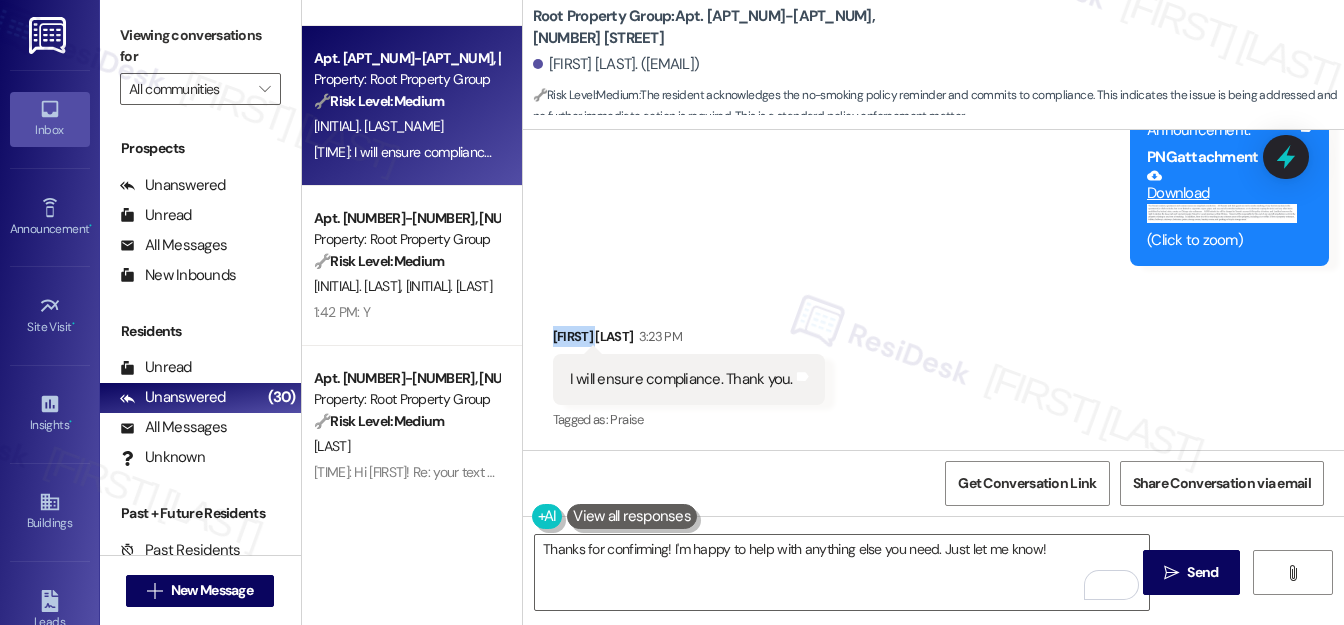 click on "Richard Mccammon 3:23 PM" at bounding box center [689, 340] 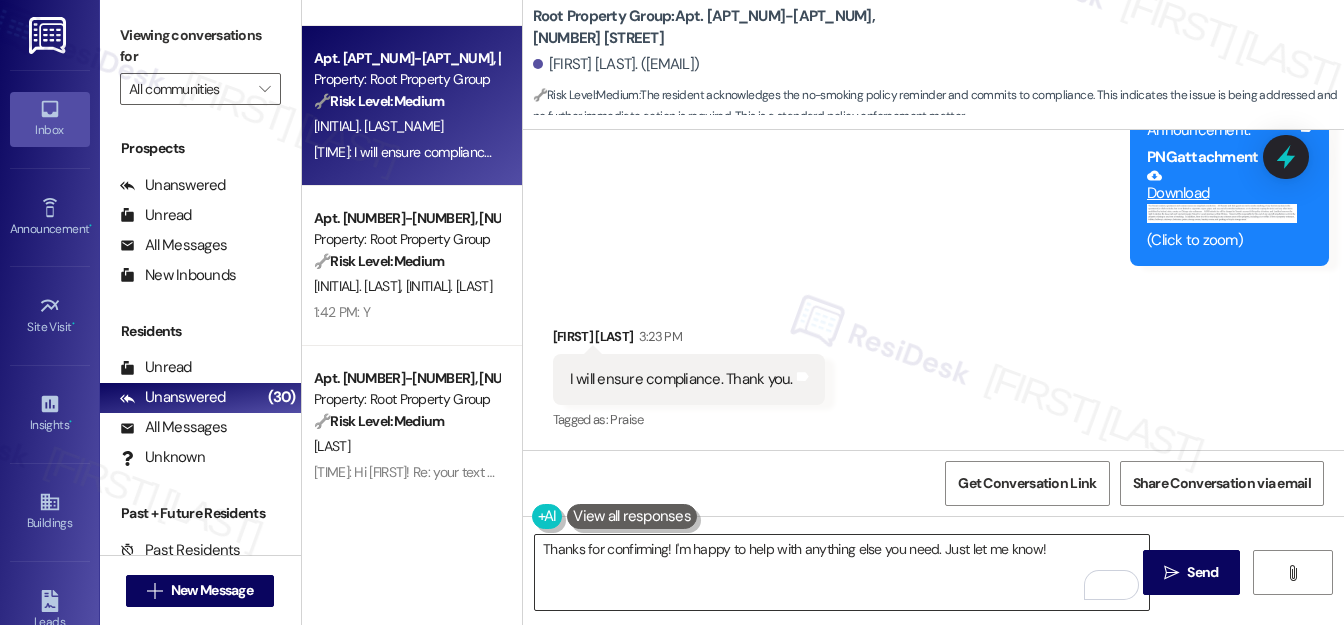 click on "Thanks for confirming! I'm happy to help with anything else you need. Just let me know!" at bounding box center [842, 572] 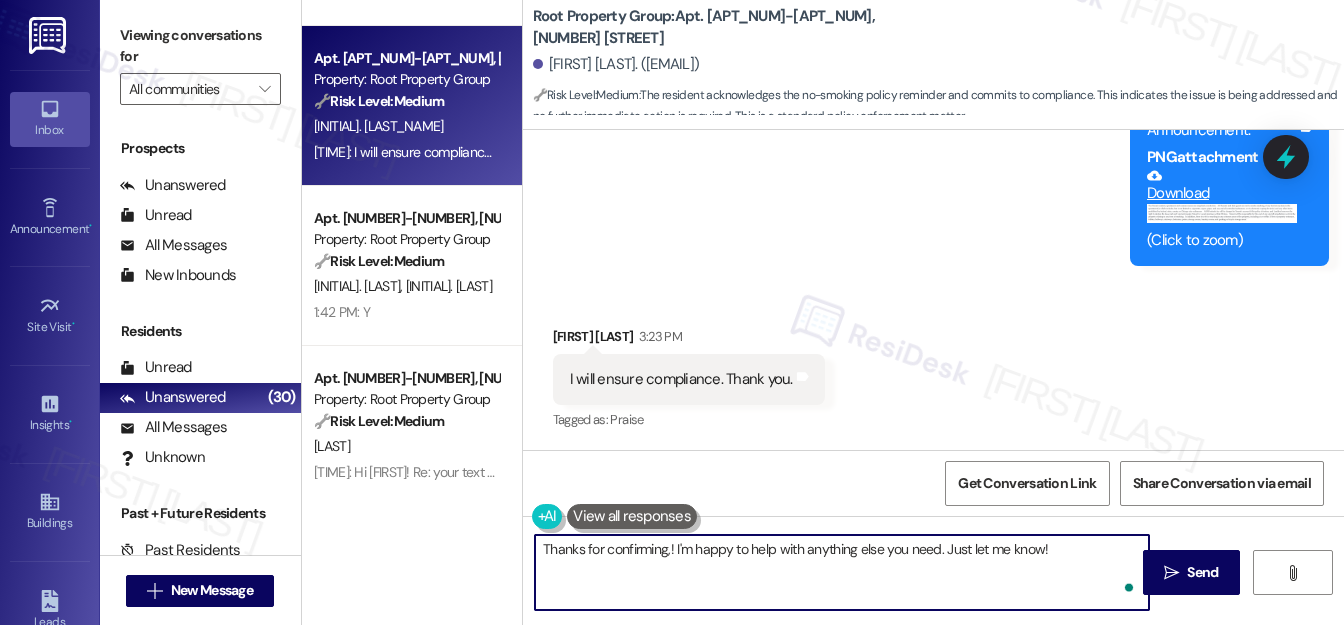 paste on "Richard" 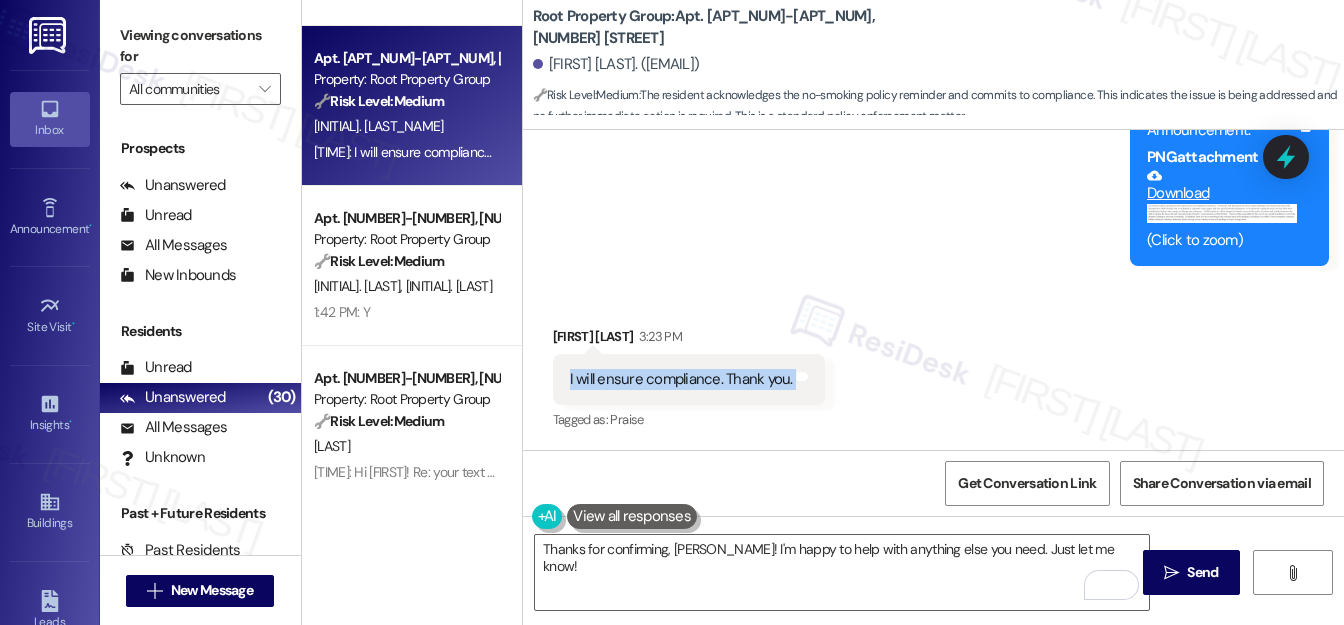 drag, startPoint x: 566, startPoint y: 378, endPoint x: 805, endPoint y: 382, distance: 239.03348 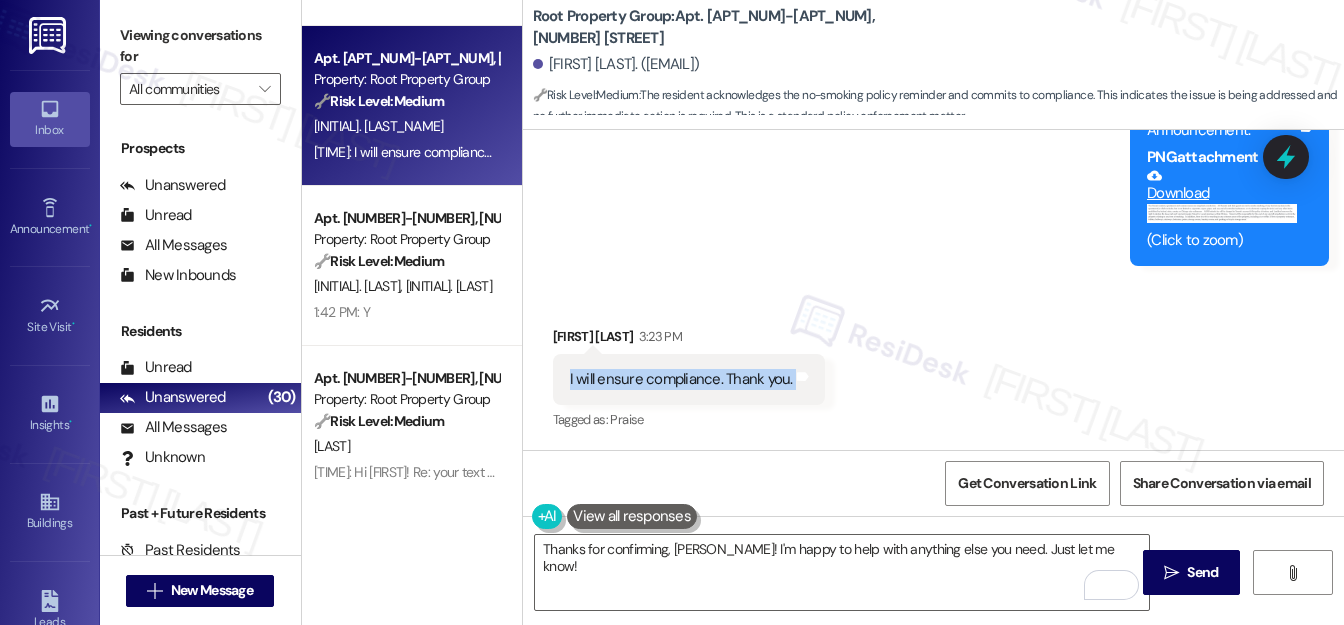click on "I will ensure compliance. Thank you.  Tags and notes" at bounding box center [689, 379] 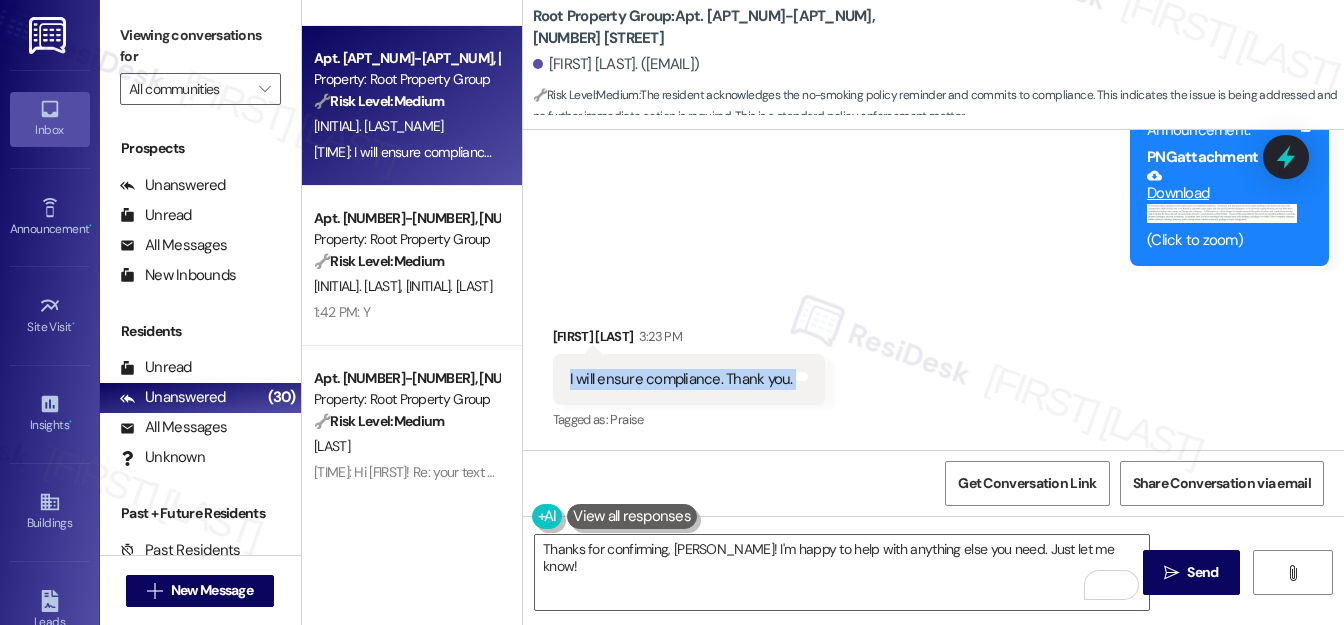 copy on "I will ensure compliance. Thank you.  Tags and notes" 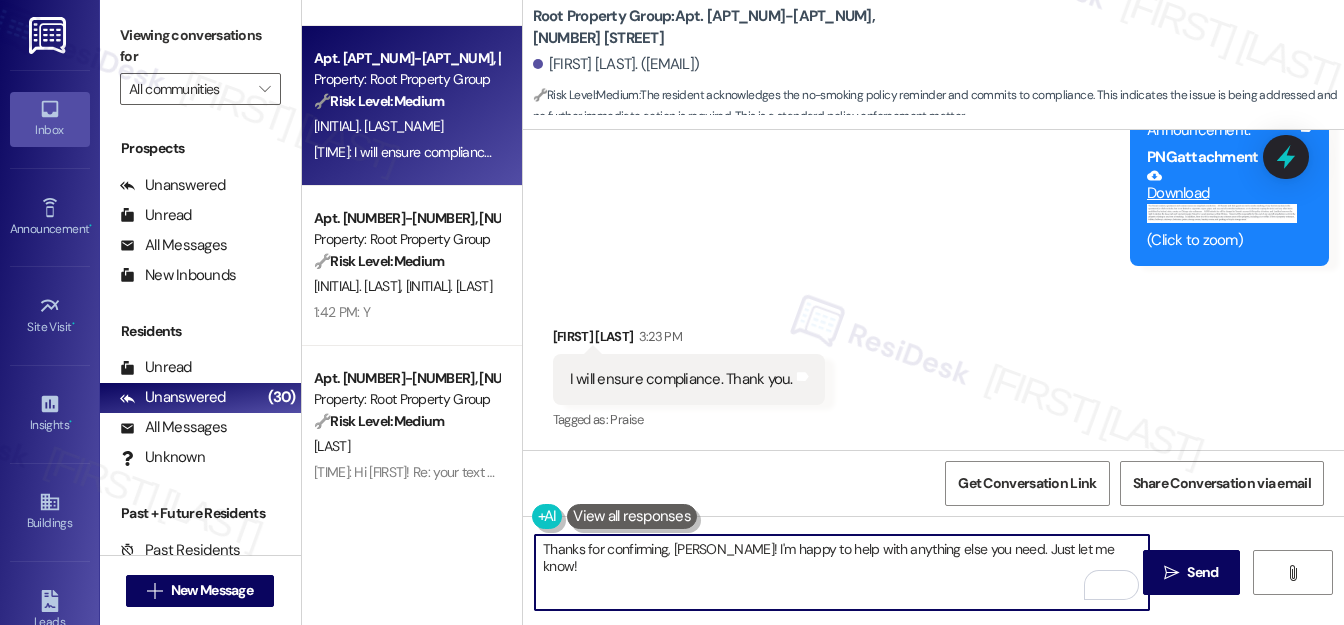 click on "Thanks for confirming, Richard! I'm happy to help with anything else you need. Just let me know!" at bounding box center [842, 572] 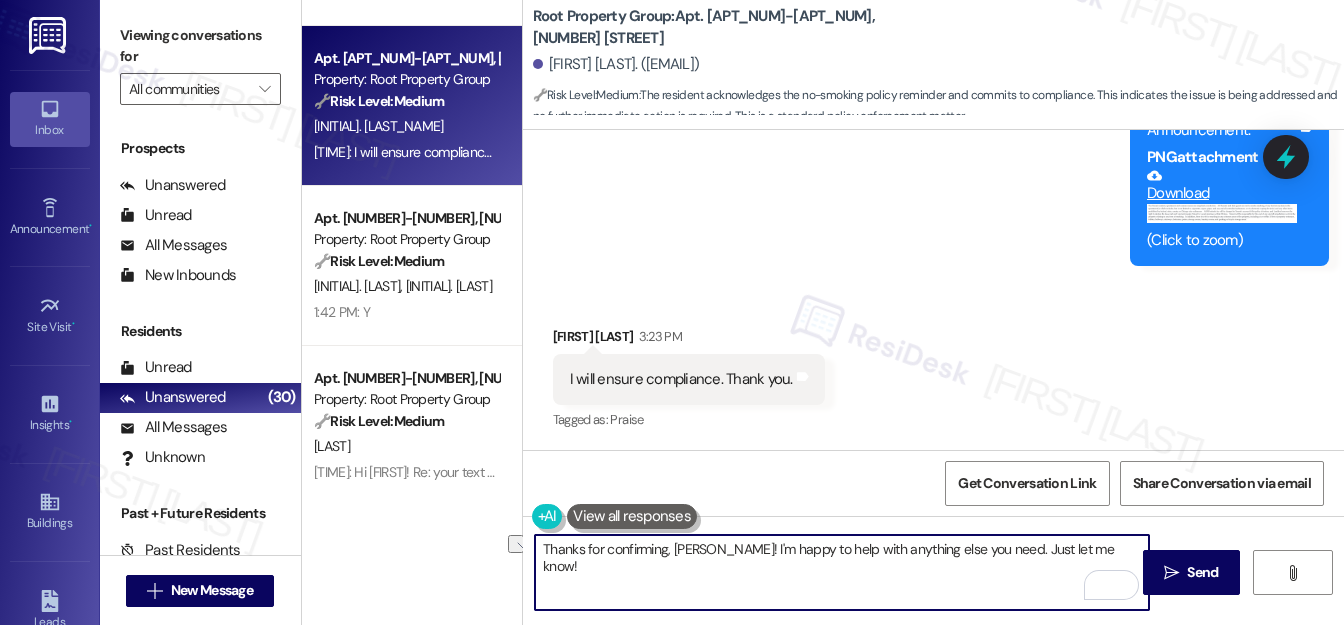 drag, startPoint x: 542, startPoint y: 548, endPoint x: 669, endPoint y: 553, distance: 127.09839 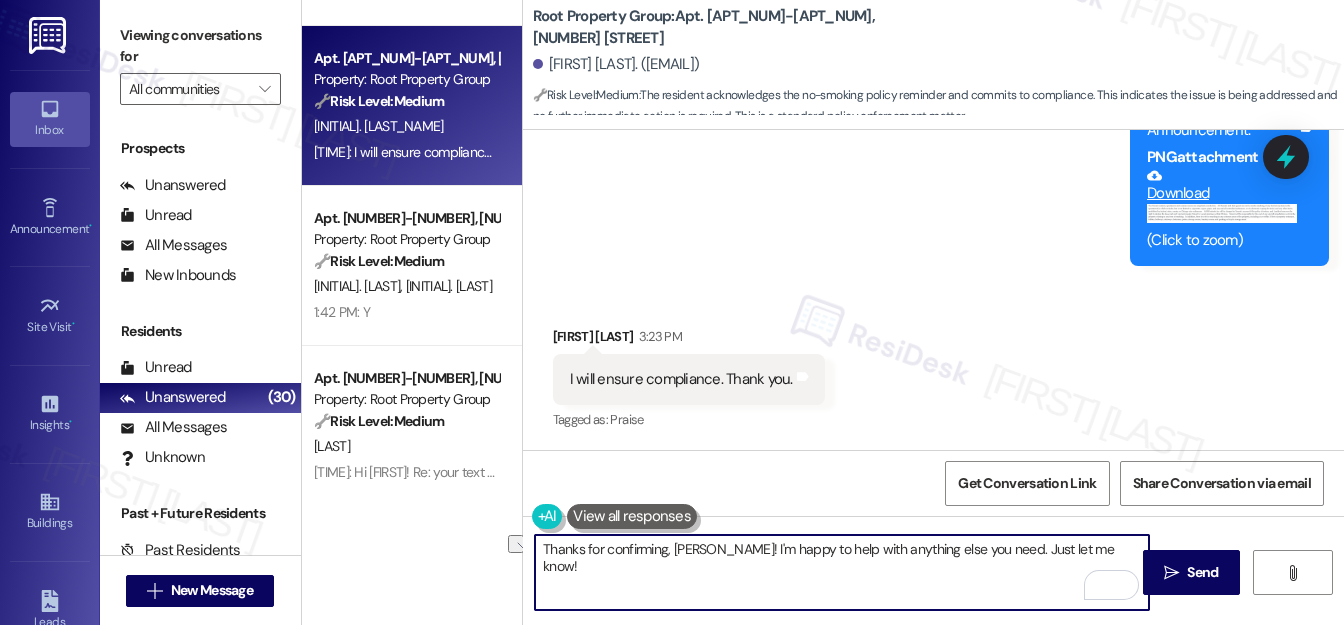 click on "Thanks for confirming, Richard! I'm happy to help with anything else you need. Just let me know!" at bounding box center (842, 572) 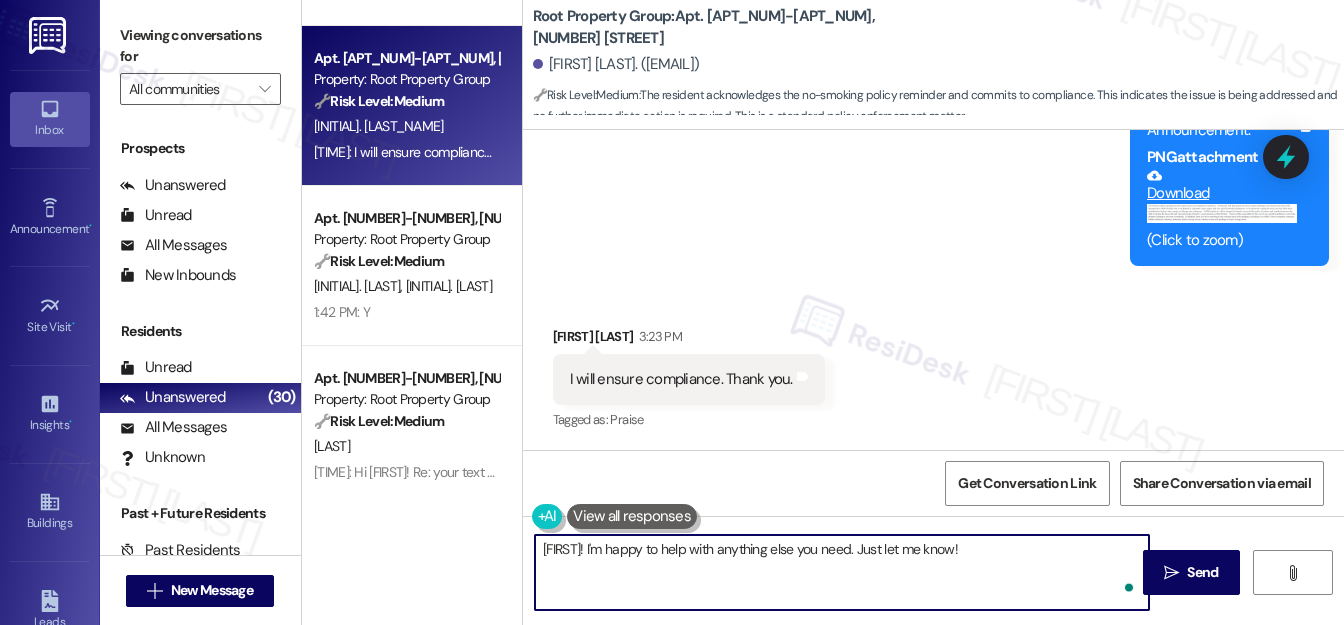 paste on "Thank you—I appreciate your cooperation." 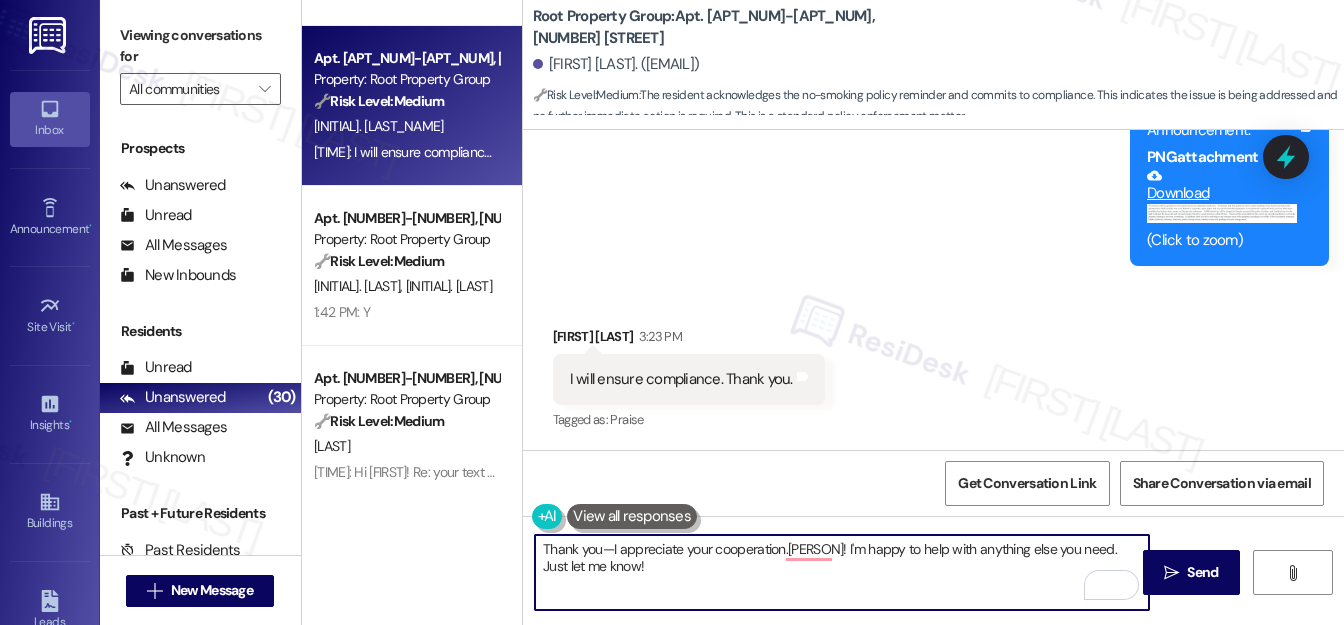 click on "Thank you—I appreciate your cooperation.Richard! I'm happy to help with anything else you need. Just let me know!" at bounding box center (842, 572) 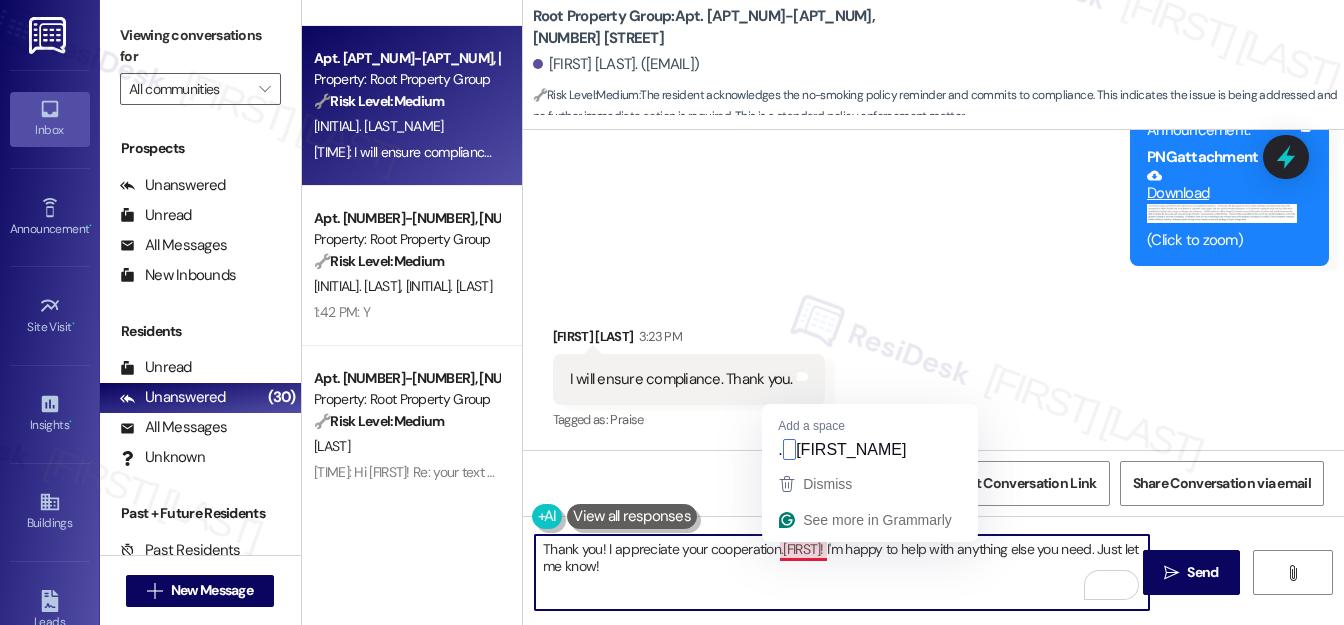click on "Thank you! I appreciate your cooperation.Richard! I'm happy to help with anything else you need. Just let me know!" at bounding box center [842, 572] 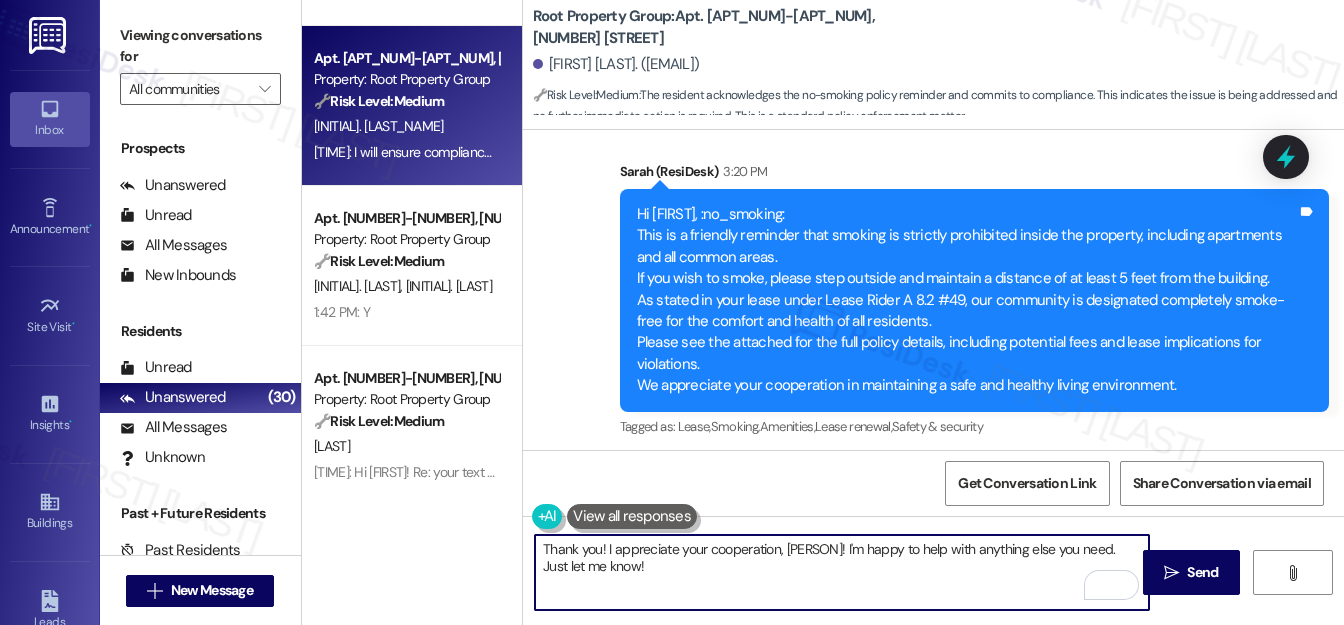 scroll, scrollTop: 894, scrollLeft: 0, axis: vertical 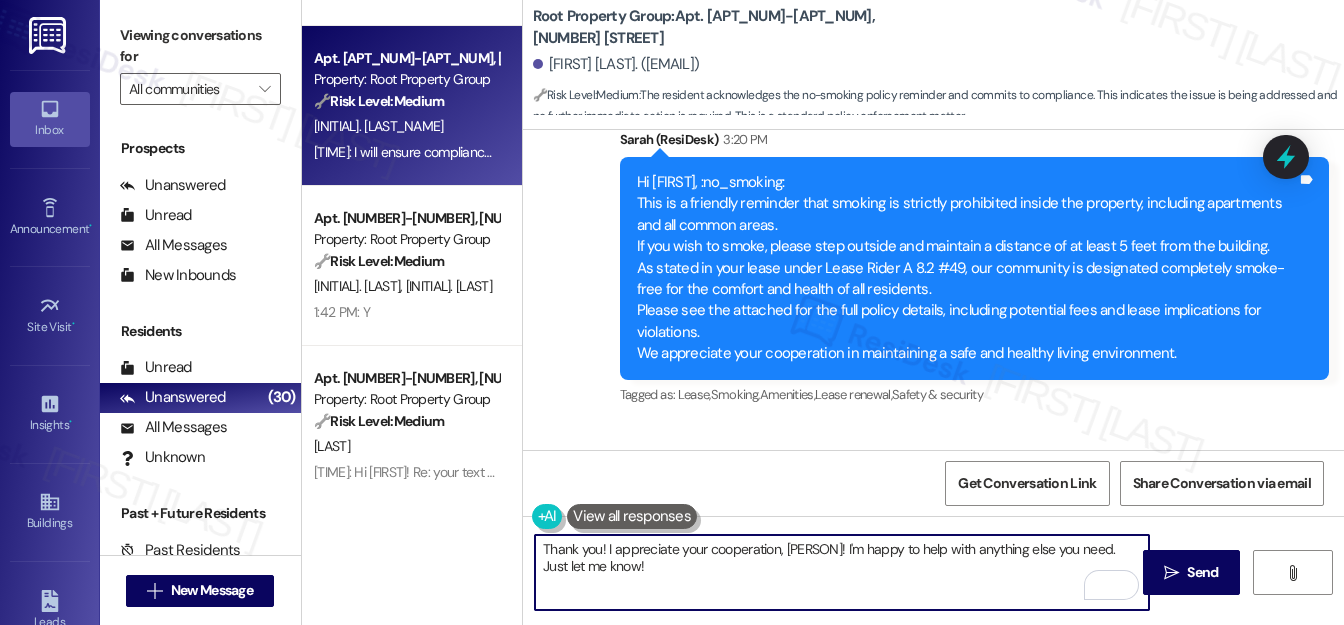 click on "Thank you! I appreciate your cooperation, Richard! I'm happy to help with anything else you need. Just let me know!" at bounding box center [842, 572] 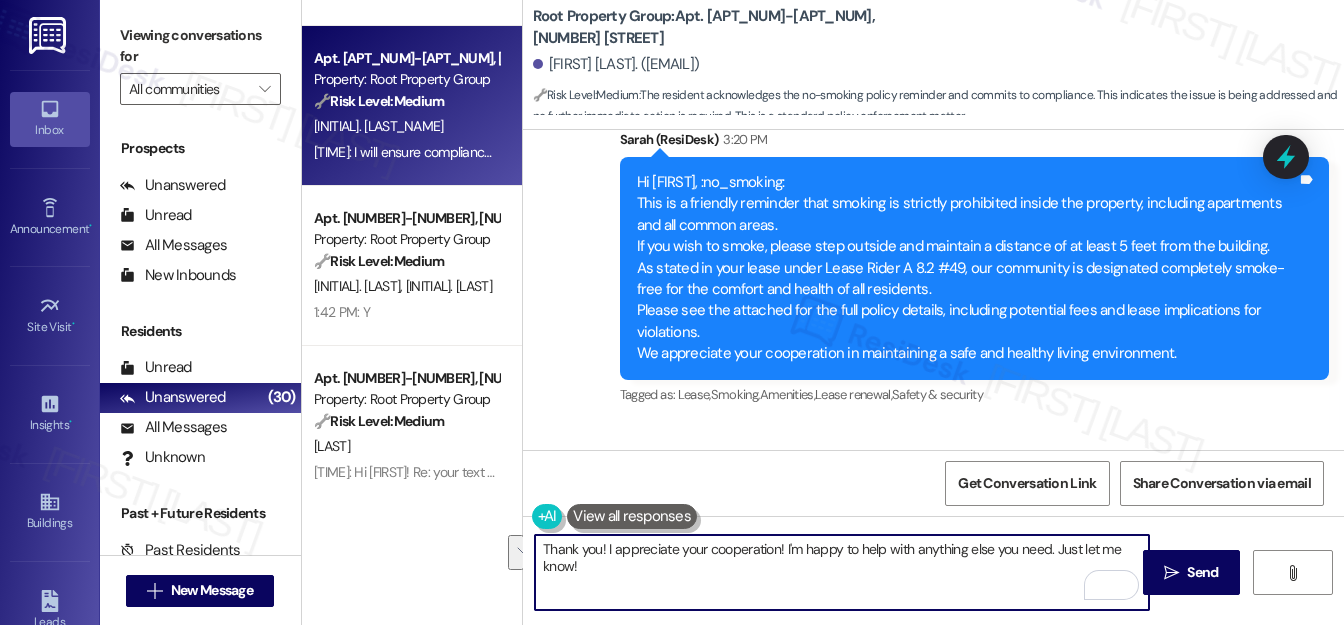 drag, startPoint x: 784, startPoint y: 546, endPoint x: 802, endPoint y: 567, distance: 27.658634 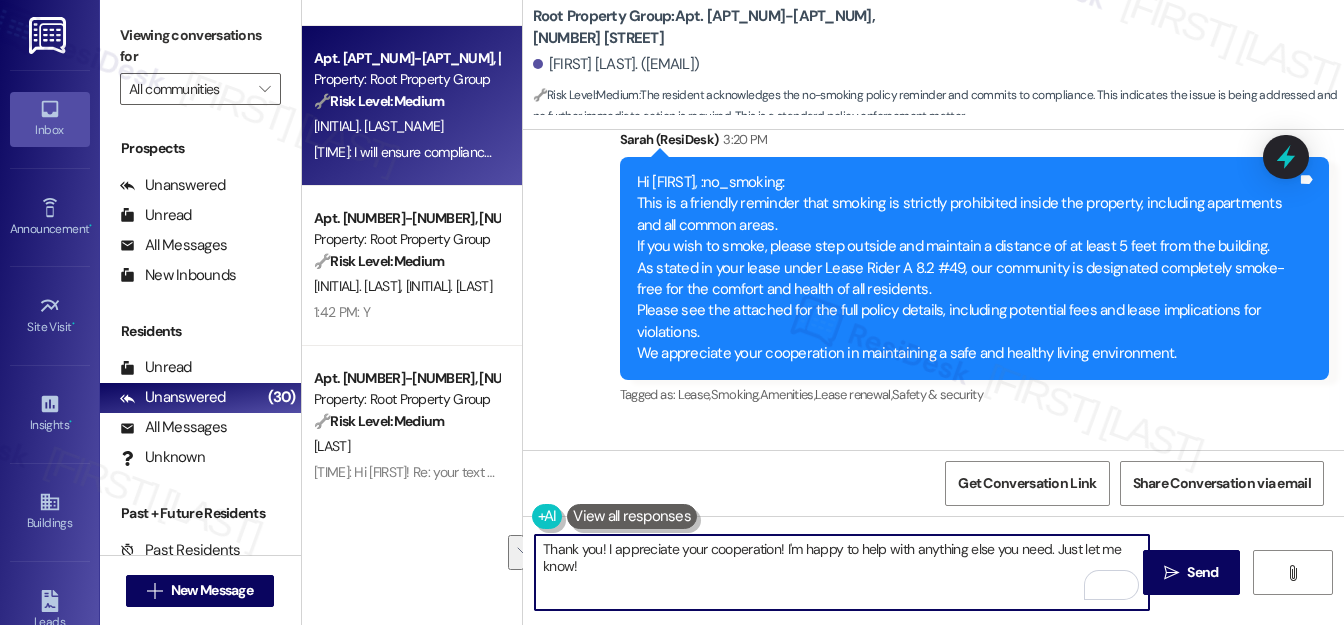 click on "Thank you! I appreciate your cooperation! I'm happy to help with anything else you need. Just let me know!" at bounding box center (842, 572) 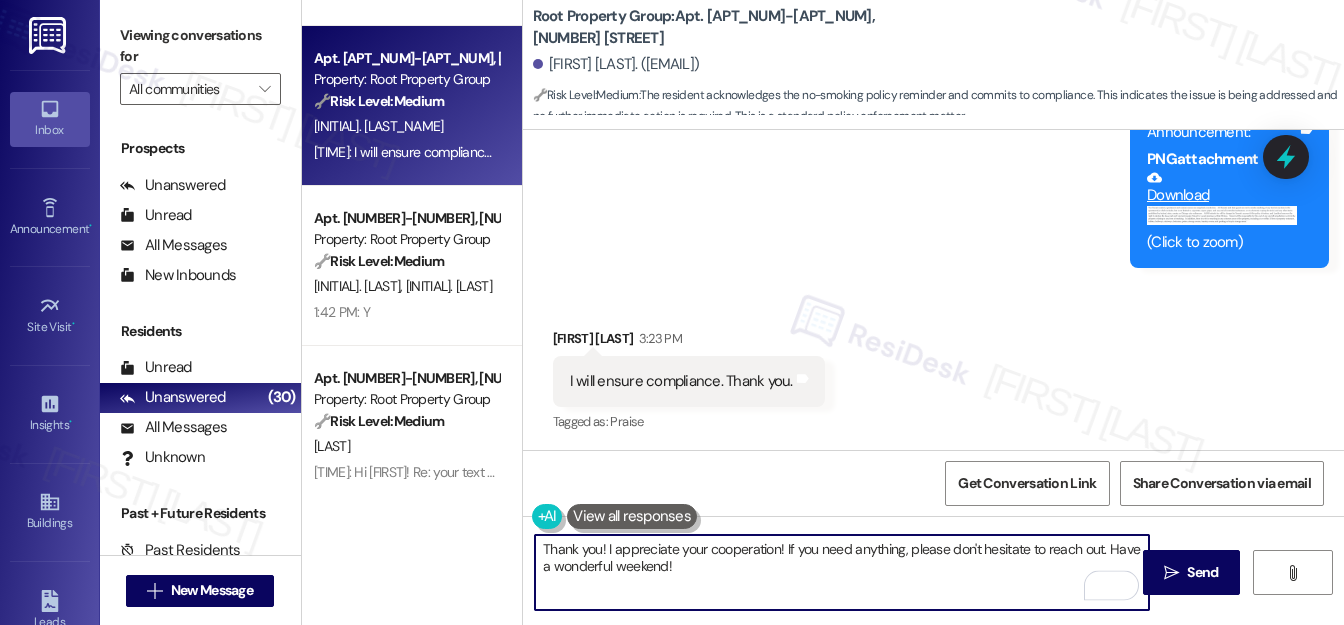 scroll, scrollTop: 1258, scrollLeft: 0, axis: vertical 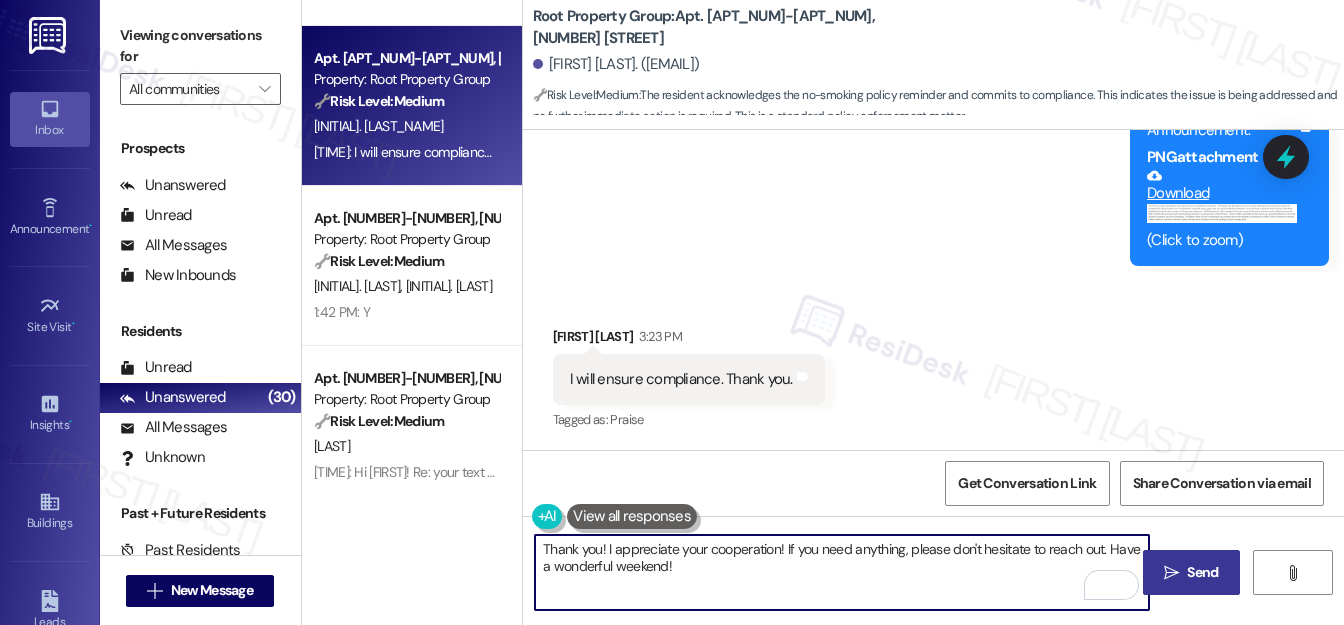 type on "Thank you! I appreciate your cooperation! If you need anything, please don't hesitate to reach out. Have a wonderful weekend!" 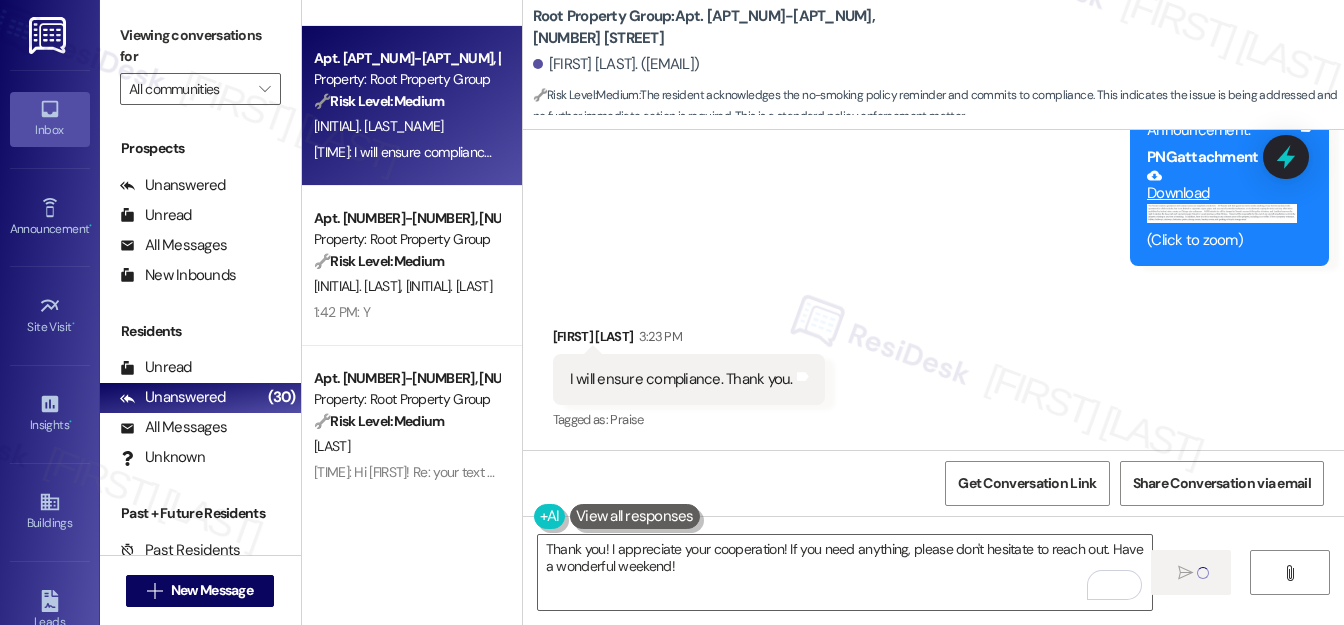 type 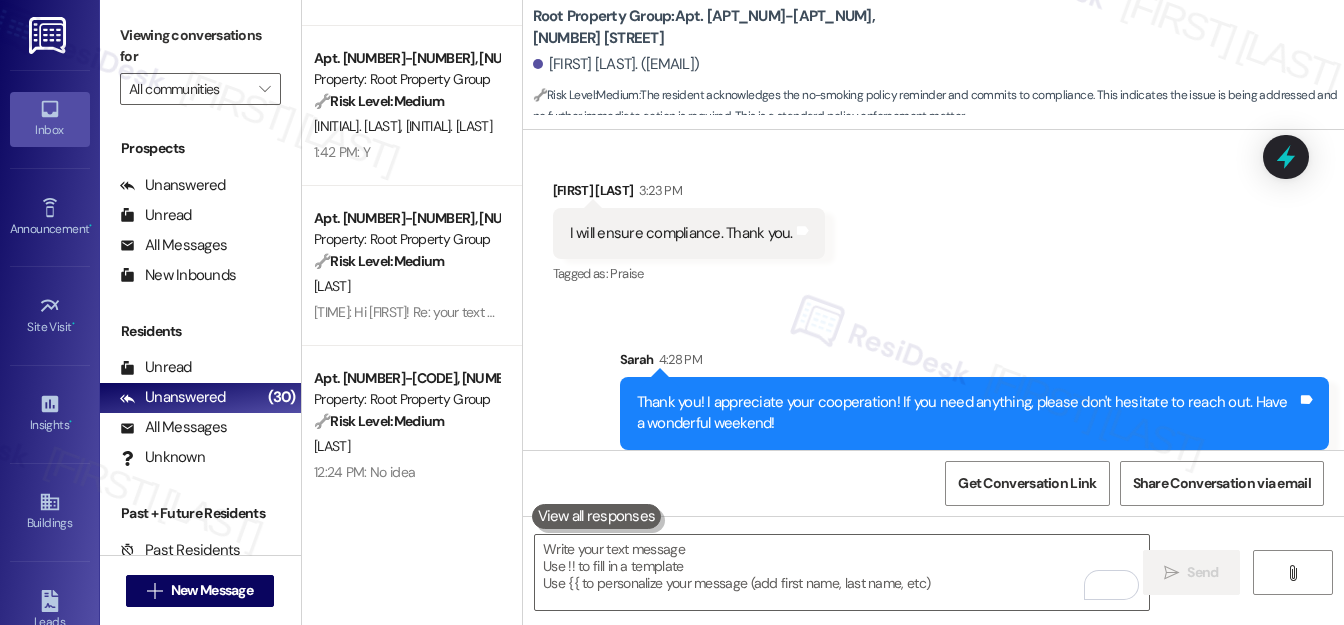 scroll, scrollTop: 1418, scrollLeft: 0, axis: vertical 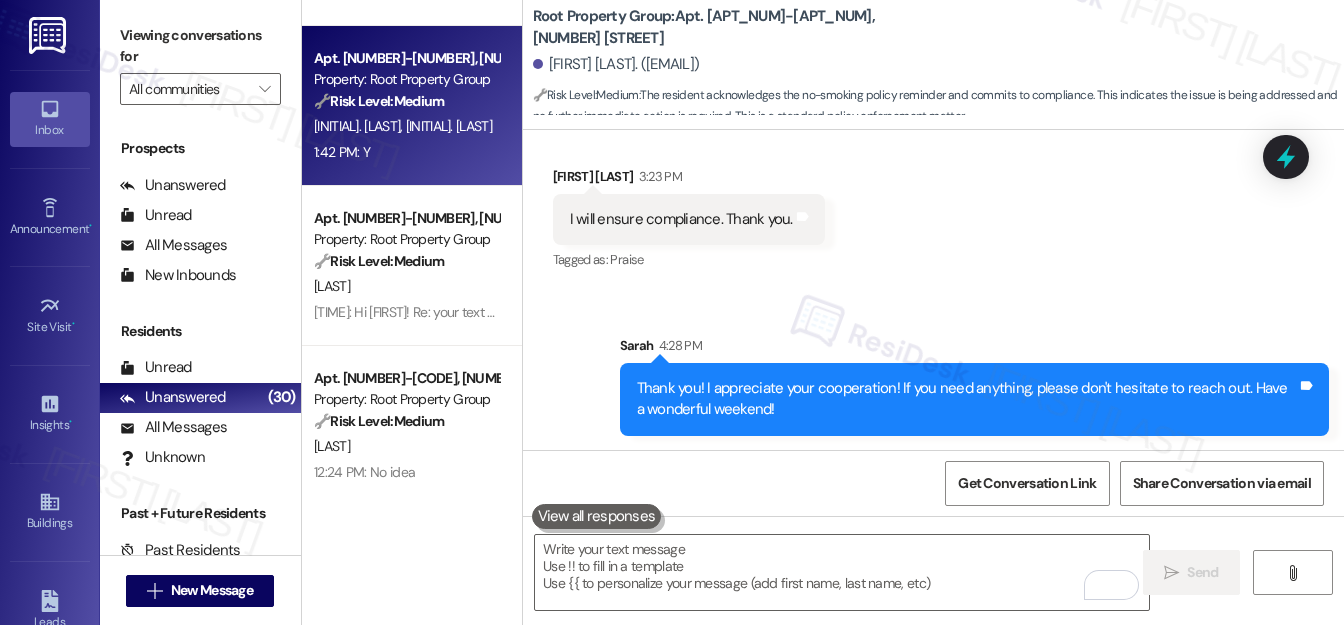 click on "1:42 PM: Y 1:42 PM: Y" at bounding box center [406, 152] 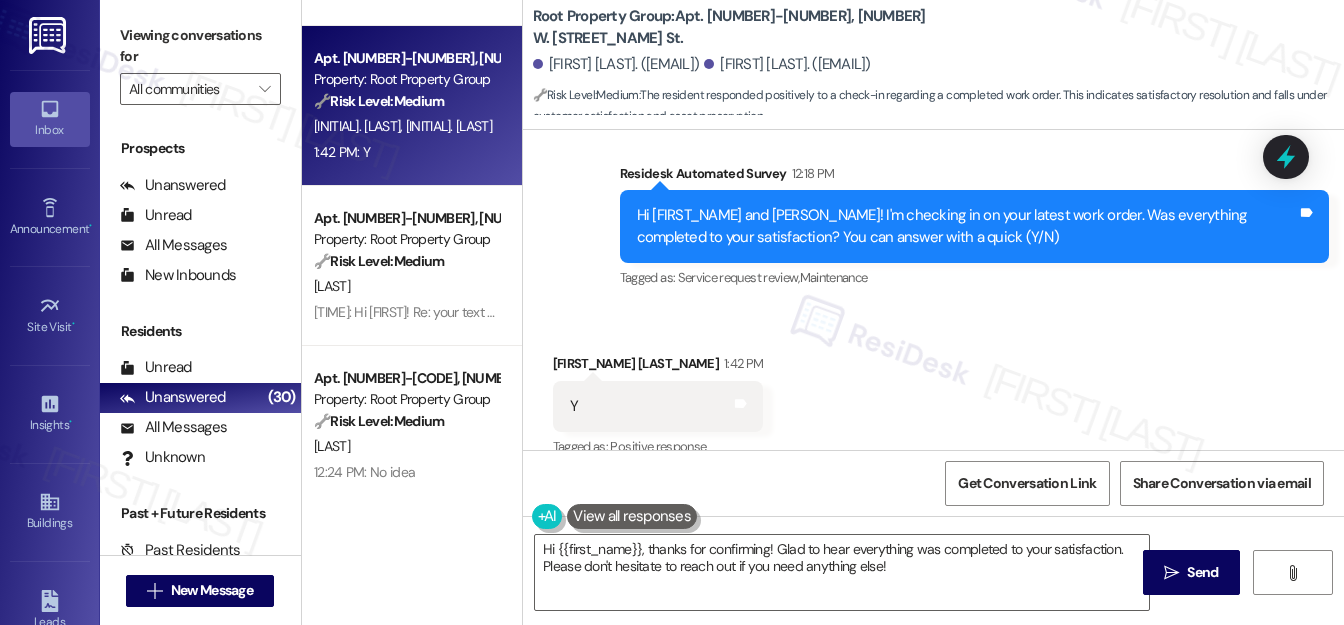 scroll, scrollTop: 666, scrollLeft: 0, axis: vertical 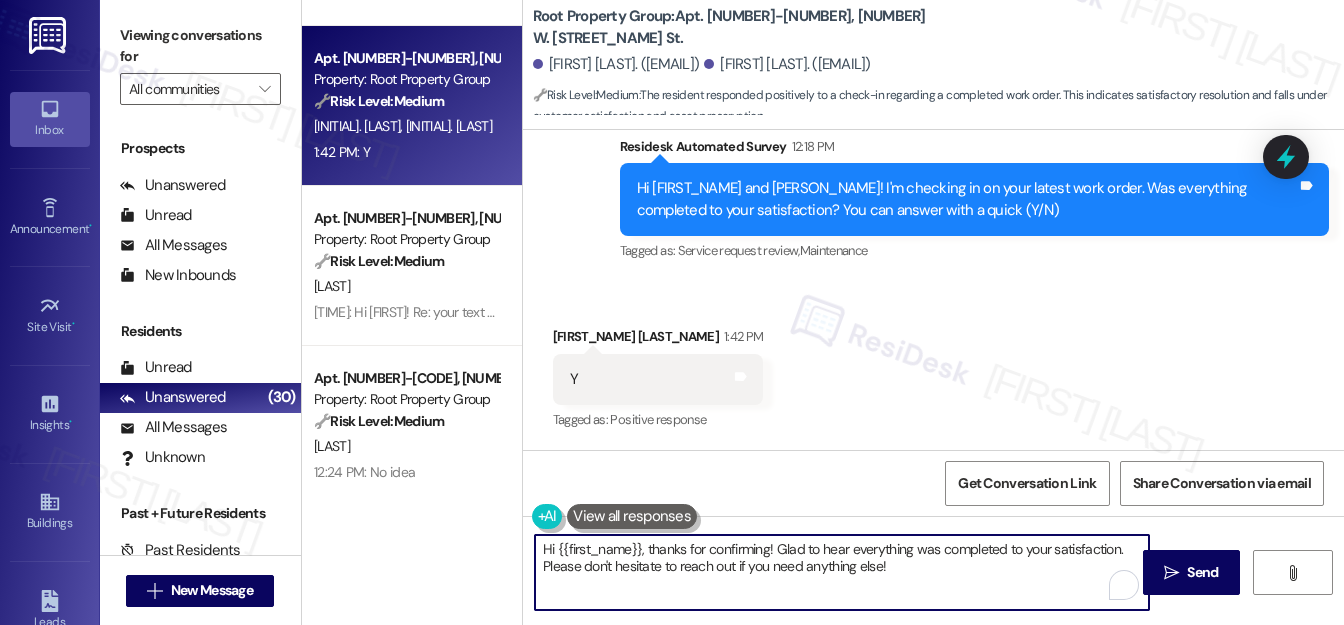 drag, startPoint x: 648, startPoint y: 546, endPoint x: 544, endPoint y: 552, distance: 104.172935 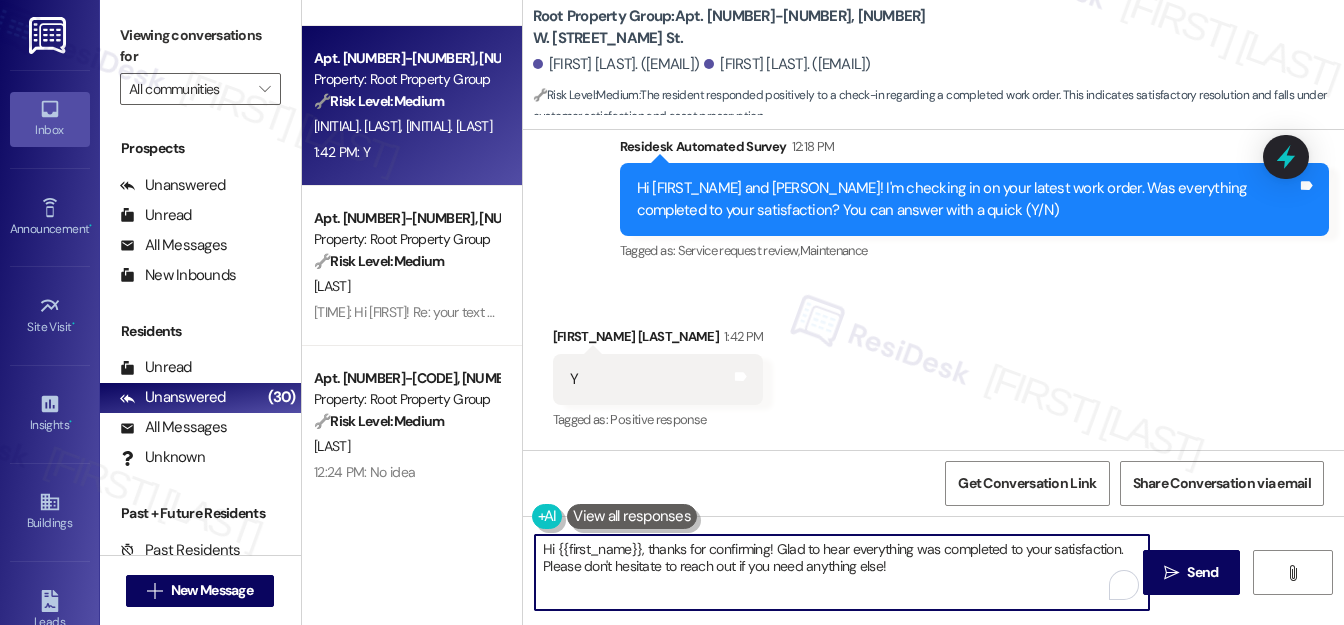 click on "Hi {{first_name}}, thanks for confirming! Glad to hear everything was completed to your satisfaction. Please don't hesitate to reach out if you need anything else!" at bounding box center [842, 572] 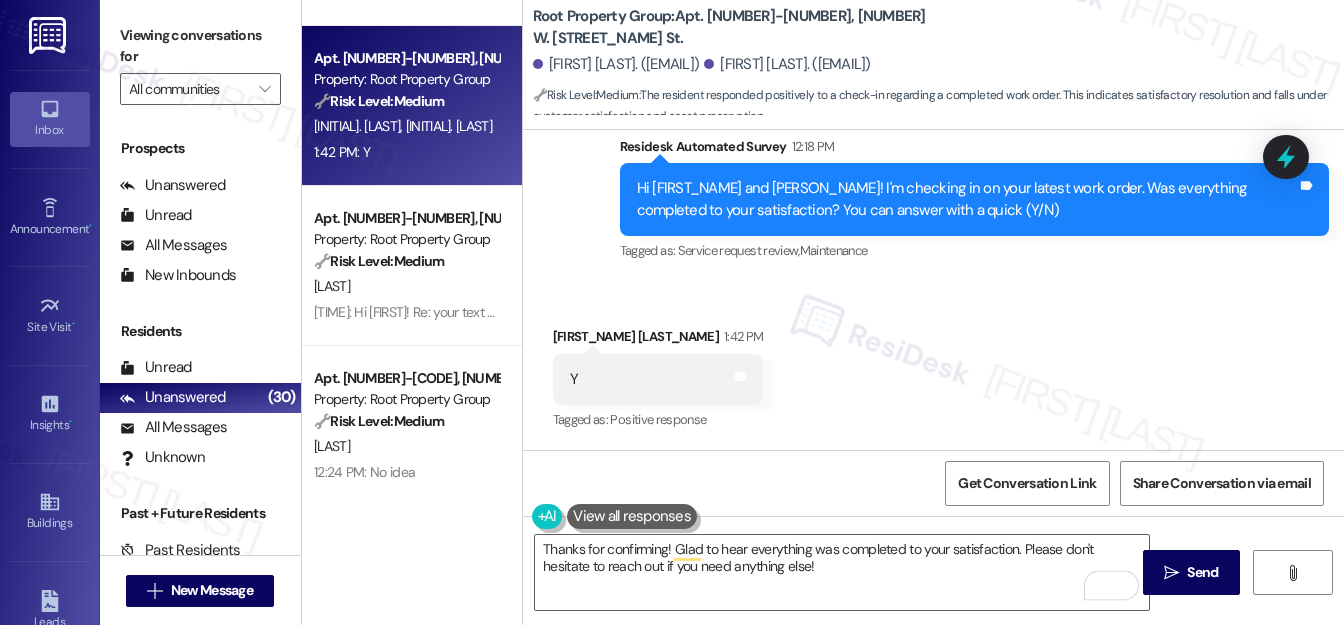click on "Neepa Modi 1:42 PM" at bounding box center [658, 340] 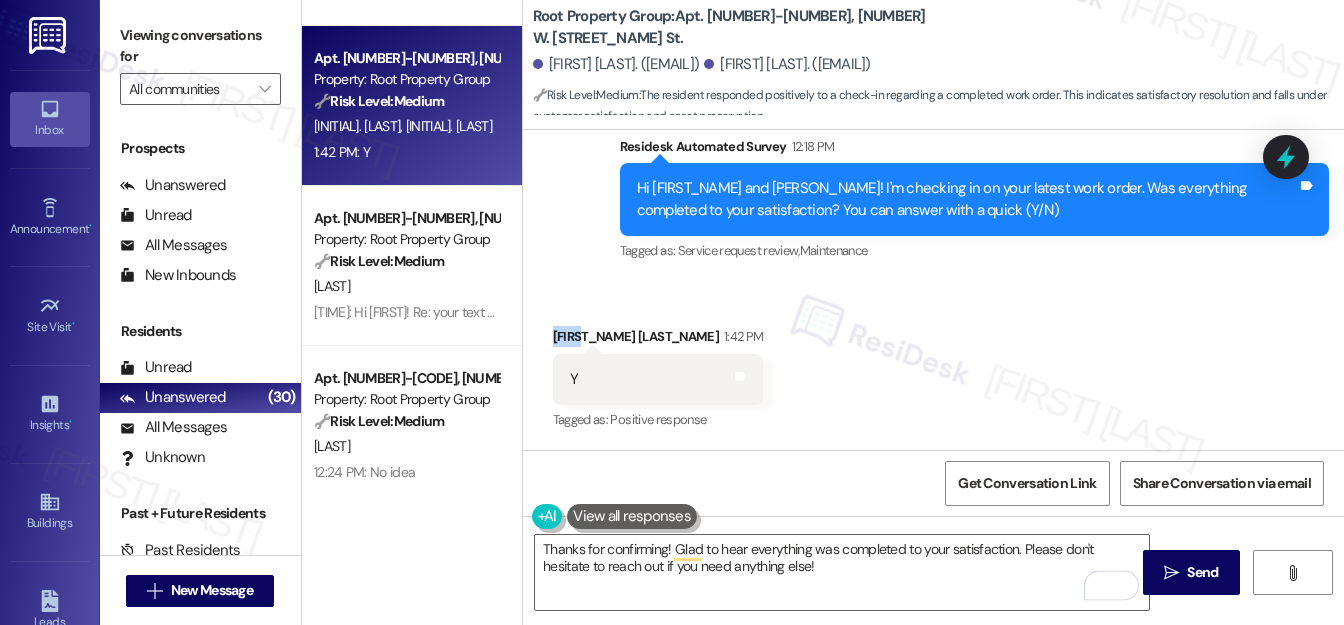 click on "Neepa Modi 1:42 PM" at bounding box center (658, 340) 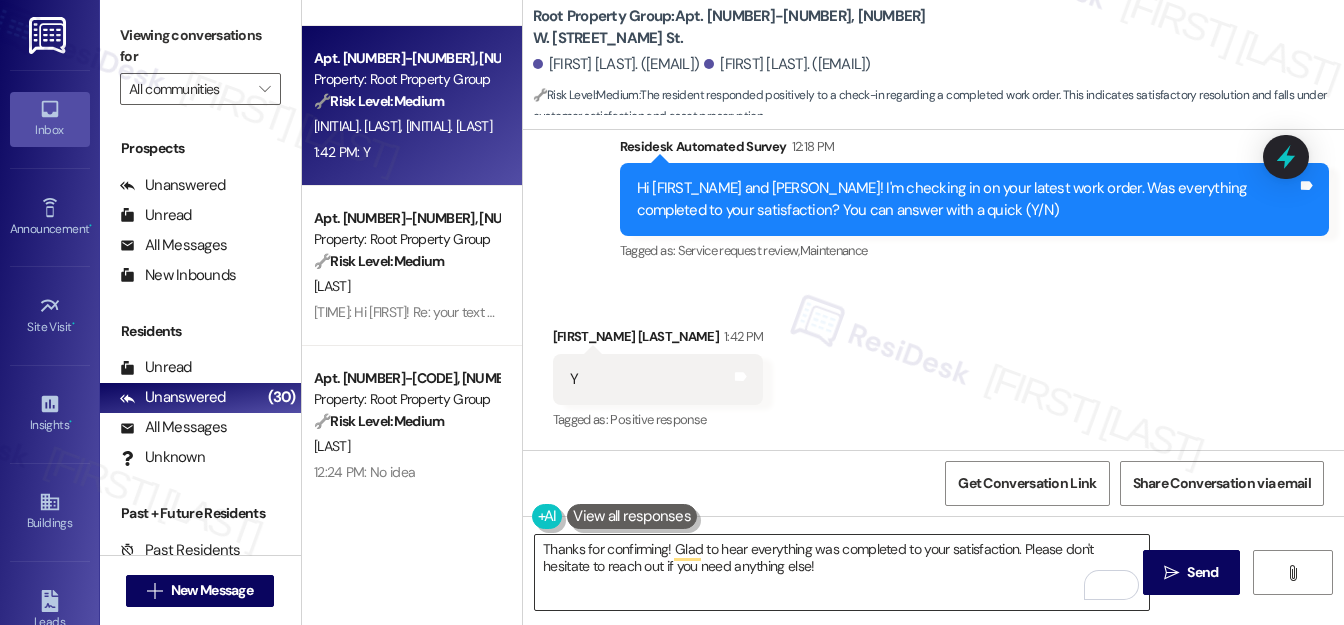 click on "Thanks for confirming! Glad to hear everything was completed to your satisfaction. Please don't hesitate to reach out if you need anything else!" at bounding box center [842, 572] 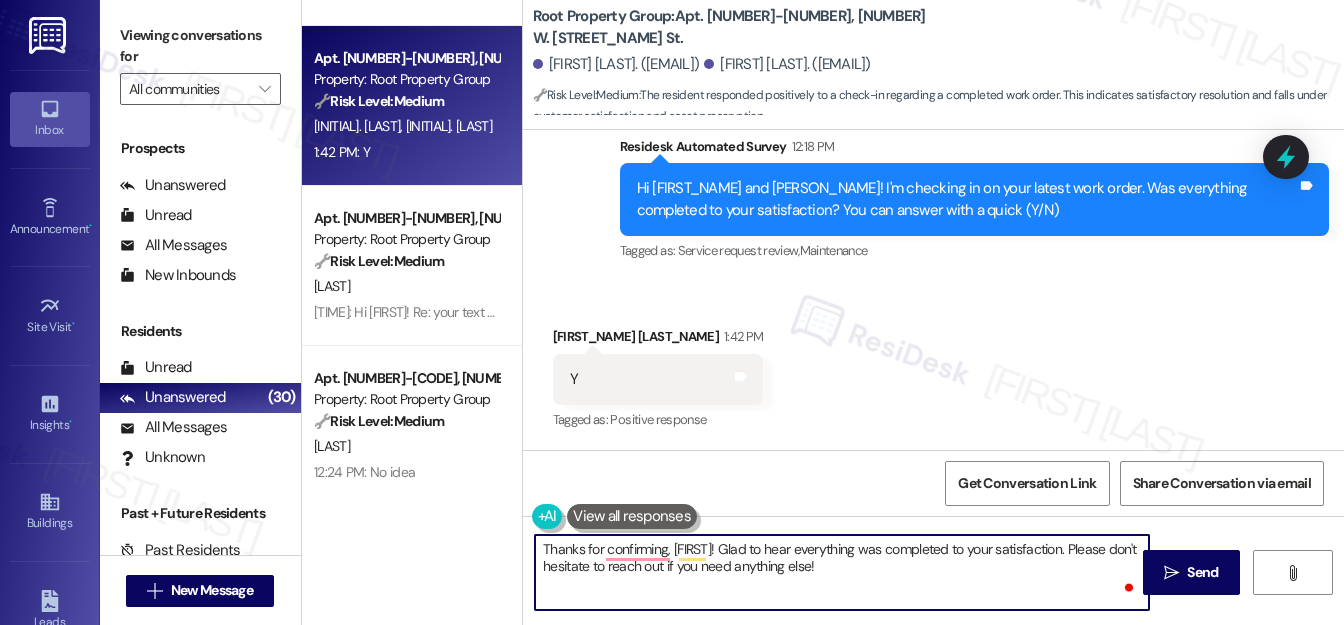 paste on "Neepa" 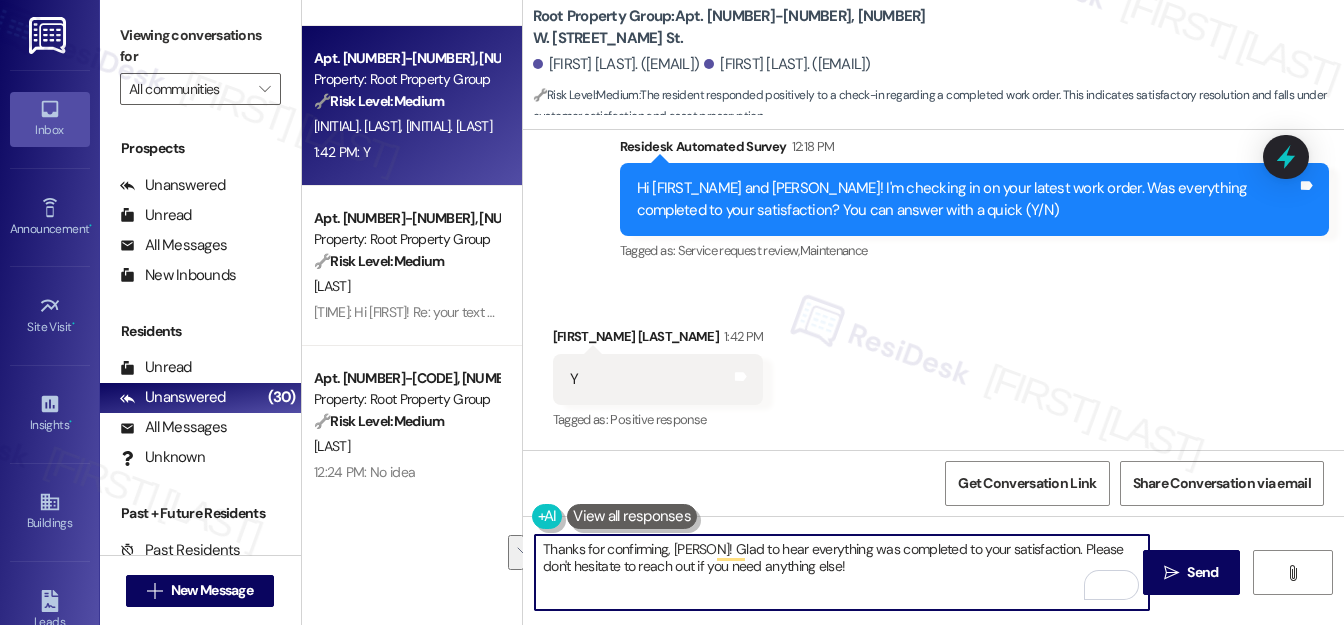 drag, startPoint x: 1064, startPoint y: 546, endPoint x: 1058, endPoint y: 571, distance: 25.70992 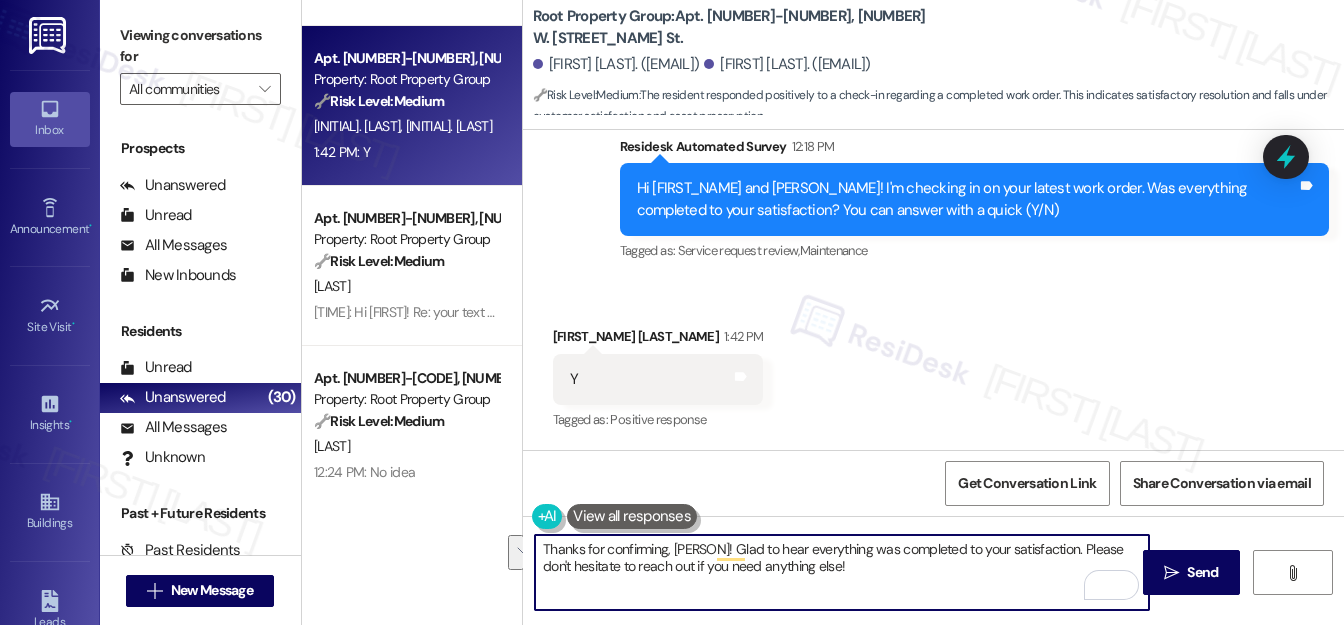 click on "Thanks for confirming, Neepa! Glad to hear everything was completed to your satisfaction. Please don't hesitate to reach out if you need anything else!" at bounding box center (842, 572) 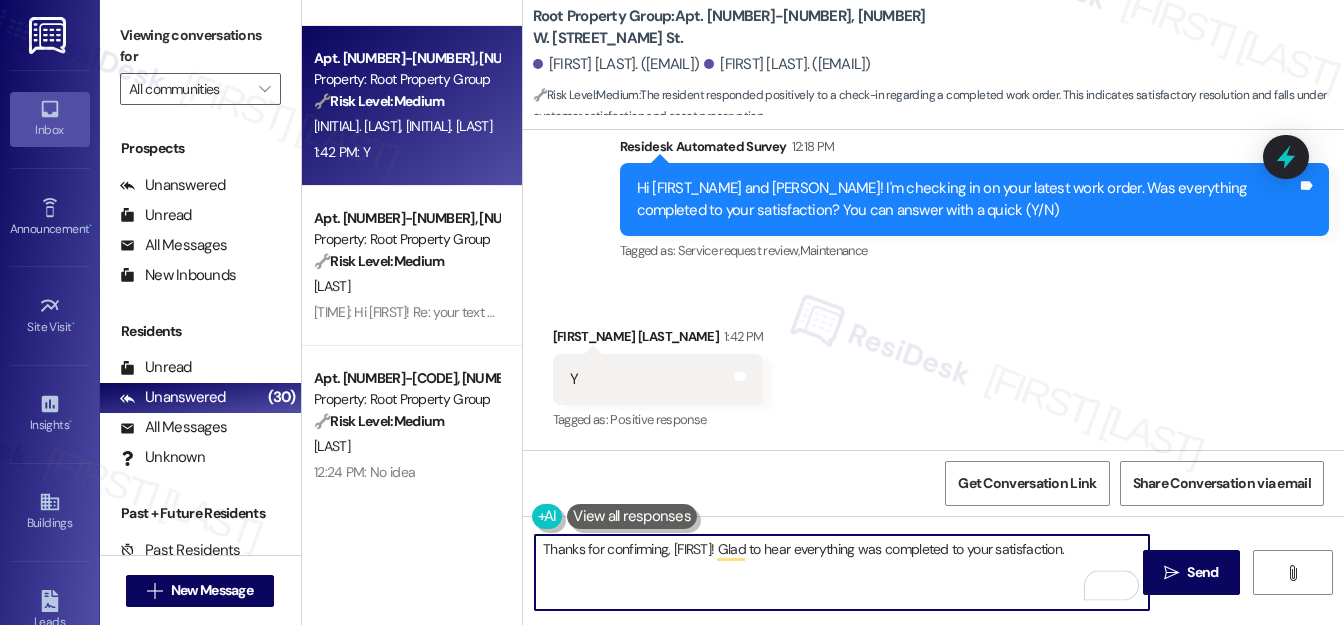 paste on "We'd also love to hear your thoughts, has {{property}} lived up to your expectations?" 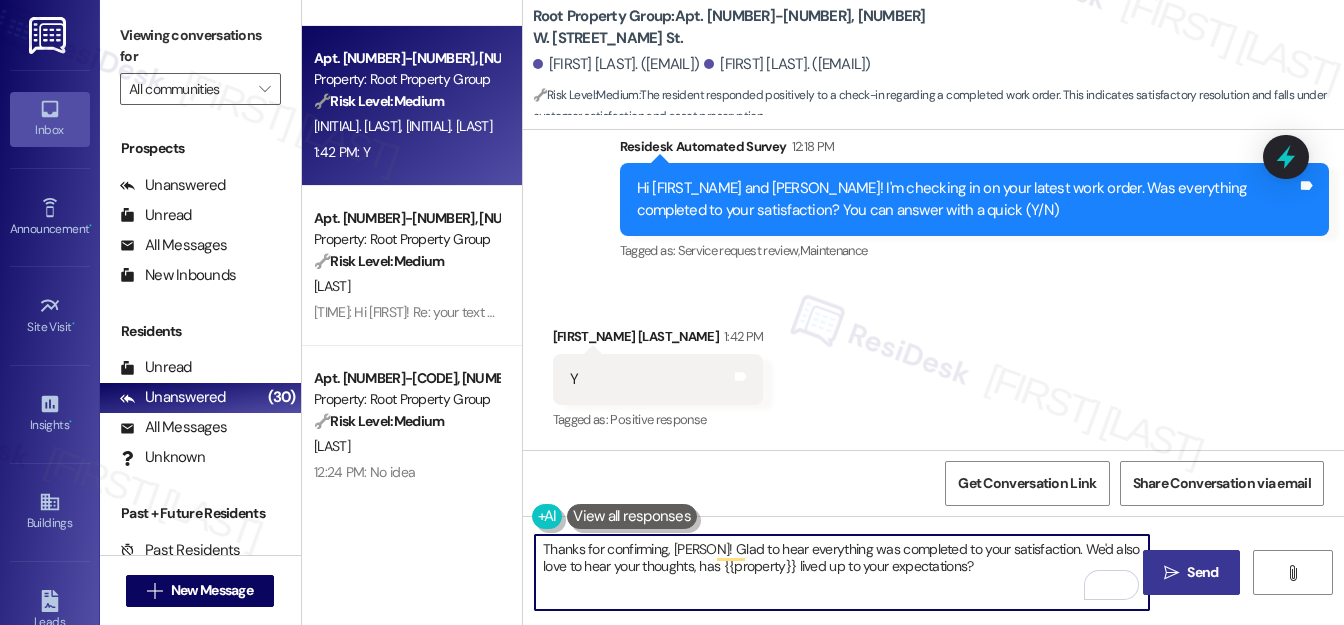 type on "Thanks for confirming, Neepa! Glad to hear everything was completed to your satisfaction. We'd also love to hear your thoughts, has {{property}} lived up to your expectations?" 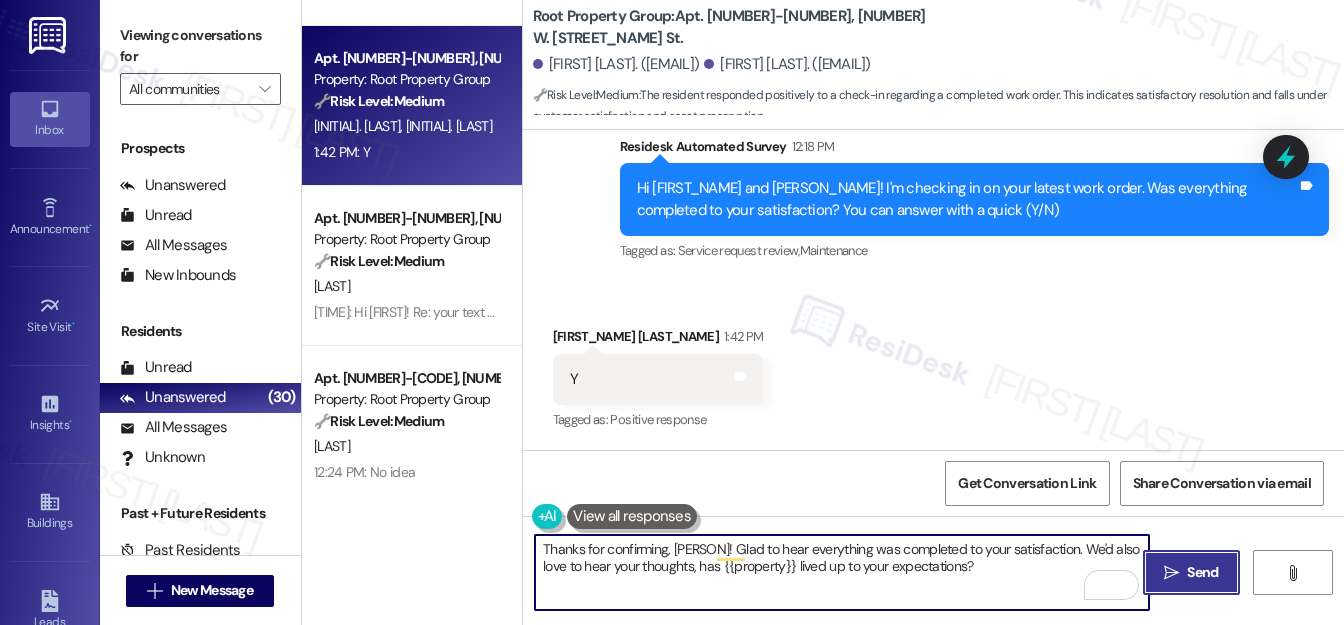 click on "Send" at bounding box center [1202, 572] 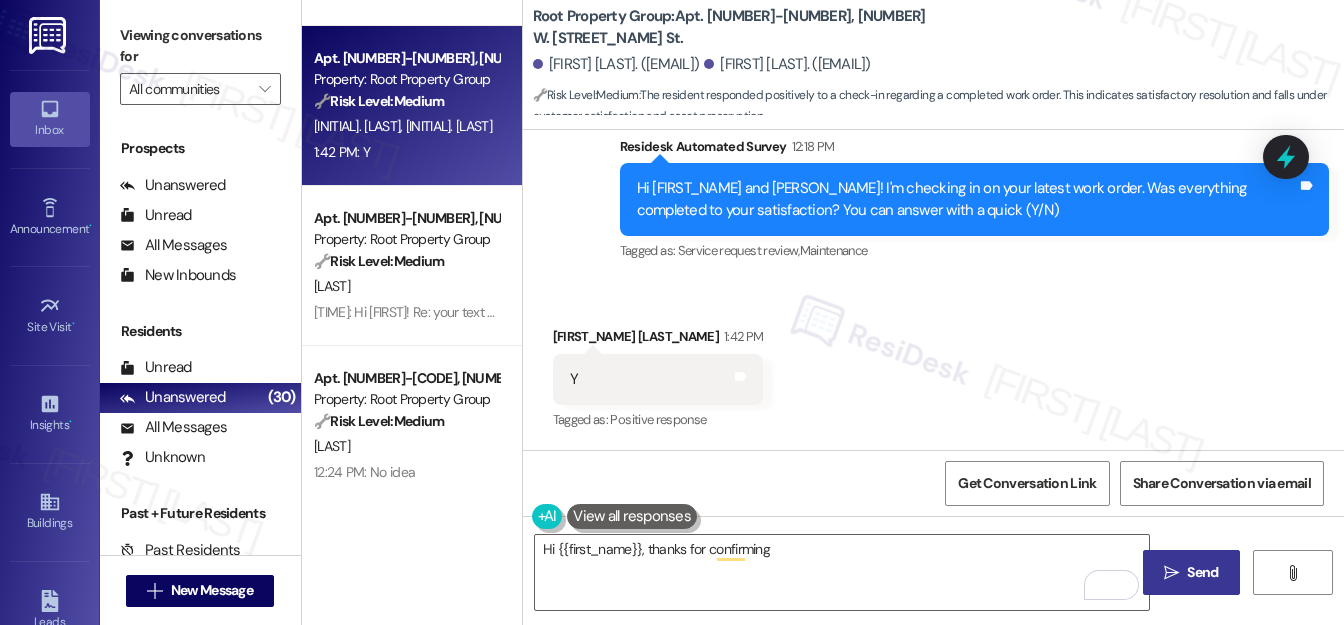 scroll, scrollTop: 665, scrollLeft: 0, axis: vertical 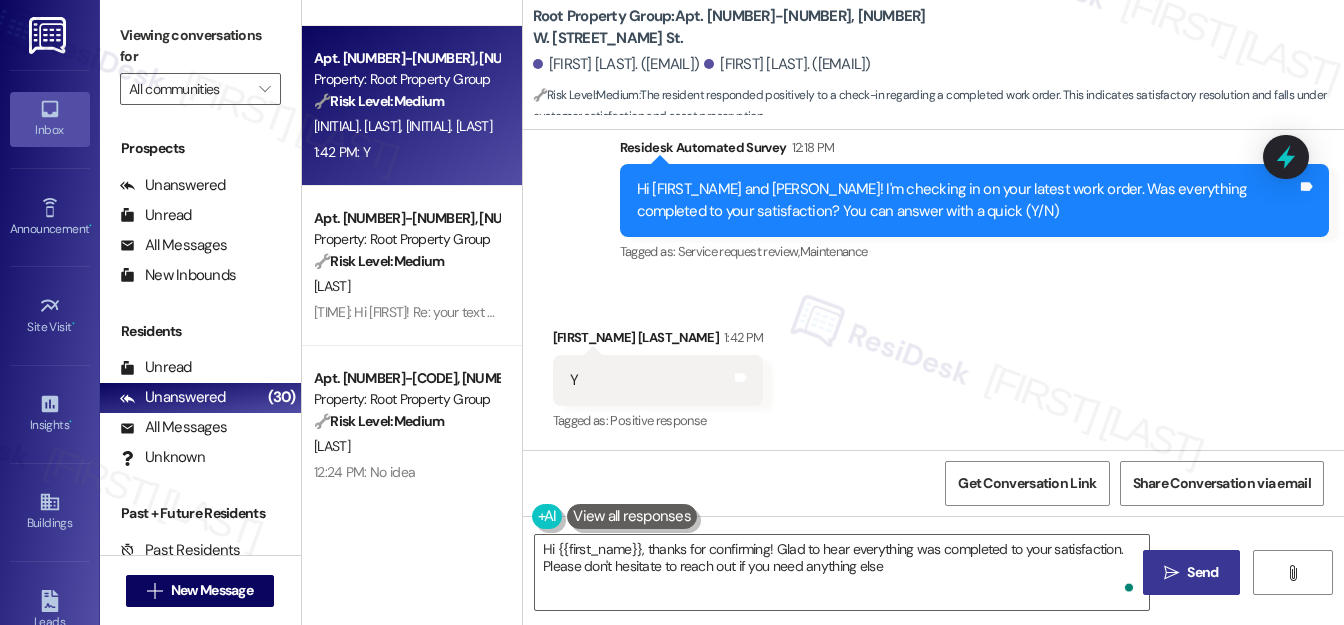type on "Hi {{first_name}}, thanks for confirming! Glad to hear everything was completed to your satisfaction. Please don't hesitate to reach out if you need anything else!" 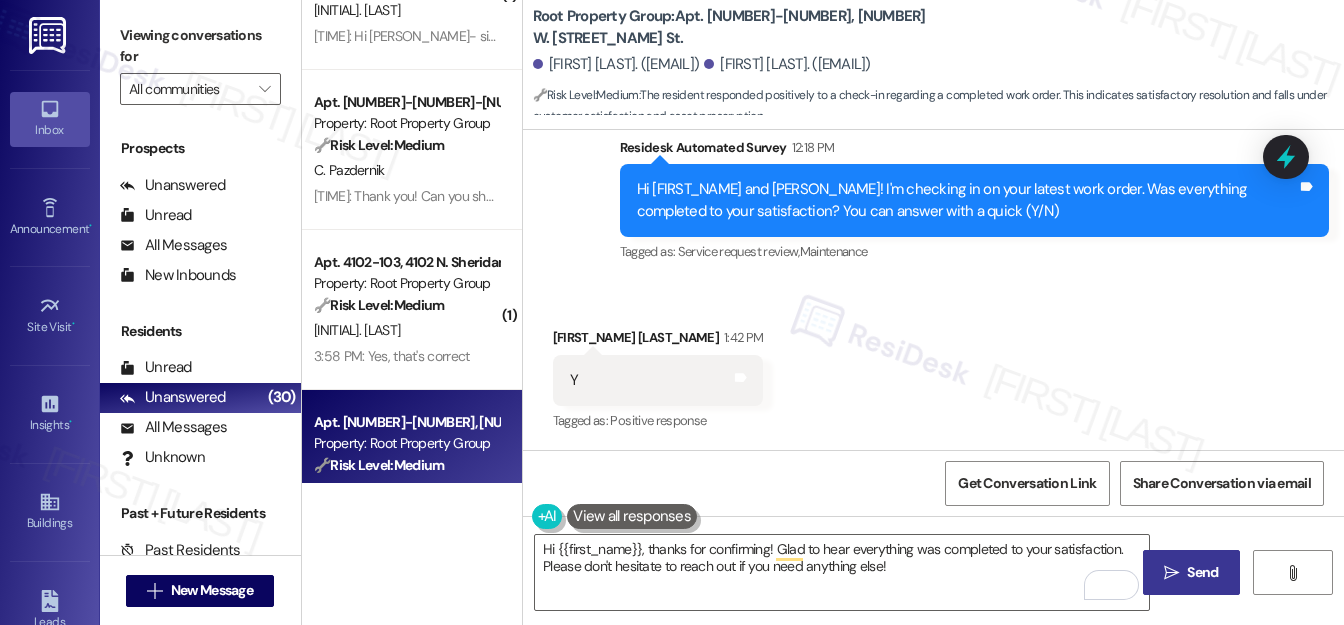 scroll, scrollTop: 0, scrollLeft: 0, axis: both 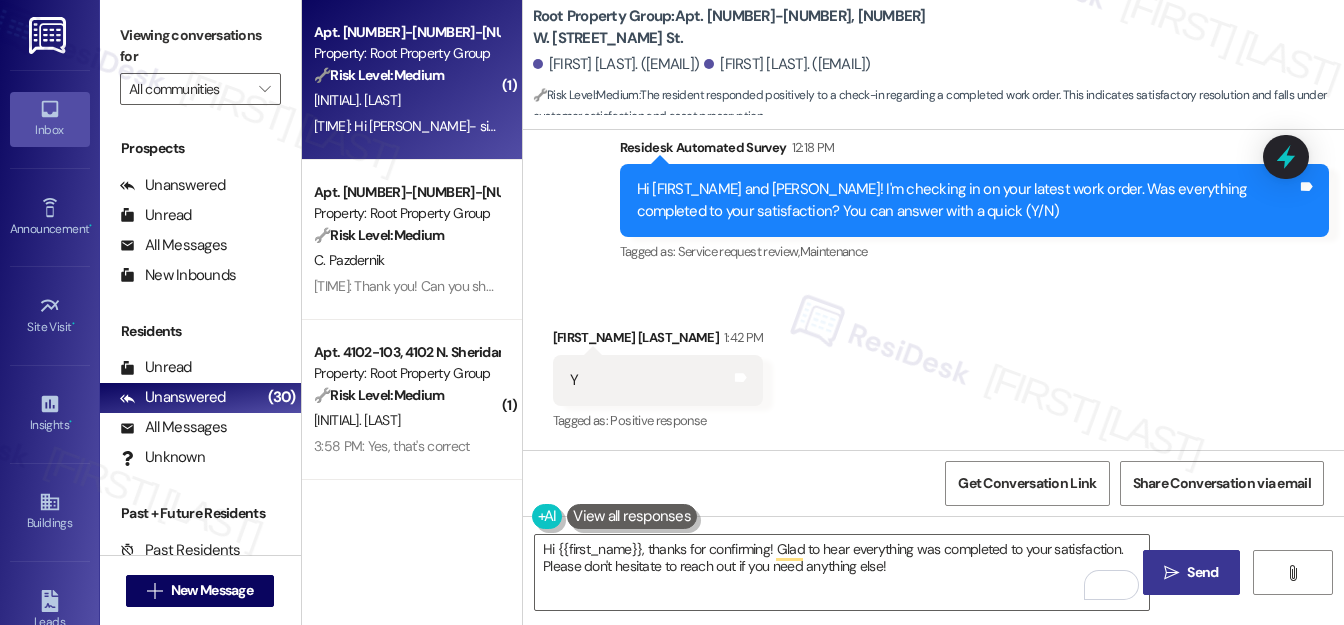 click on "[FIRST] [LAST]" at bounding box center [406, 100] 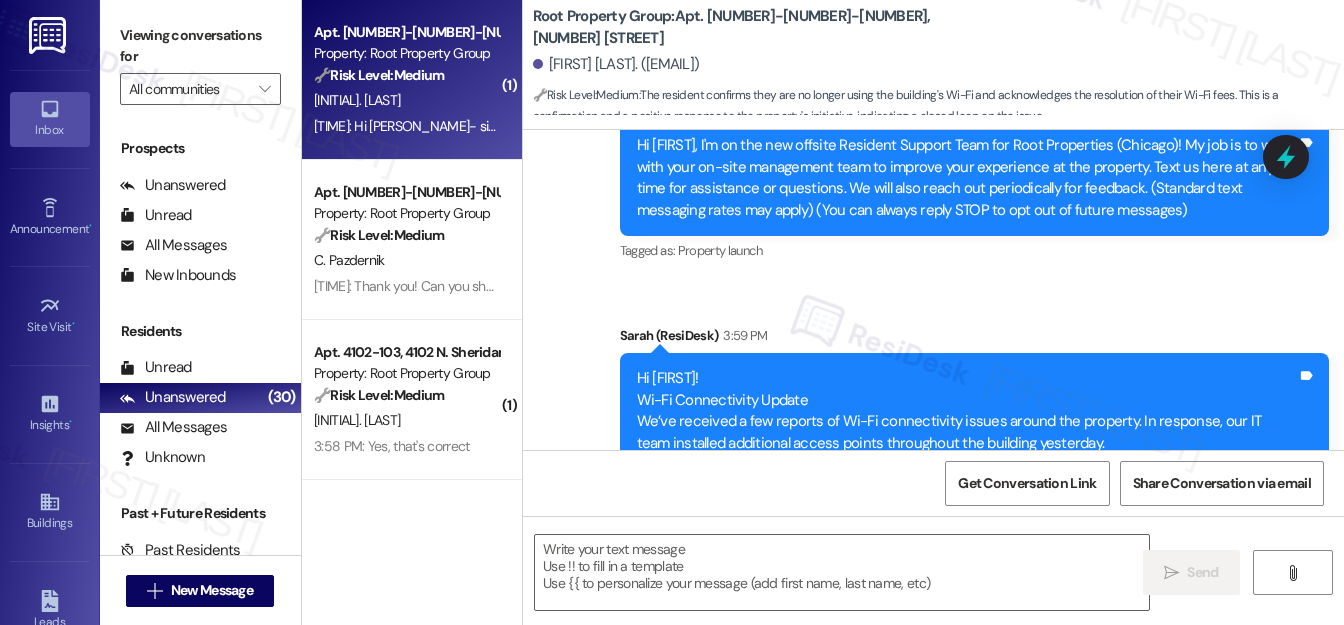 type on "Fetching suggested responses. Please feel free to read through the conversation in the meantime." 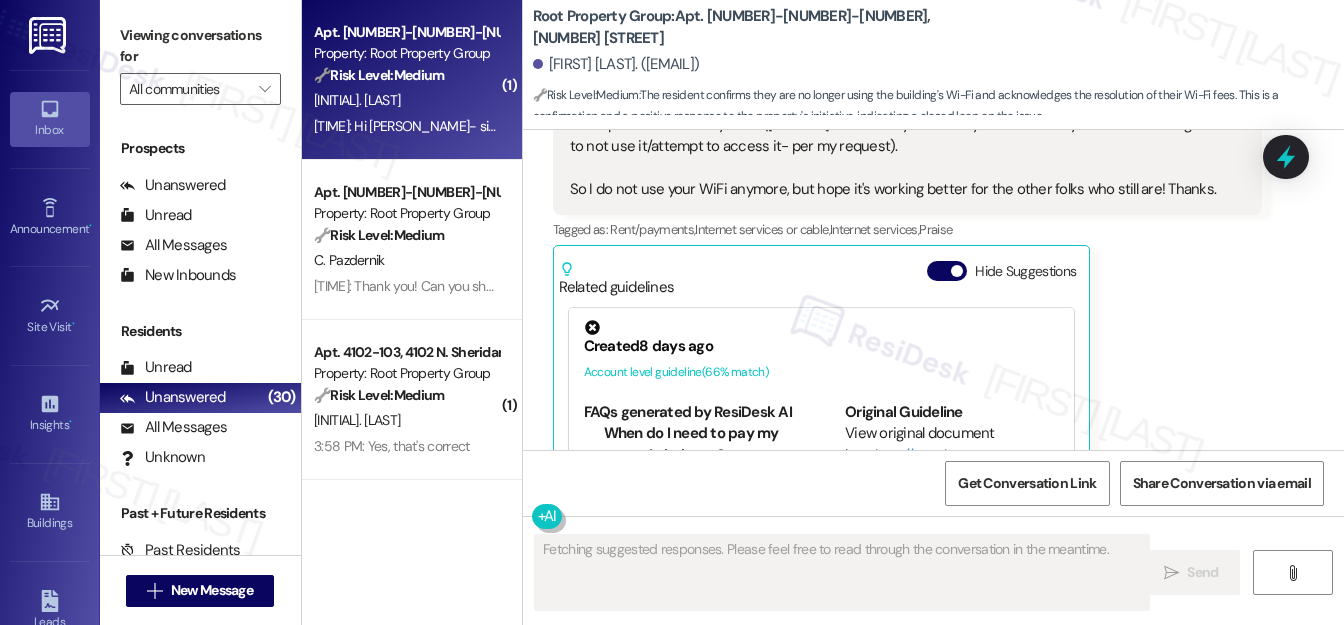 scroll, scrollTop: 989, scrollLeft: 0, axis: vertical 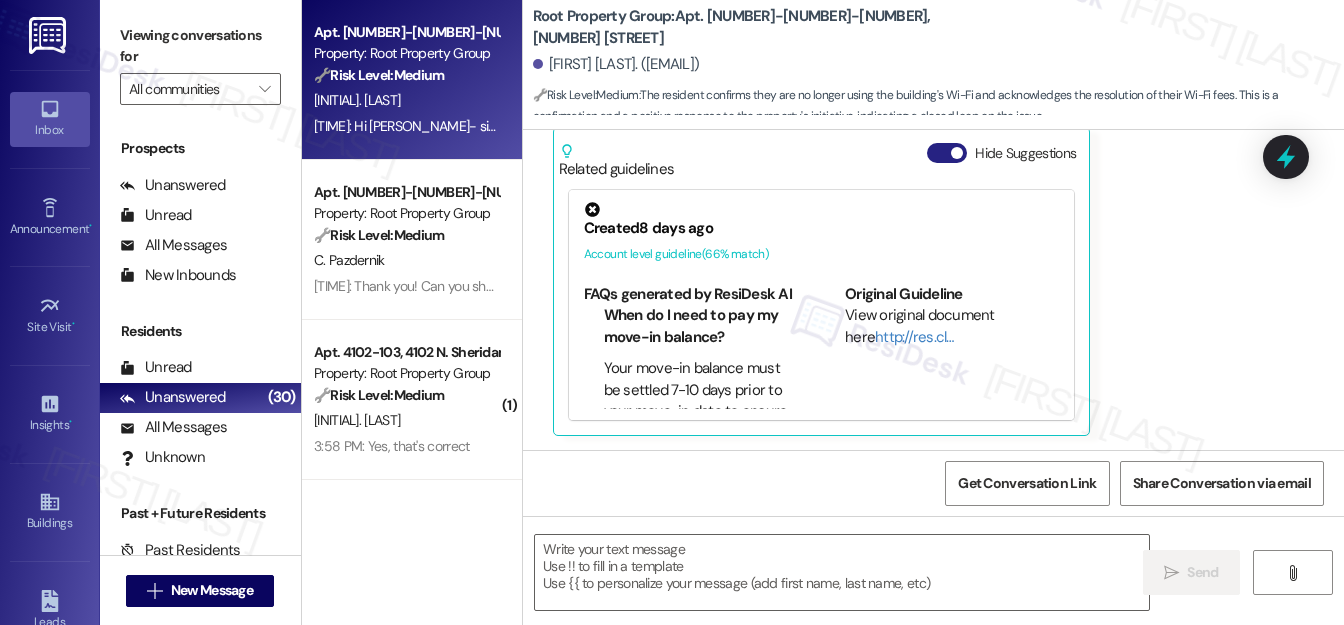 click on "Hide Suggestions" at bounding box center [947, 153] 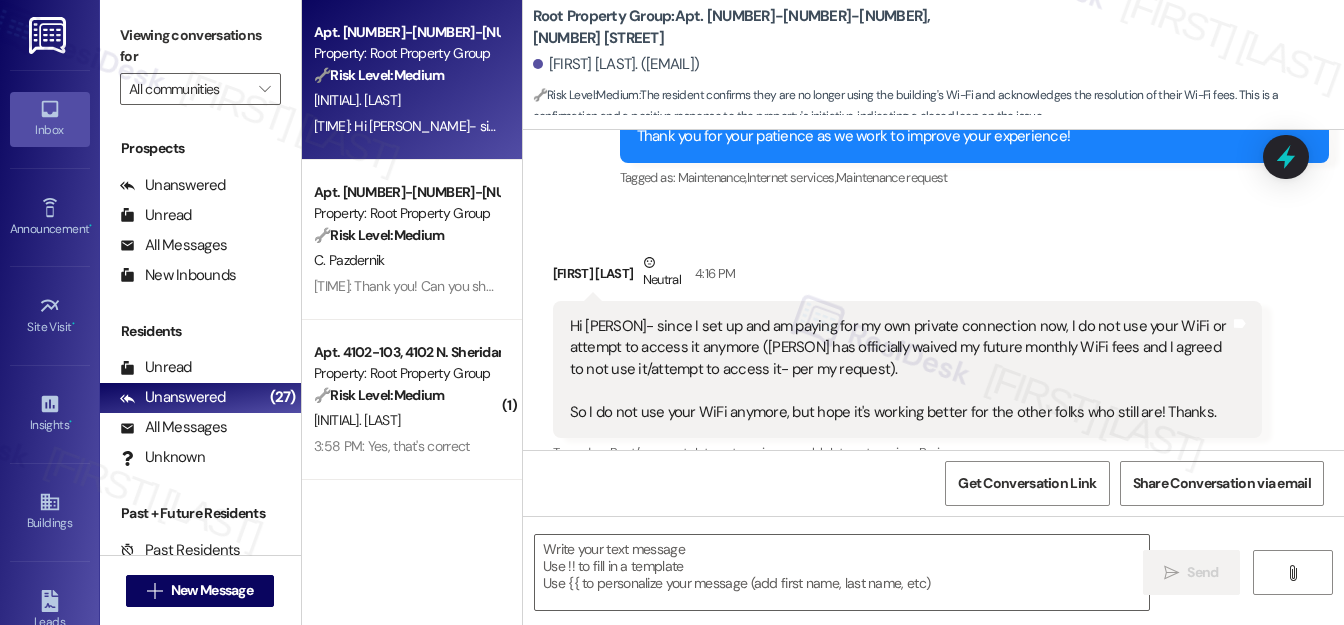 scroll, scrollTop: 739, scrollLeft: 0, axis: vertical 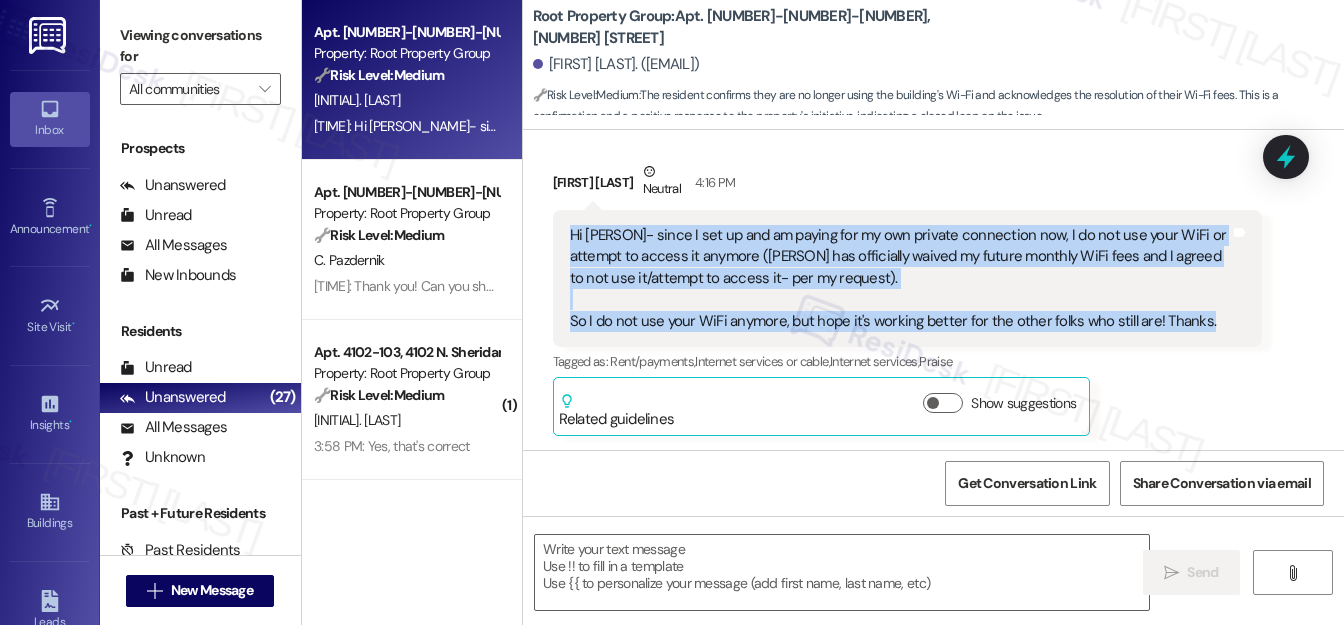 drag, startPoint x: 564, startPoint y: 230, endPoint x: 1208, endPoint y: 327, distance: 651.26416 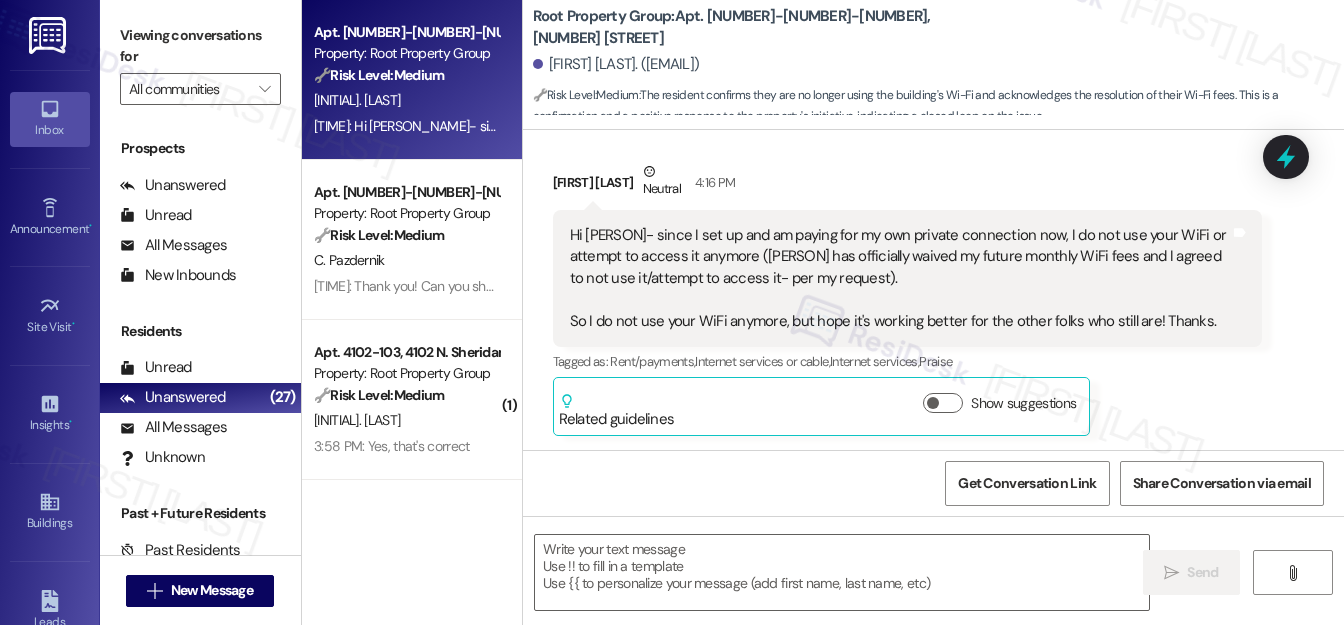 drag, startPoint x: 747, startPoint y: 492, endPoint x: 721, endPoint y: 506, distance: 29.529646 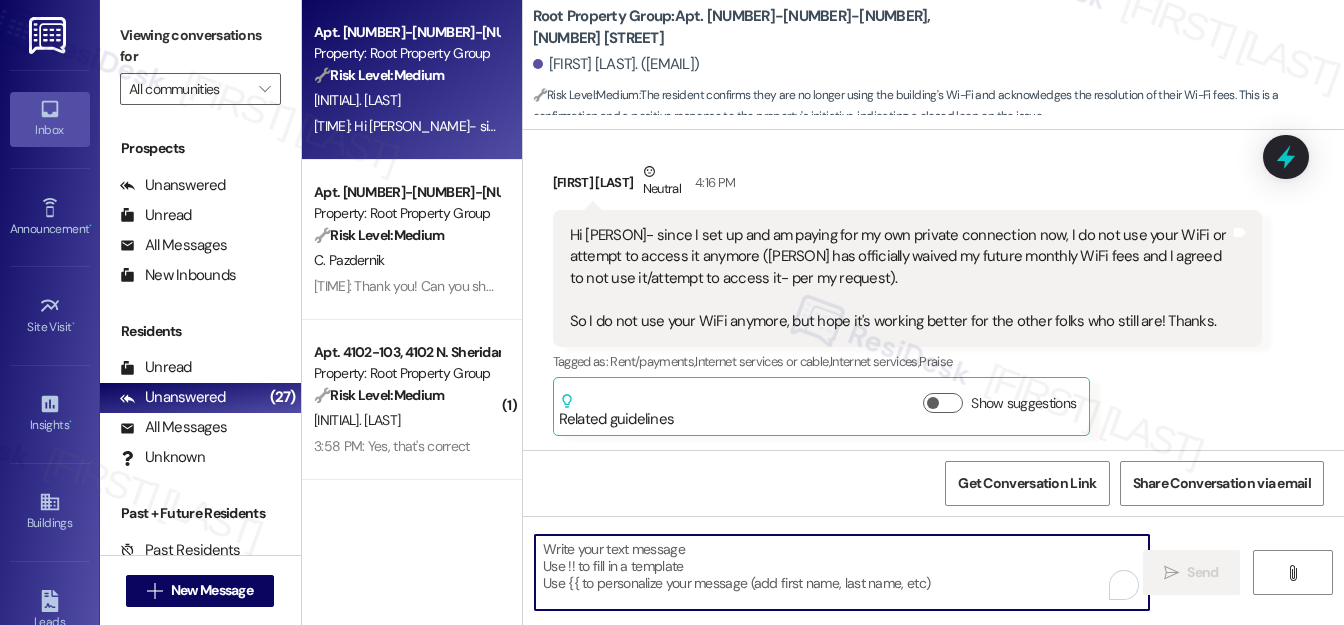 click at bounding box center [842, 572] 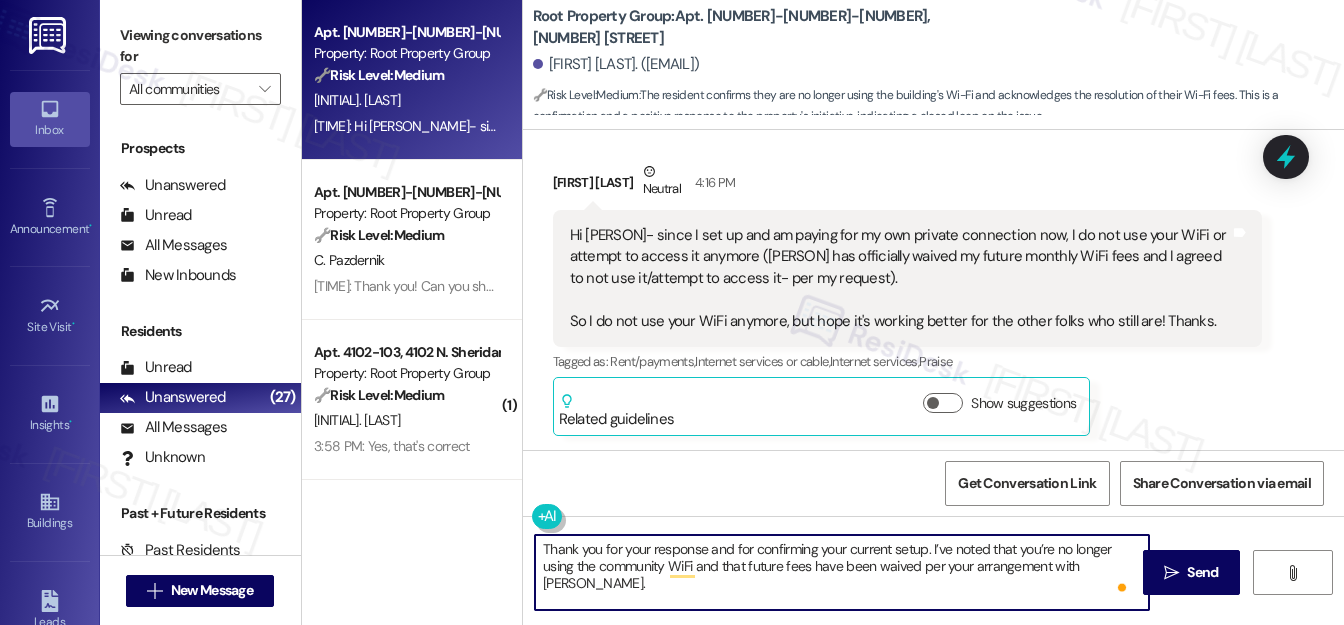 click on "Thank you for your response and for confirming your current setup. I’ve noted that you’re no longer using the community WiFi and that future fees have been waived per your arrangement with Arina." at bounding box center [842, 572] 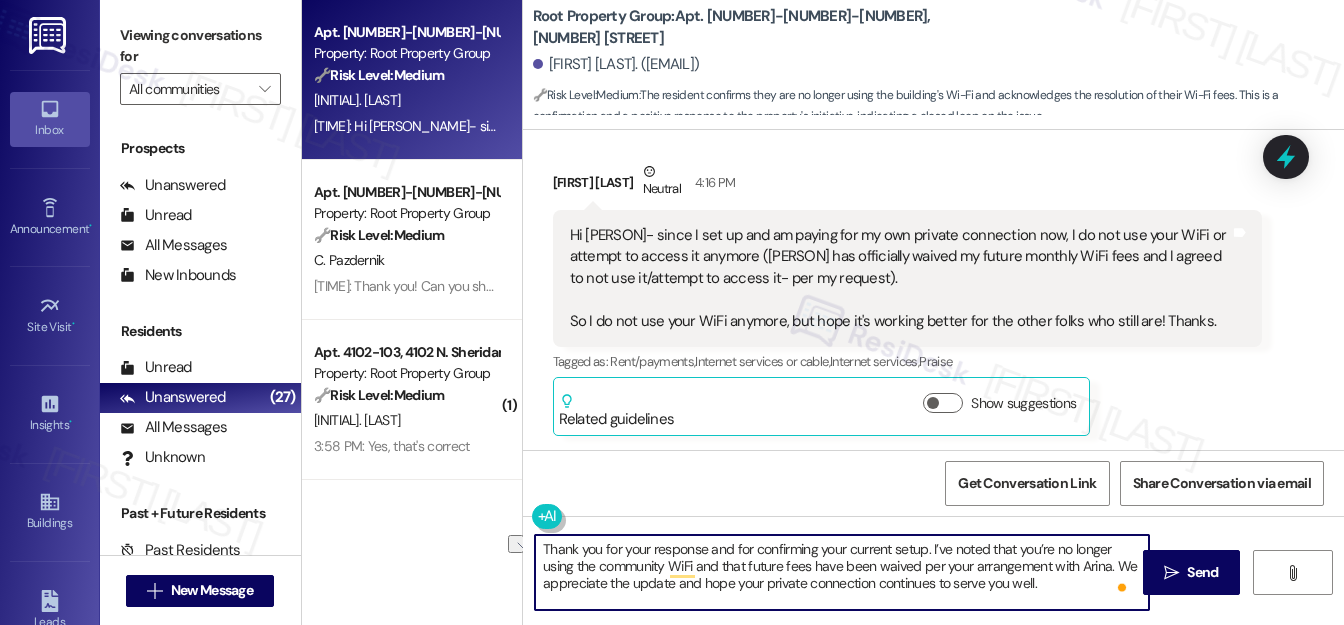 drag, startPoint x: 672, startPoint y: 582, endPoint x: 1044, endPoint y: 579, distance: 372.0121 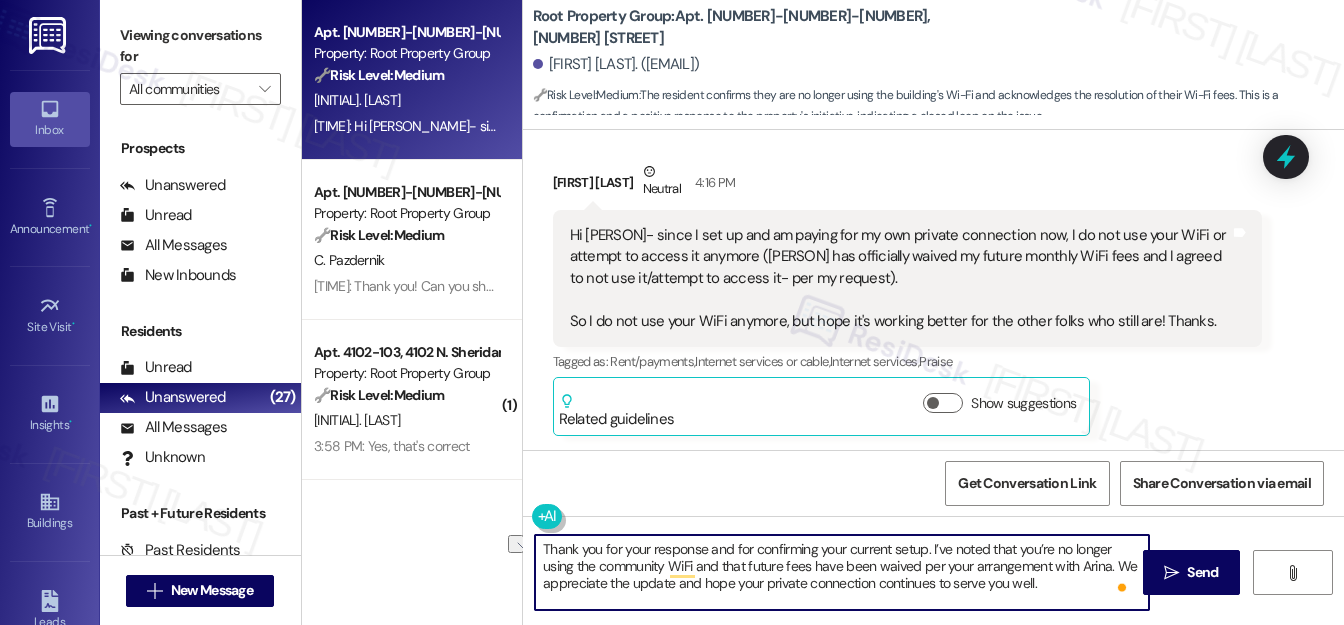 click on "Thank you for your response and for confirming your current setup. I’ve noted that you’re no longer using the community WiFi and that future fees have been waived per your arrangement with Arina. We appreciate the update and hope your private connection continues to serve you well." at bounding box center (842, 572) 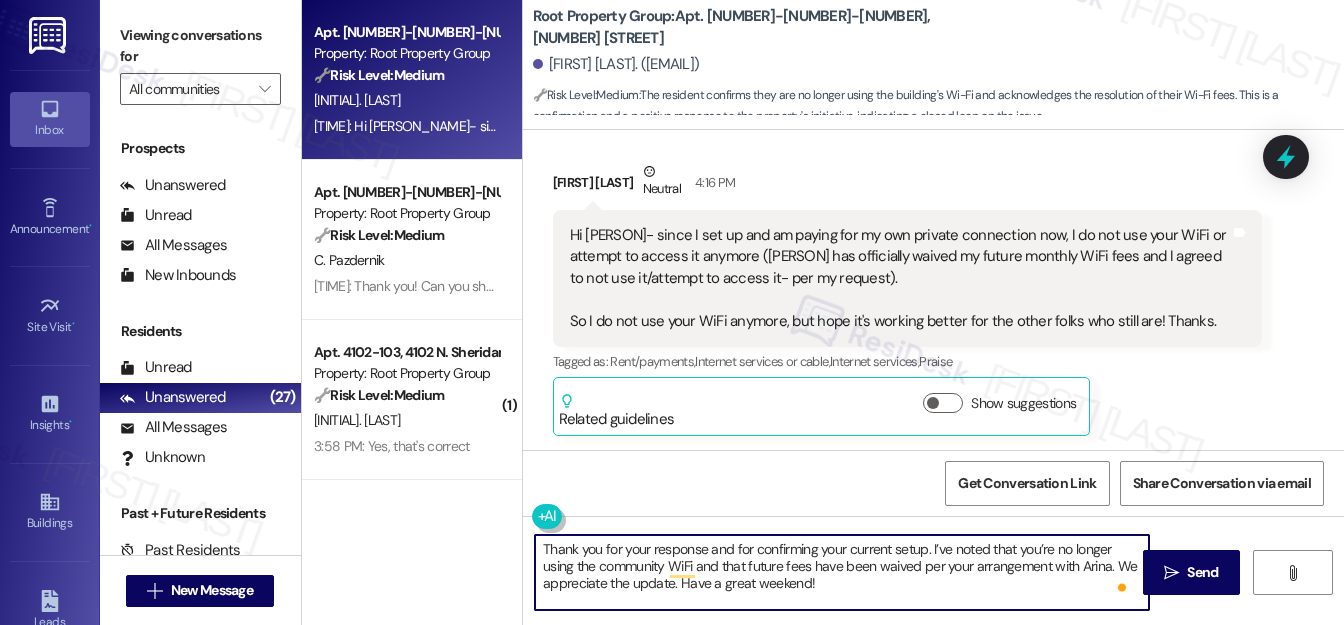drag, startPoint x: 673, startPoint y: 586, endPoint x: 742, endPoint y: 596, distance: 69.72087 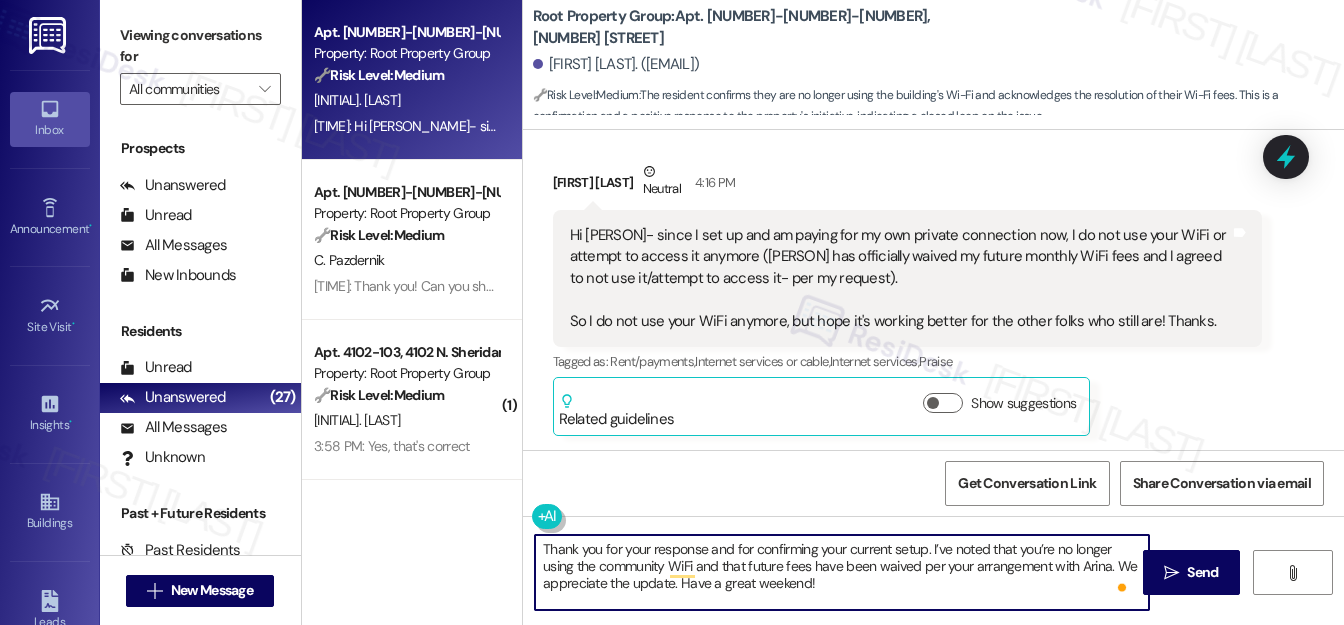 click on "Thank you for your response and for confirming your current setup. I’ve noted that you’re no longer using the community WiFi and that future fees have been waived per your arrangement with Arina. We appreciate the update. Have a great weekend!" at bounding box center [842, 572] 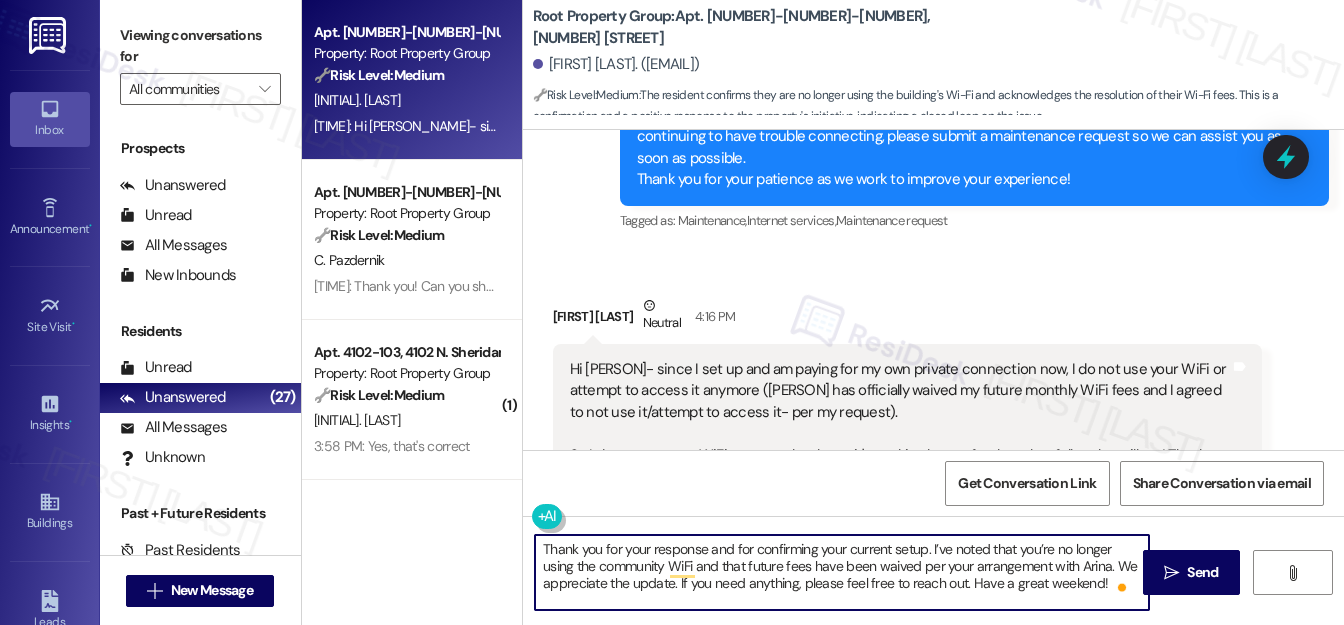 scroll, scrollTop: 739, scrollLeft: 0, axis: vertical 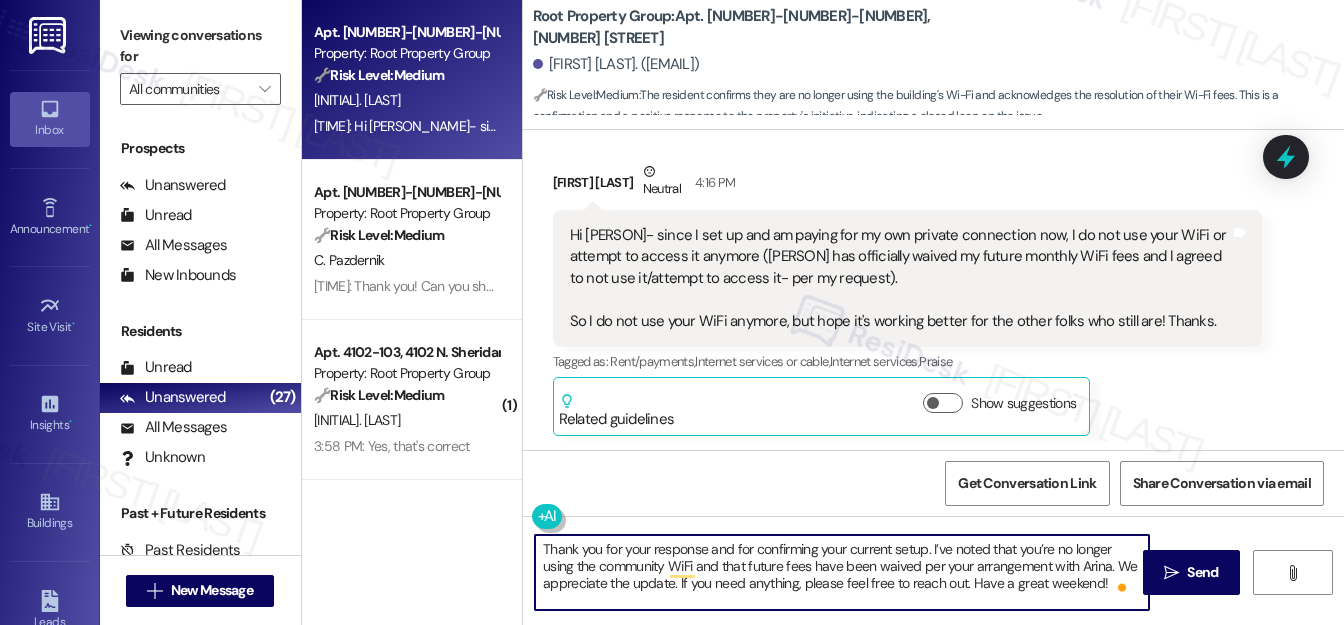 click on "Zachary Gillis   Neutral 4:16 PM" at bounding box center [907, 185] 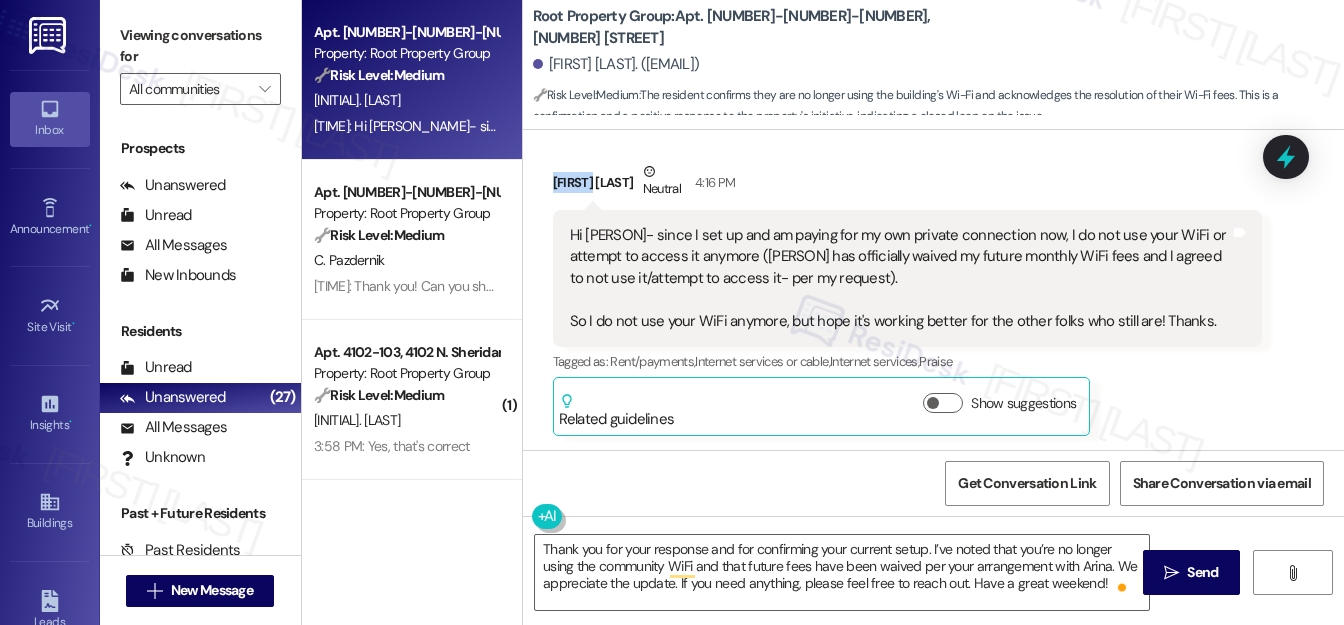 click on "Zachary Gillis   Neutral 4:16 PM" at bounding box center [907, 185] 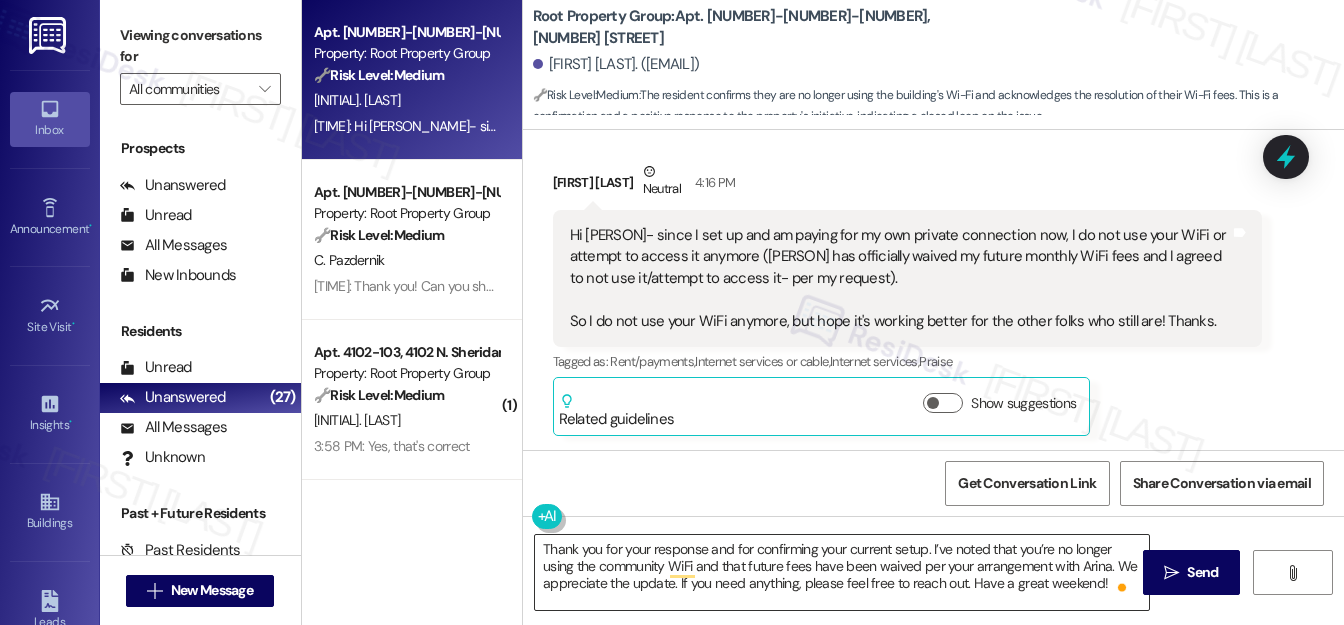 click on "Thank you for your response and for confirming your current setup. I’ve noted that you’re no longer using the community WiFi and that future fees have been waived per your arrangement with Arina. We appreciate the update. If you need anything, please feel free to reach out. Have a great weekend!" at bounding box center [842, 572] 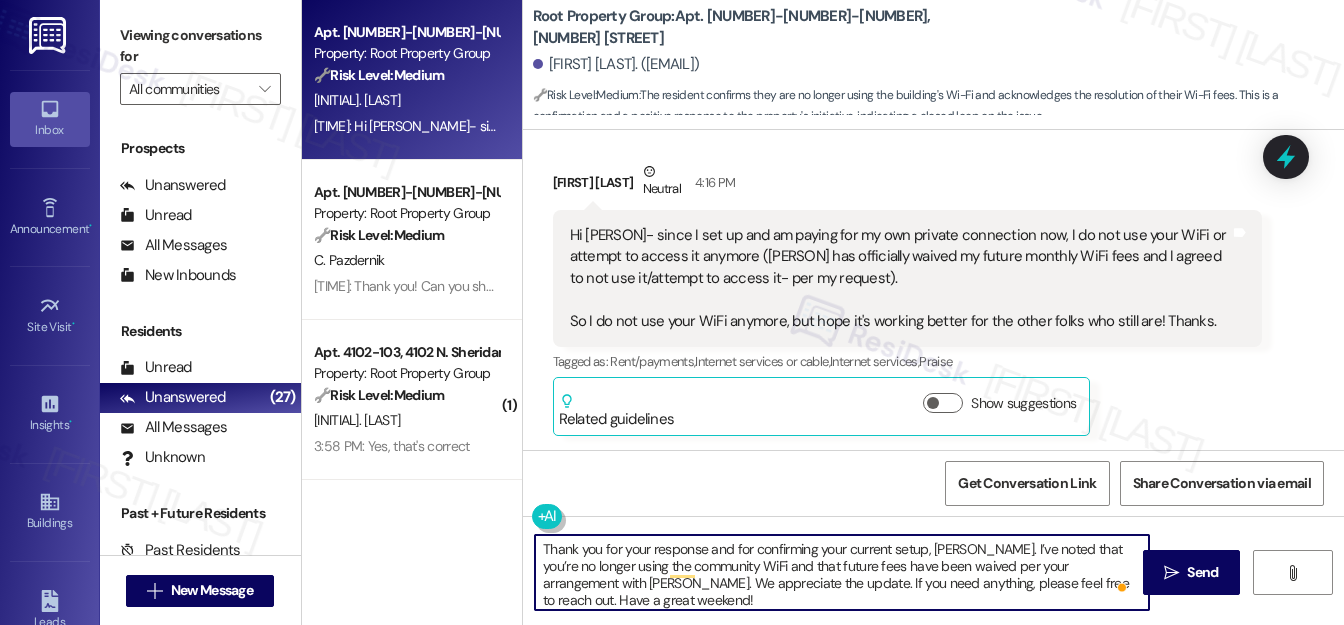 paste on "Zachary" 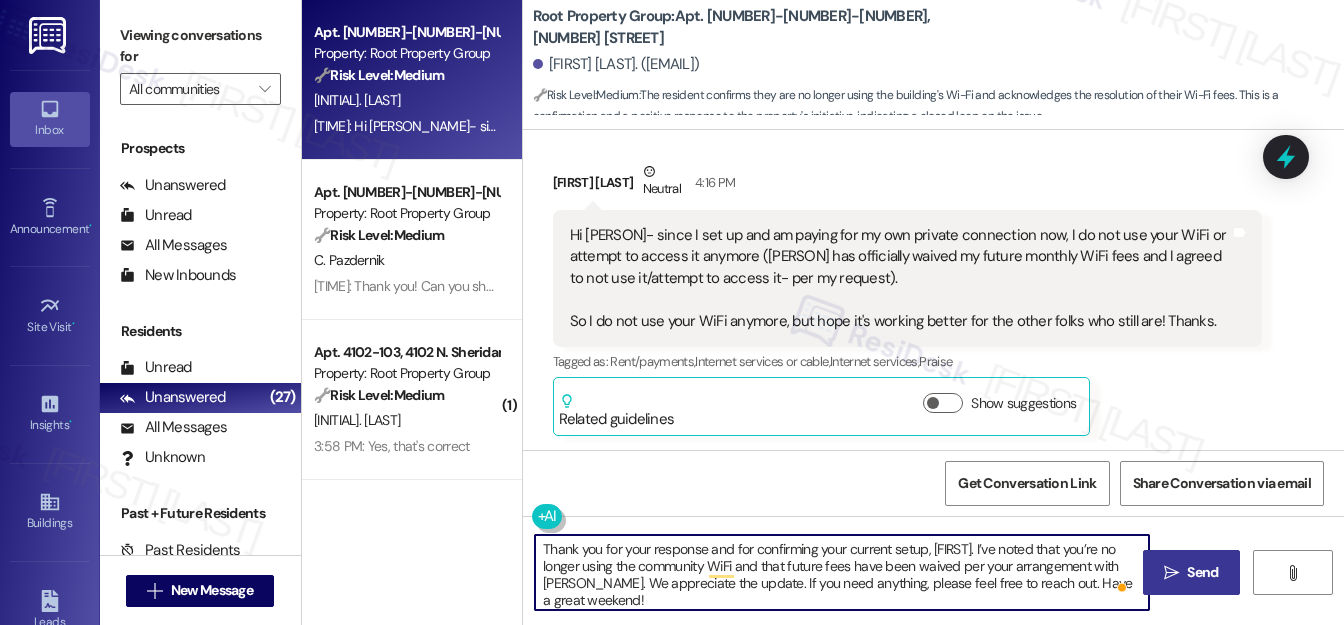 type on "Thank you for your response and for confirming your current setup, [FIRST]. I’ve noted that you’re no longer using the community WiFi and that future fees have been waived per your arrangement with [PERSON]. We appreciate the update. If you need anything, please feel free to reach out. Have a great weekend!" 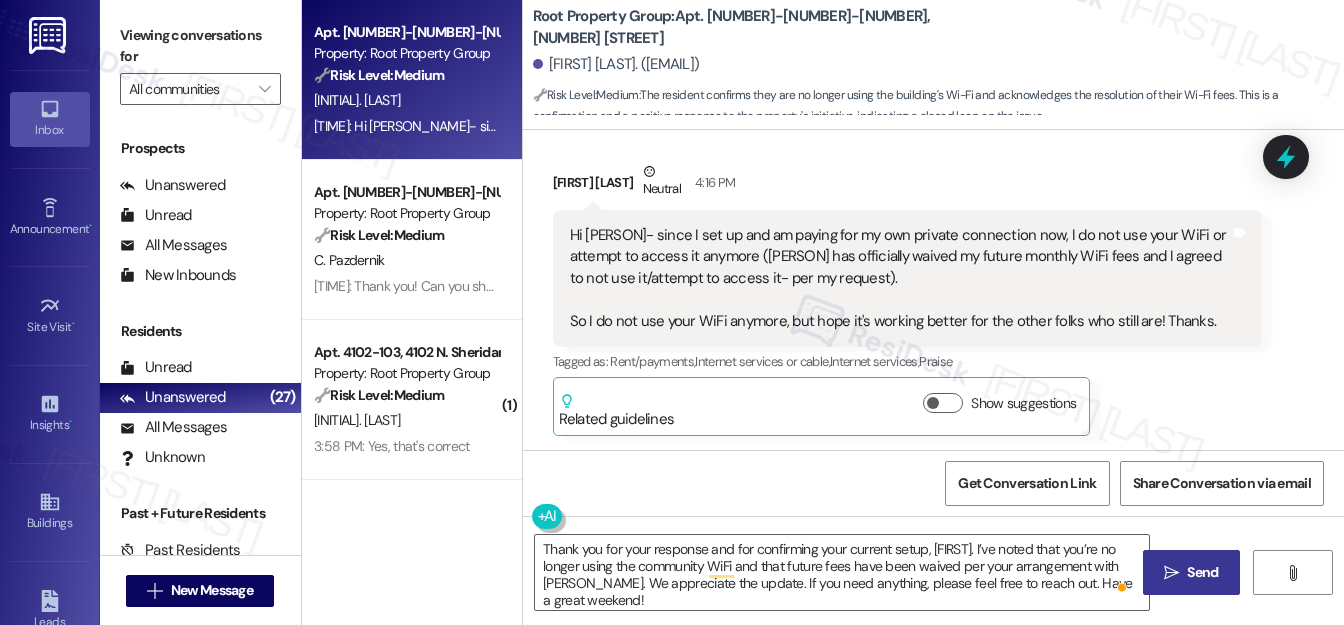 click on "Send" at bounding box center (1202, 572) 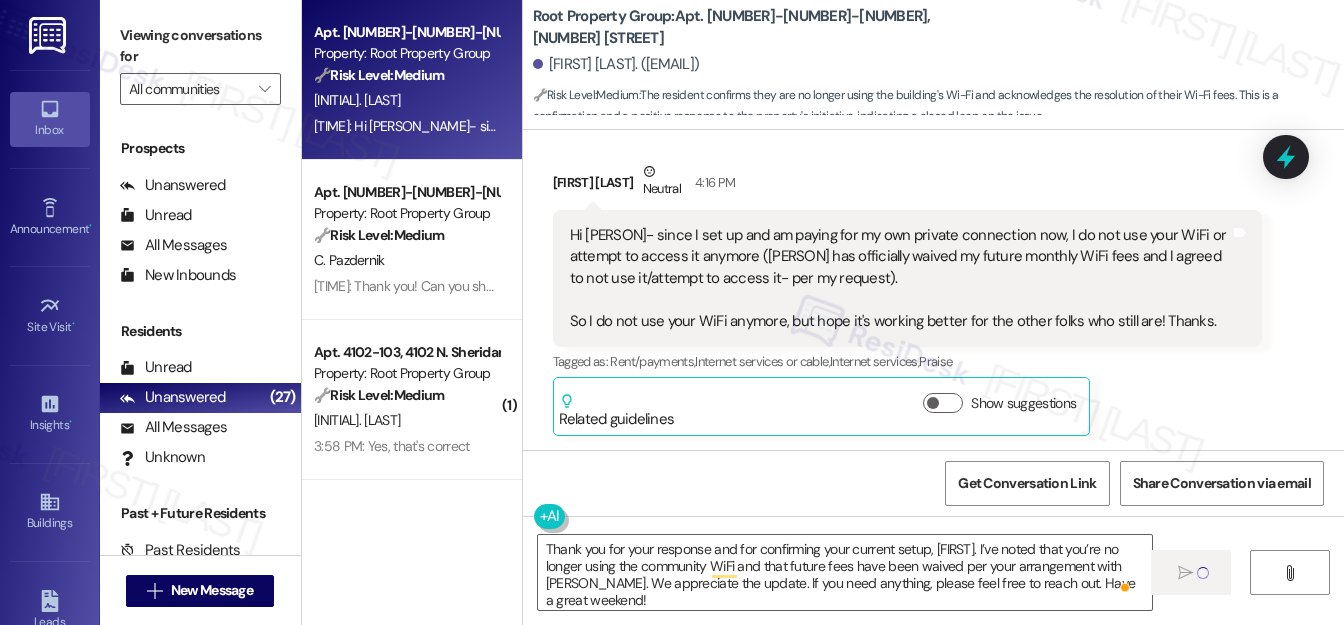 type 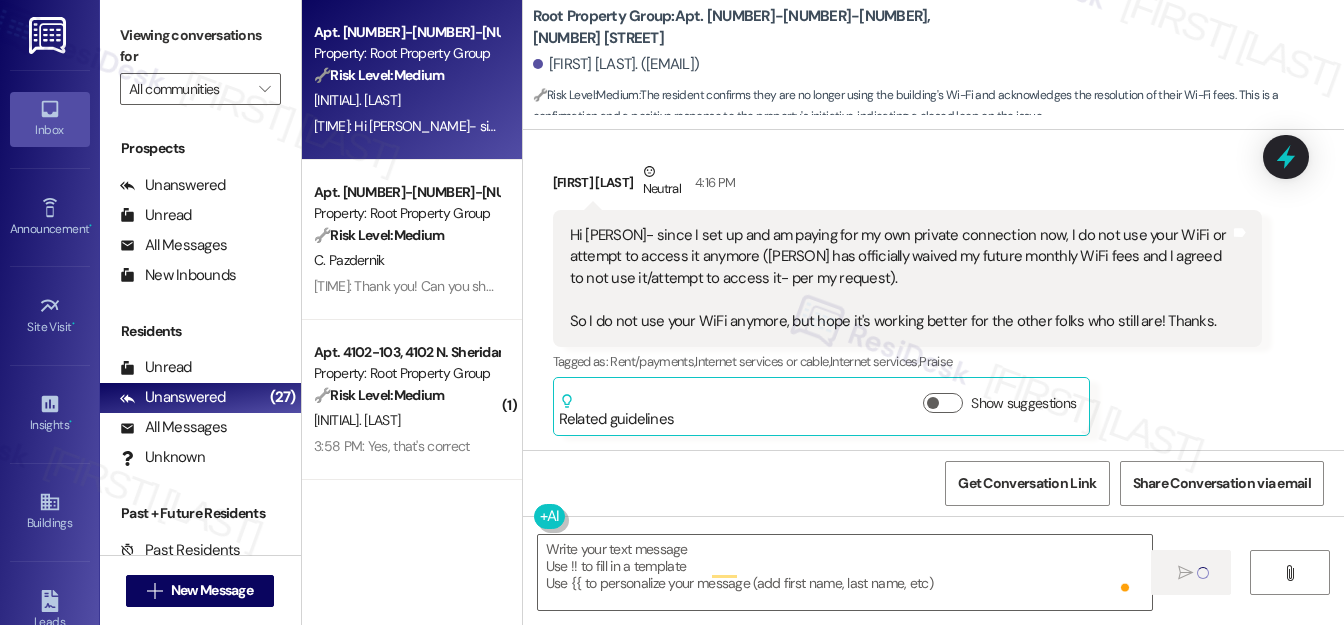scroll, scrollTop: 738, scrollLeft: 0, axis: vertical 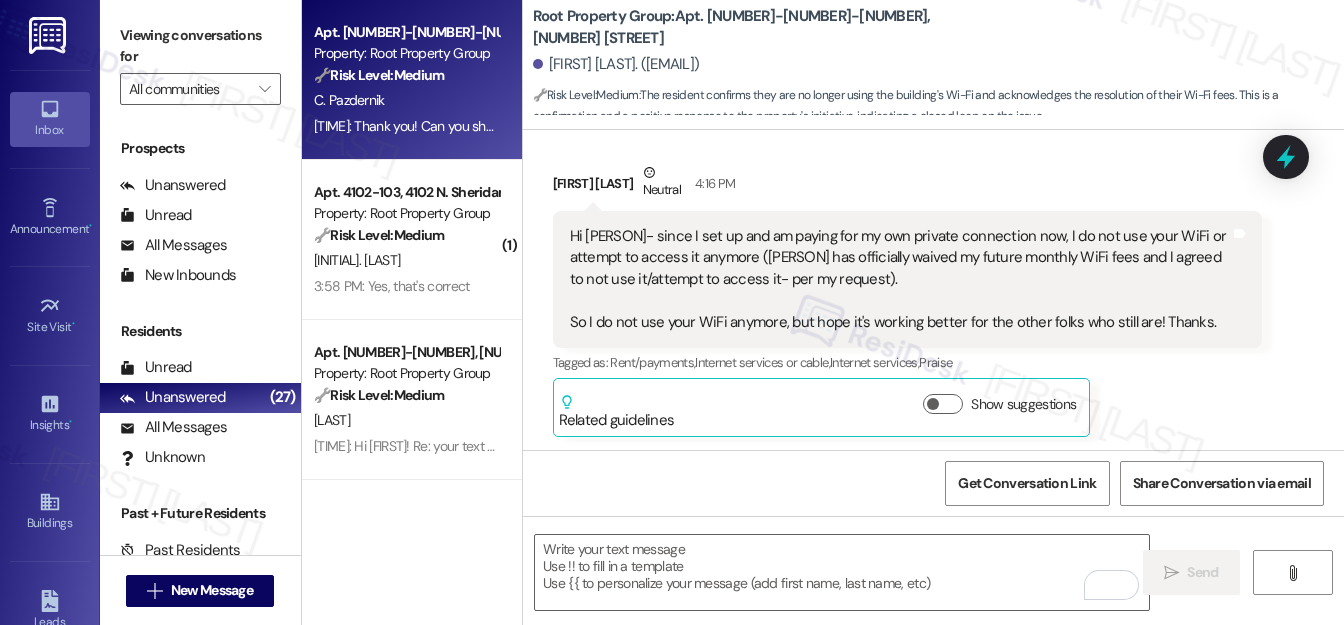 click on "C. Pazdernik" at bounding box center [406, 100] 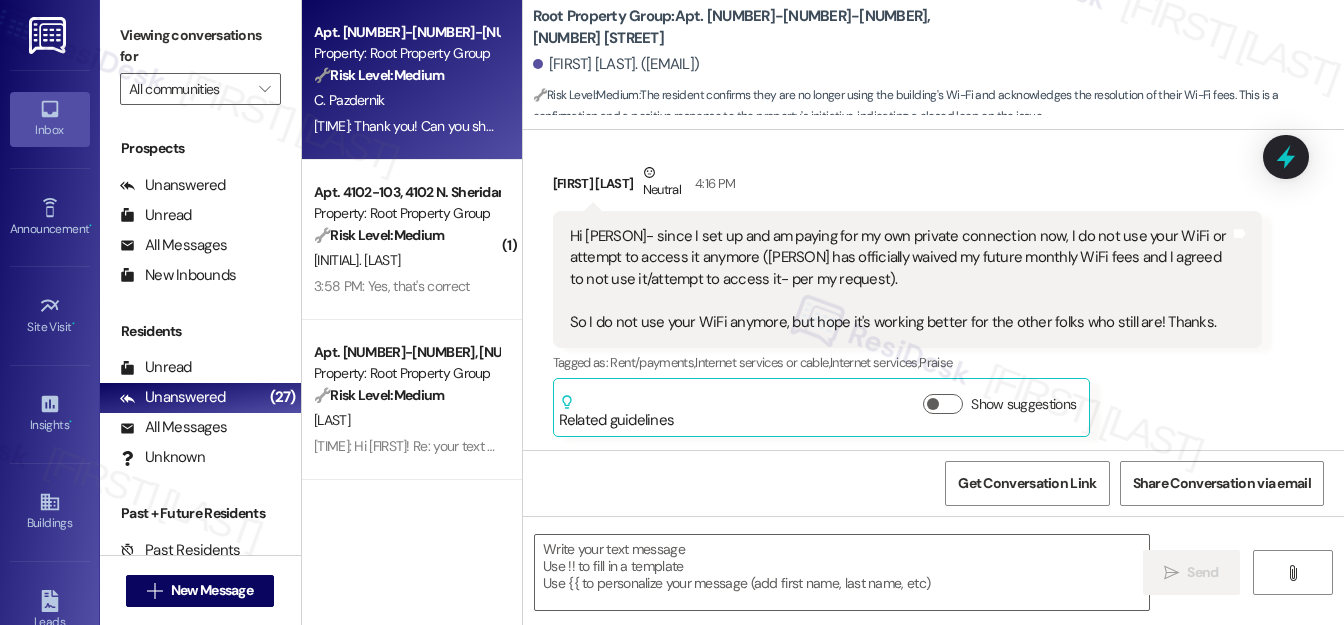 type on "Fetching suggested responses. Please feel free to read through the conversation in the meantime." 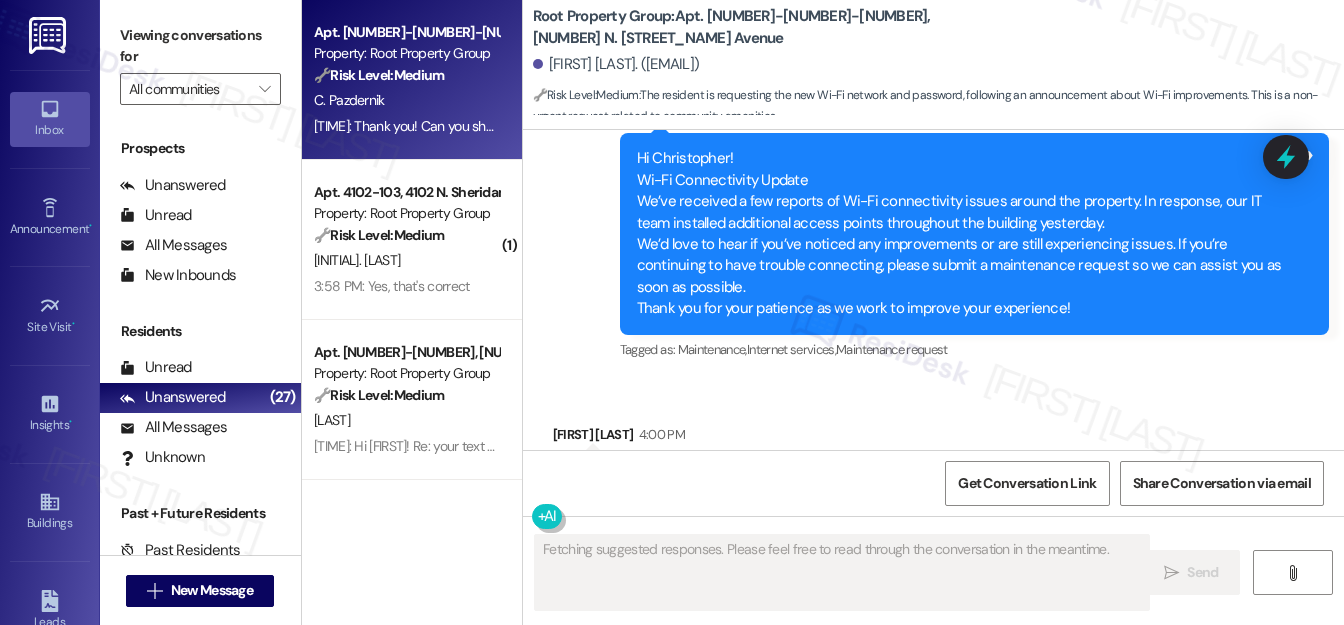 scroll, scrollTop: 1226, scrollLeft: 0, axis: vertical 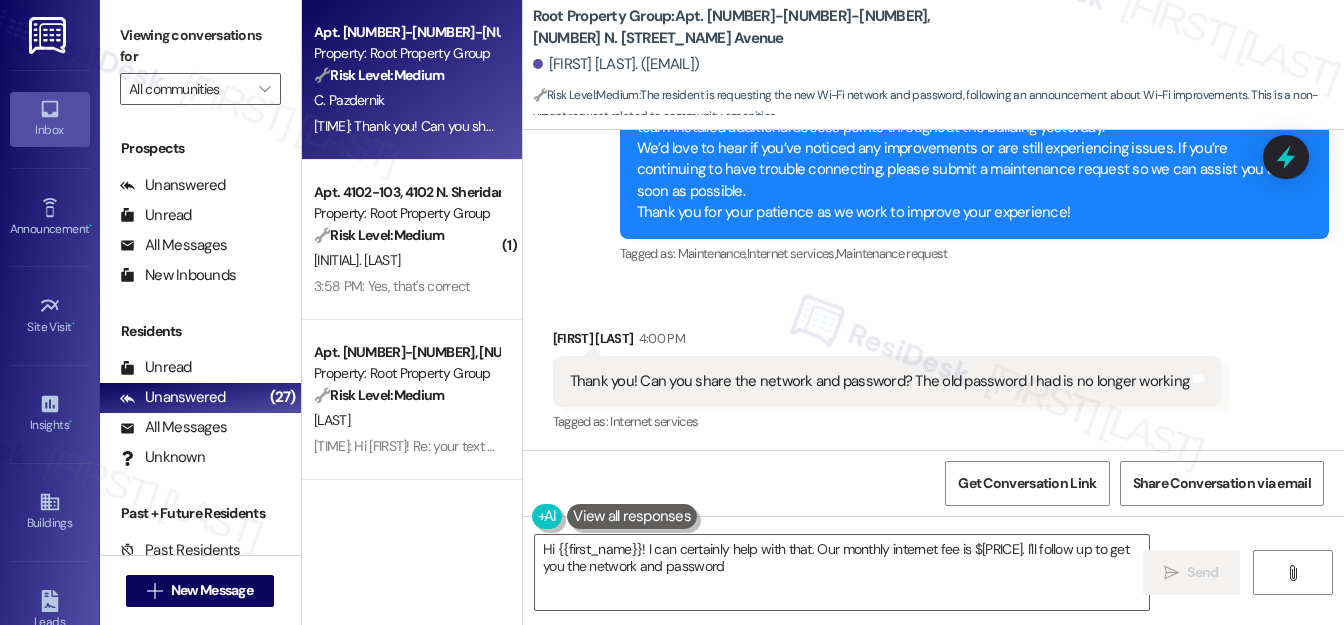 type on "Hi {{first_name}}! I can certainly help with that. Our monthly internet fee is $45.00. I'll follow up to get you the network and password!" 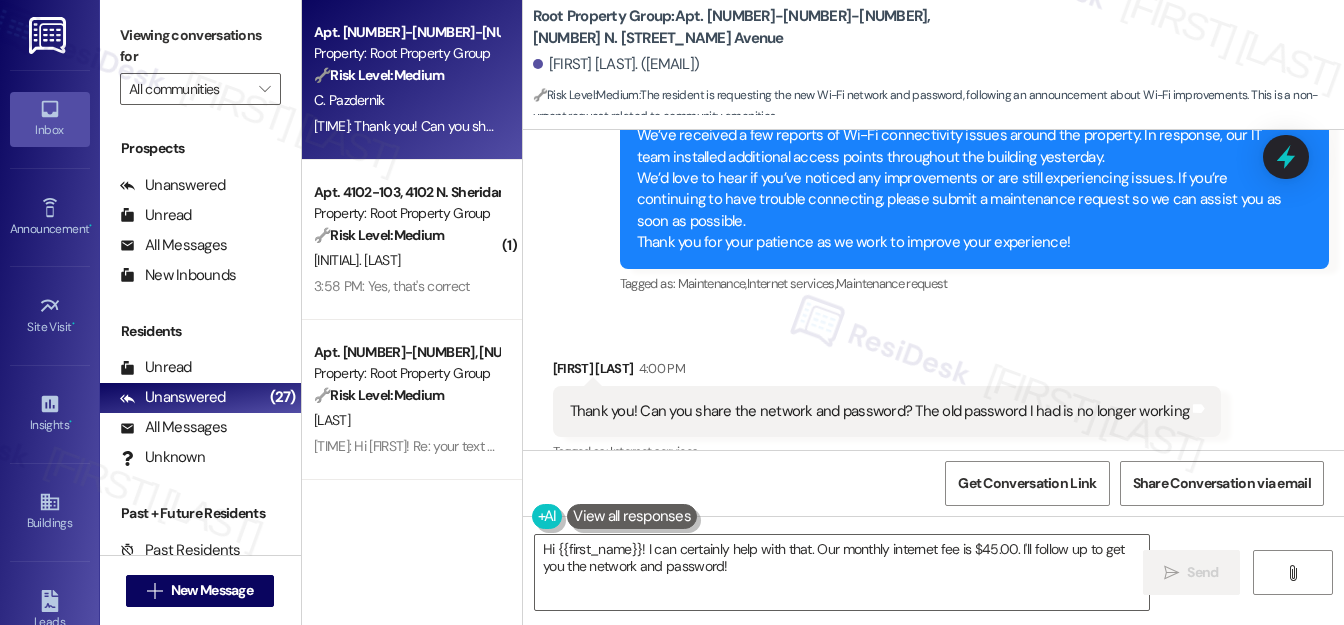 scroll, scrollTop: 1227, scrollLeft: 0, axis: vertical 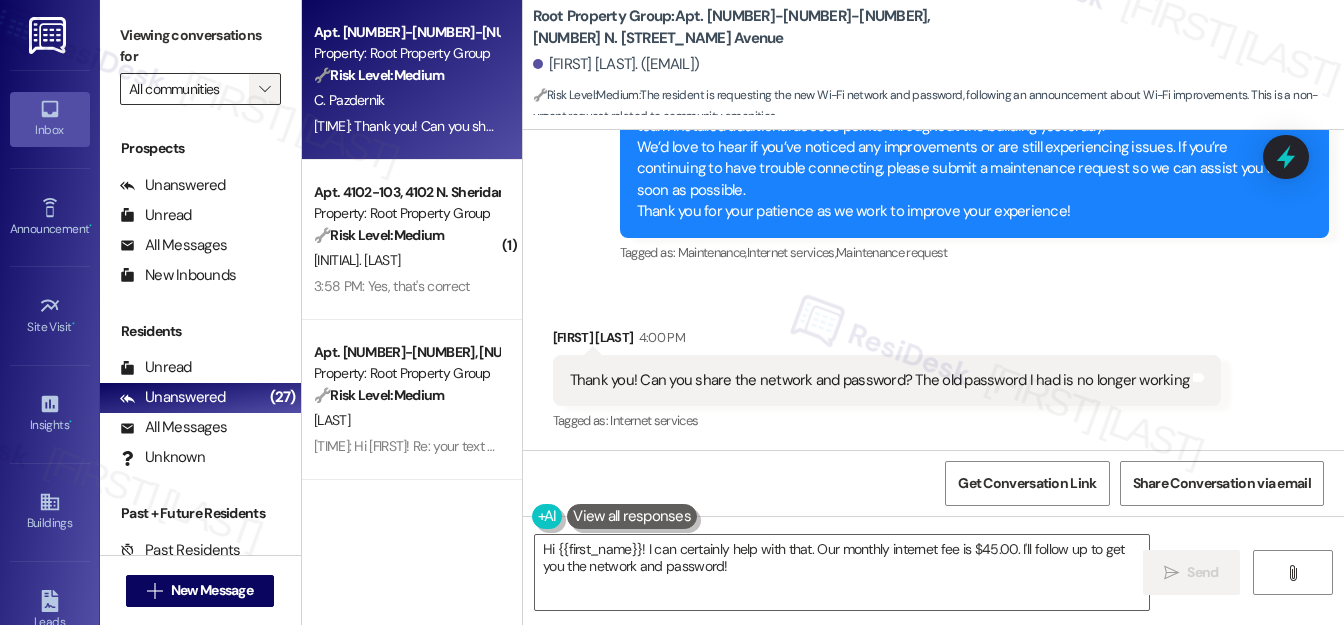 click on "" at bounding box center [264, 89] 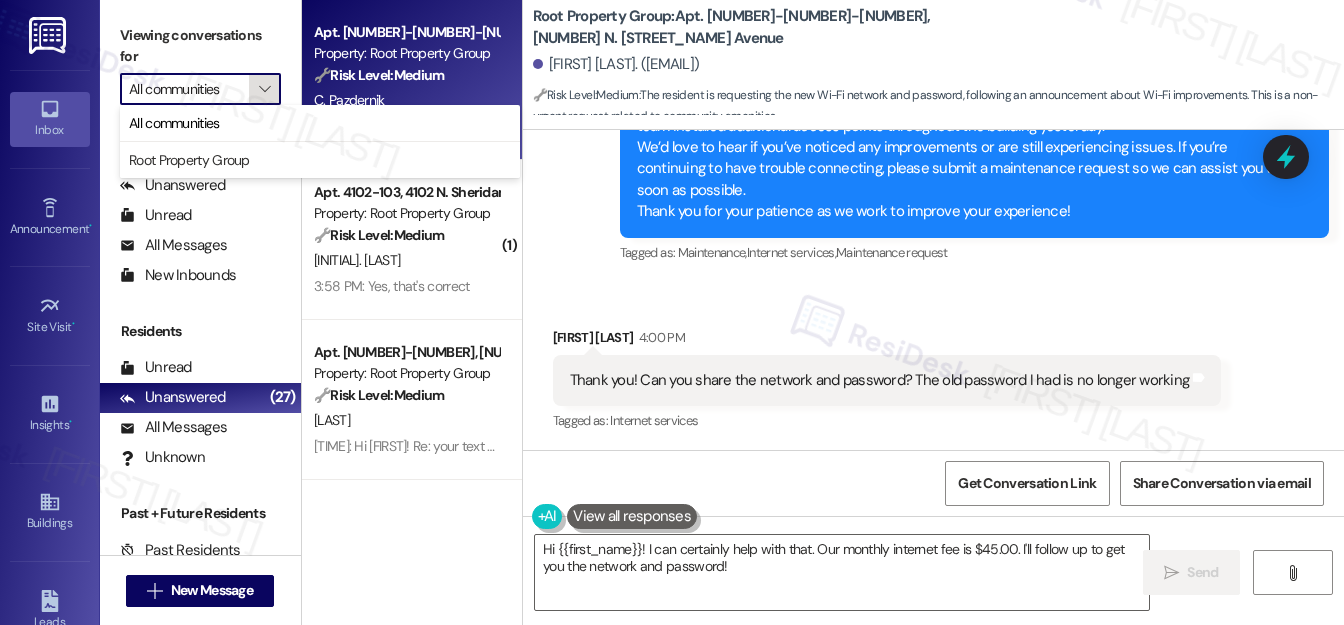 click on "" at bounding box center (264, 89) 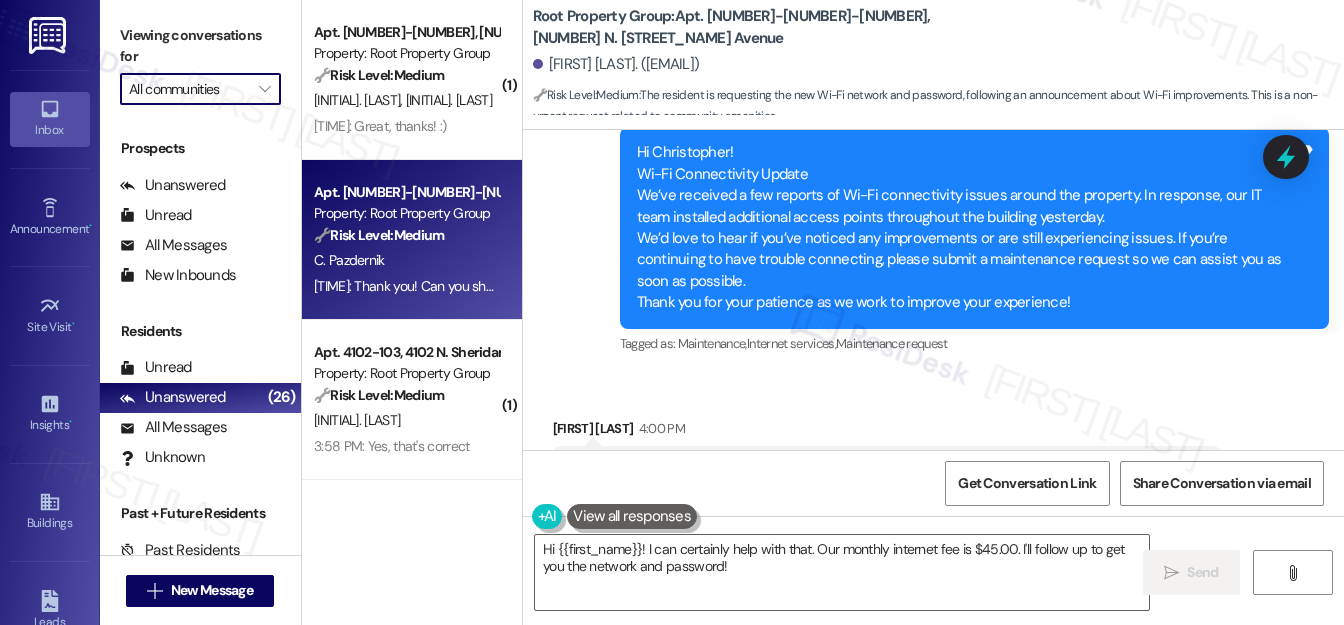 scroll, scrollTop: 1227, scrollLeft: 0, axis: vertical 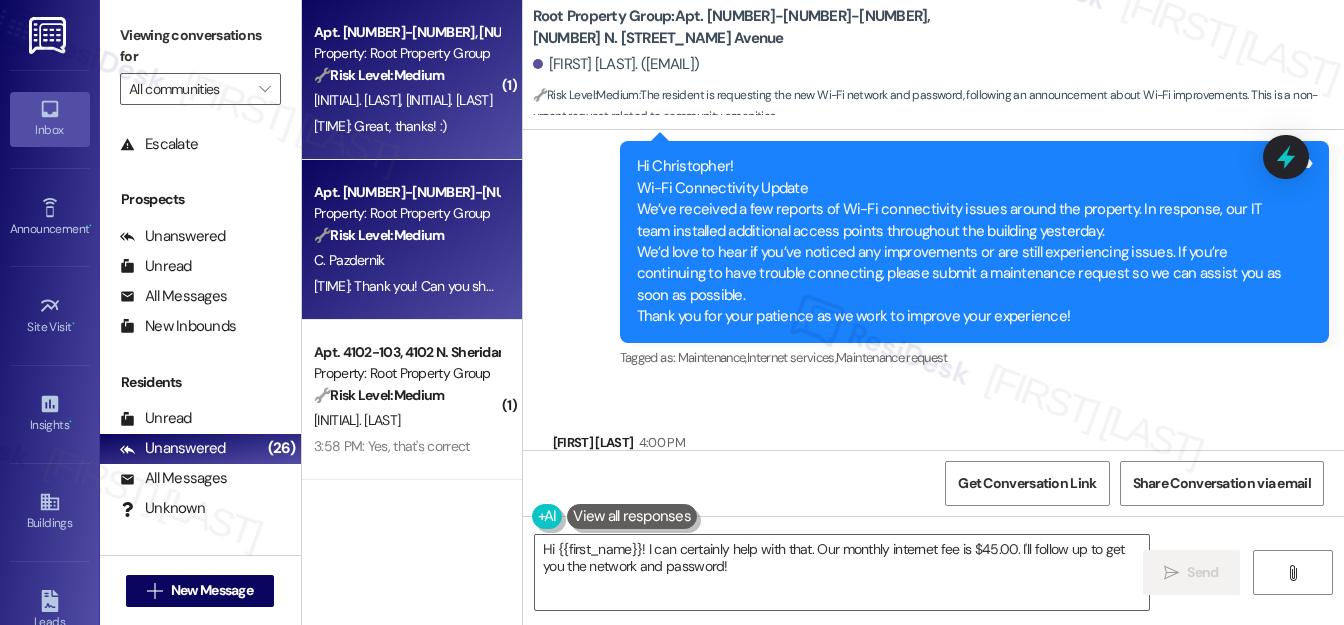 click on "K. Hammond J. Aguinaga" at bounding box center (406, 100) 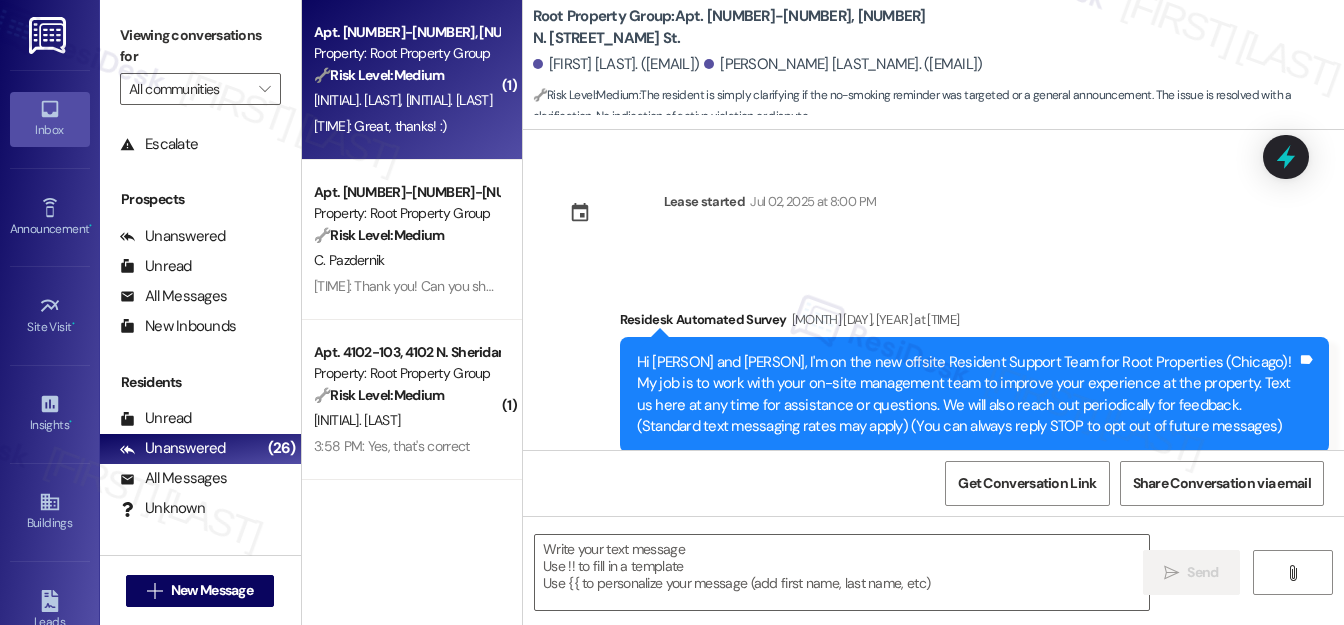 scroll, scrollTop: 1495, scrollLeft: 0, axis: vertical 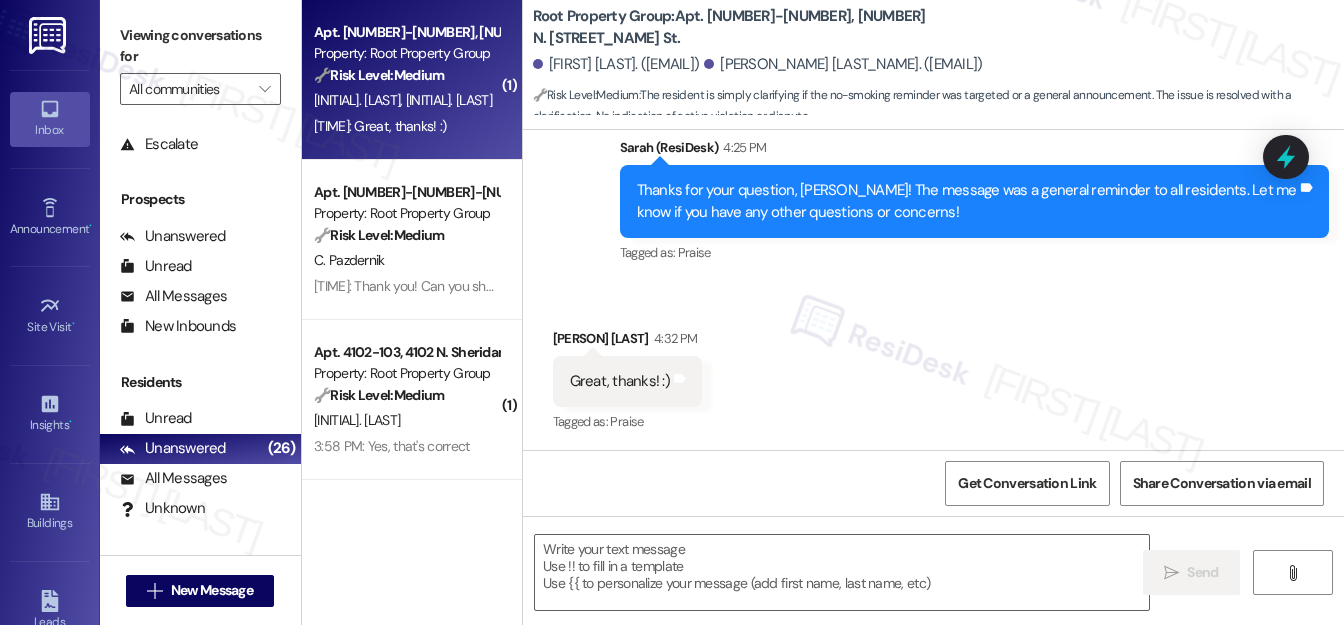 type on "Fetching suggested responses. Please feel free to read through the conversation in the meantime." 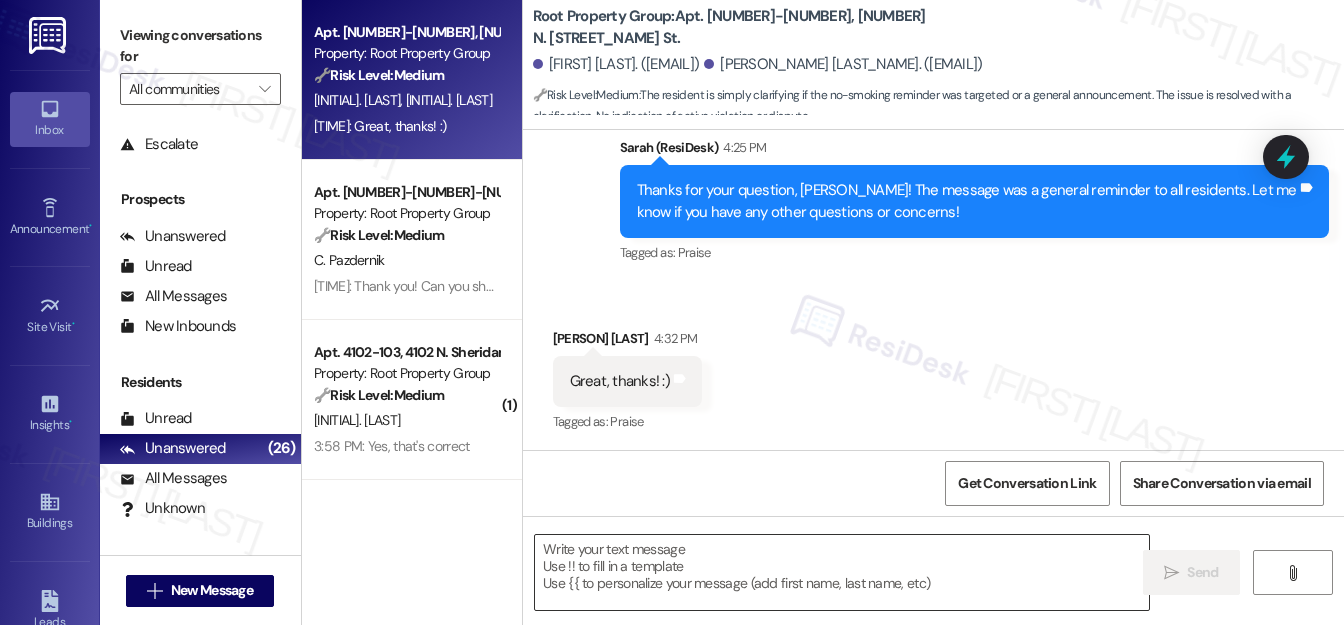 click at bounding box center (842, 572) 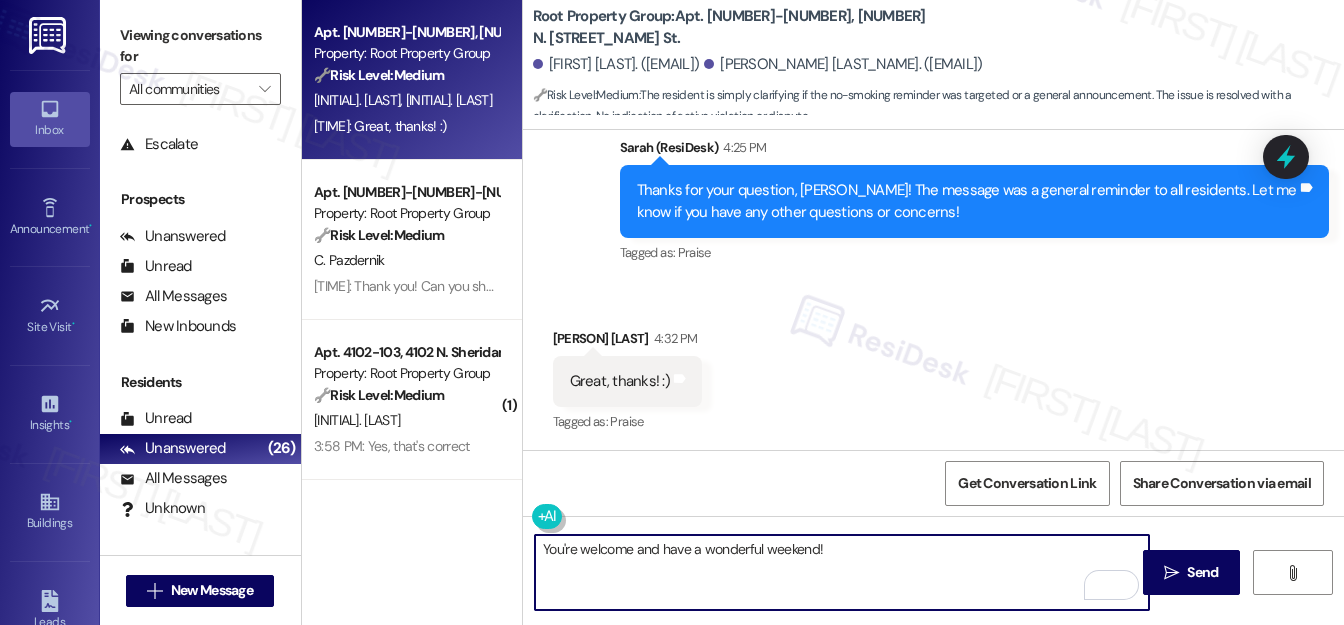 click on "You're welcome and have a wonderful weekend!" at bounding box center (842, 572) 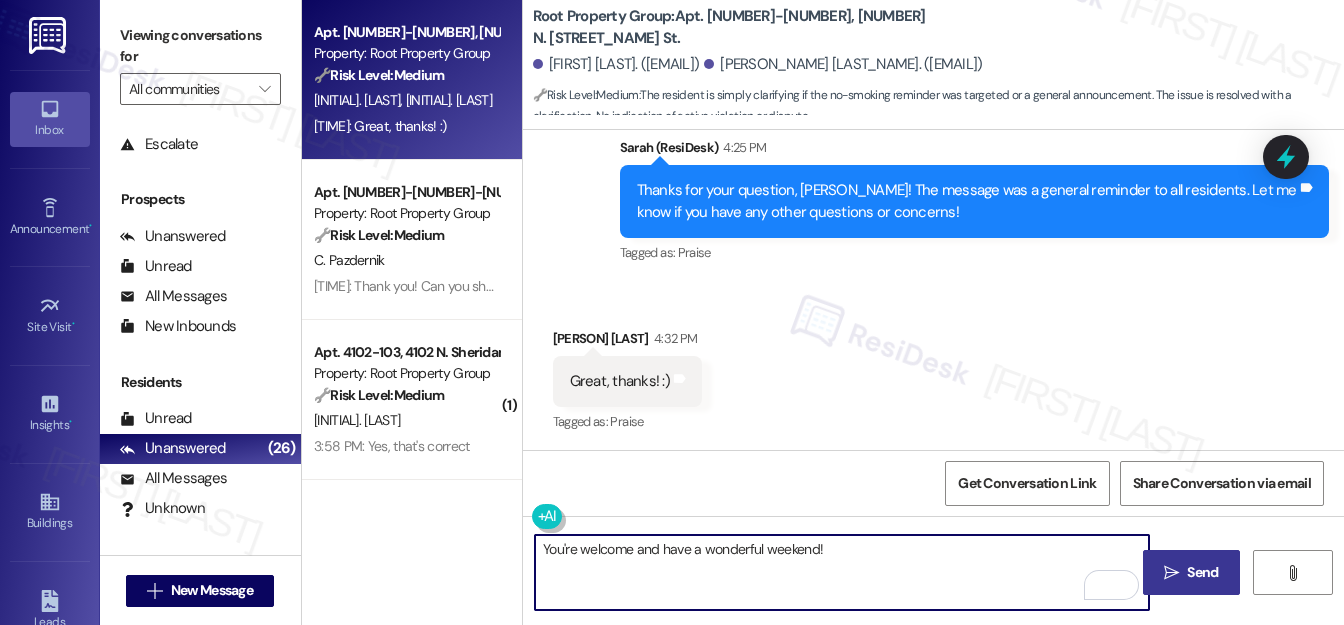 type on "You're welcome and have a wonderful weekend!" 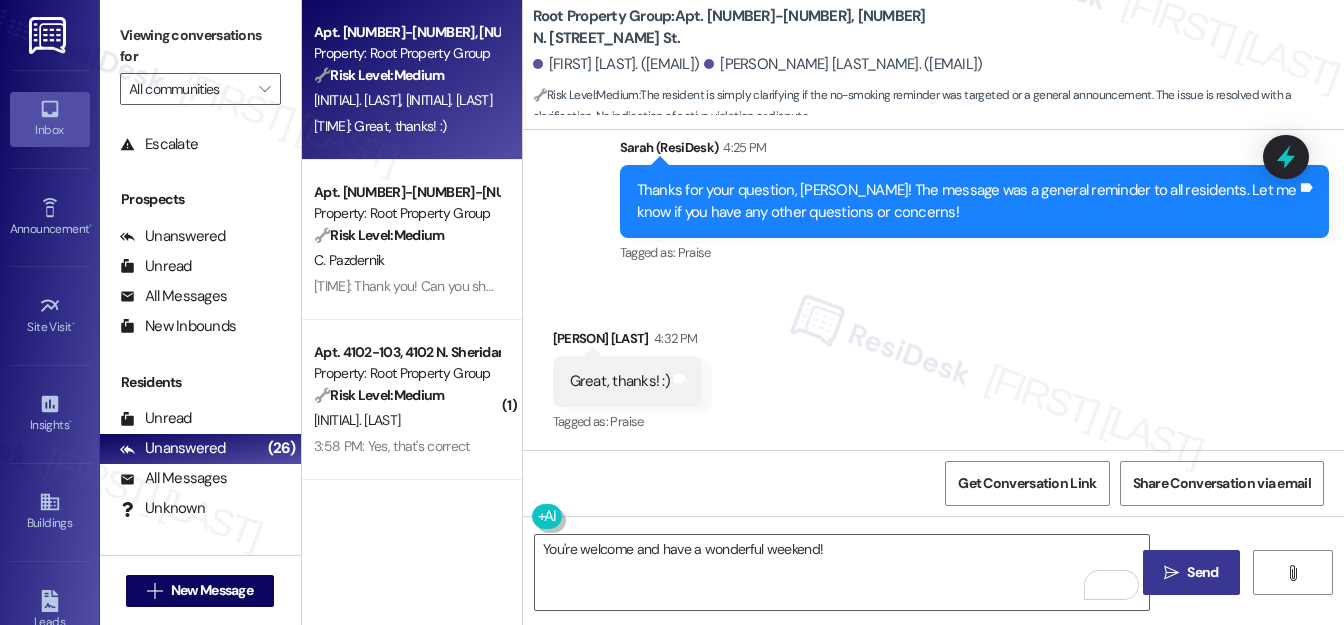 click on "Send" at bounding box center (1202, 572) 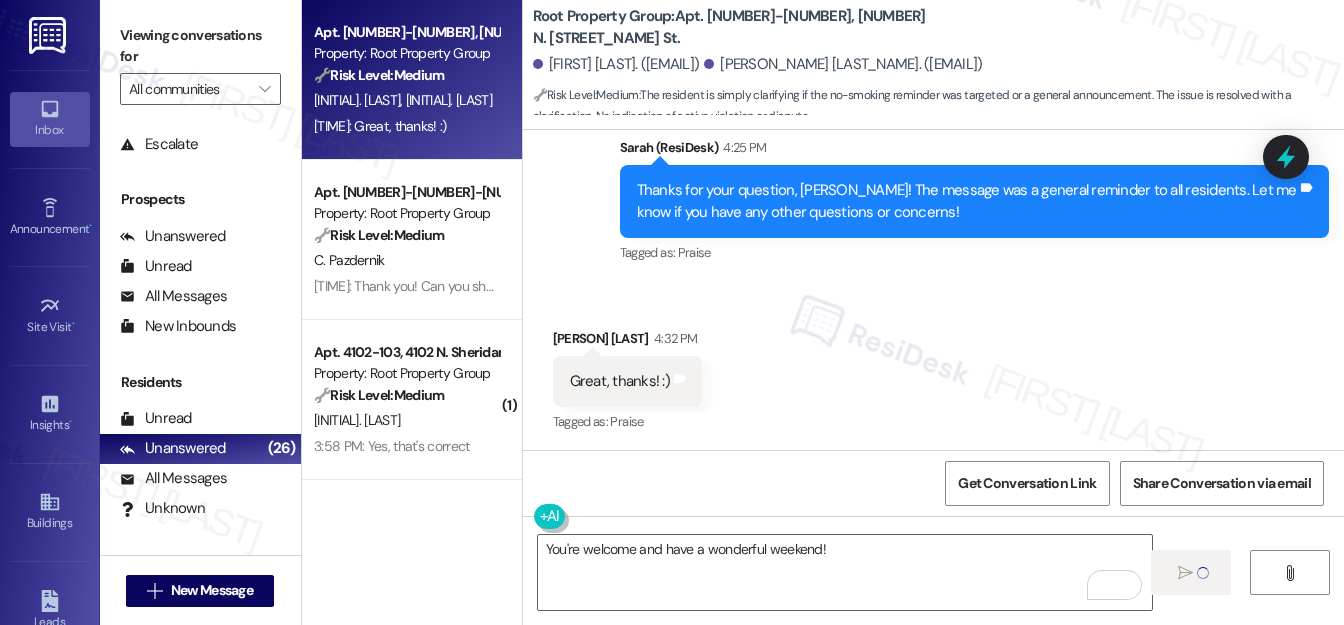 type 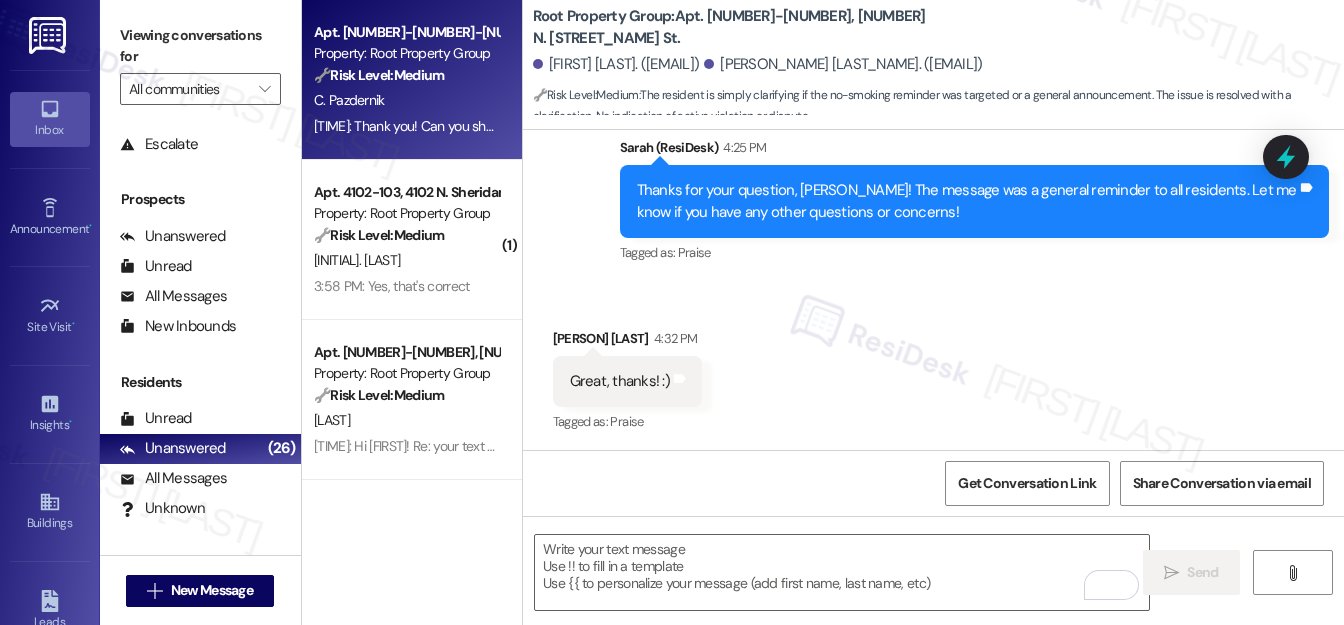 click on "C. Pazdernik" at bounding box center [406, 100] 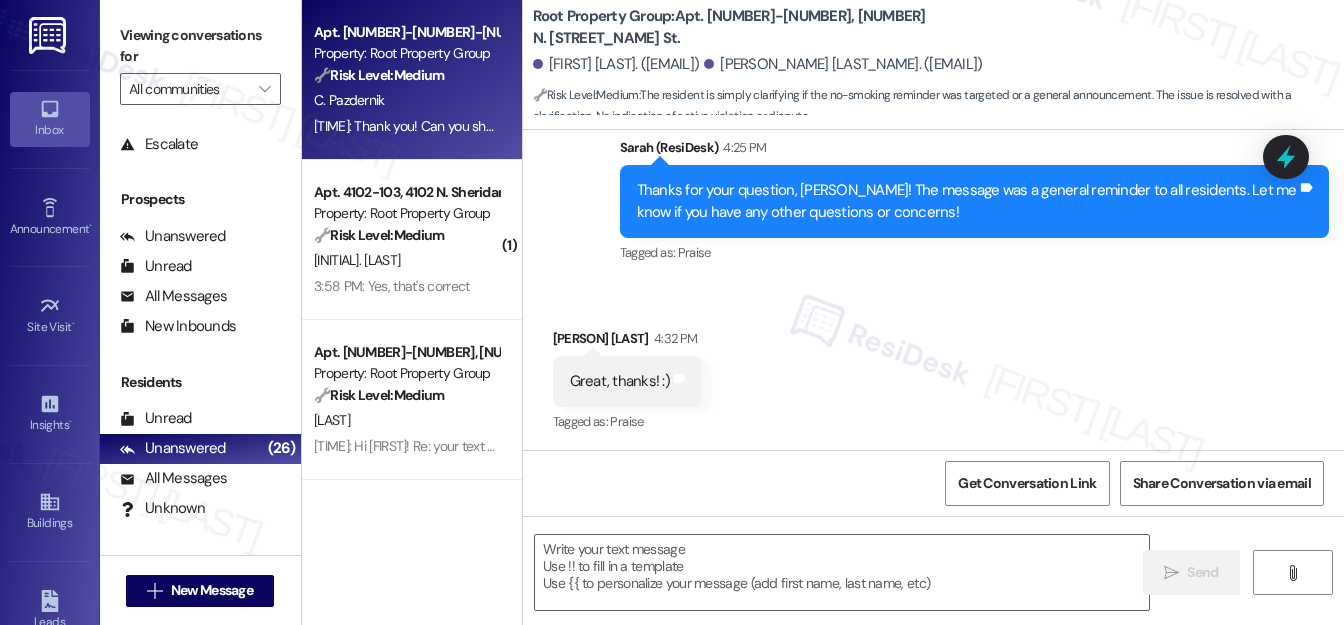 type on "Fetching suggested responses. Please feel free to read through the conversation in the meantime." 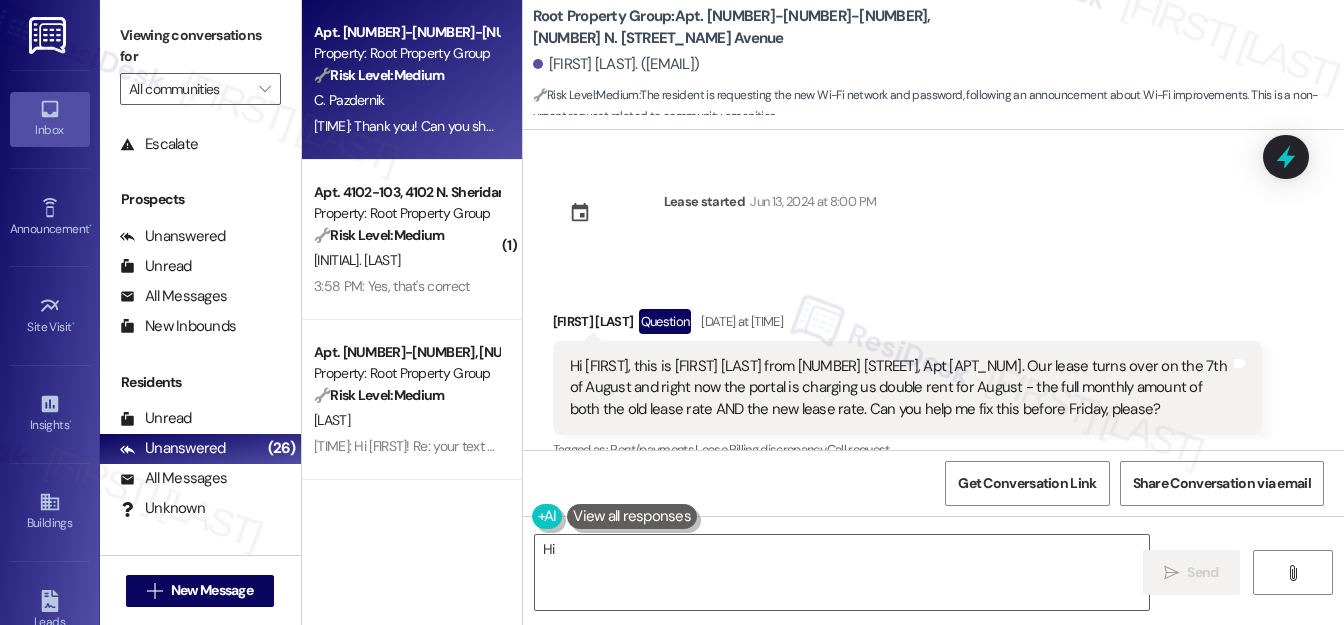 type on "Hi" 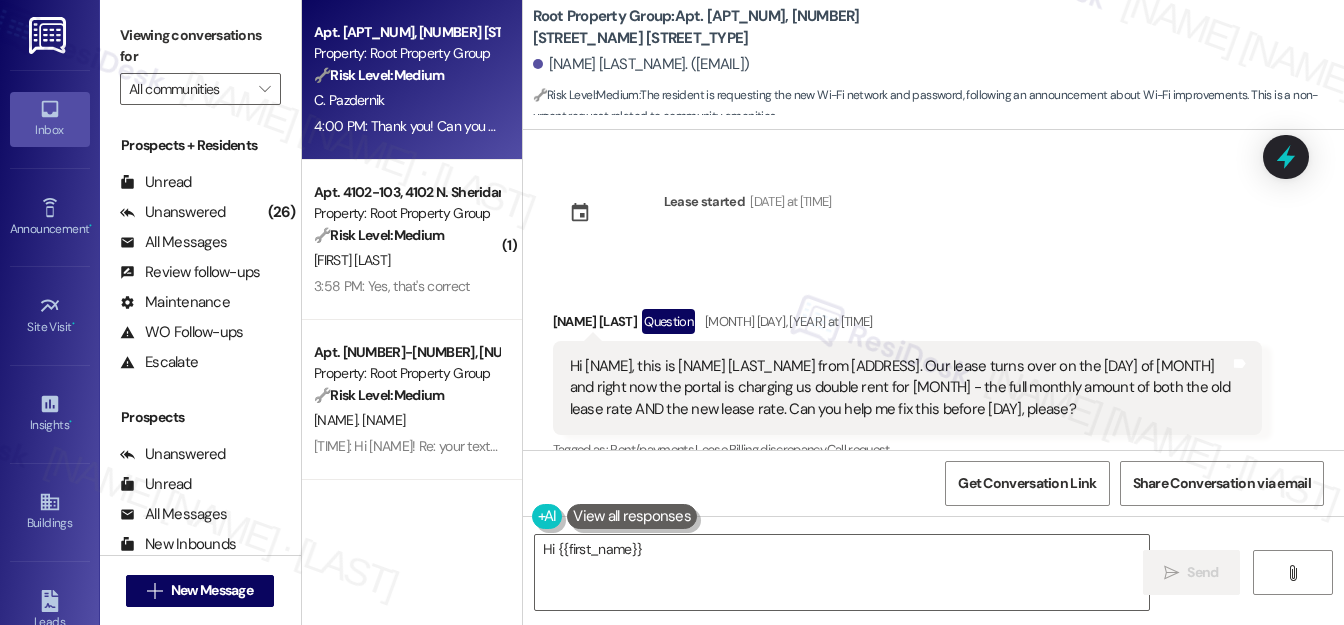 scroll, scrollTop: 0, scrollLeft: 0, axis: both 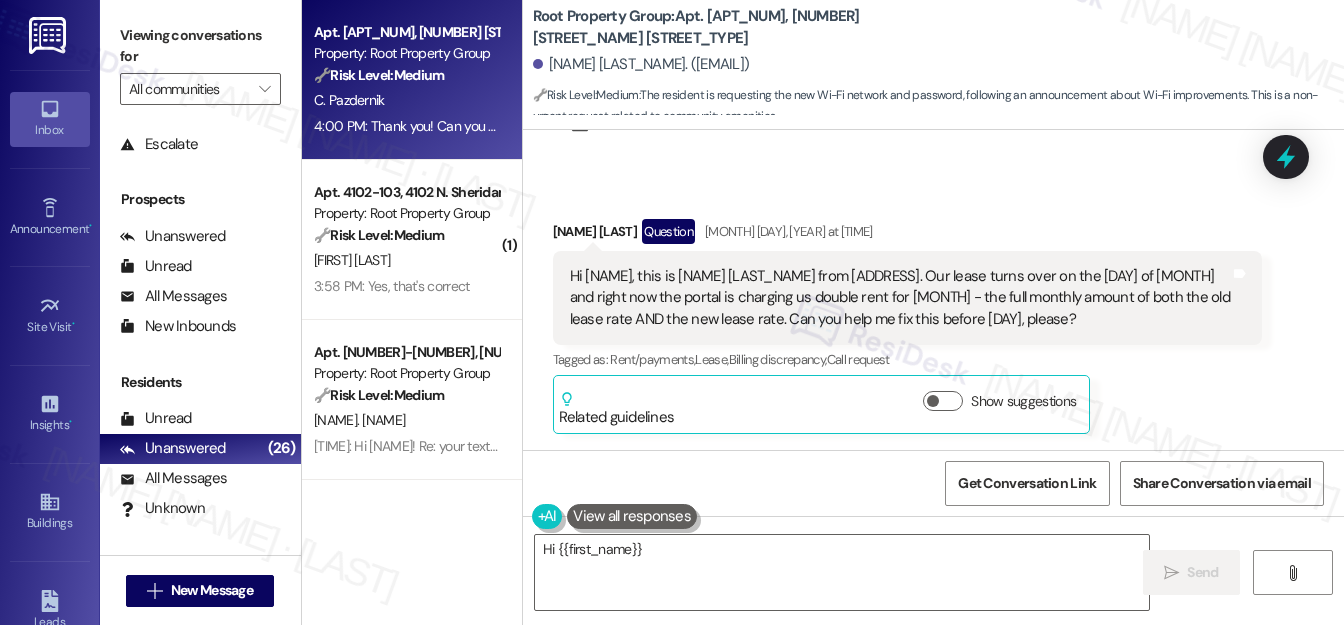 click on "Received via SMS [NAME] [LAST] Question [DATE] at [TIME] Hi [NAME], this is [NAME] [LAST] from [NUMBER] [STREET], Apt [NUMBER]. Our lease turns over on the [DATE] of [DATE] and right now the portal is charging us double rent for [DATE] - the full monthly amount of both the old lease rate AND the new lease rate. Can you help me fix this before Friday, please?  Tags and notes Tagged as:   Rent/payments ,  Click to highlight conversations about Rent/payments Lease ,  Click to highlight conversations about Lease Billing discrepancy ,  Click to highlight conversations about Billing discrepancy Call request Click to highlight conversations about Call request  Related guidelines Show suggestions" at bounding box center [933, 311] 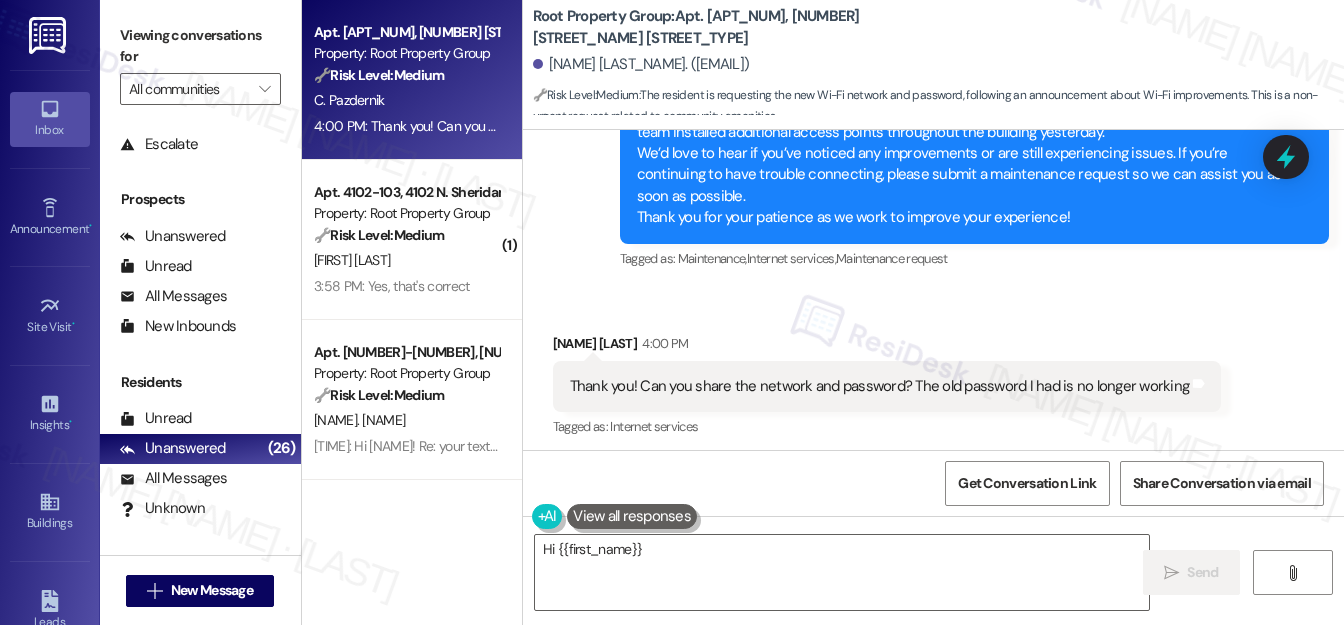 scroll, scrollTop: 1227, scrollLeft: 0, axis: vertical 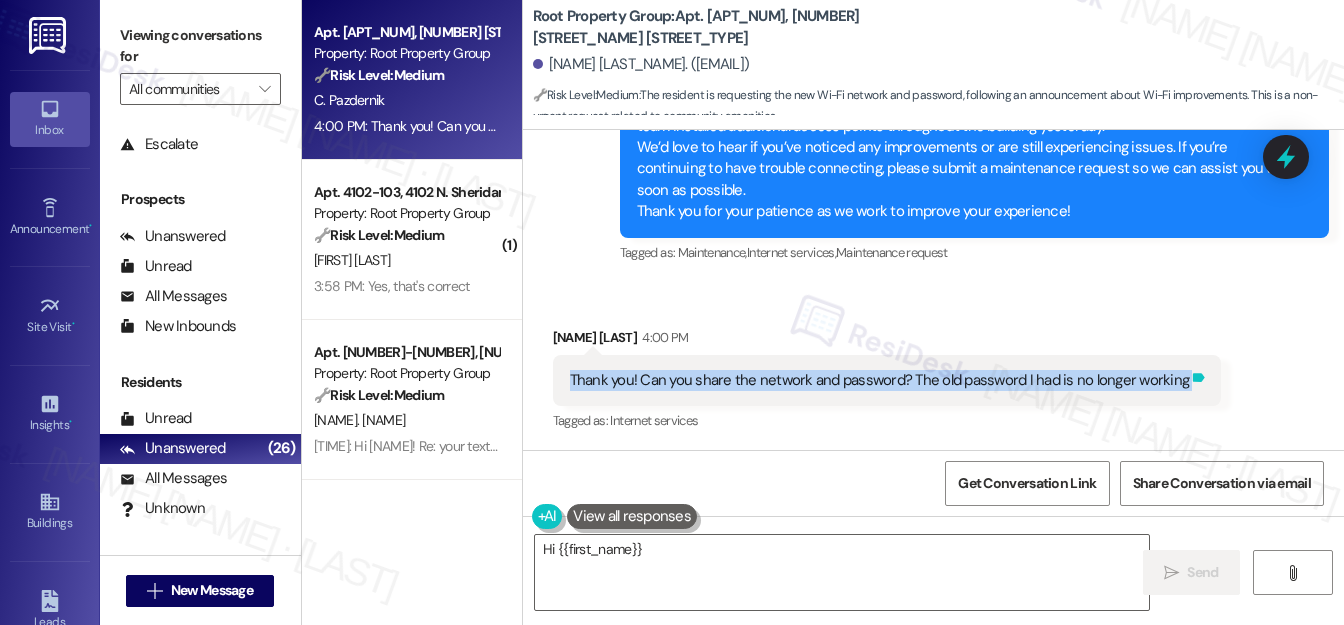 drag, startPoint x: 562, startPoint y: 376, endPoint x: 1176, endPoint y: 388, distance: 614.11725 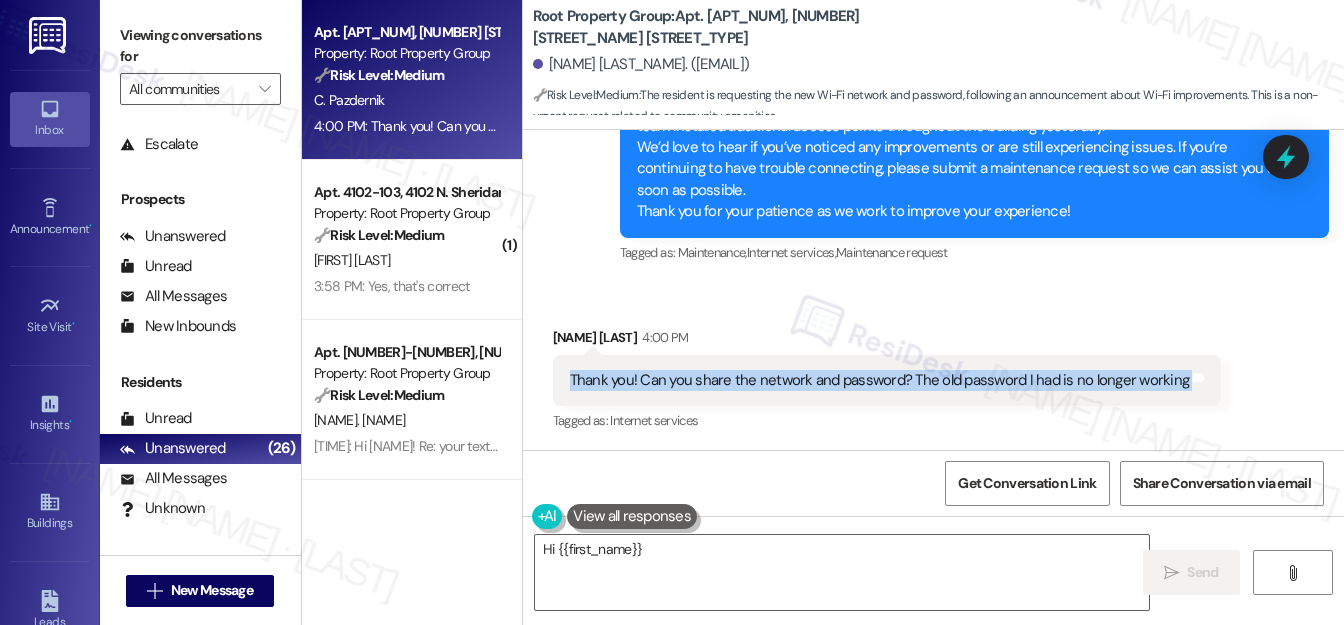 copy on "Thank you! Can you share the network and password? The old password I had is no longer working  Tags and notes" 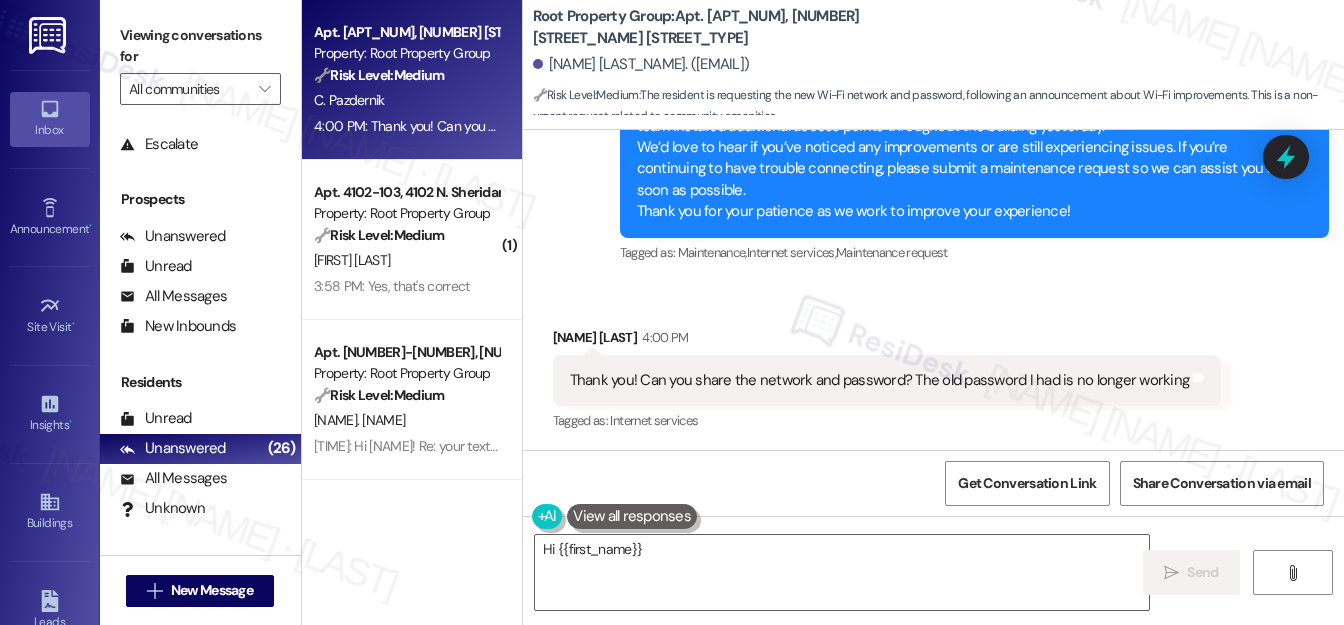 click on "[FIRST] [LAST] [TIME]" at bounding box center (887, 341) 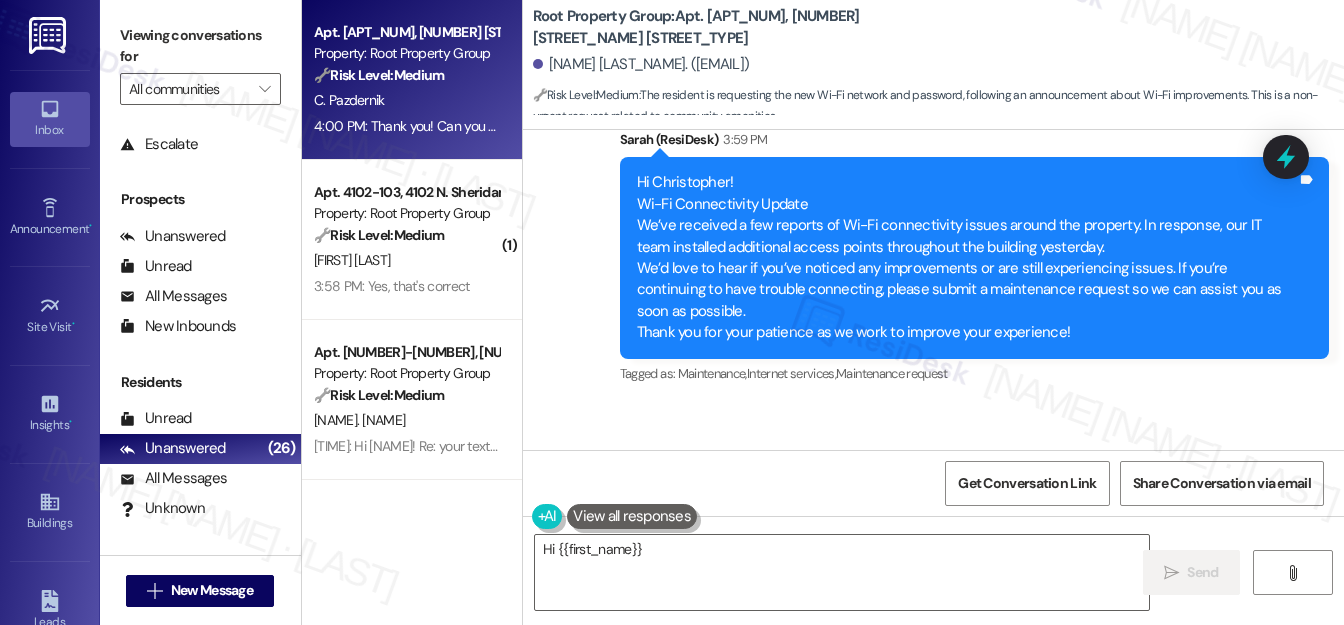 scroll, scrollTop: 1227, scrollLeft: 0, axis: vertical 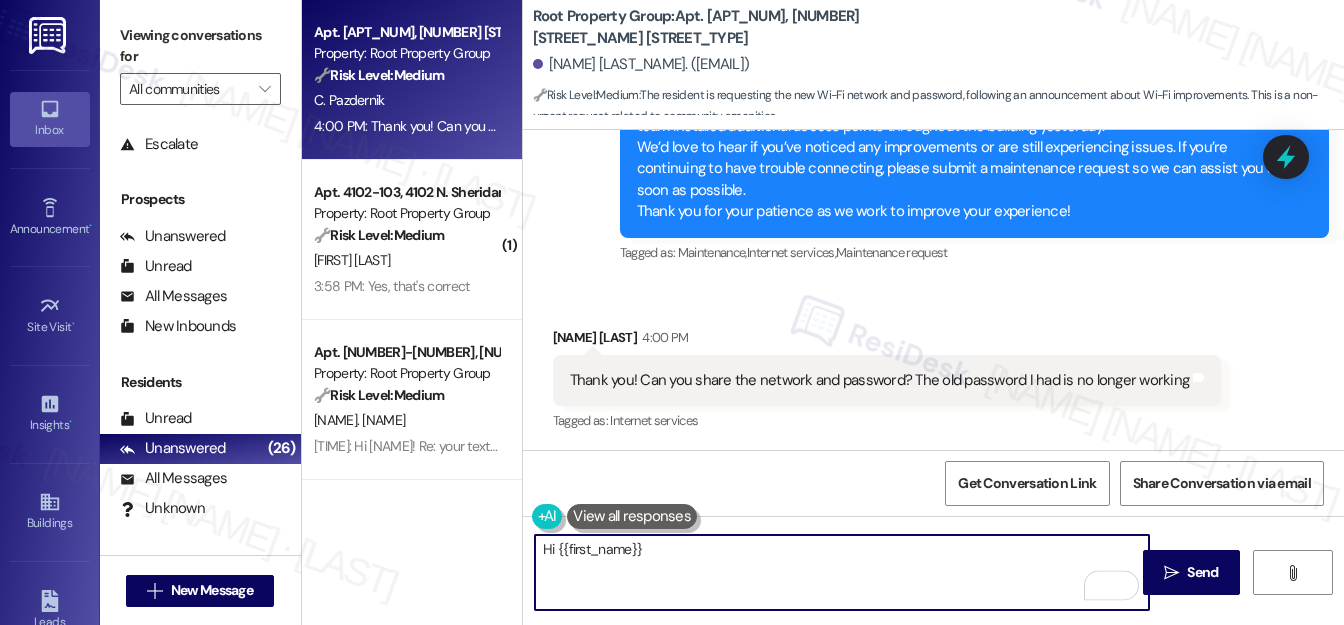 drag, startPoint x: 543, startPoint y: 548, endPoint x: 750, endPoint y: 580, distance: 209.45883 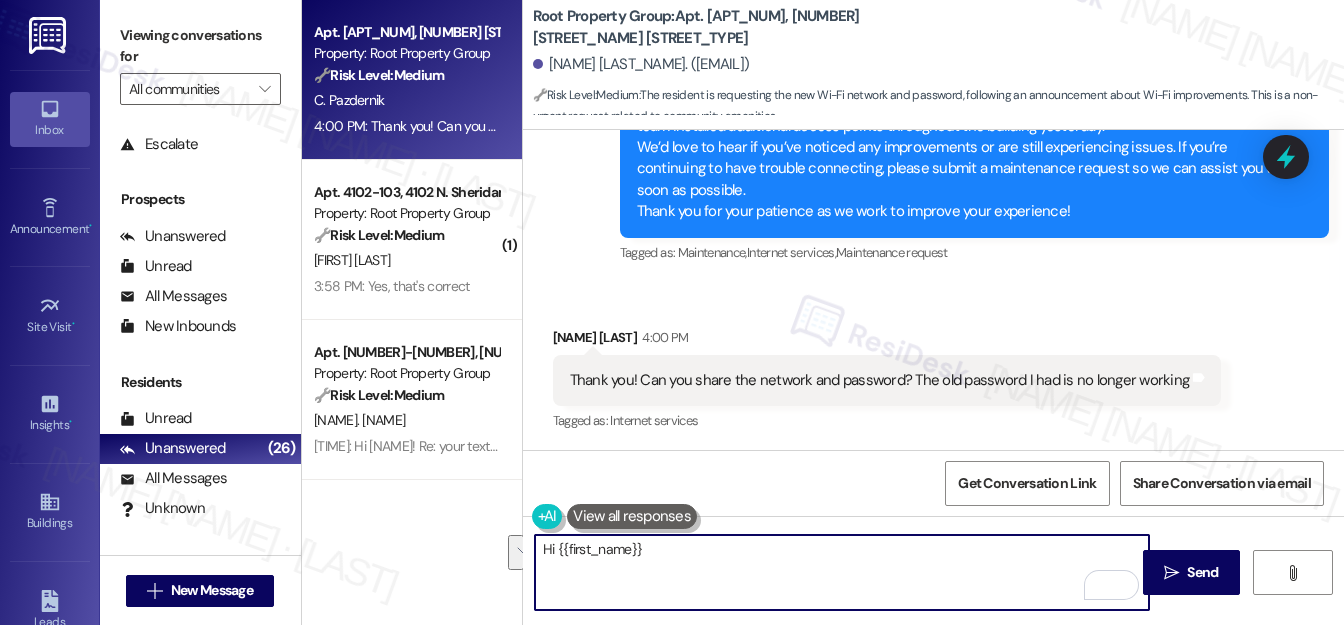 type on "Hi {{first_name}}! I can help with that. Each unit pays a monthly internet fee, so I'll follow up to get the network and password for you." 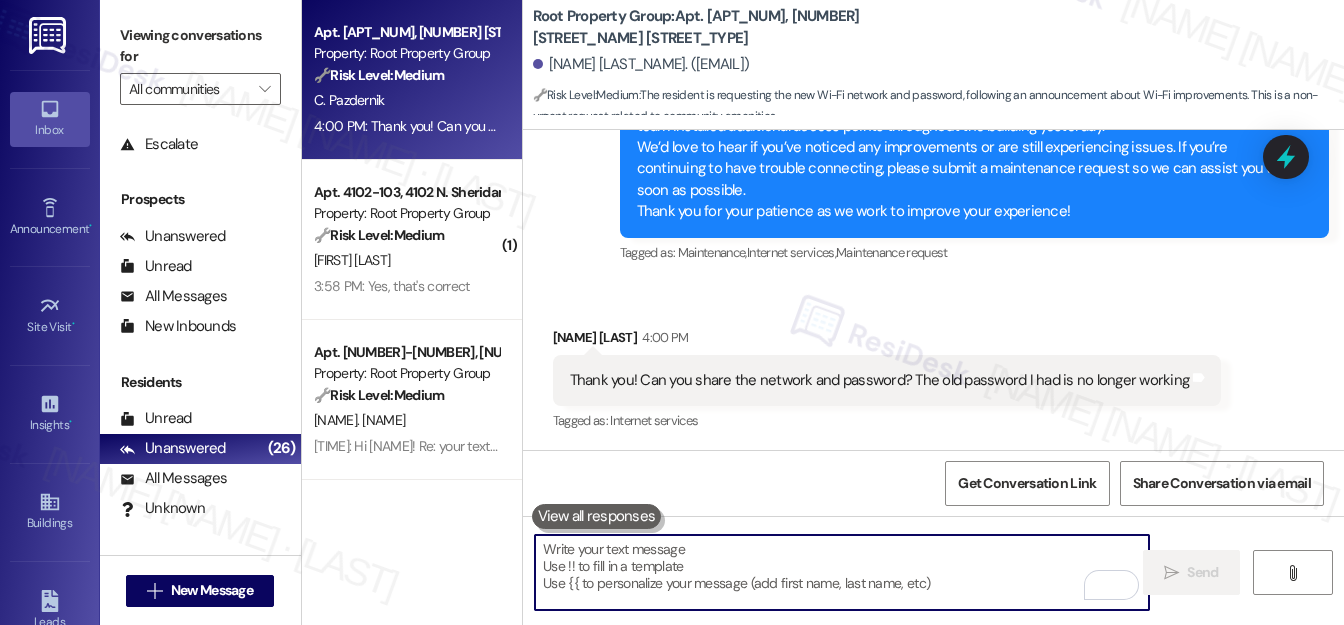 click at bounding box center (842, 572) 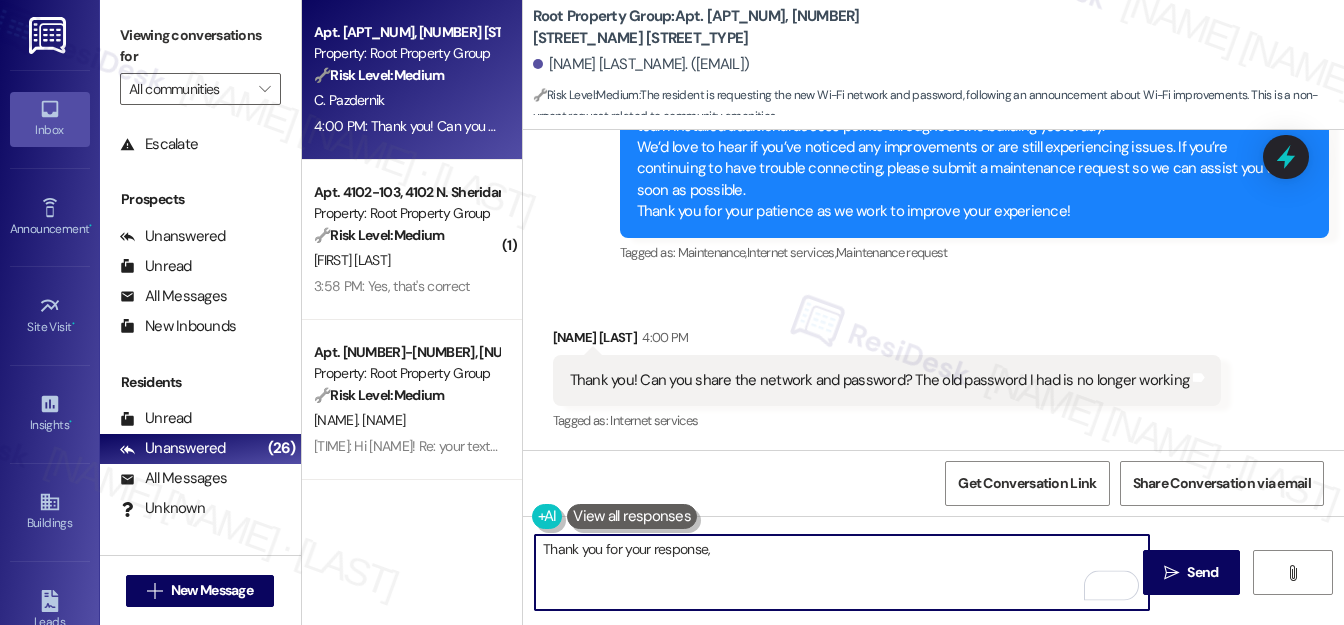 click on "[FIRST] [LAST] [TIME]" at bounding box center [887, 341] 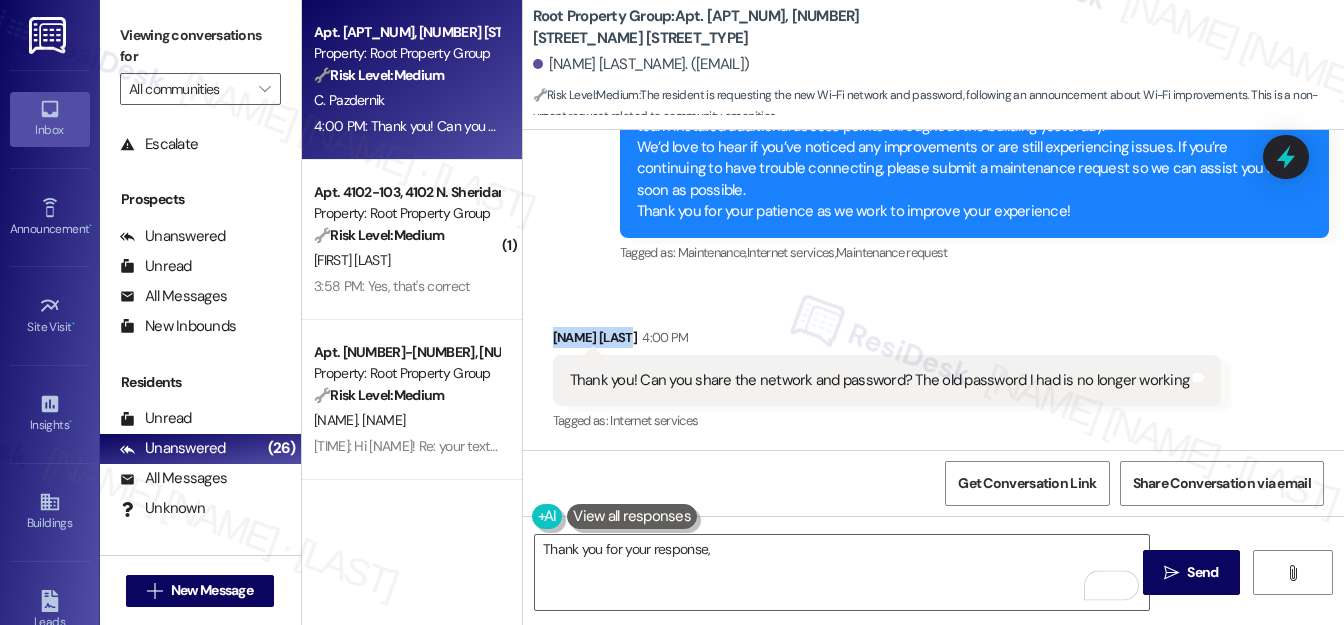 click on "[FIRST] [LAST] [TIME]" at bounding box center [887, 341] 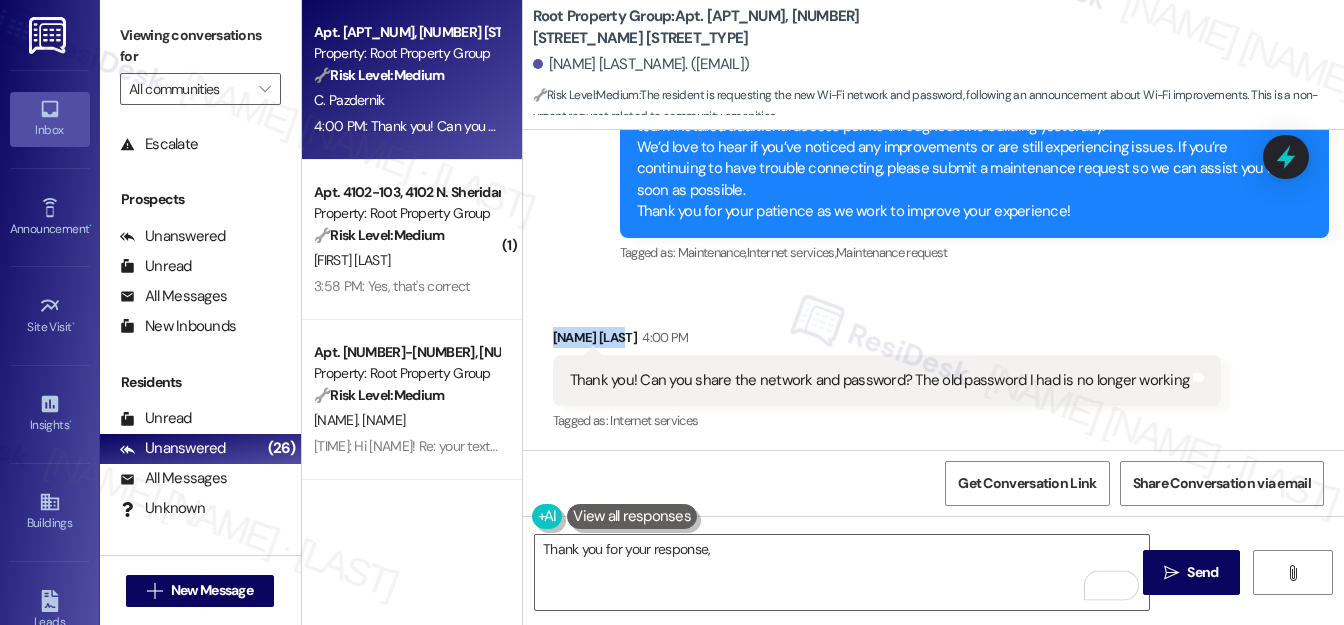 copy on "Christopher" 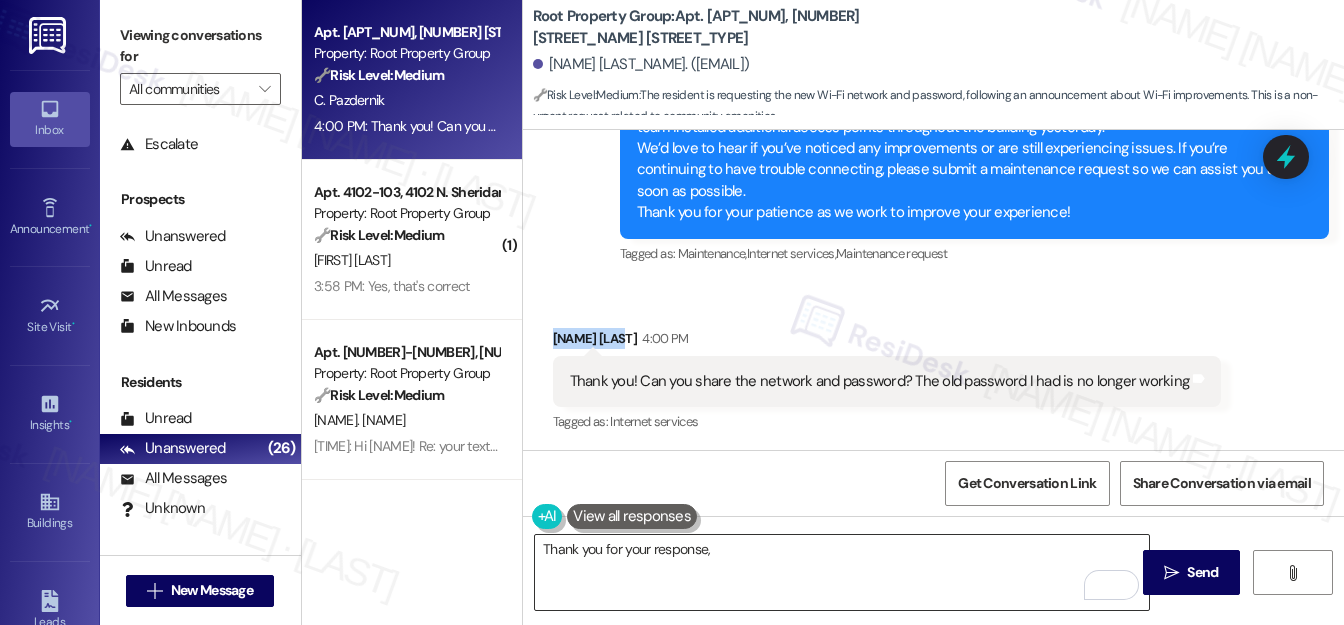 scroll, scrollTop: 1227, scrollLeft: 0, axis: vertical 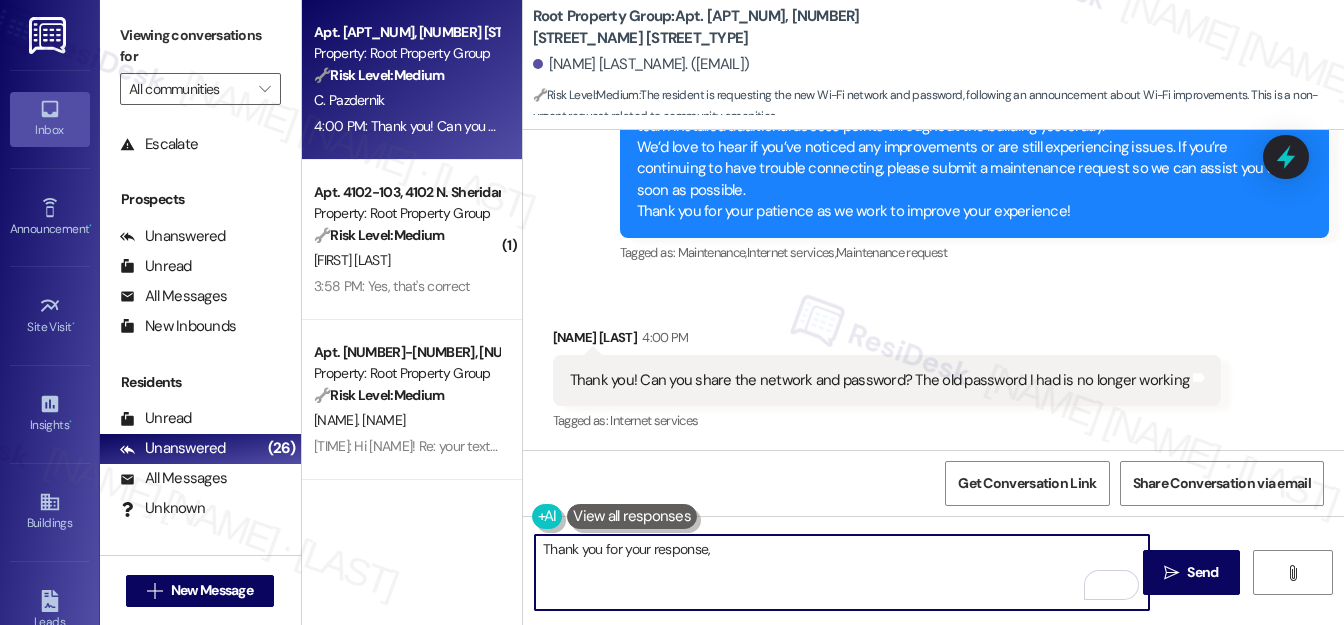 click on "Thank you for your response," at bounding box center (842, 572) 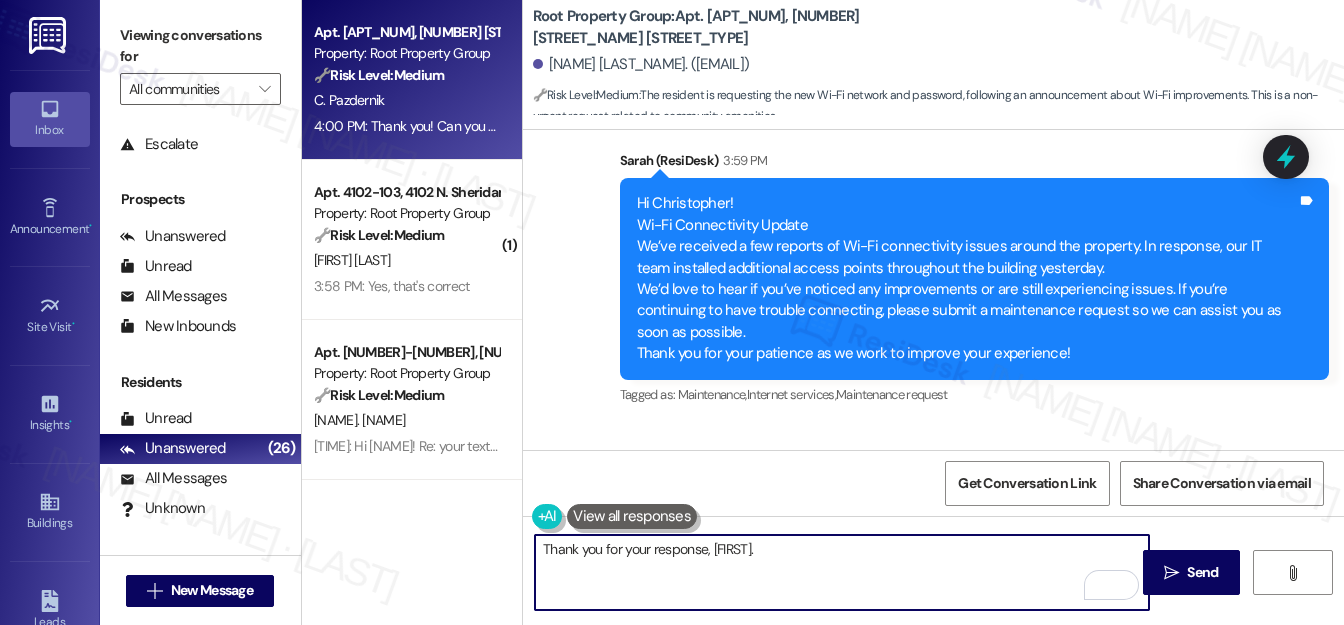 scroll, scrollTop: 1045, scrollLeft: 0, axis: vertical 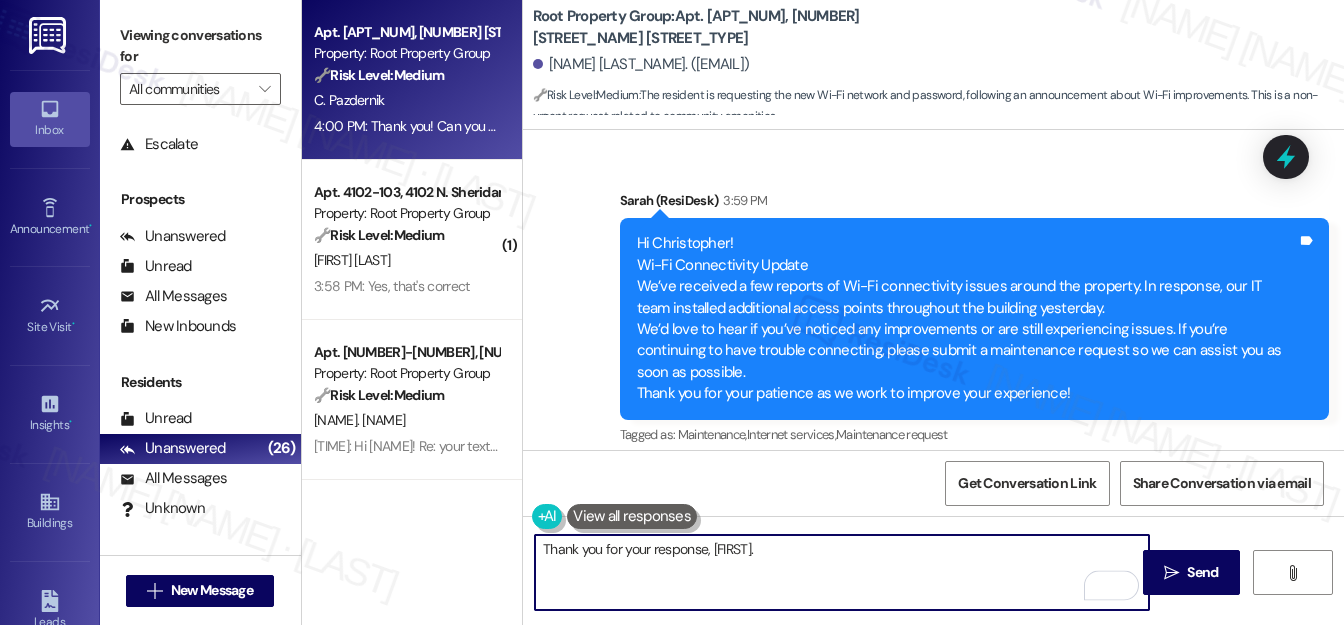 paste on "I’ll check with the team to confirm the current network name and password, and I’ll follow up with you" 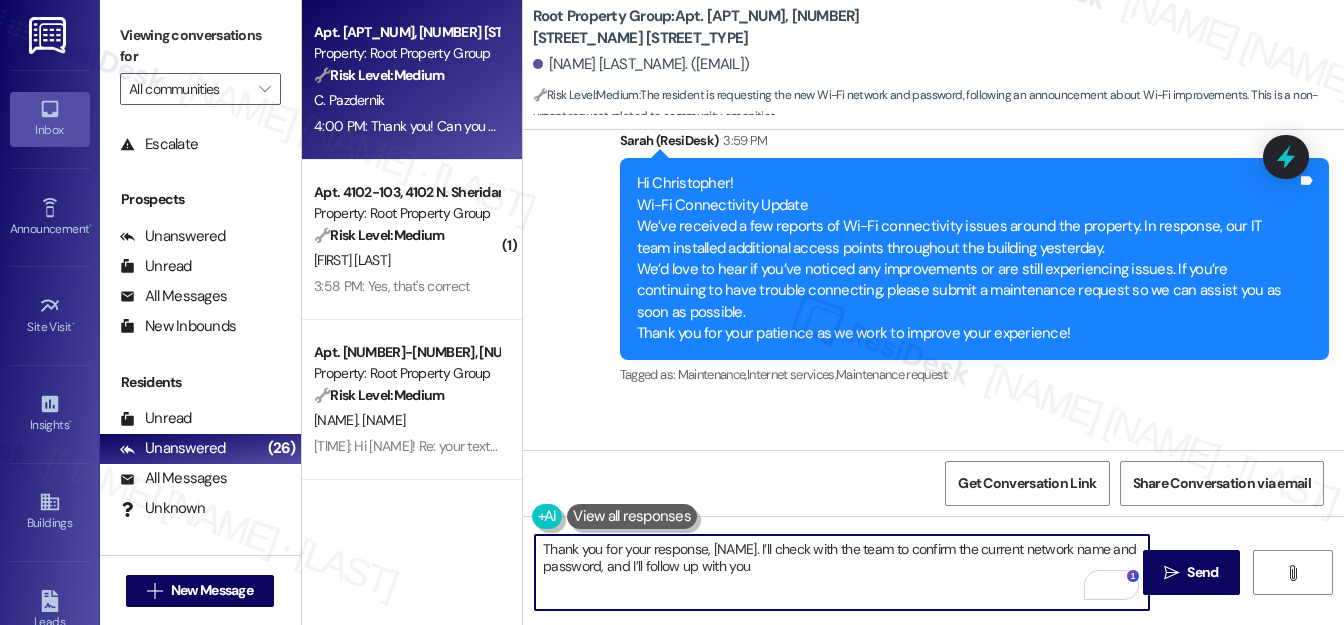 scroll, scrollTop: 1136, scrollLeft: 0, axis: vertical 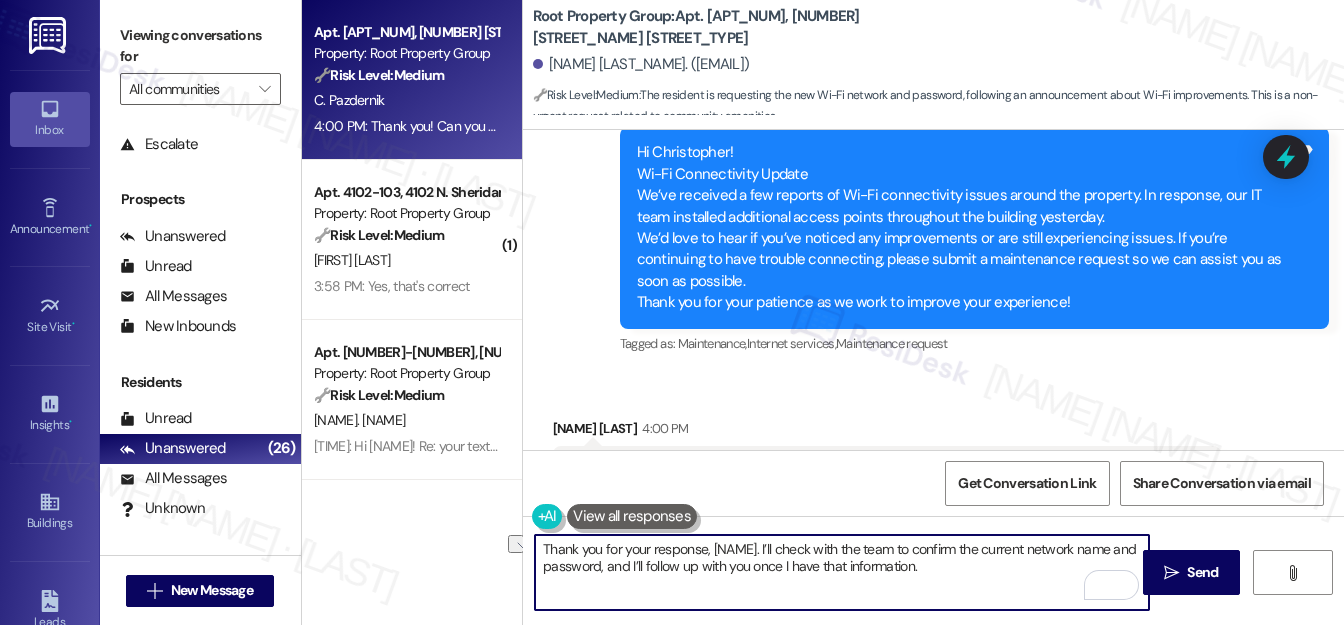 drag, startPoint x: 798, startPoint y: 548, endPoint x: 932, endPoint y: 550, distance: 134.01492 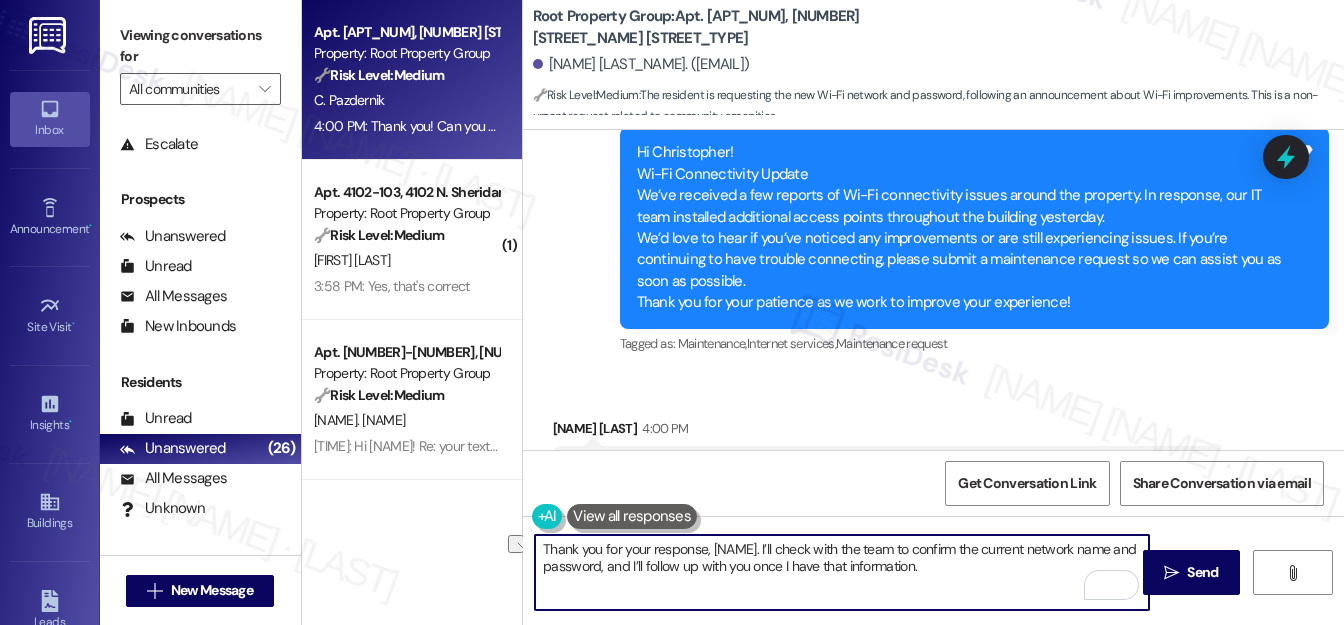 click on "Thank you for your response, [NAME]. I’ll check with the team to confirm the current network name and password, and I’ll follow up with you once I have that information." at bounding box center [842, 572] 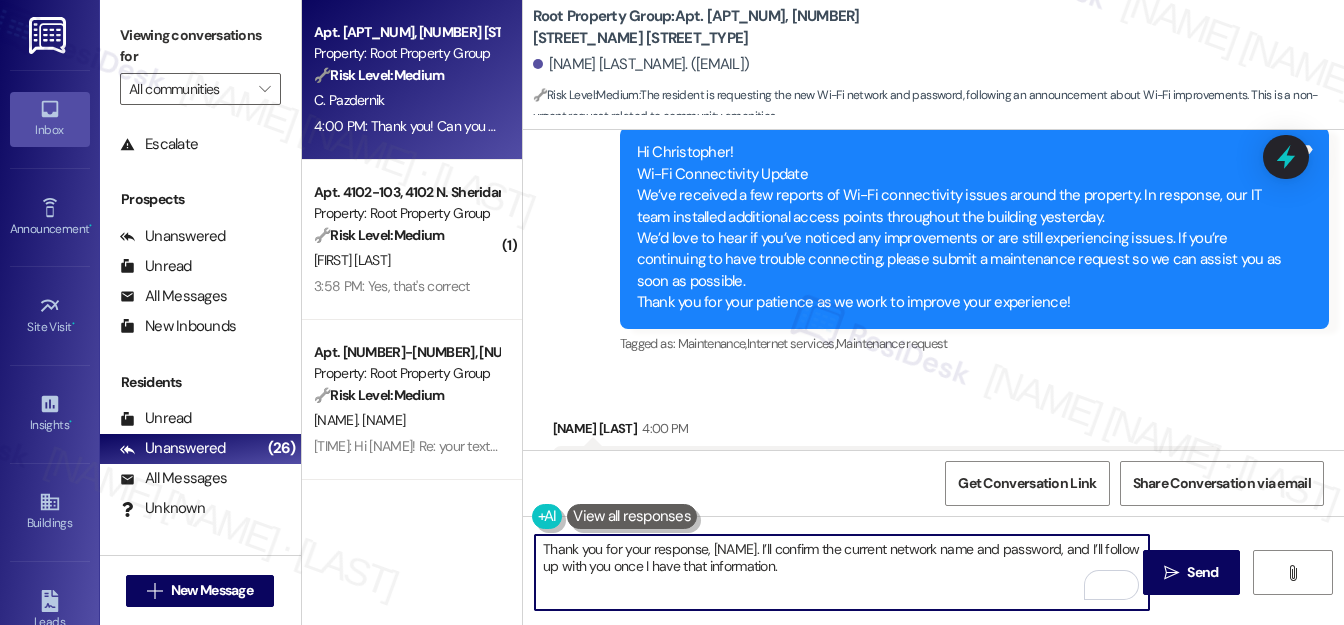 click on "Thank you for your response, [NAME]. I’ll confirm the current network name and password, and I’ll follow up with you once I have that information." at bounding box center [842, 572] 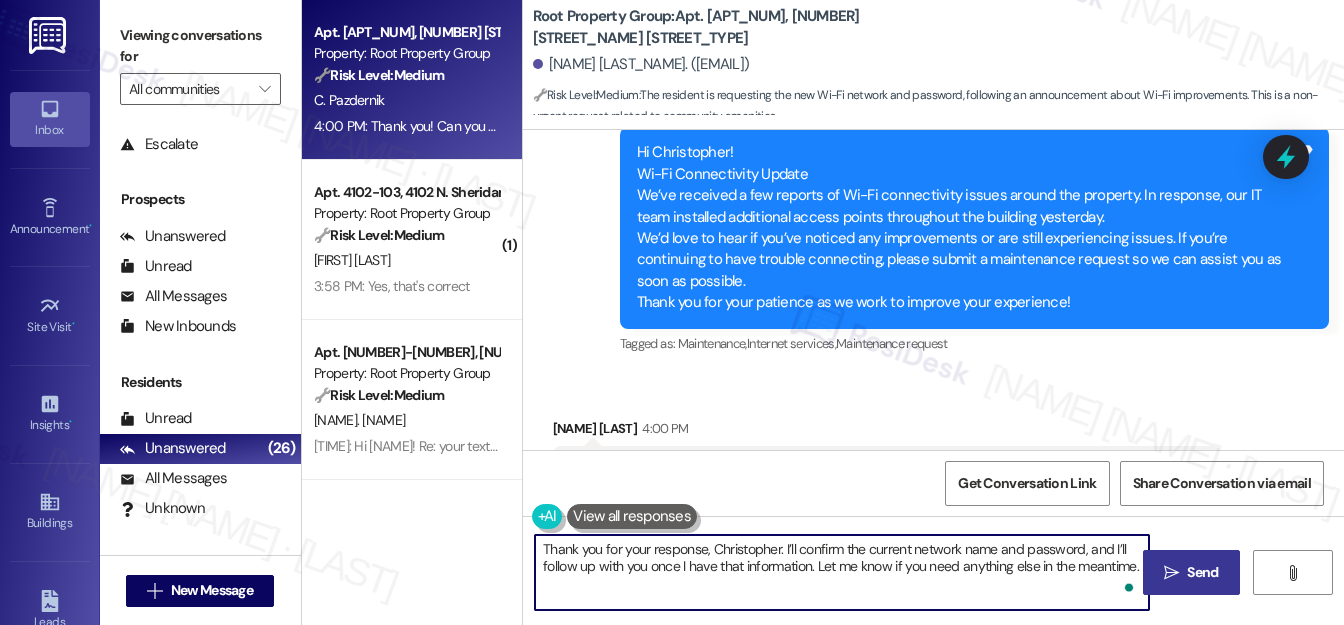 type on "Thank you for your response, Christopher. I’ll confirm the current network name and password, and I’ll follow up with you once I have that information. Let me know if you need anything else in the meantime." 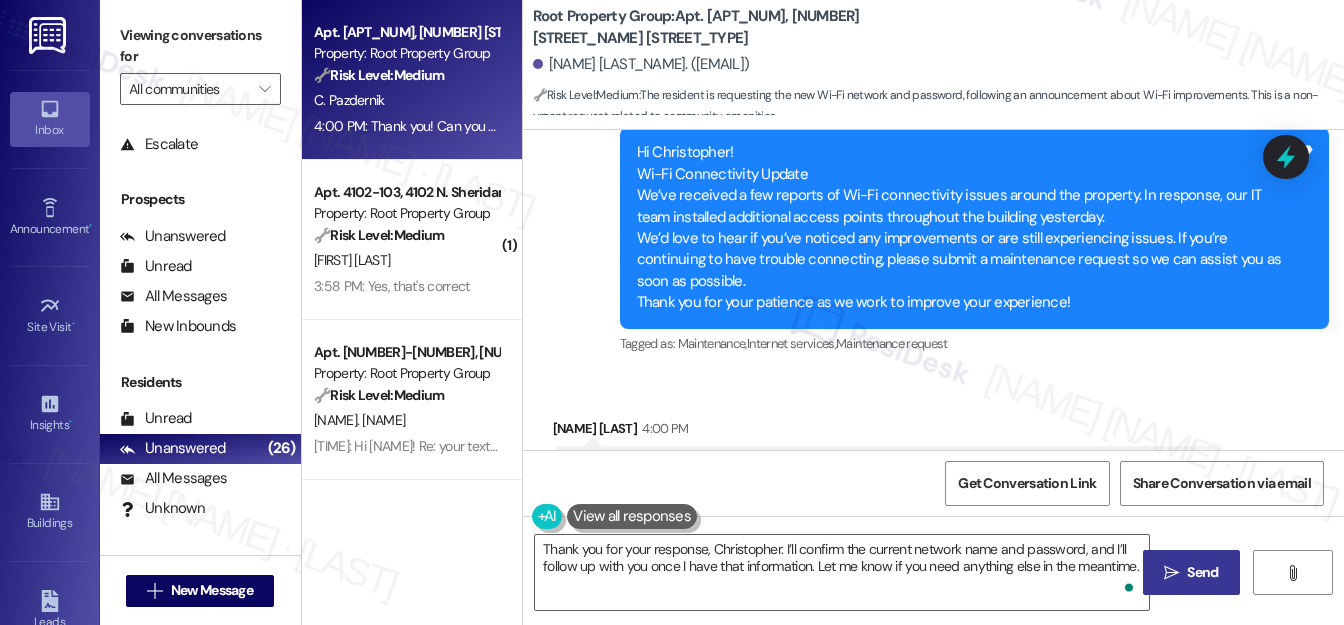 click on "Send" at bounding box center (1202, 572) 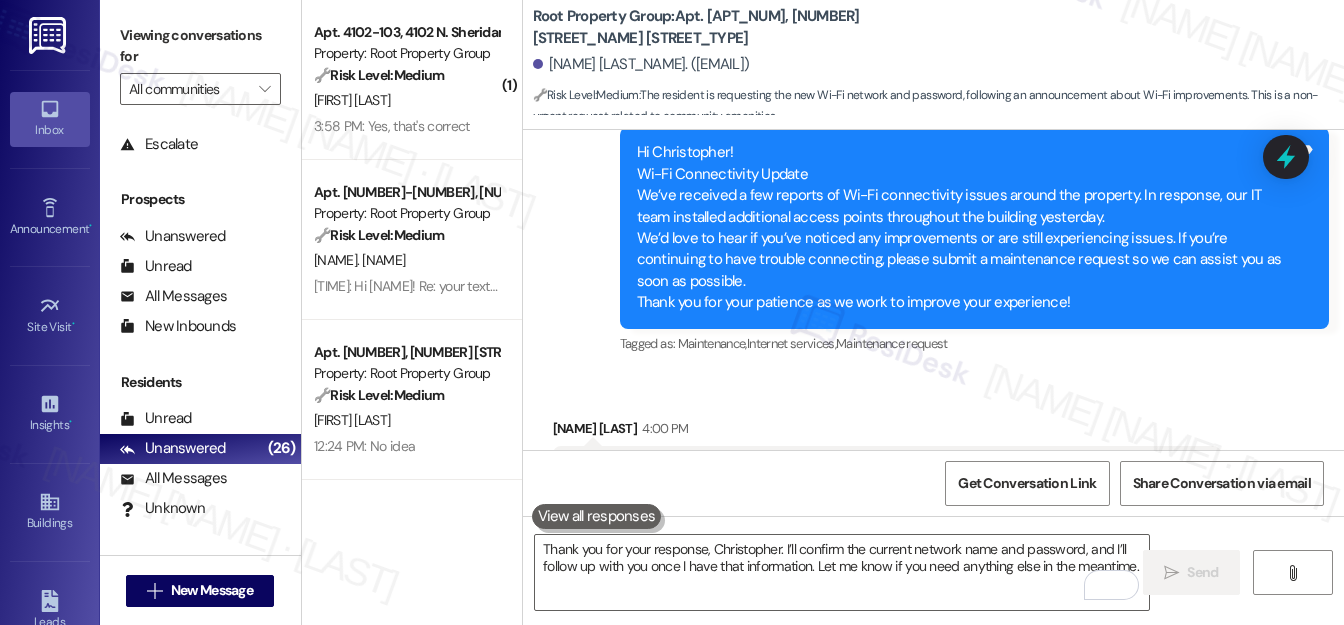 scroll, scrollTop: 1226, scrollLeft: 0, axis: vertical 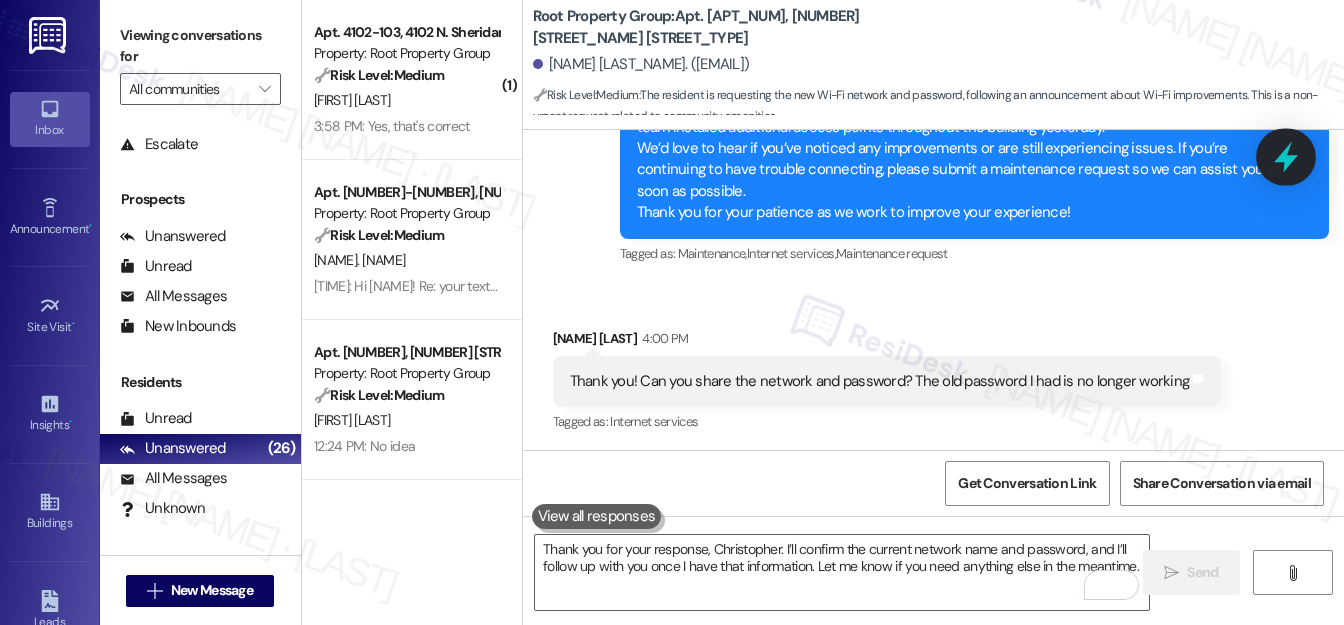 click 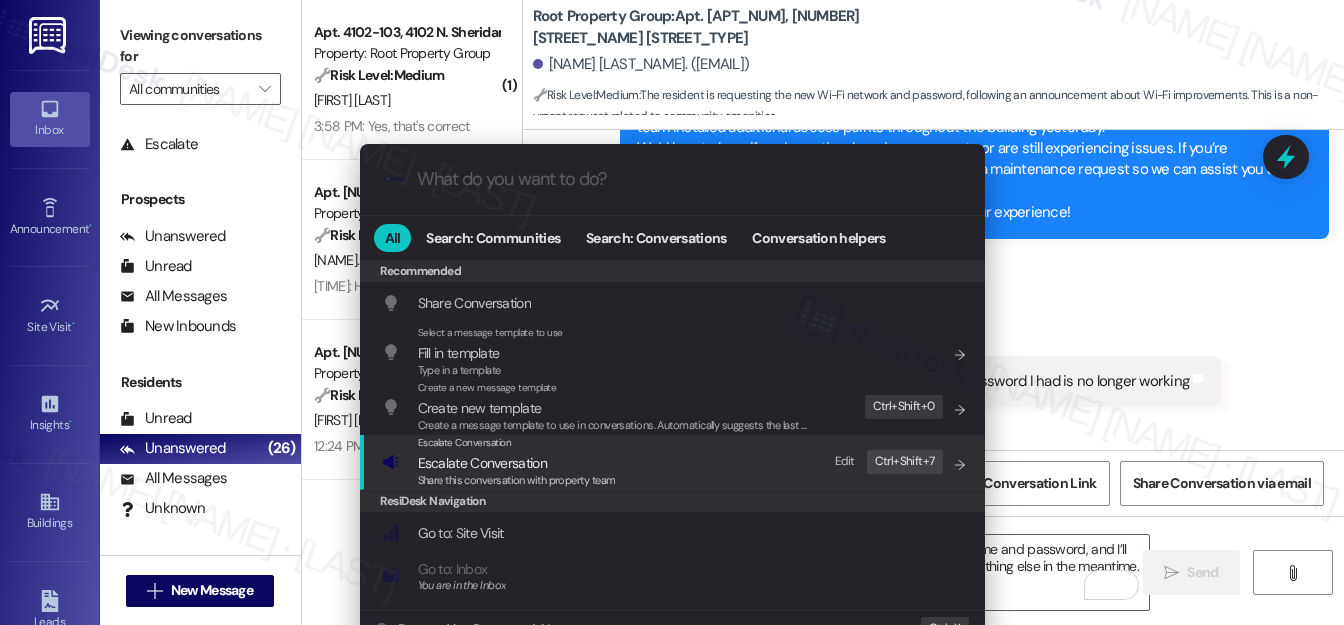 click on "Escalate Conversation" at bounding box center (517, 463) 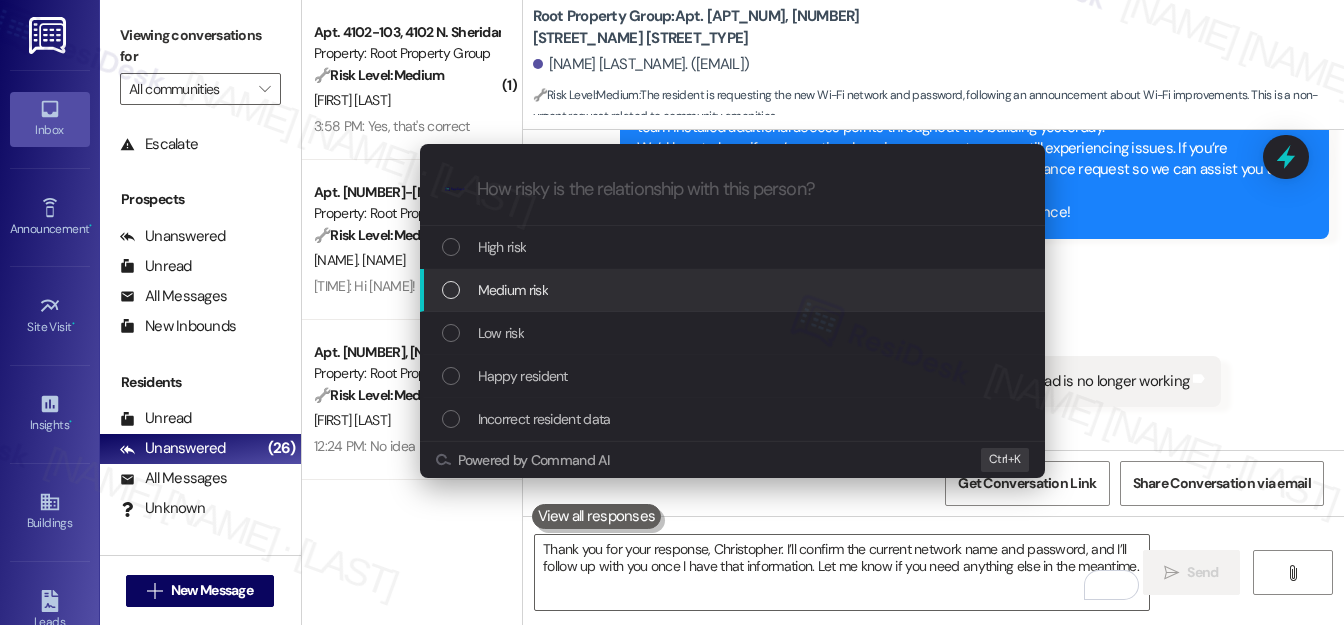 click on "Medium risk" at bounding box center [513, 290] 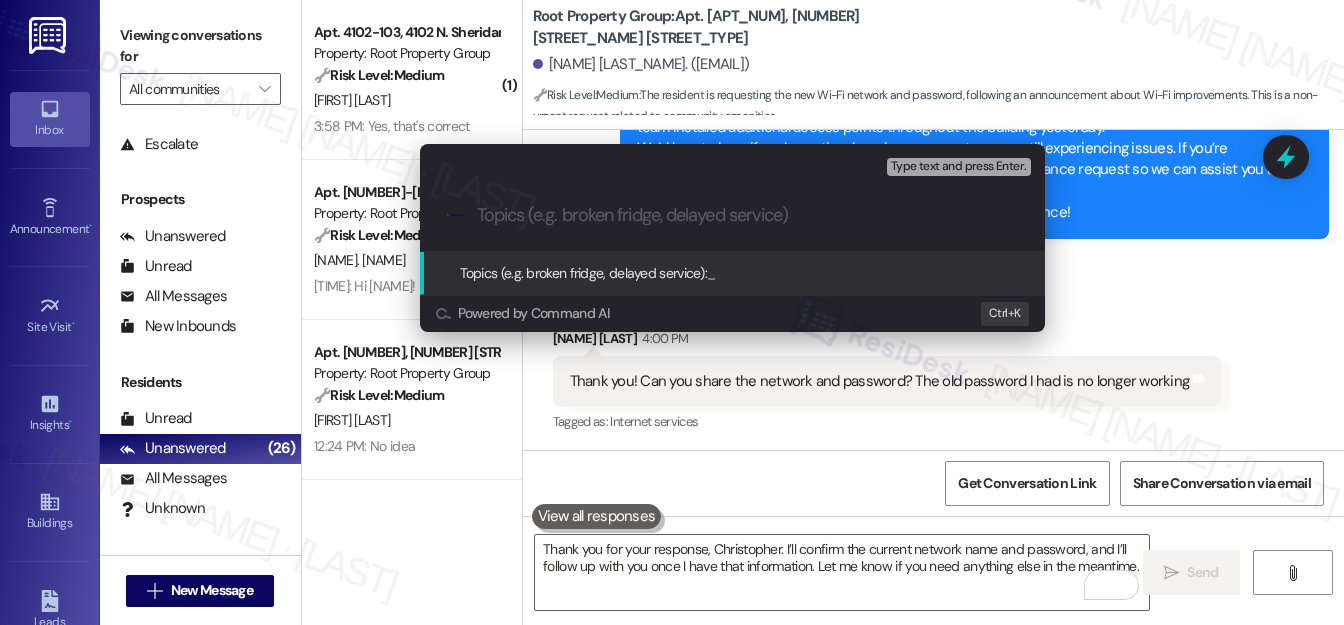 paste on "WiFi Network and Password Request" 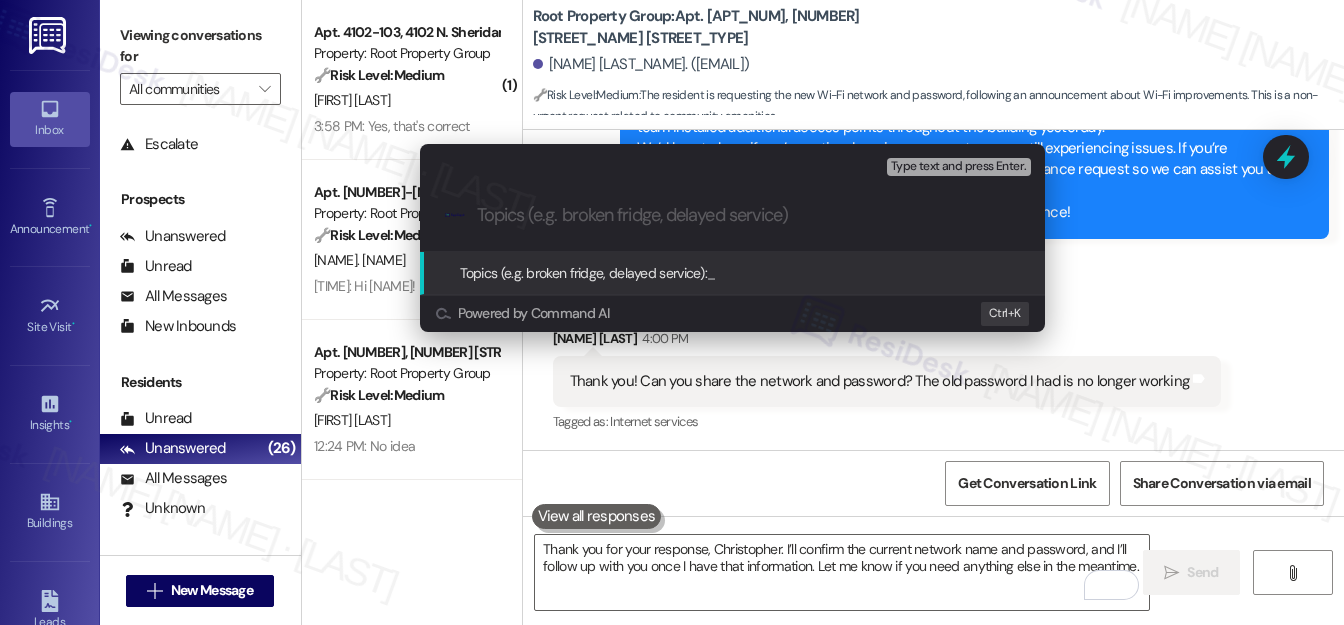 type on "WiFi Network and Password Request" 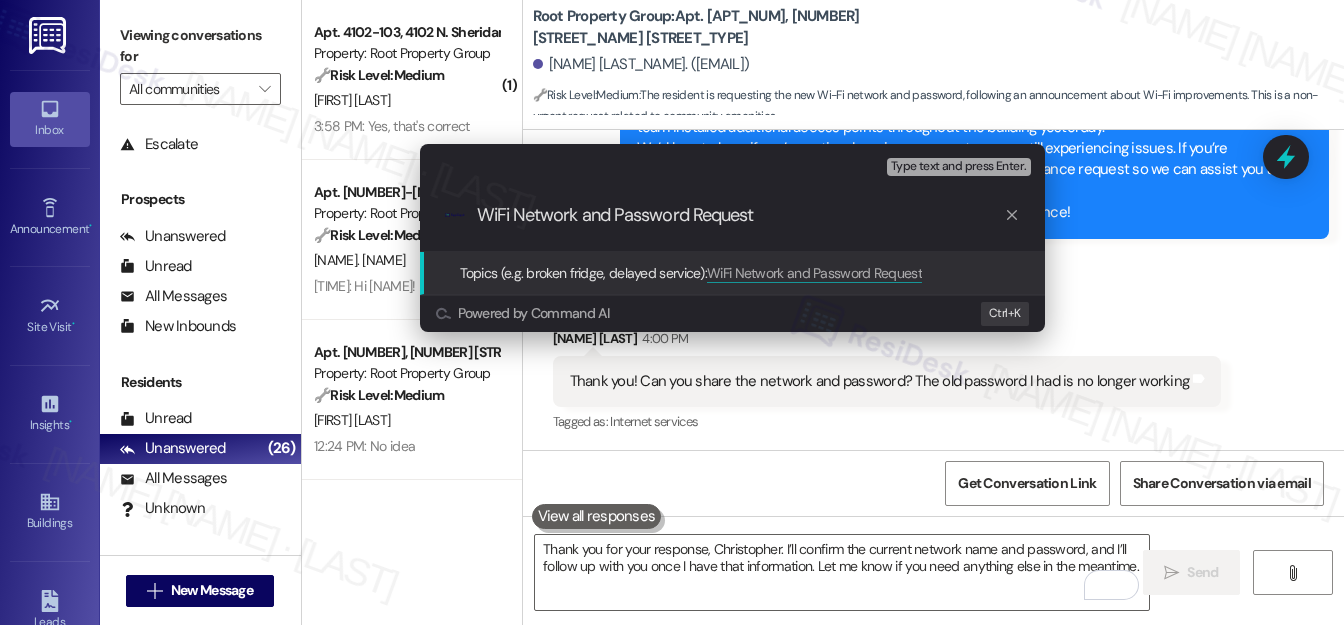 type 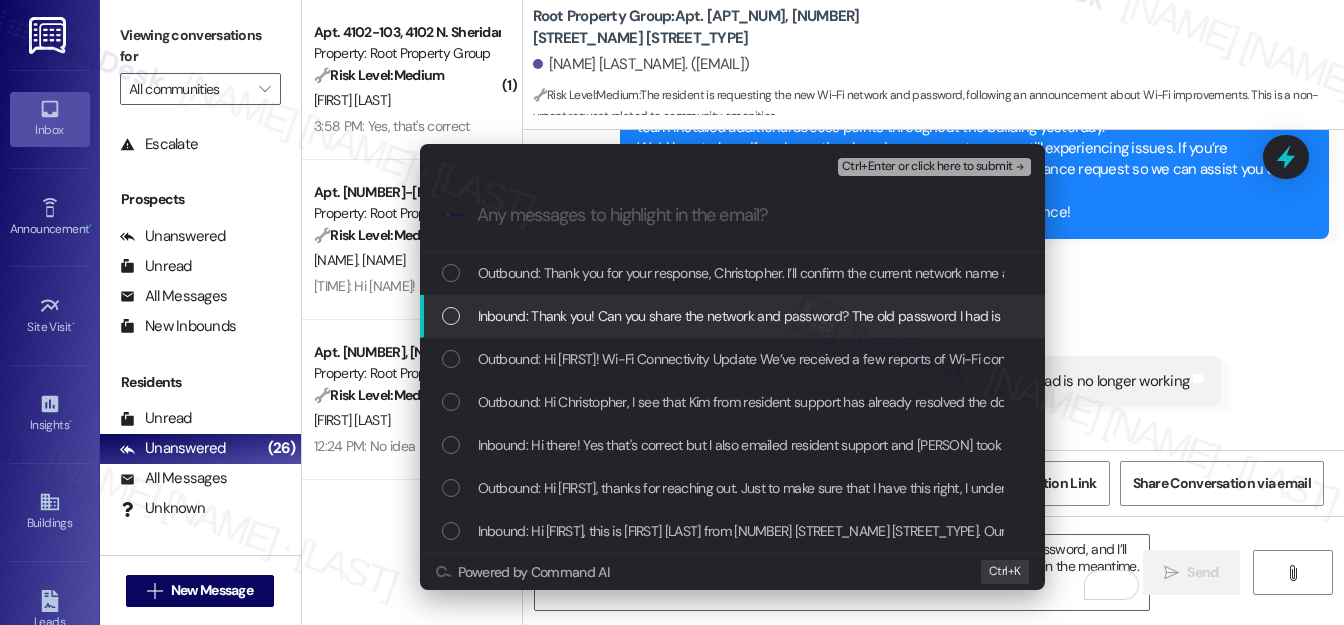 click on "Inbound: Thank you! Can you share the network and password? The old password I had is no longer working" at bounding box center [732, 316] 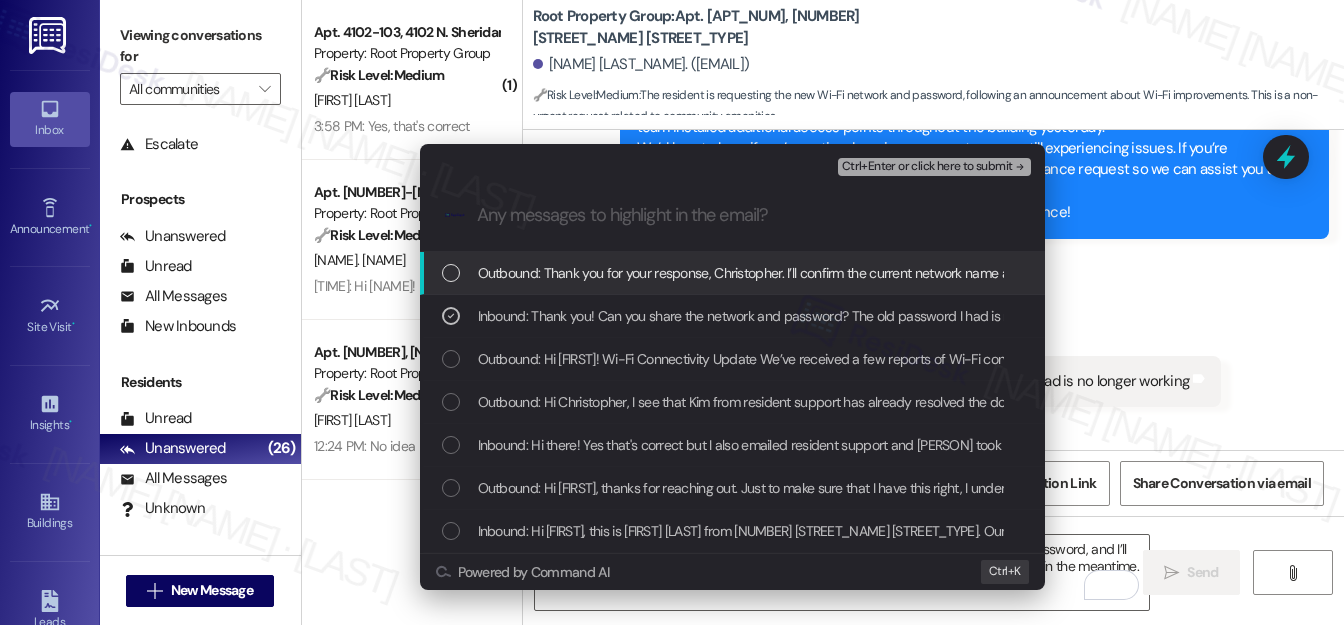 click on "Ctrl+Enter or click here to submit" at bounding box center [927, 167] 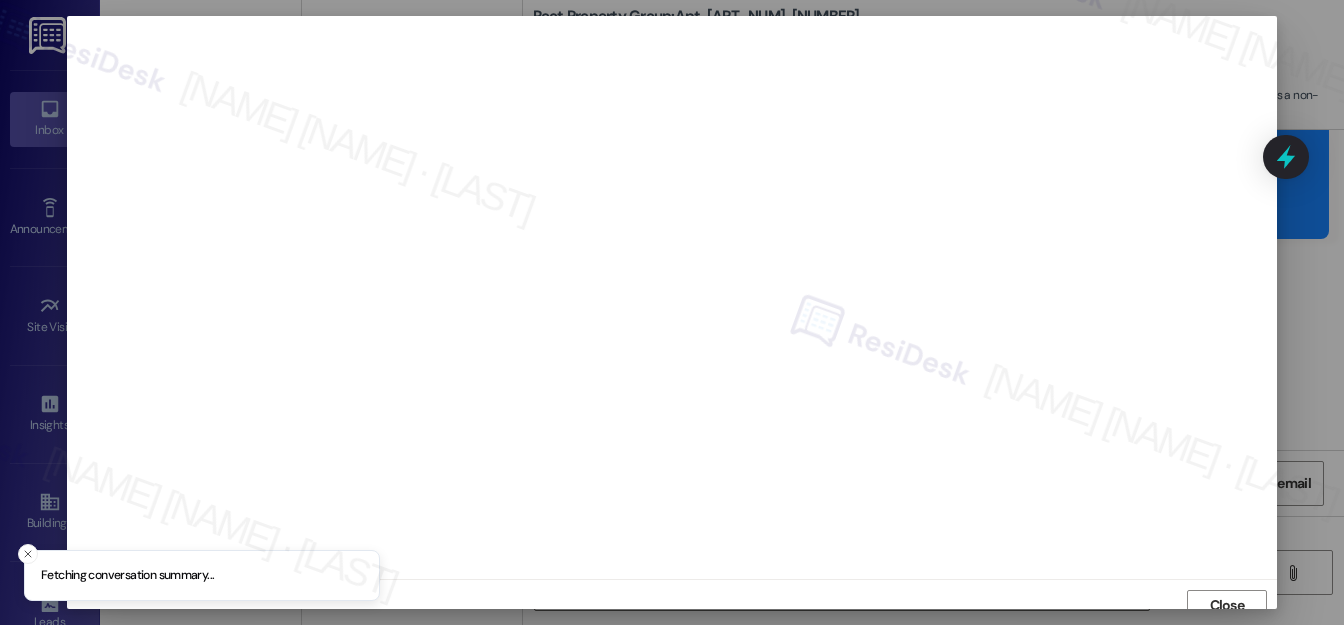scroll, scrollTop: 12, scrollLeft: 0, axis: vertical 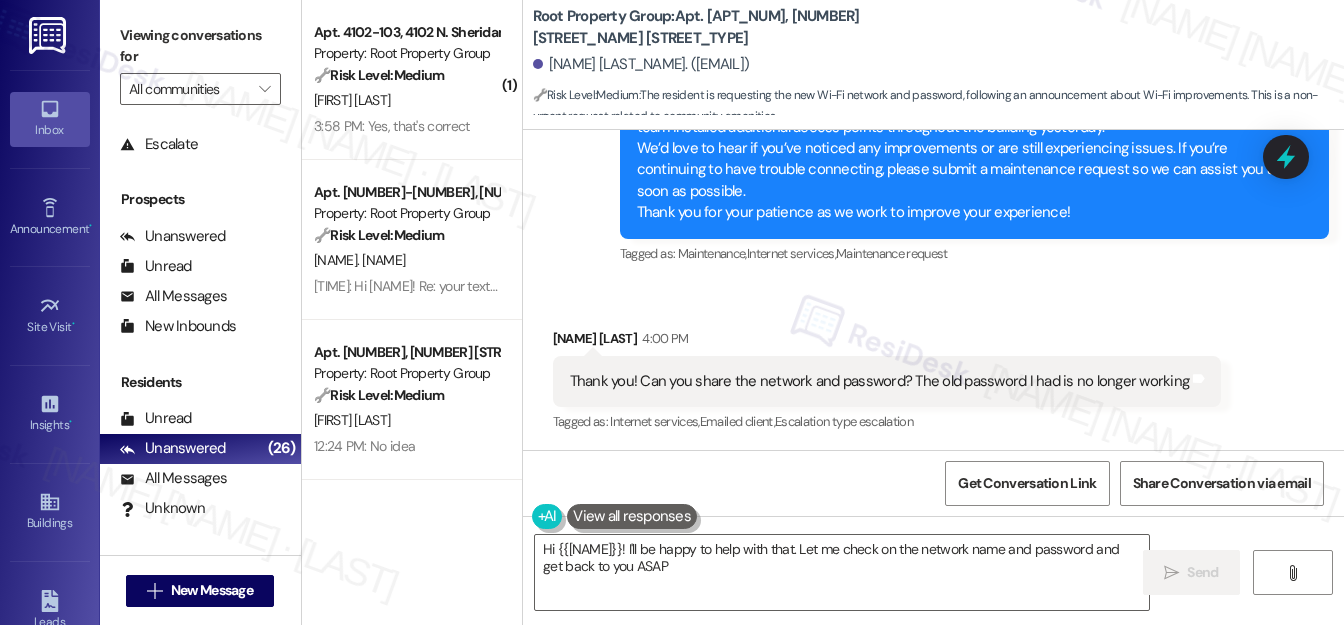 type on "Hi {{first_name}}! I'll be happy to help with that. Let me check on the network name and password and get back to you ASAP!" 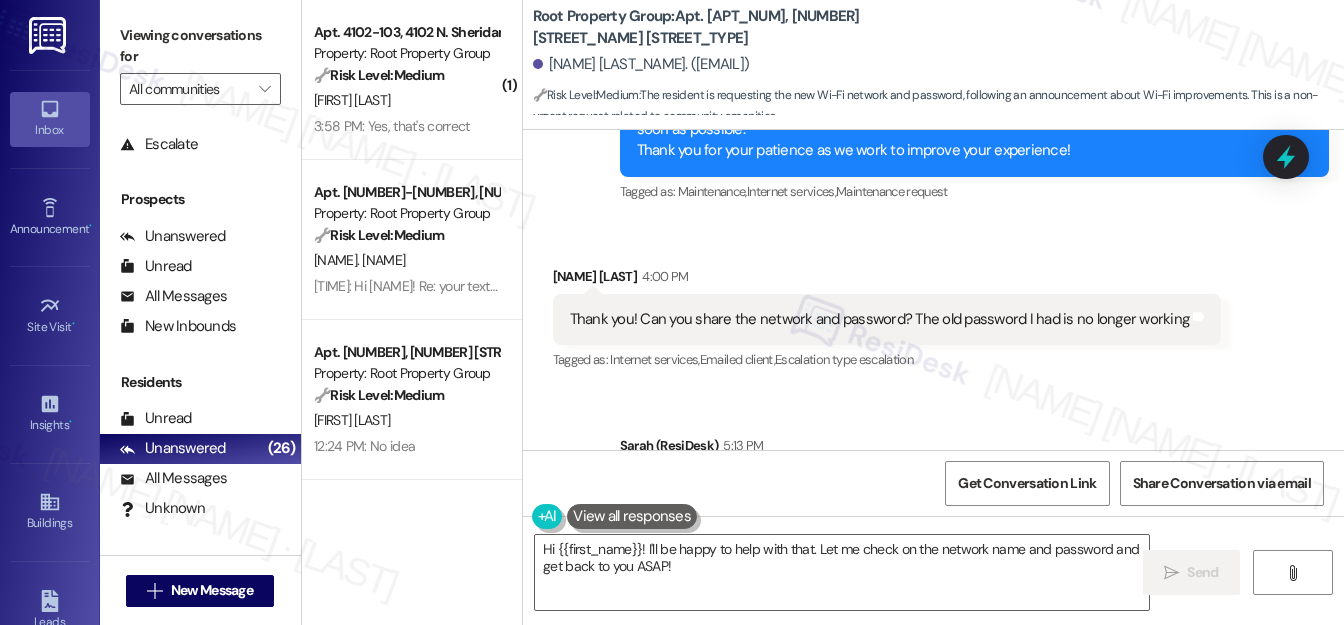 scroll, scrollTop: 1417, scrollLeft: 0, axis: vertical 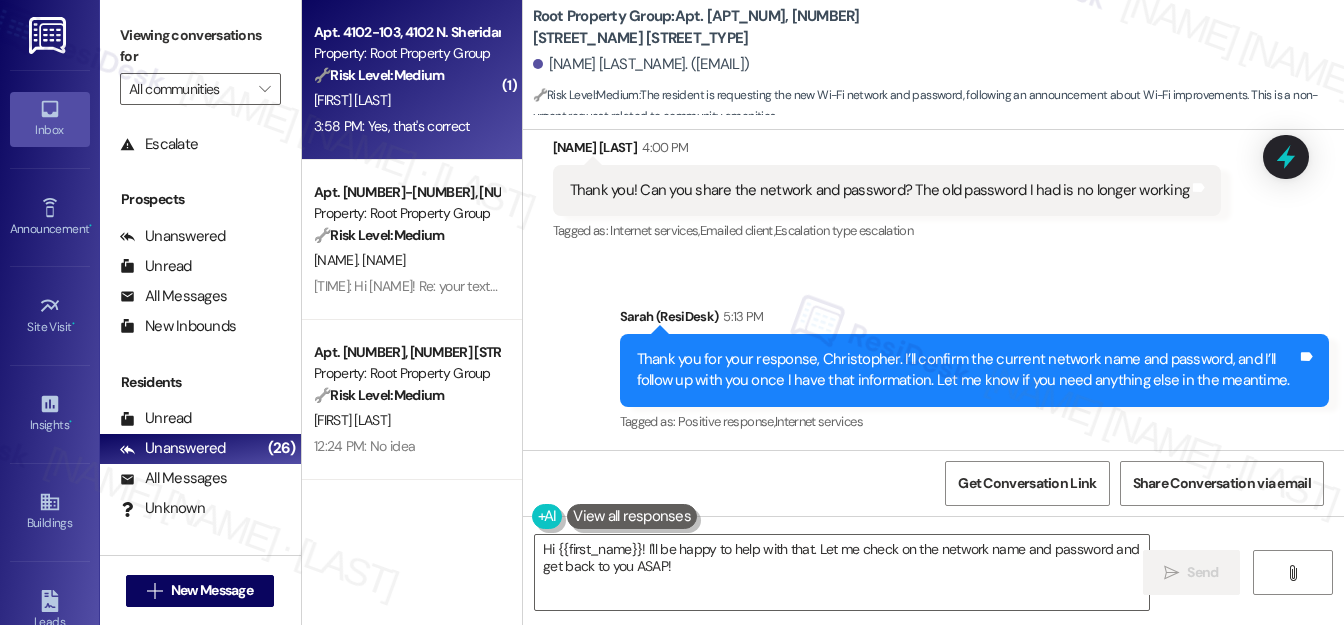 click on "[FIRST] [LAST]" at bounding box center [406, 100] 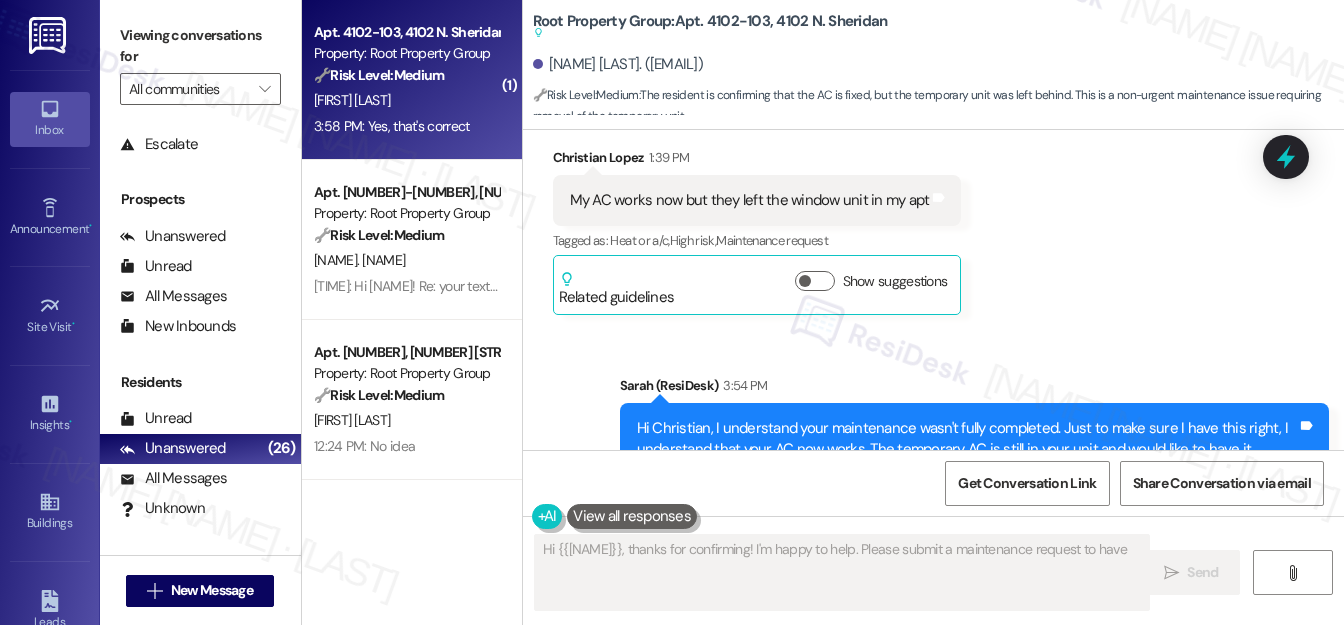 scroll, scrollTop: 1226, scrollLeft: 0, axis: vertical 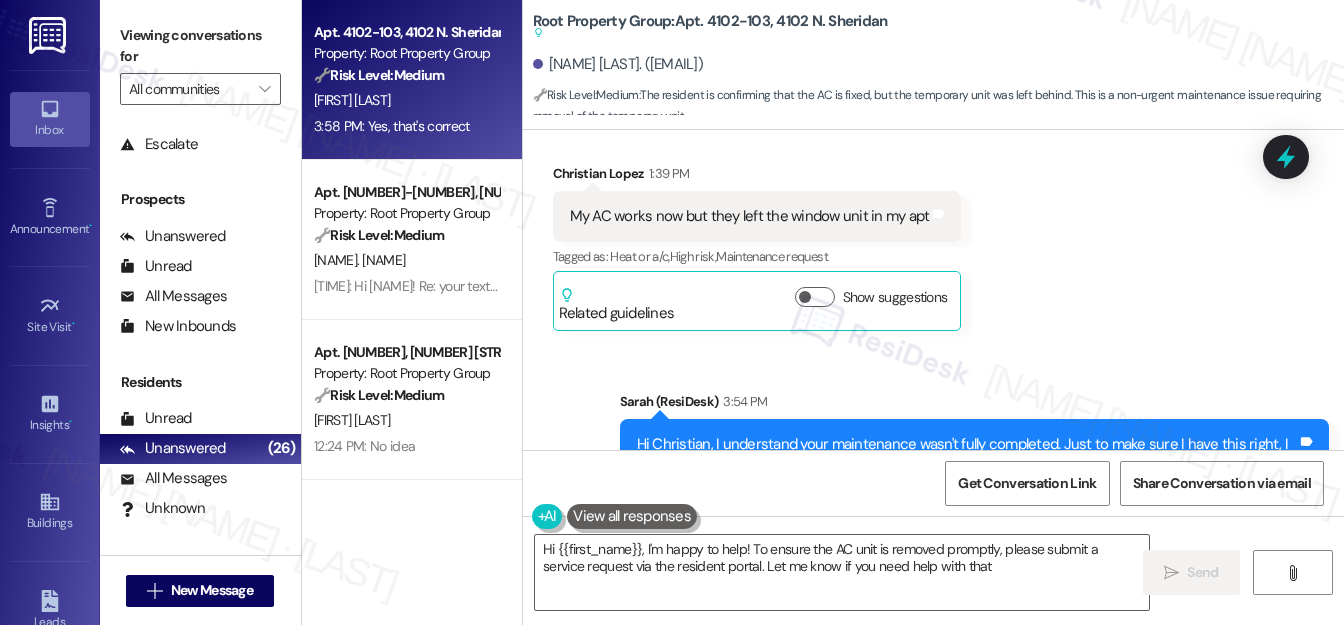 type on "Hi {{first_name}}, I'm happy to help! To ensure the AC unit is removed promptly, please submit a service request via the resident portal. Let me know if you need help with that!" 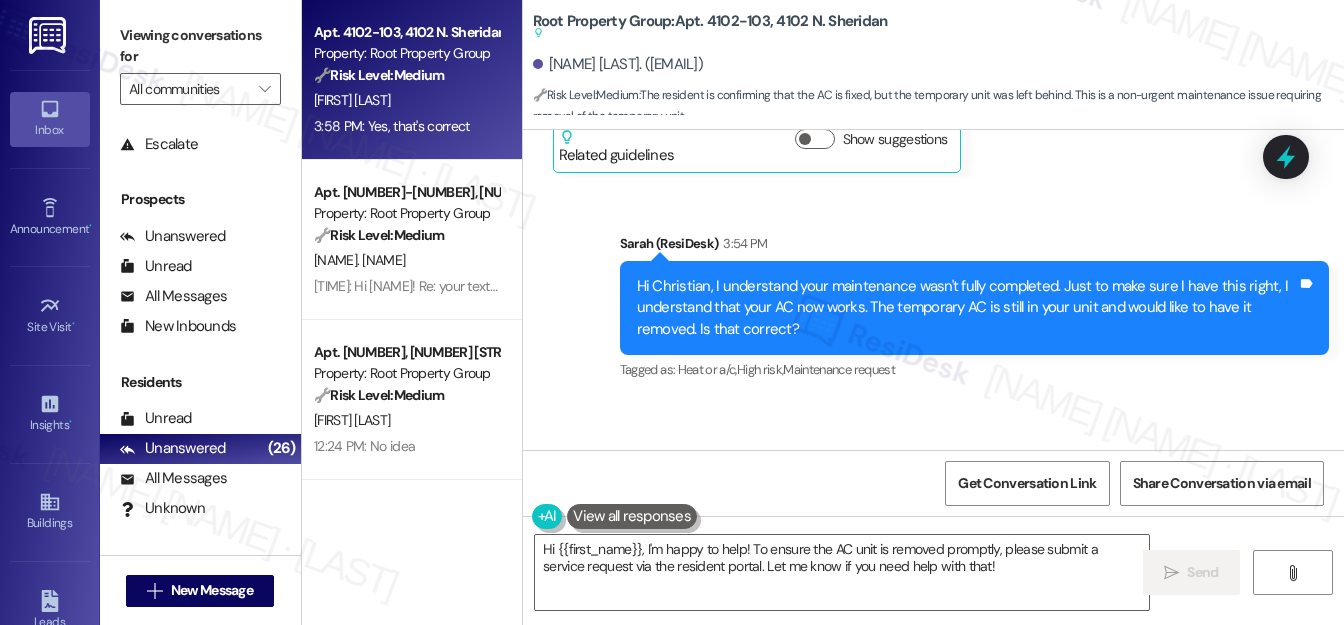 scroll, scrollTop: 1411, scrollLeft: 0, axis: vertical 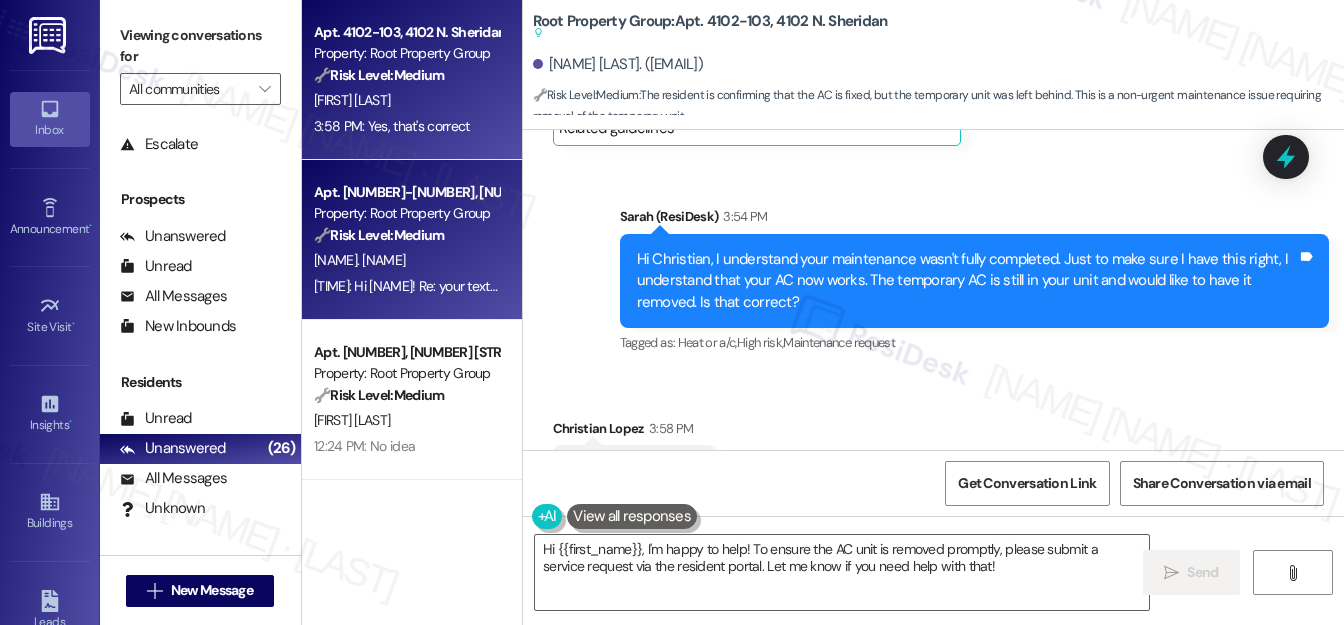 click on "Apt. [APT_NUM], [NUMBER] [STREET_NAME] [STREET_TYPE] Property: Root Property Group 🔧 Risk Level: Medium The resident is inquiring about the status of a work order. There is no indication of urgency or risk, just a request for an update." at bounding box center (406, 214) 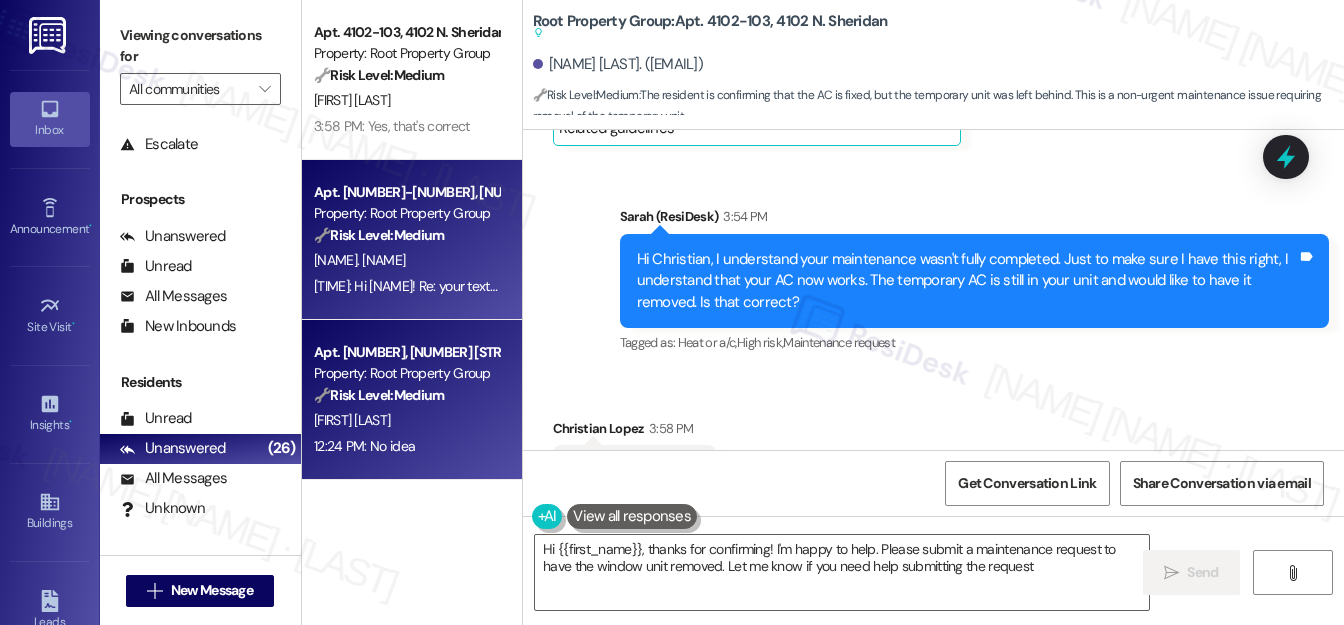 type on "Hi {{first_name}}, thanks for confirming! I'm happy to help. Please submit a maintenance request to have the window unit removed. Let me know if you need help submitting the request!" 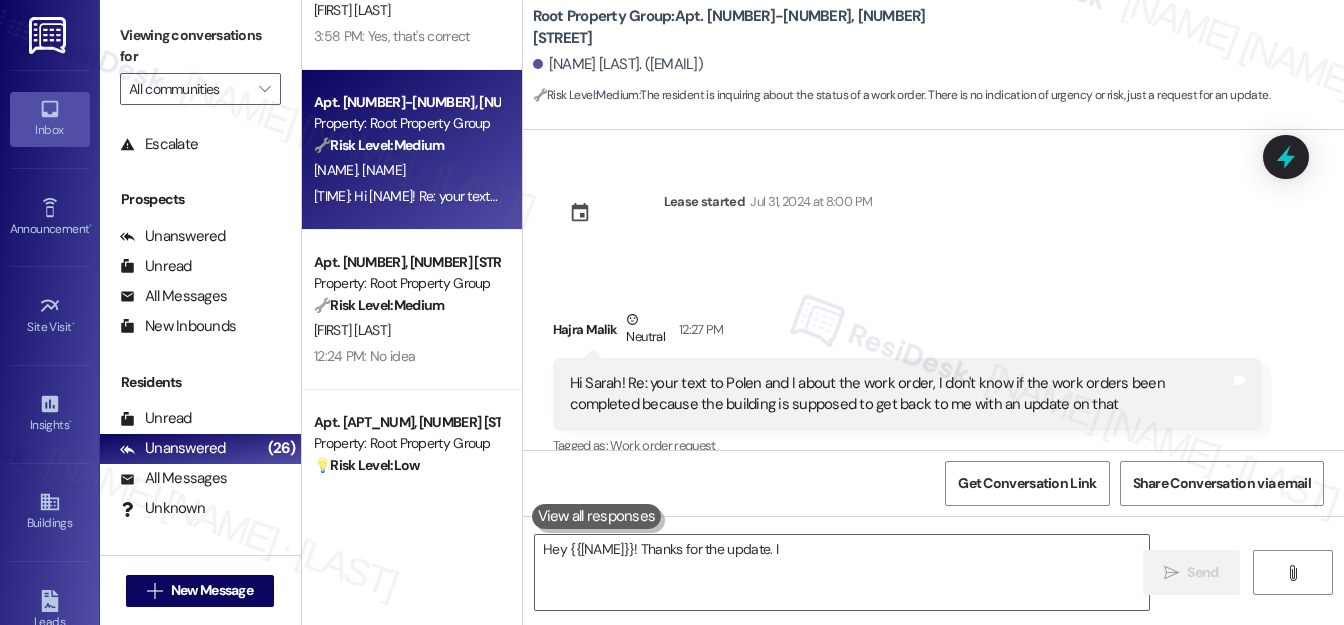 scroll, scrollTop: 181, scrollLeft: 0, axis: vertical 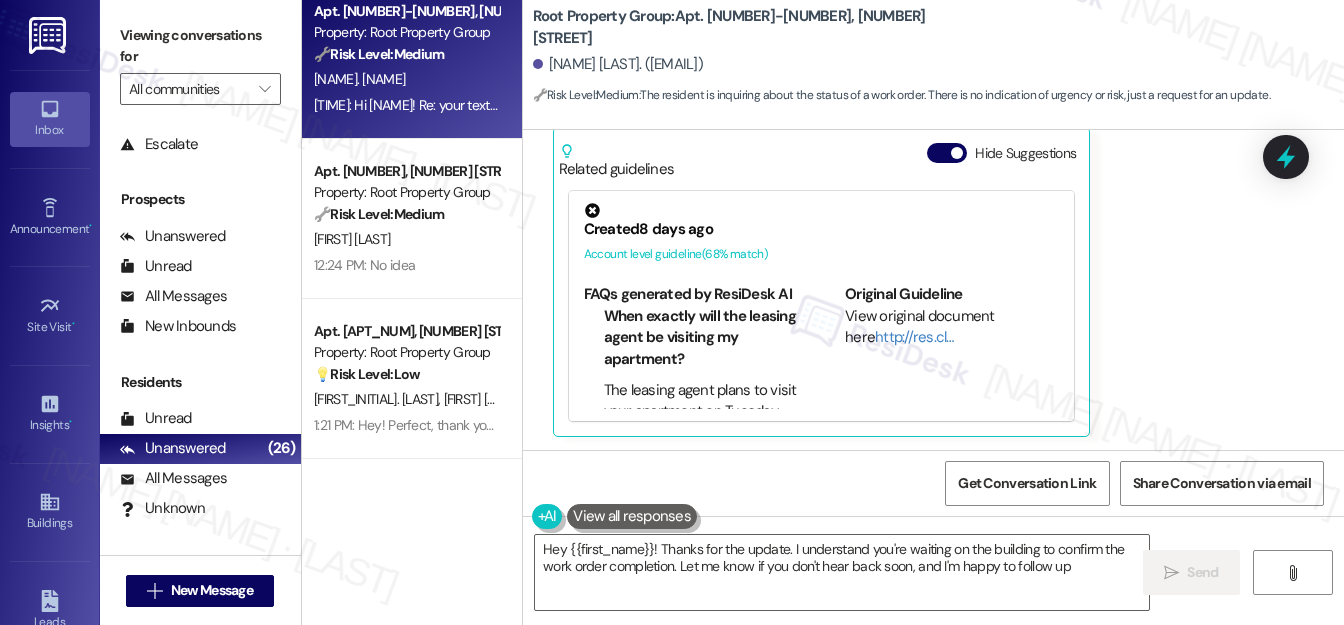type on "Hey {{first_name}}! Thanks for the update. I understand you're waiting on the building to confirm the work order completion. Let me know if you don't hear back soon, and I'm happy to follow up!" 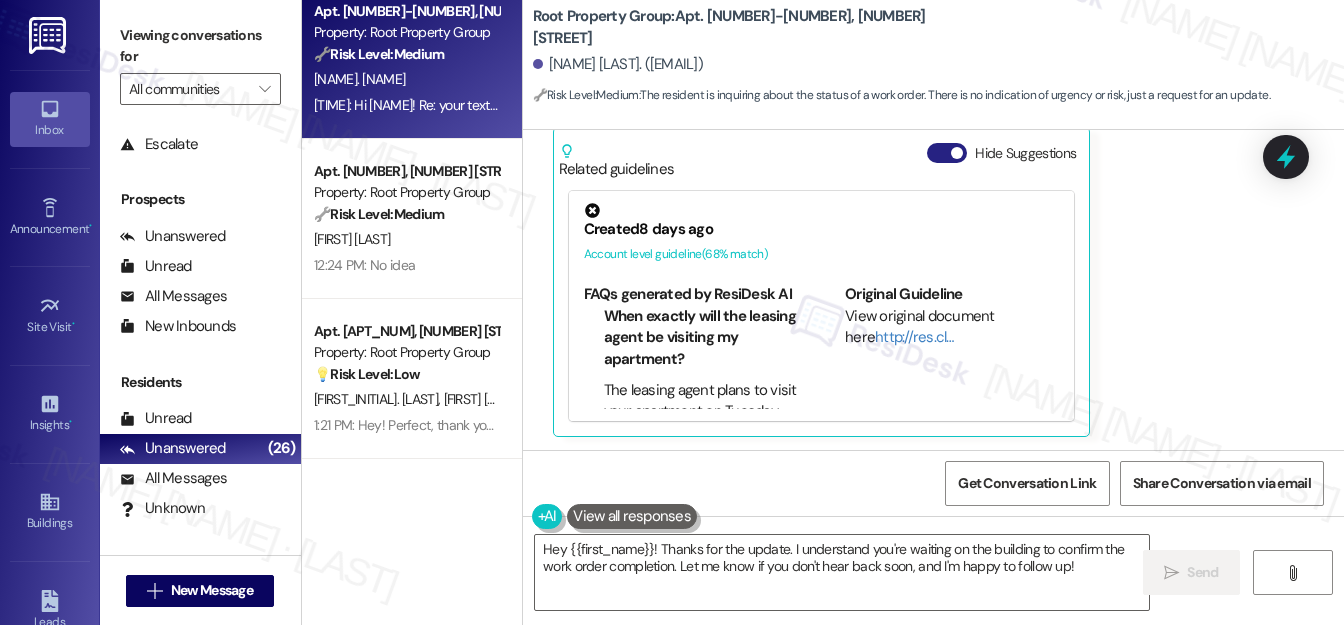 click on "Hide Suggestions" at bounding box center [947, 153] 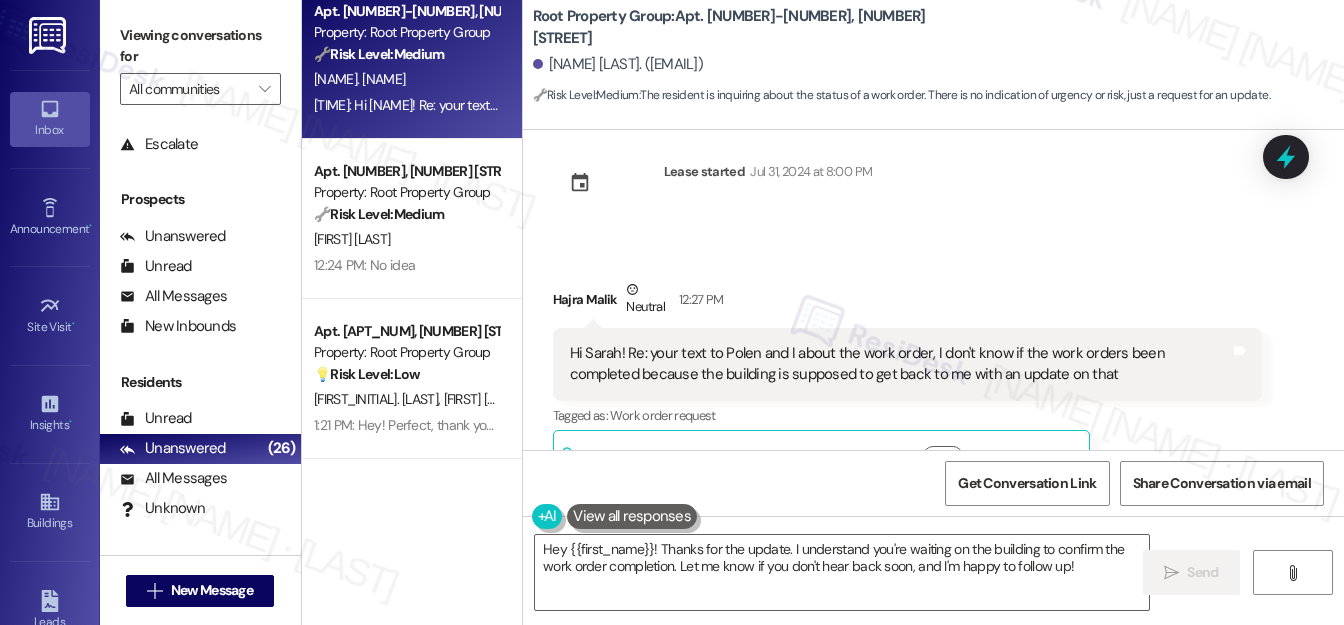 scroll, scrollTop: 84, scrollLeft: 0, axis: vertical 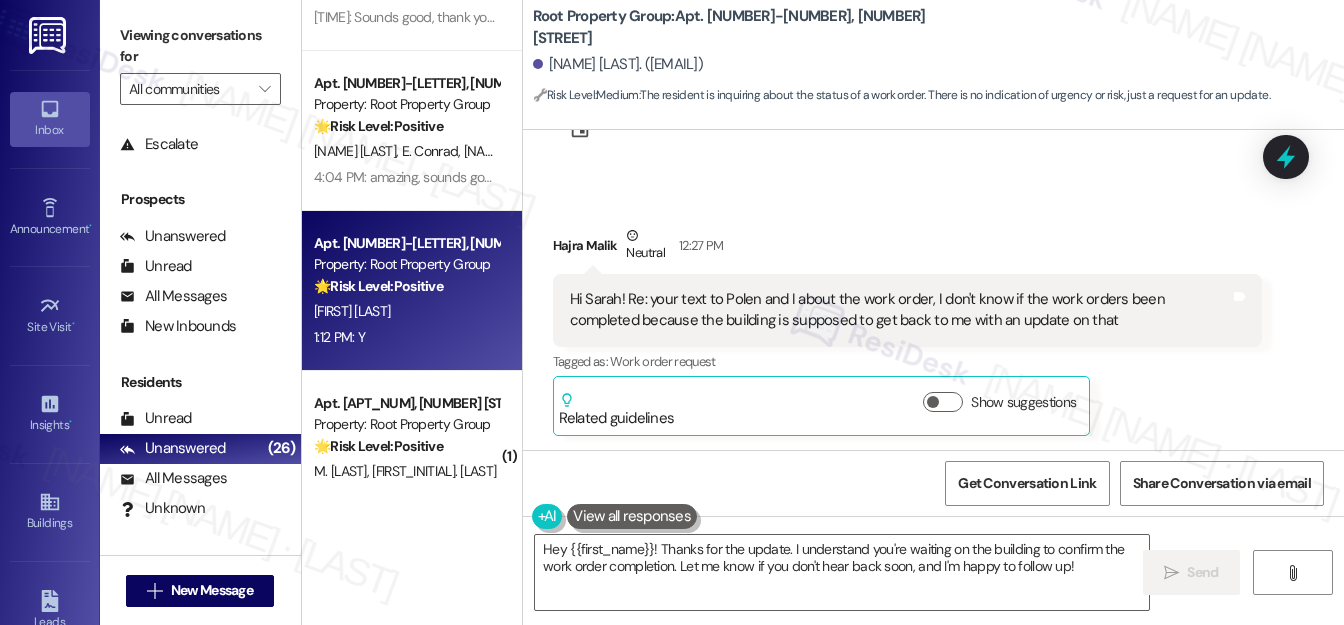 click on "1:12 PM: Y 1:12 PM: Y" at bounding box center [406, 337] 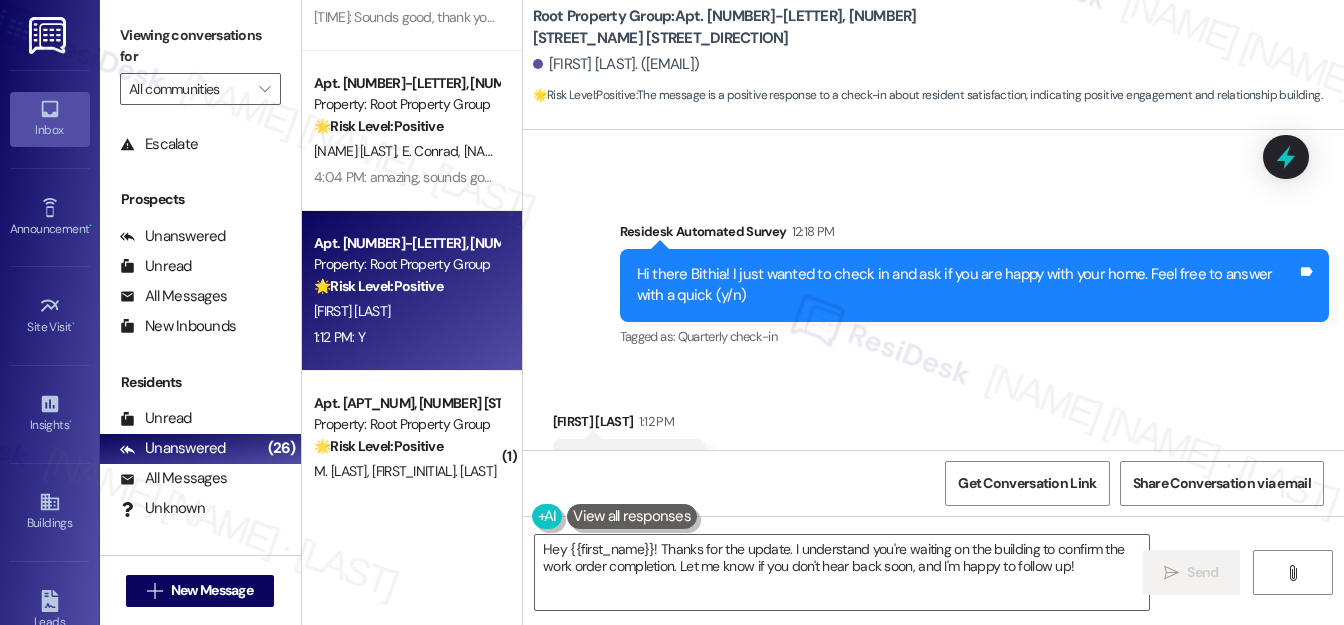 scroll, scrollTop: 611, scrollLeft: 0, axis: vertical 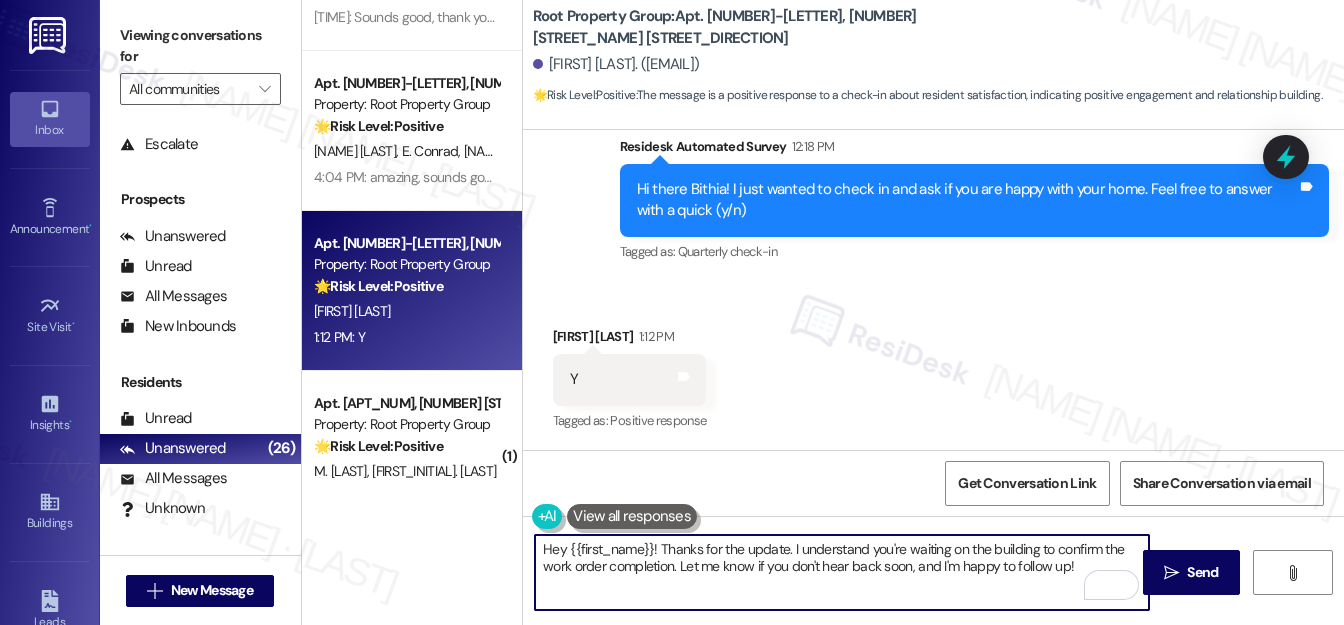 drag, startPoint x: 658, startPoint y: 545, endPoint x: 788, endPoint y: 542, distance: 130.0346 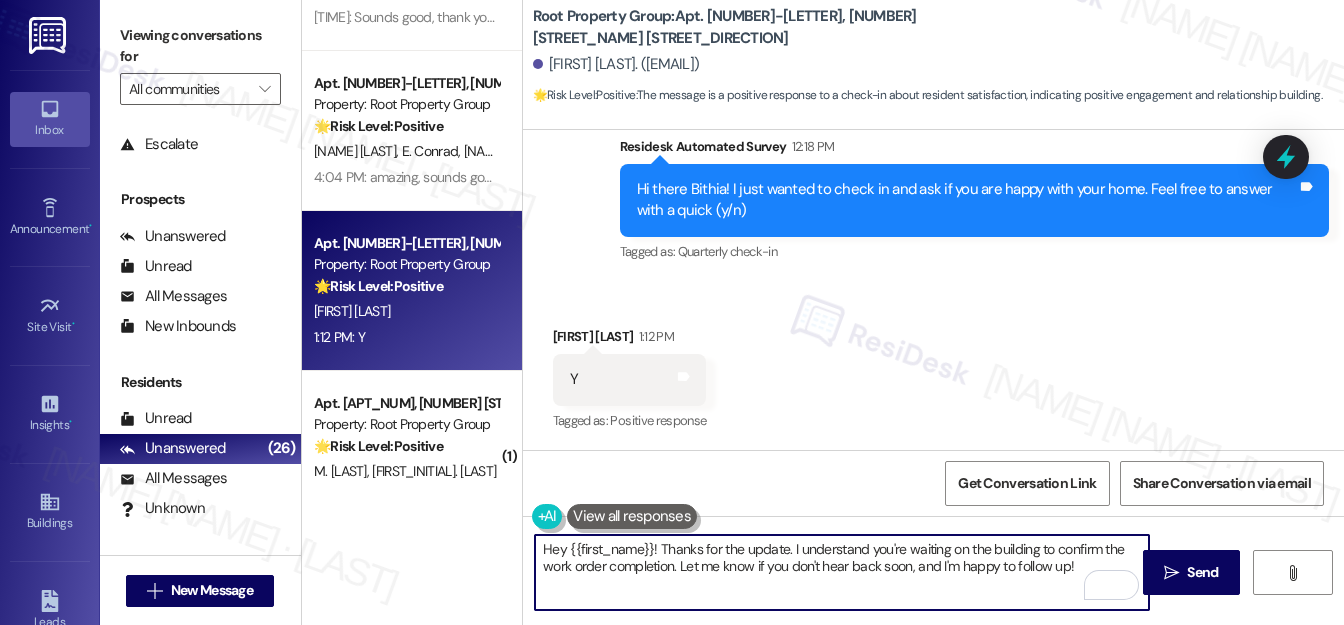 click on "Hey {{first_name}}! Thanks for the update. I understand you're waiting on the building to confirm the work order completion. Let me know if you don't hear back soon, and I'm happy to follow up!" at bounding box center (842, 572) 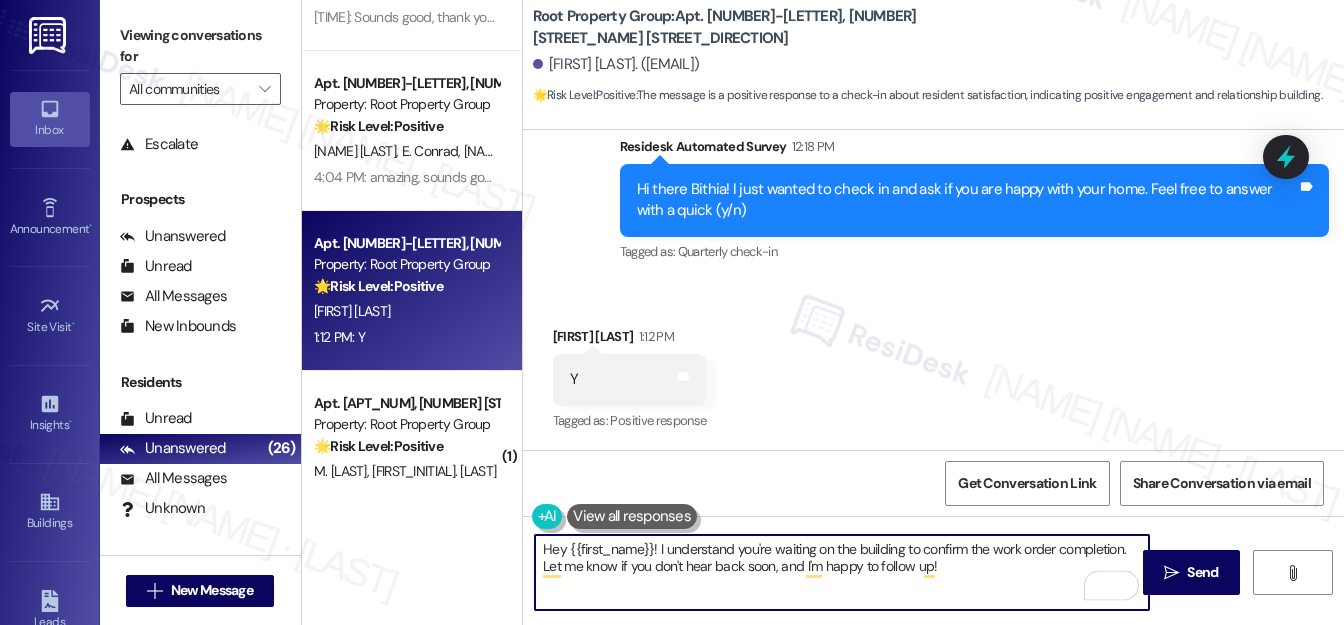 click on "Hey {{first_name}}! I understand you're waiting on the building to confirm the work order completion. Let me know if you don't hear back soon, and I'm happy to follow up!" at bounding box center [842, 572] 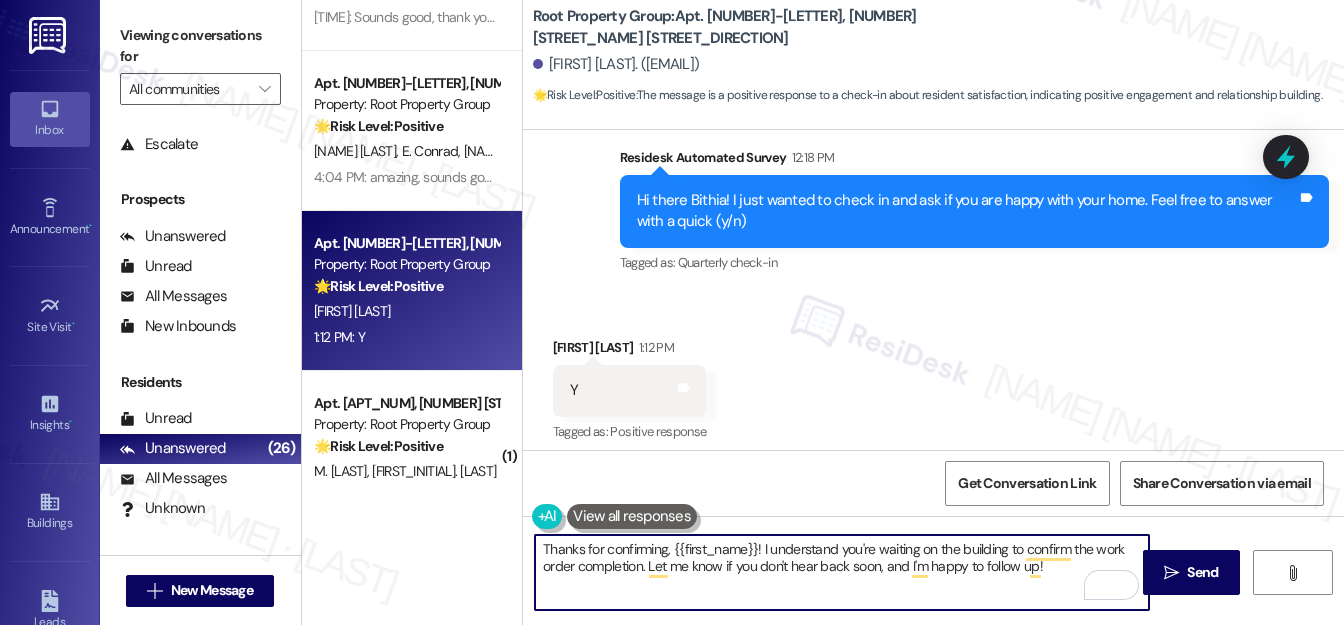 scroll, scrollTop: 611, scrollLeft: 0, axis: vertical 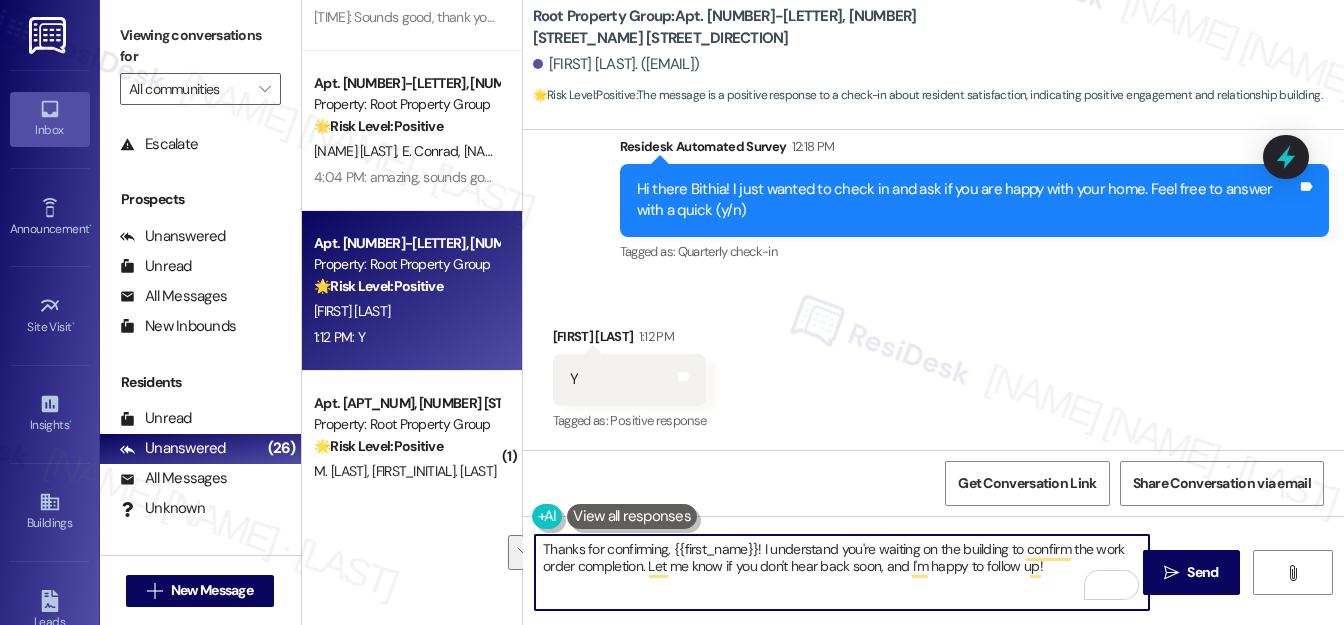 drag, startPoint x: 761, startPoint y: 548, endPoint x: 1046, endPoint y: 570, distance: 285.84787 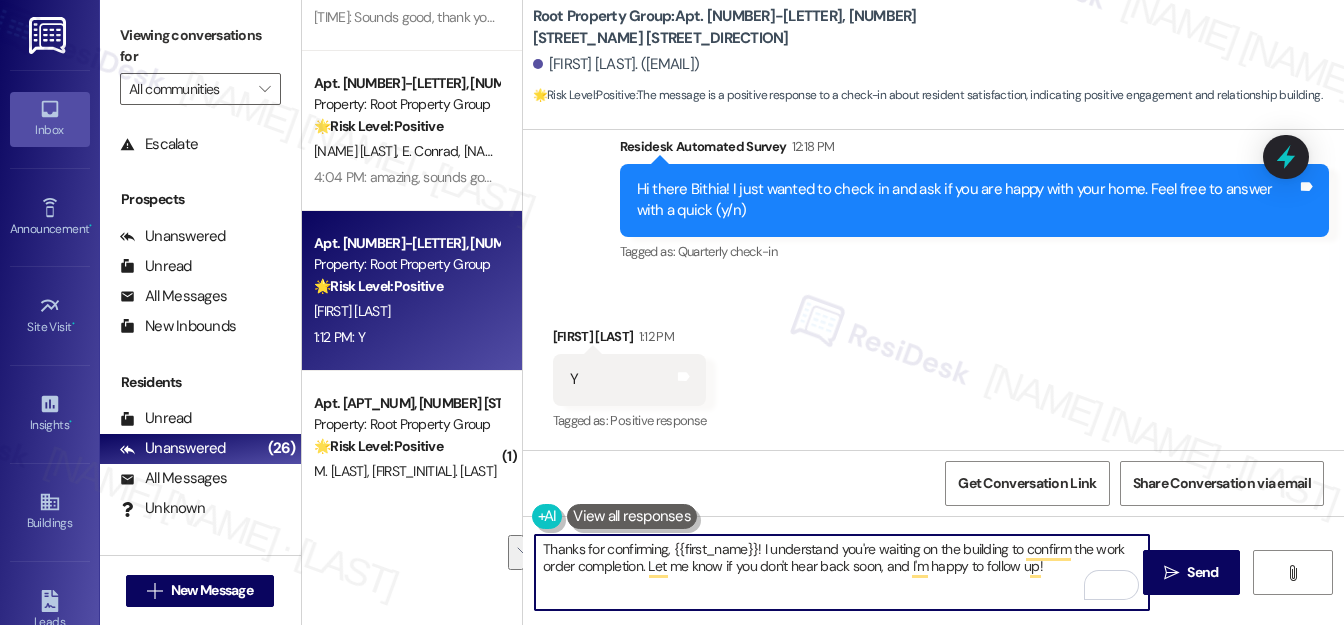 click on "Thanks for confirming, {{first_name}}! I understand you're waiting on the building to confirm the work order completion. Let me know if you don't hear back soon, and I'm happy to follow up!" at bounding box center [842, 572] 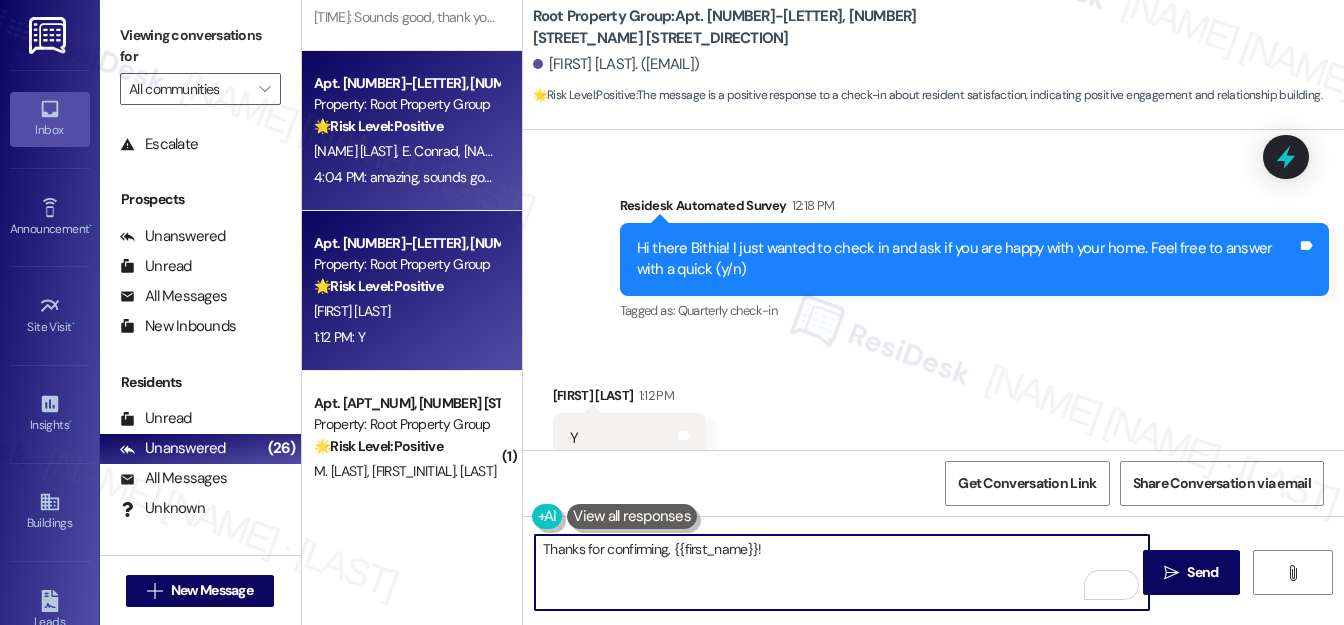 scroll, scrollTop: 521, scrollLeft: 0, axis: vertical 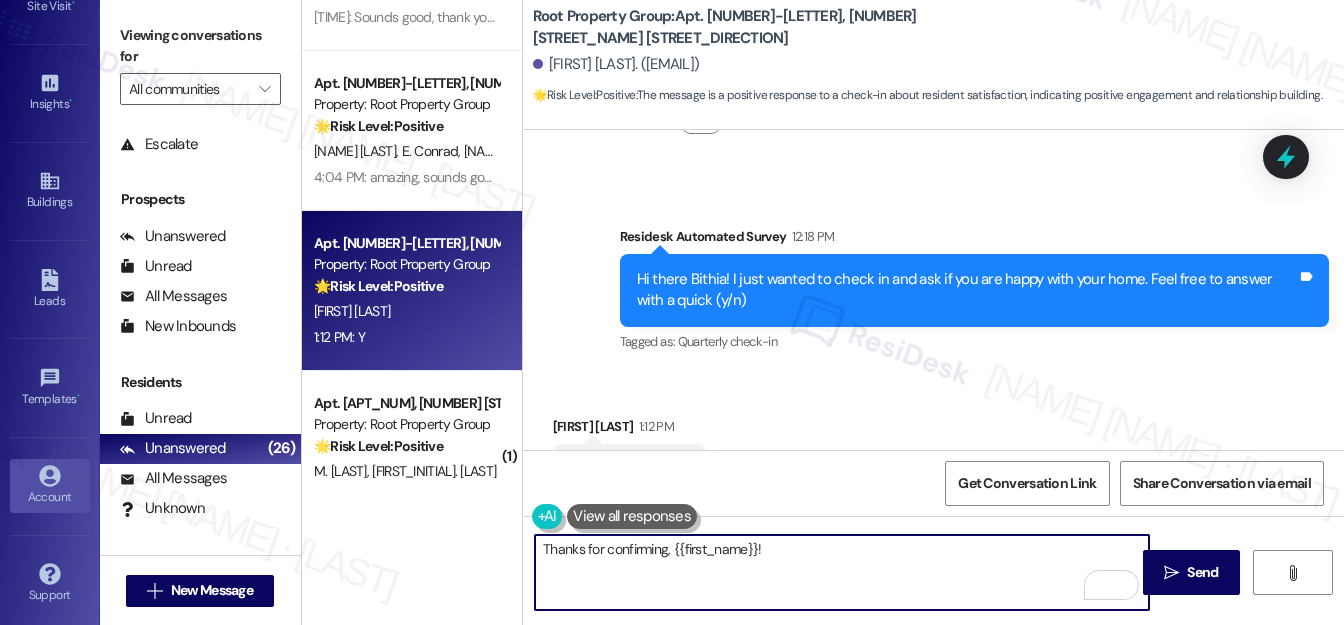 type on "Thanks for confirming, {{first_name}}!" 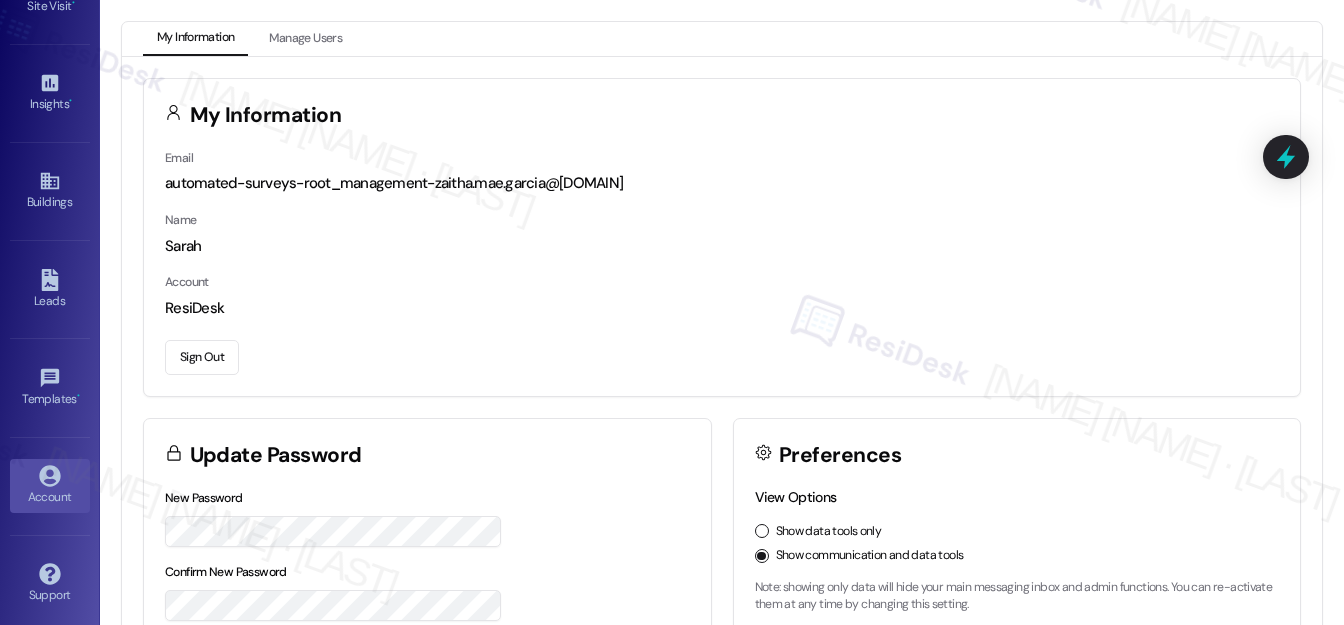 click on "Sign Out" at bounding box center [202, 357] 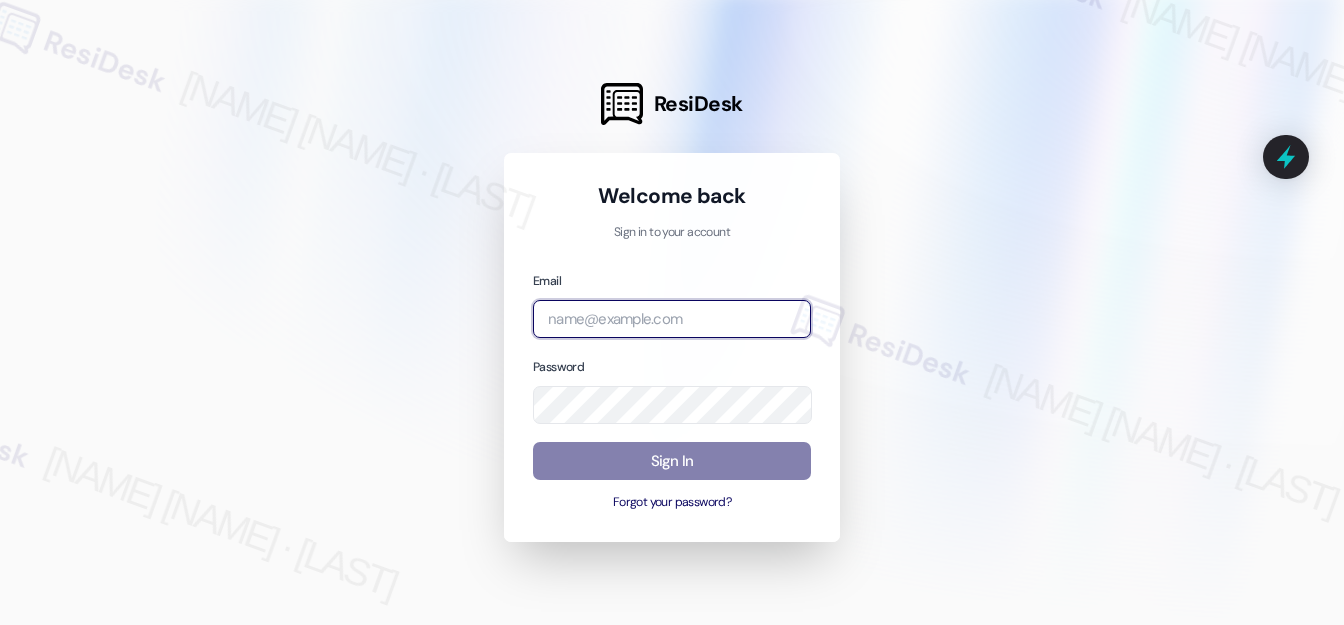 click at bounding box center [672, 319] 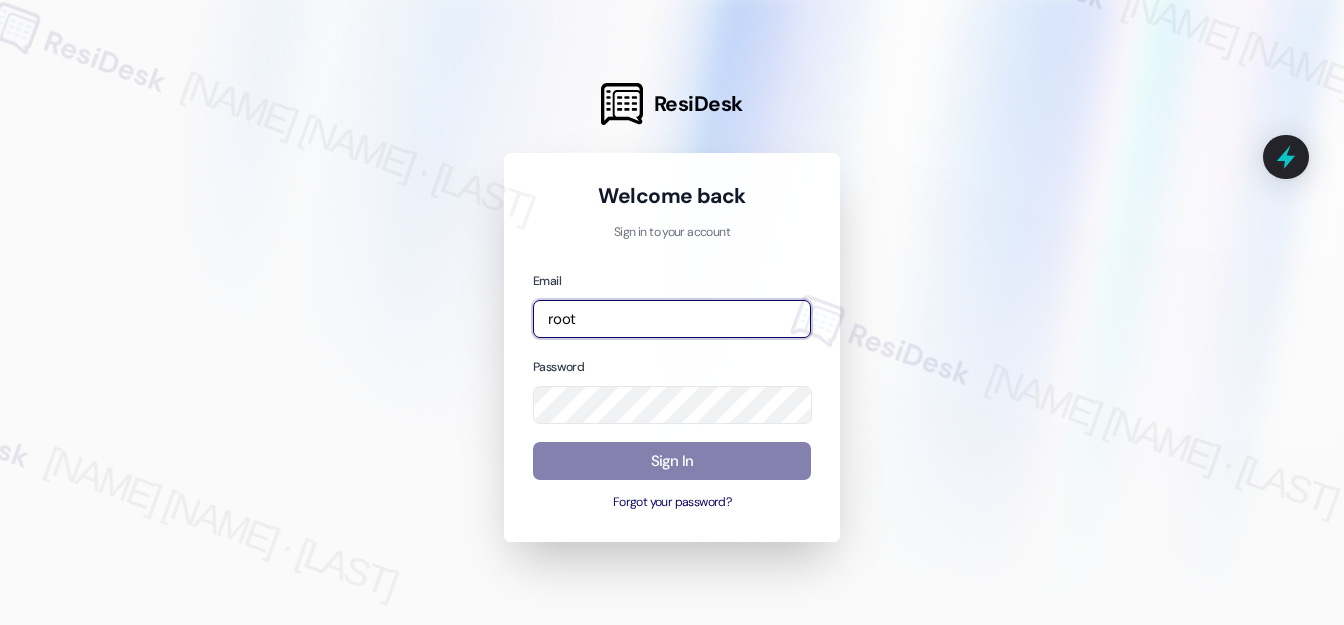 click at bounding box center (0, 625) 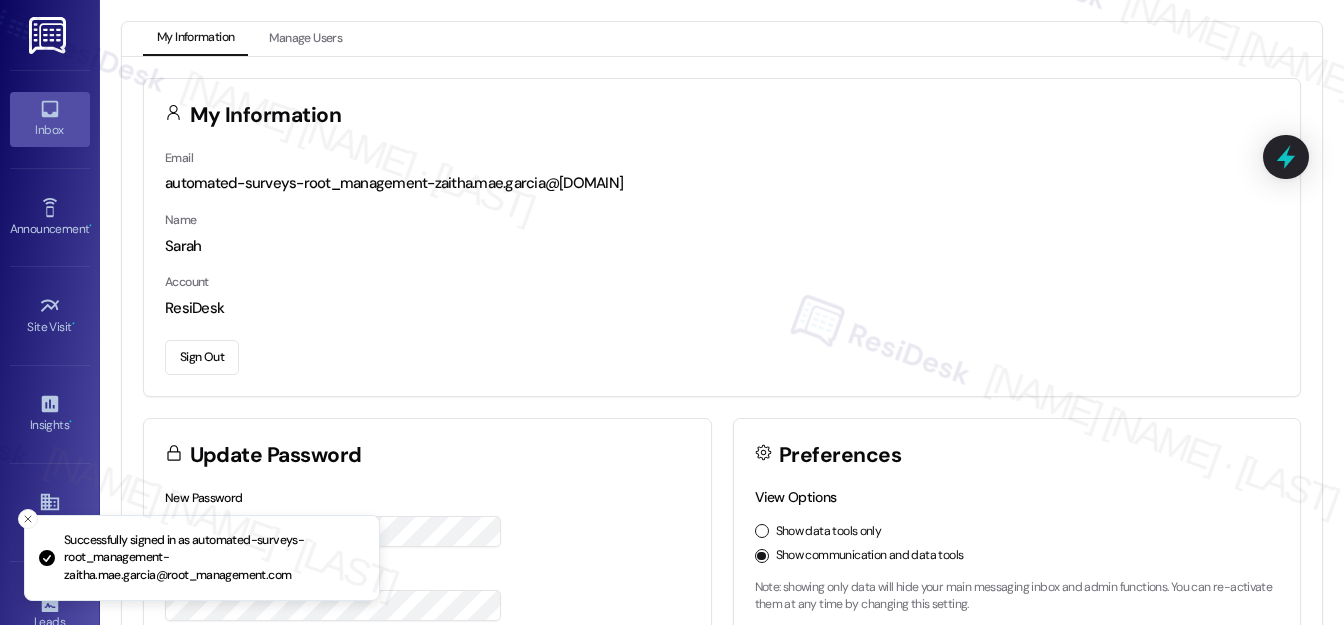 click 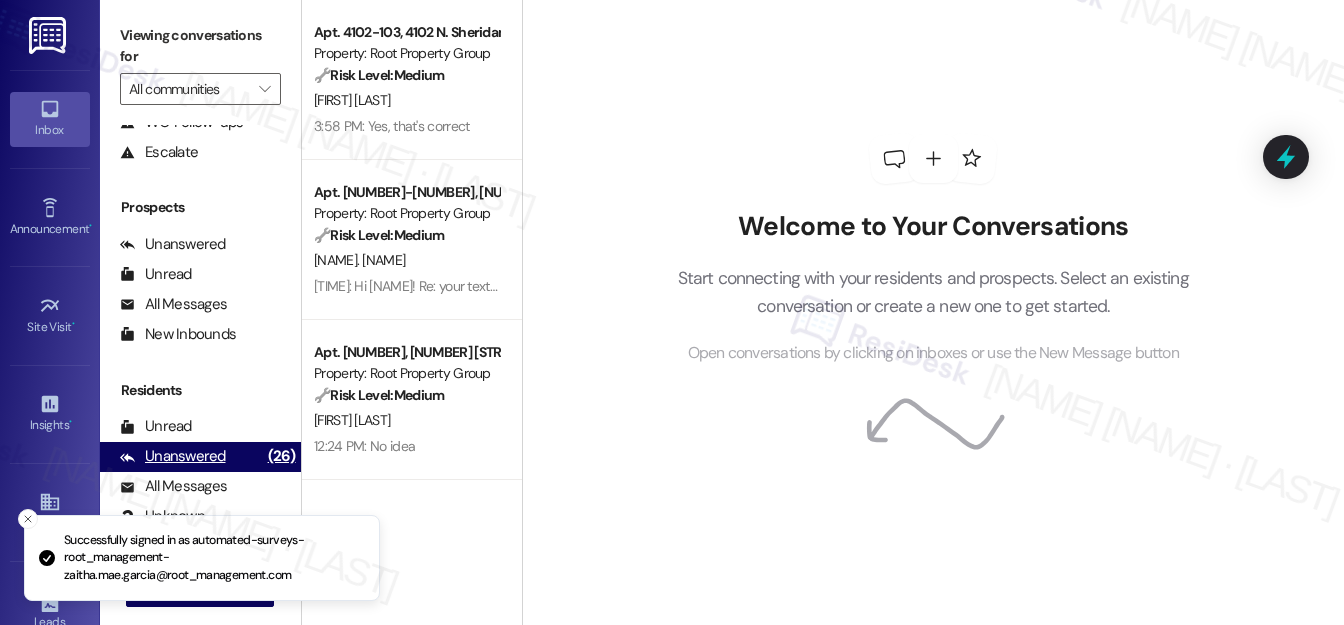 scroll, scrollTop: 269, scrollLeft: 0, axis: vertical 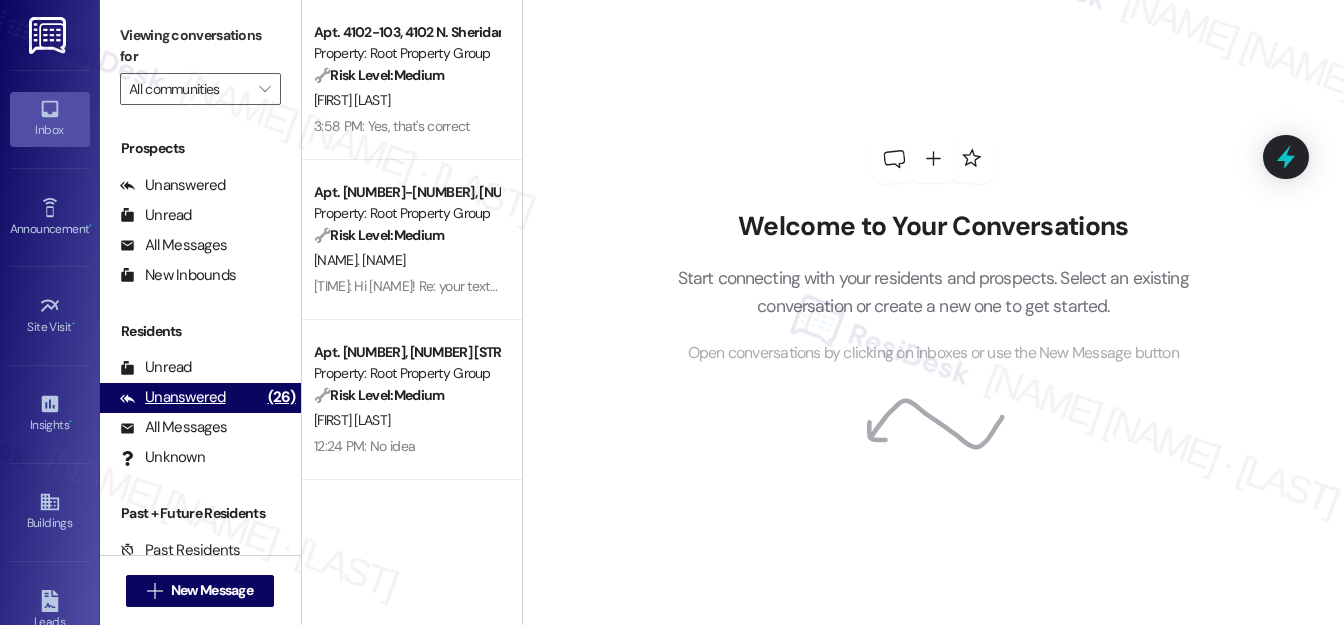 click on "Unanswered" at bounding box center (173, 397) 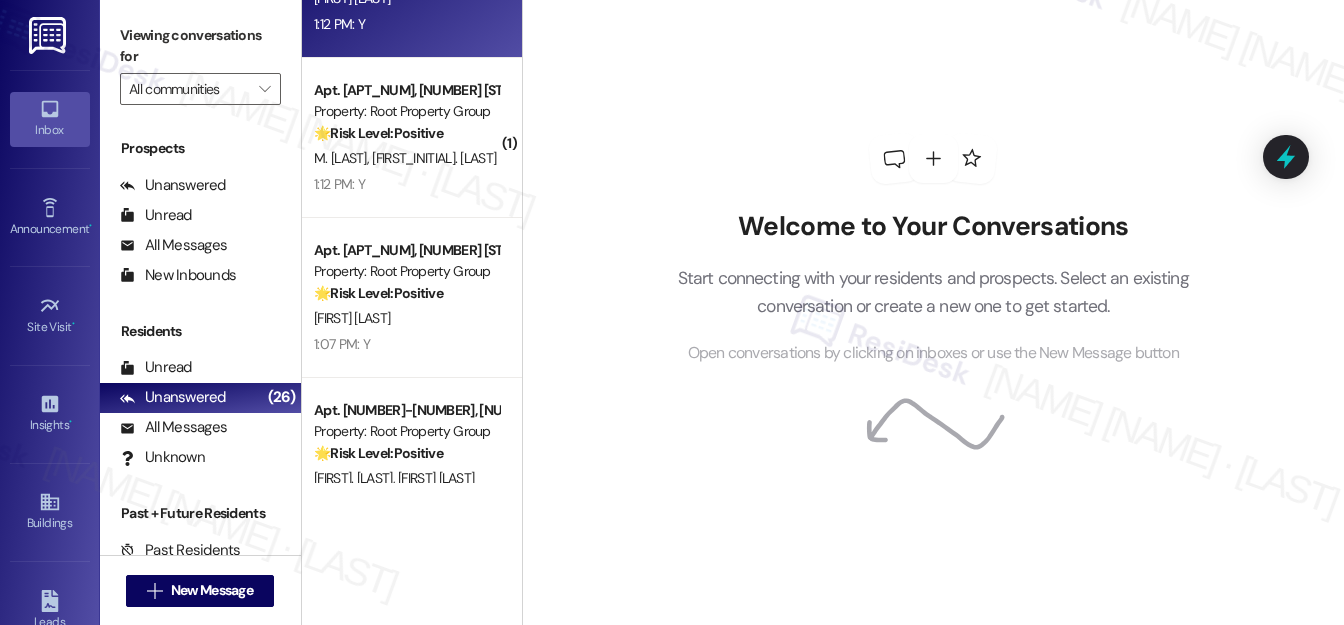 scroll, scrollTop: 1272, scrollLeft: 0, axis: vertical 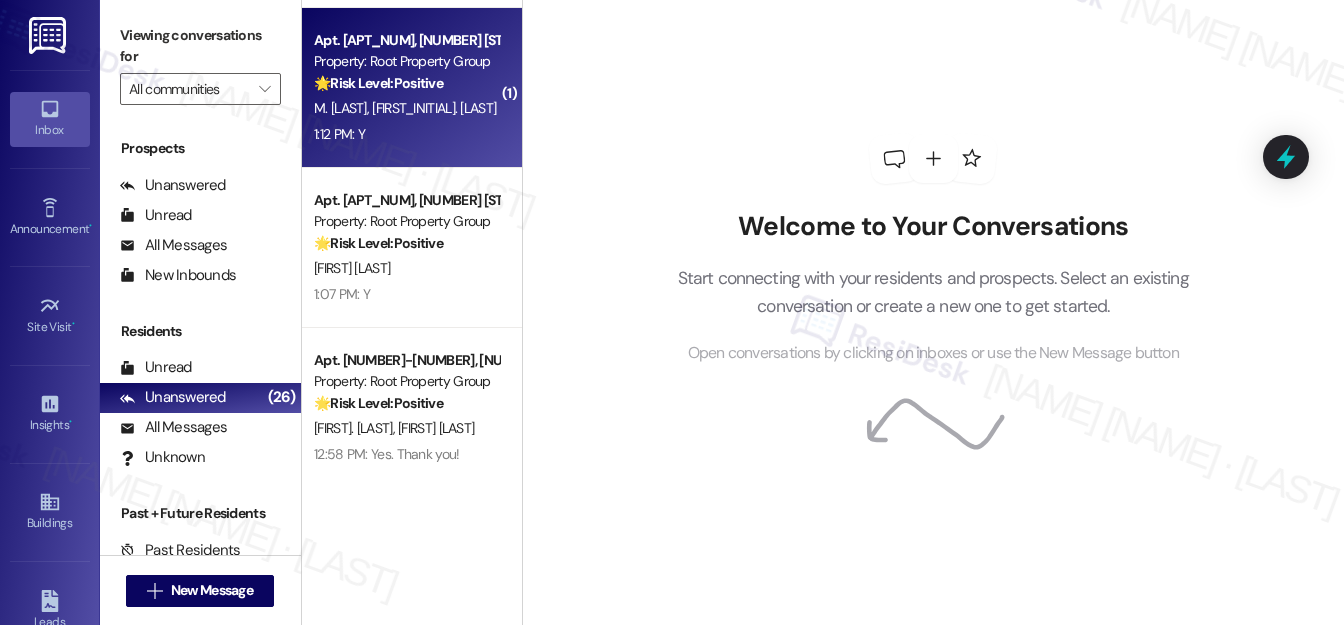 click on "1:12 PM: Y 1:12 PM: Y" at bounding box center [406, 134] 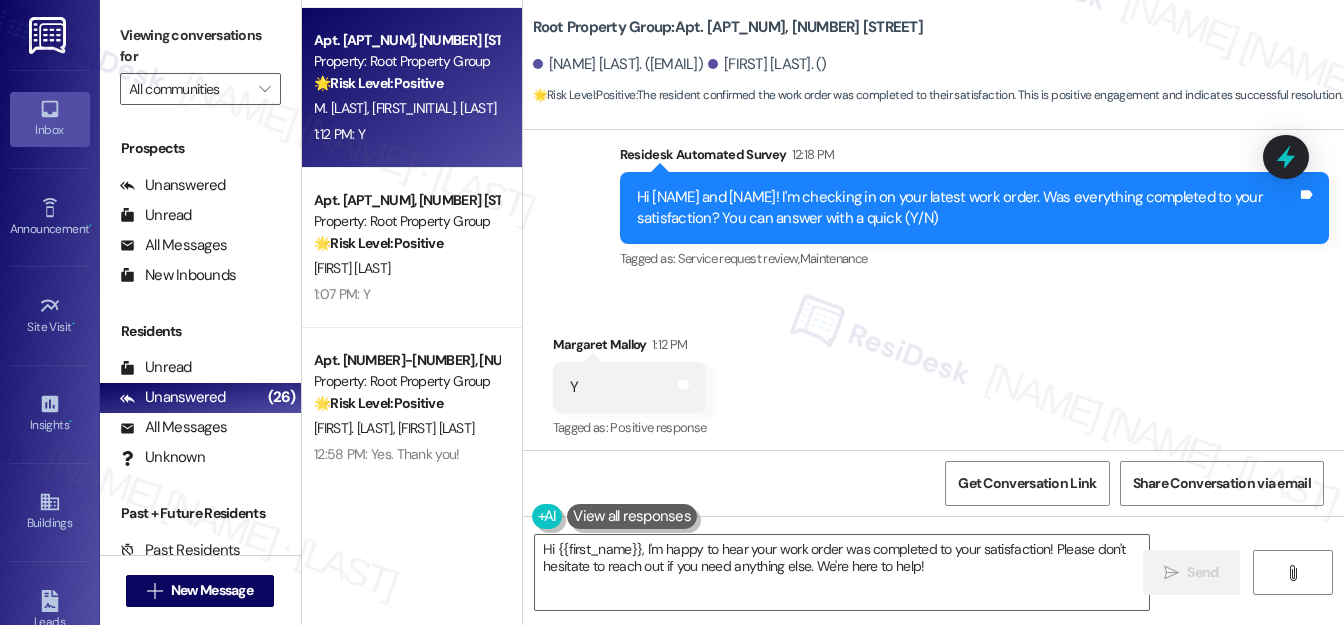scroll, scrollTop: 1405, scrollLeft: 0, axis: vertical 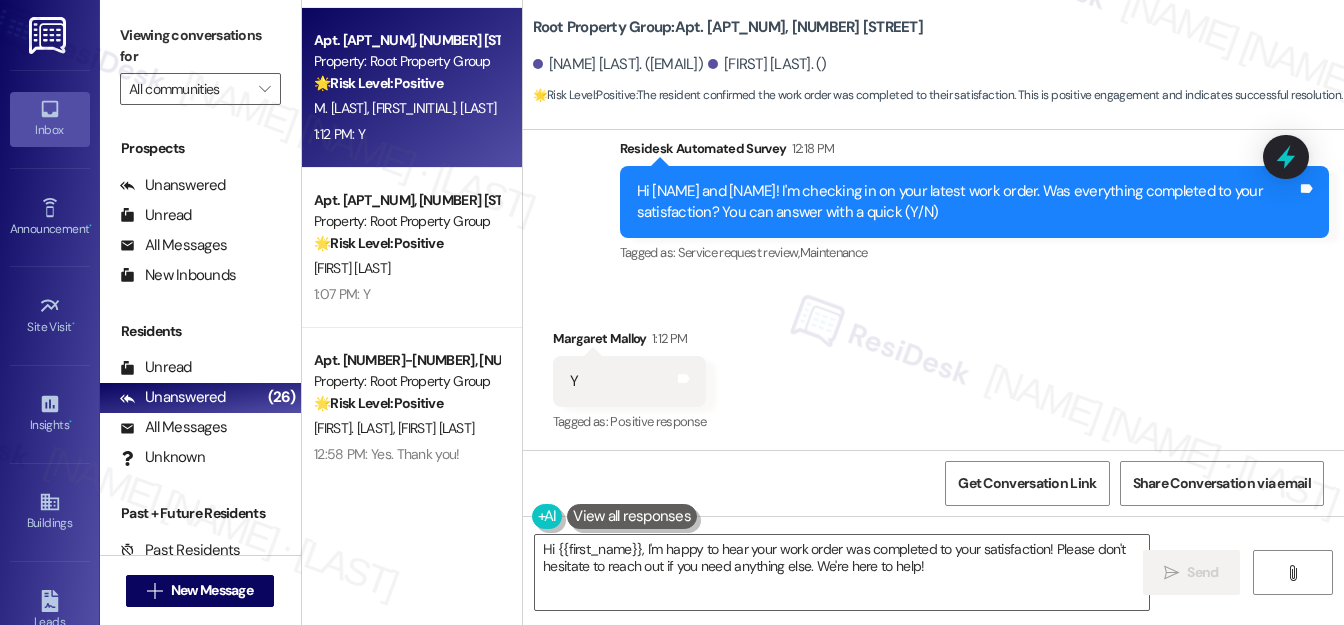 drag, startPoint x: 413, startPoint y: 135, endPoint x: 947, endPoint y: 339, distance: 571.6398 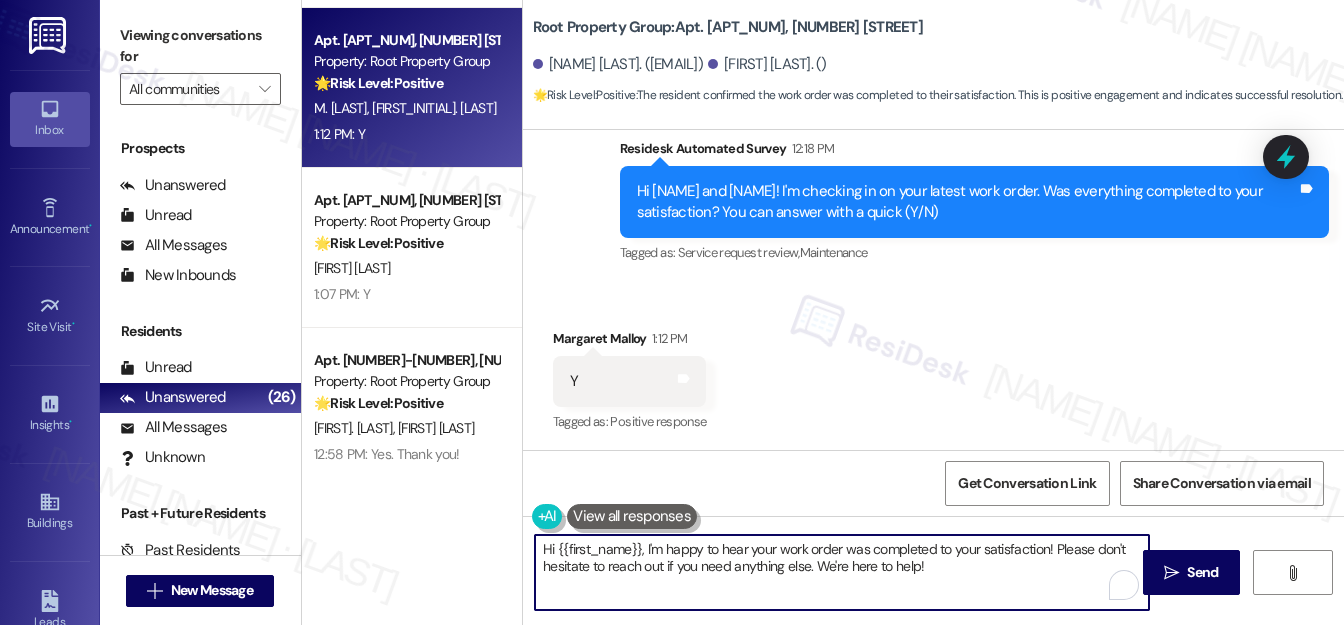 click on "Hi {{first_name}}, I'm happy to hear your work order was completed to your satisfaction! Please don't hesitate to reach out if you need anything else. We're here to help!" at bounding box center (842, 572) 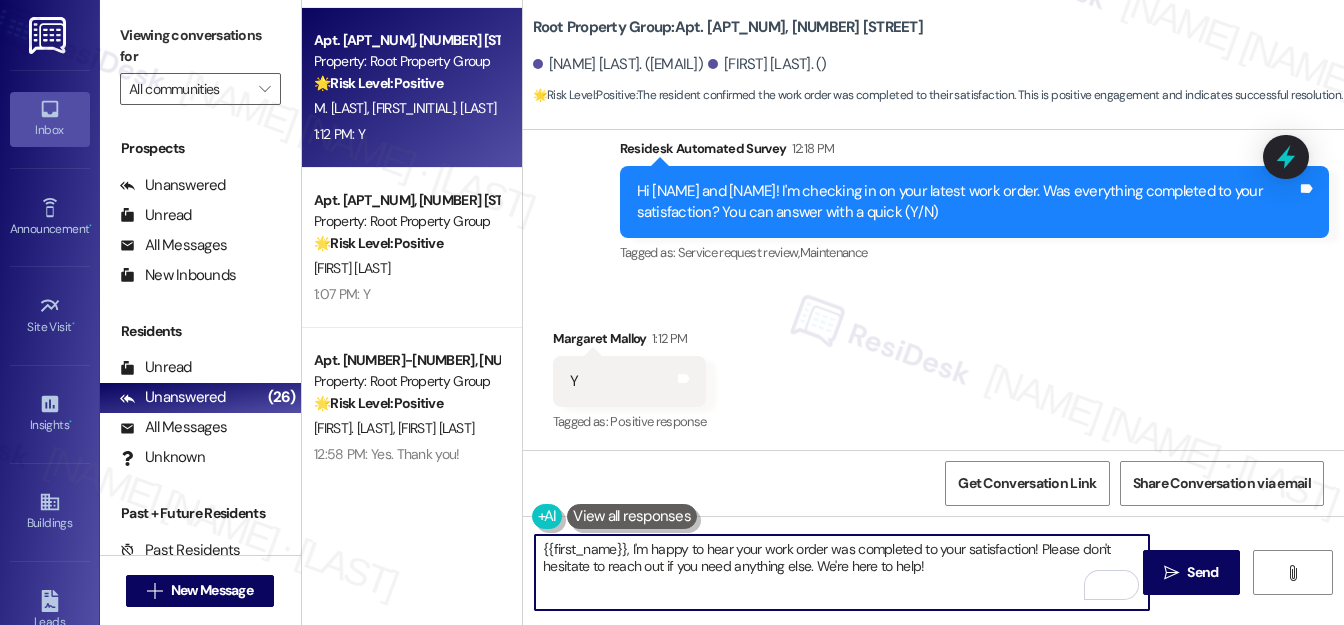click on "{{first_name}}, I'm happy to hear your work order was completed to your satisfaction! Please don't hesitate to reach out if you need anything else. We're here to help!" at bounding box center [842, 572] 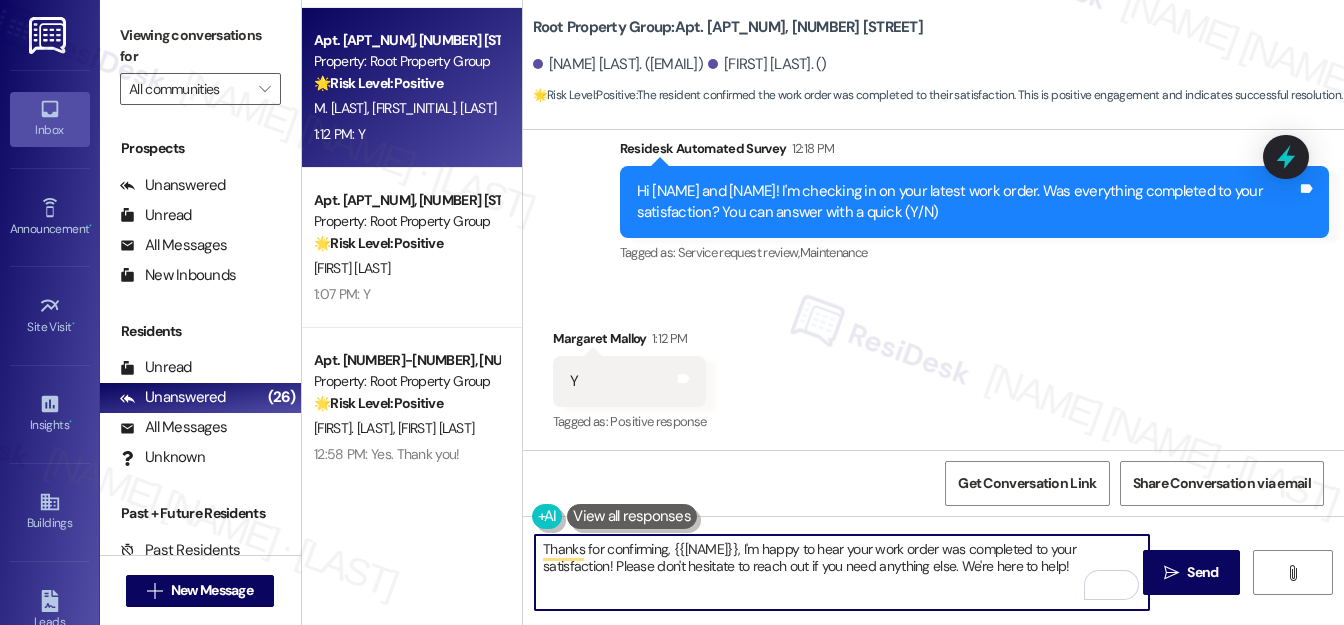 click on "[FIRST] [LAST] [TIME]" at bounding box center [630, 342] 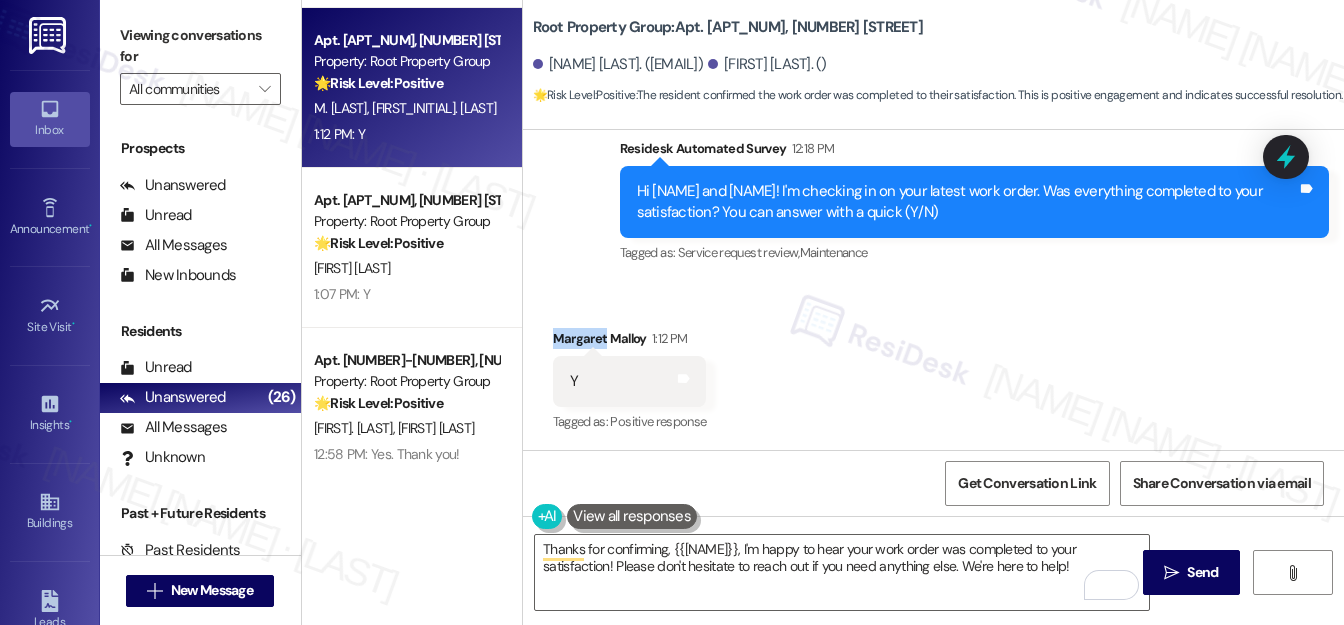 click on "[FIRST] [LAST] [TIME]" at bounding box center [630, 342] 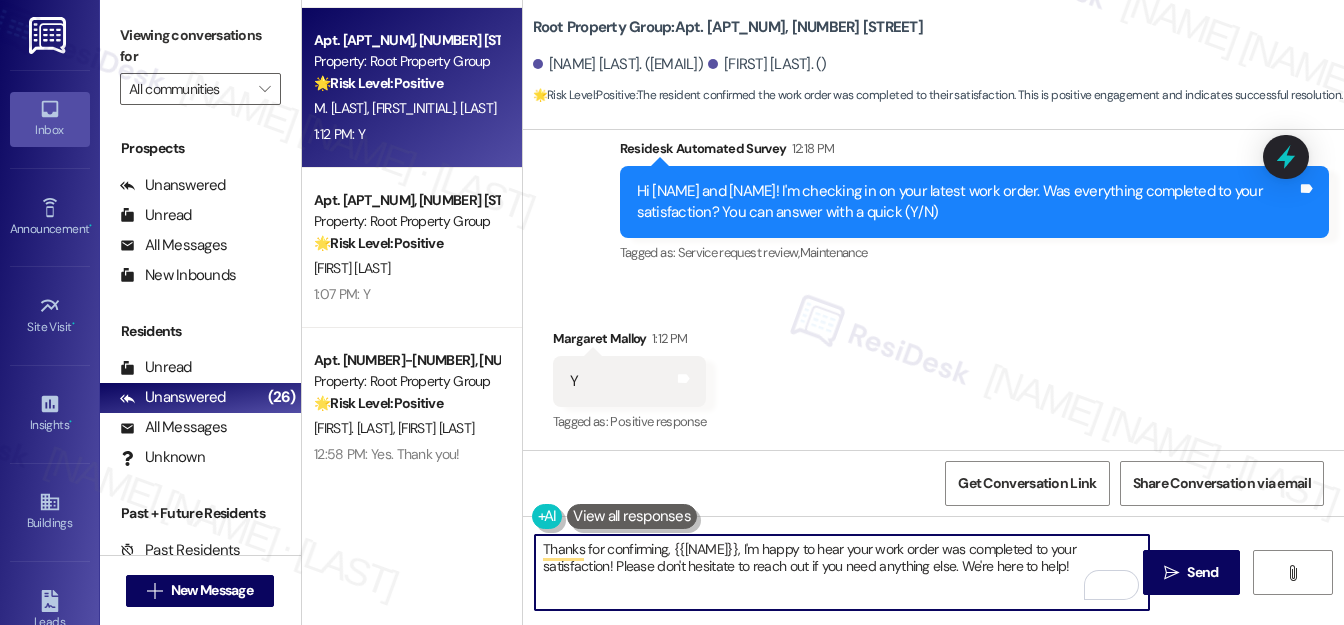 click on "Thanks for confirming, {{[NAME]}}, I'm happy to hear your work order was completed to your satisfaction! Please don't hesitate to reach out if you need anything else. We're here to help!" at bounding box center [842, 572] 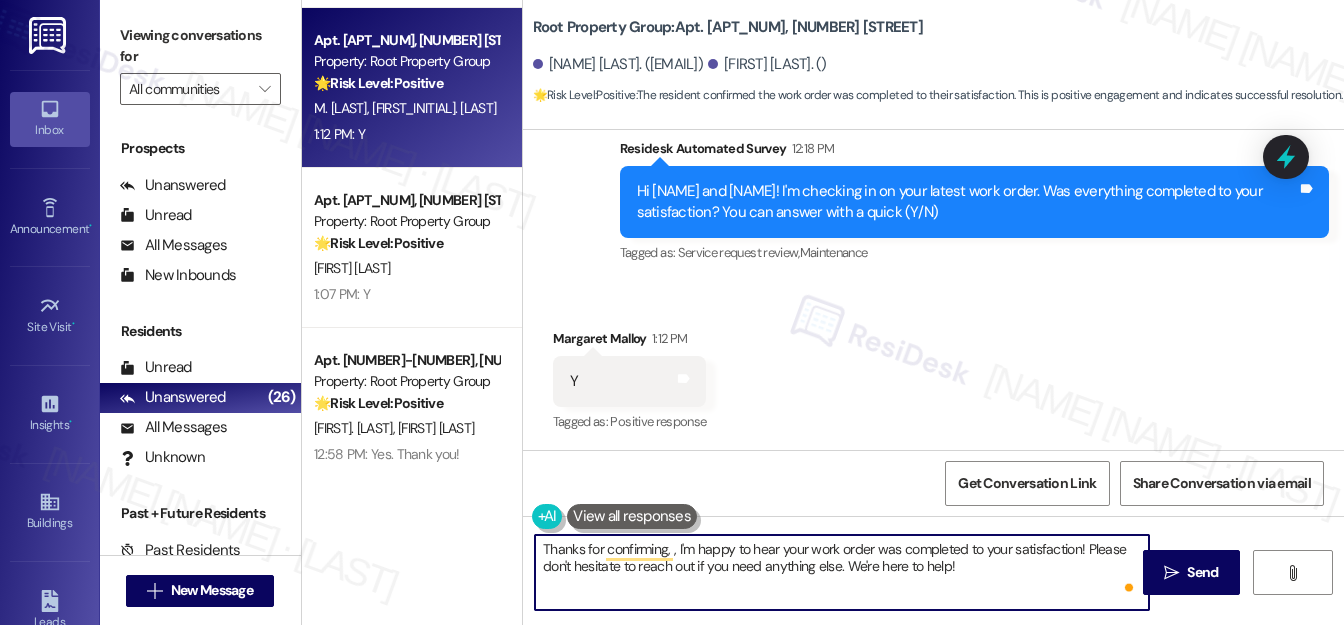 paste on "[FIRST]" 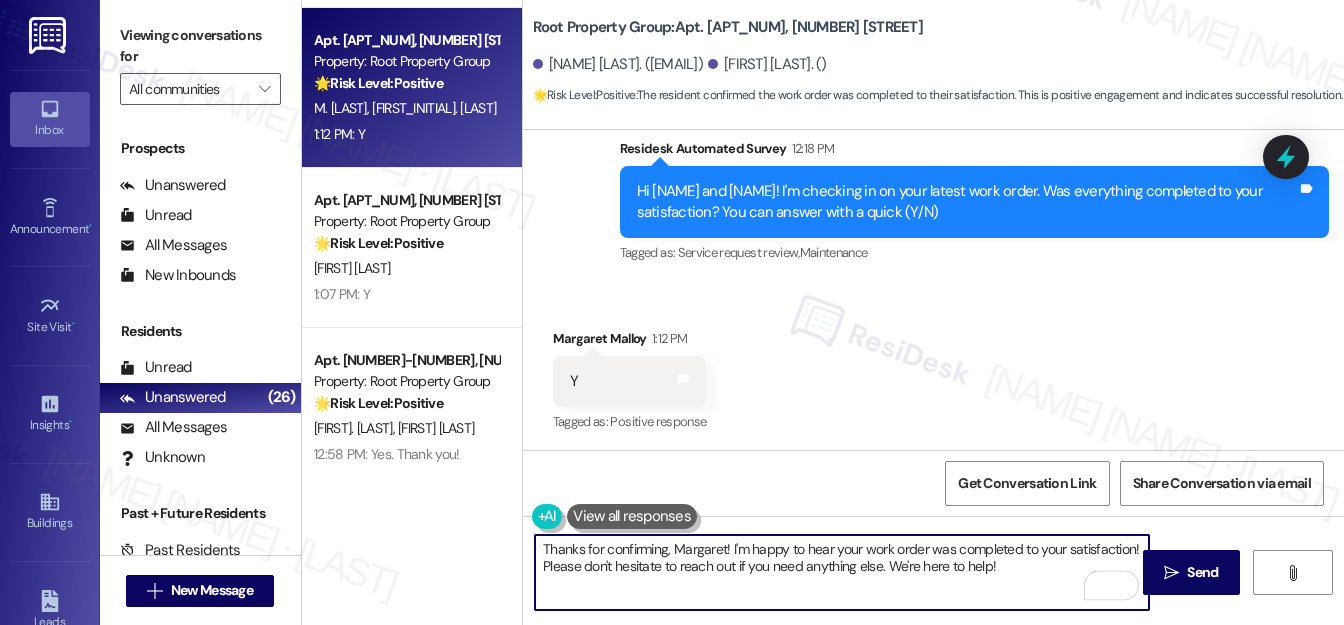 click on "Thanks for confirming, Margaret! I'm happy to hear your work order was completed to your satisfaction! Please don't hesitate to reach out if you need anything else. We're here to help!" at bounding box center (842, 572) 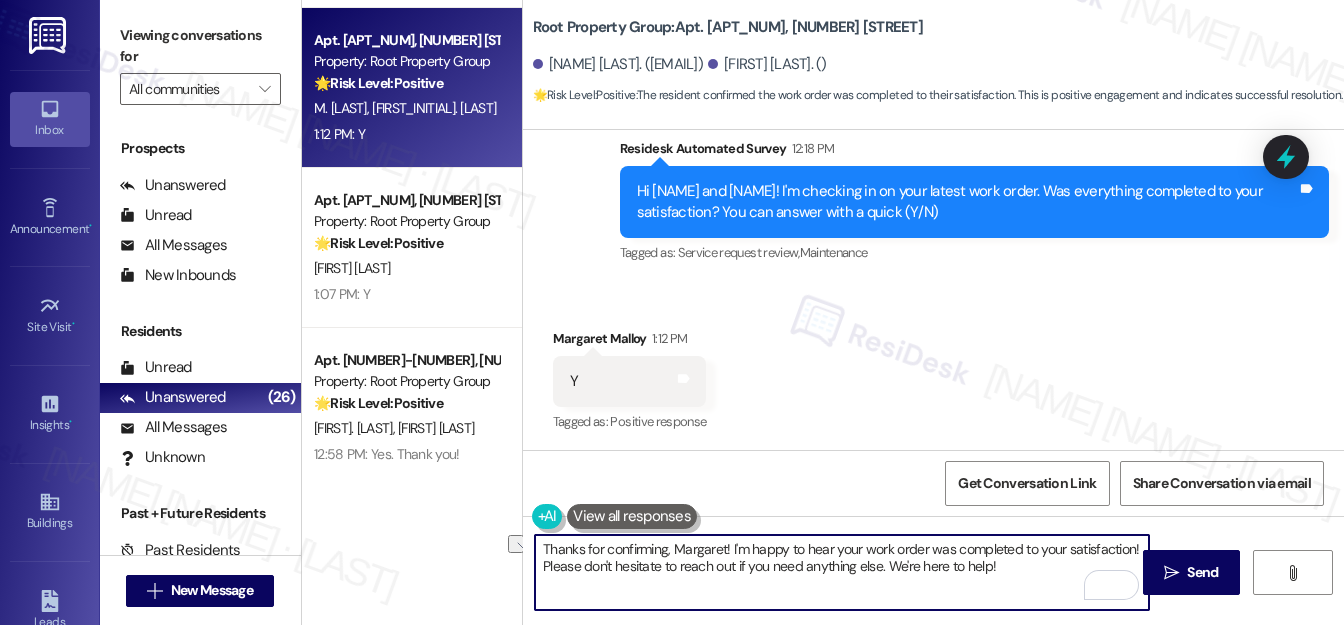 drag, startPoint x: 541, startPoint y: 564, endPoint x: 1012, endPoint y: 572, distance: 471.06793 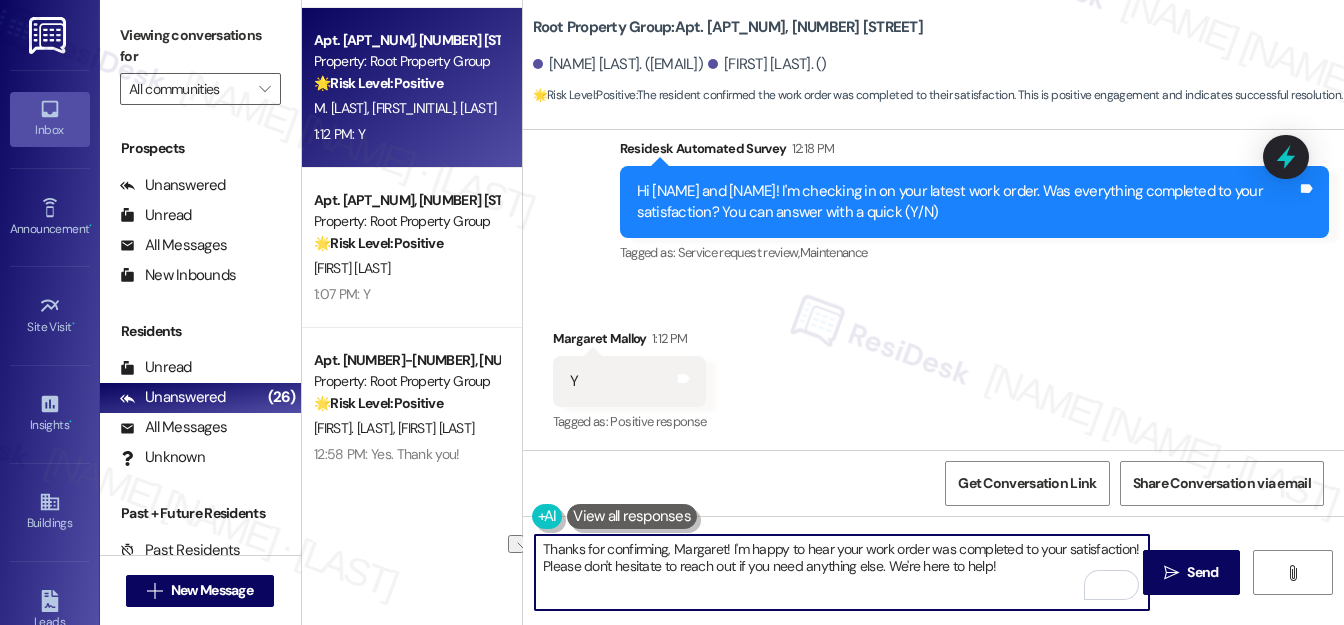 click on "Thanks for confirming, Margaret! I'm happy to hear your work order was completed to your satisfaction! Please don't hesitate to reach out if you need anything else. We're here to help!" at bounding box center [842, 572] 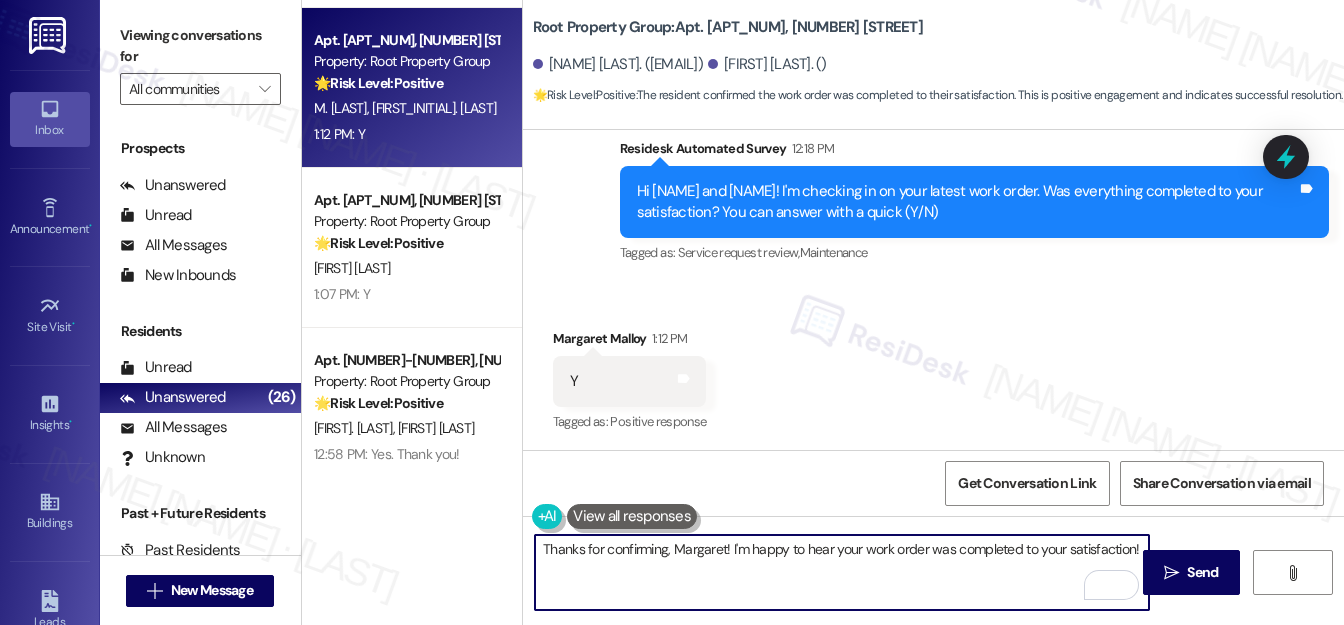 paste on "We'd also love to hear your thoughts, has {{property}} lived up to your expectations?" 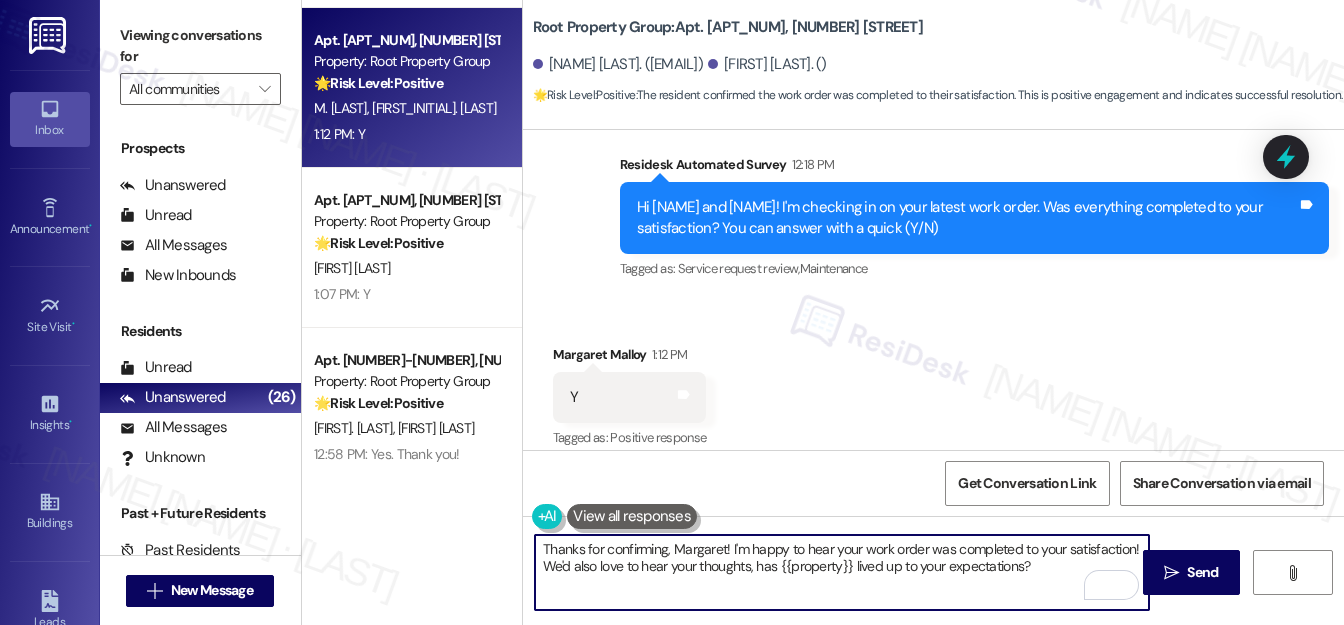 scroll, scrollTop: 1405, scrollLeft: 0, axis: vertical 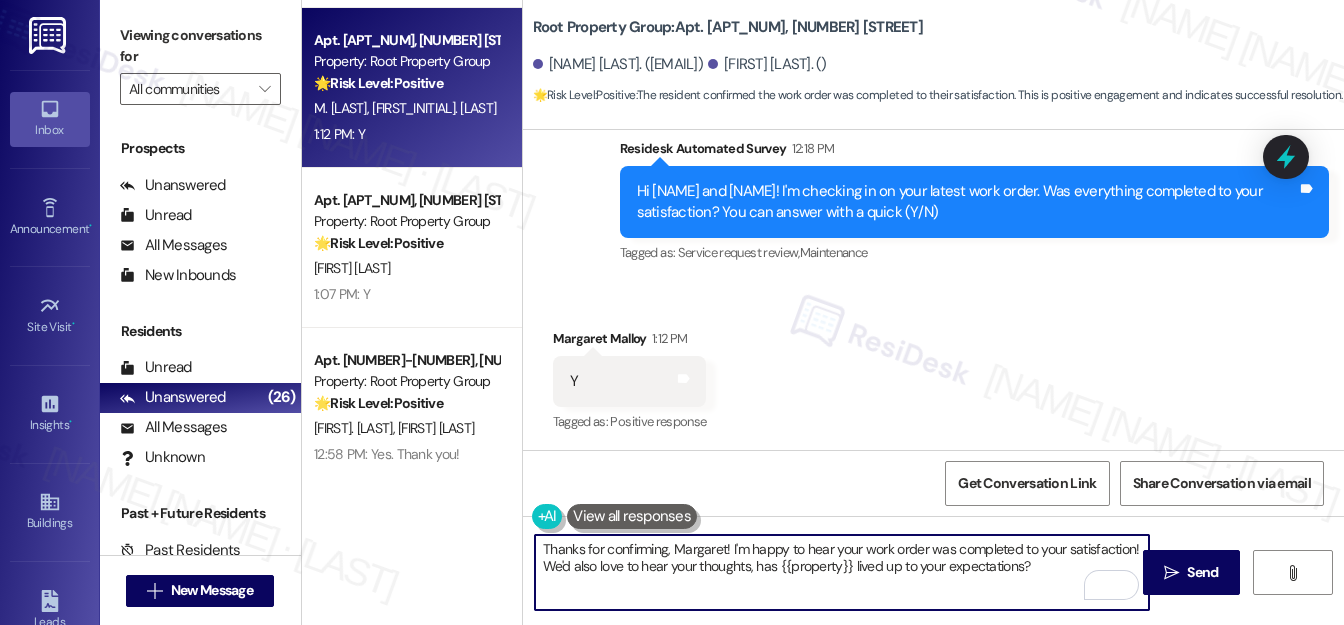 type on "Thanks for confirming, Margaret! I'm happy to hear your work order was completed to your satisfaction! We'd also love to hear your thoughts, has {{property}} lived up to your expectations?" 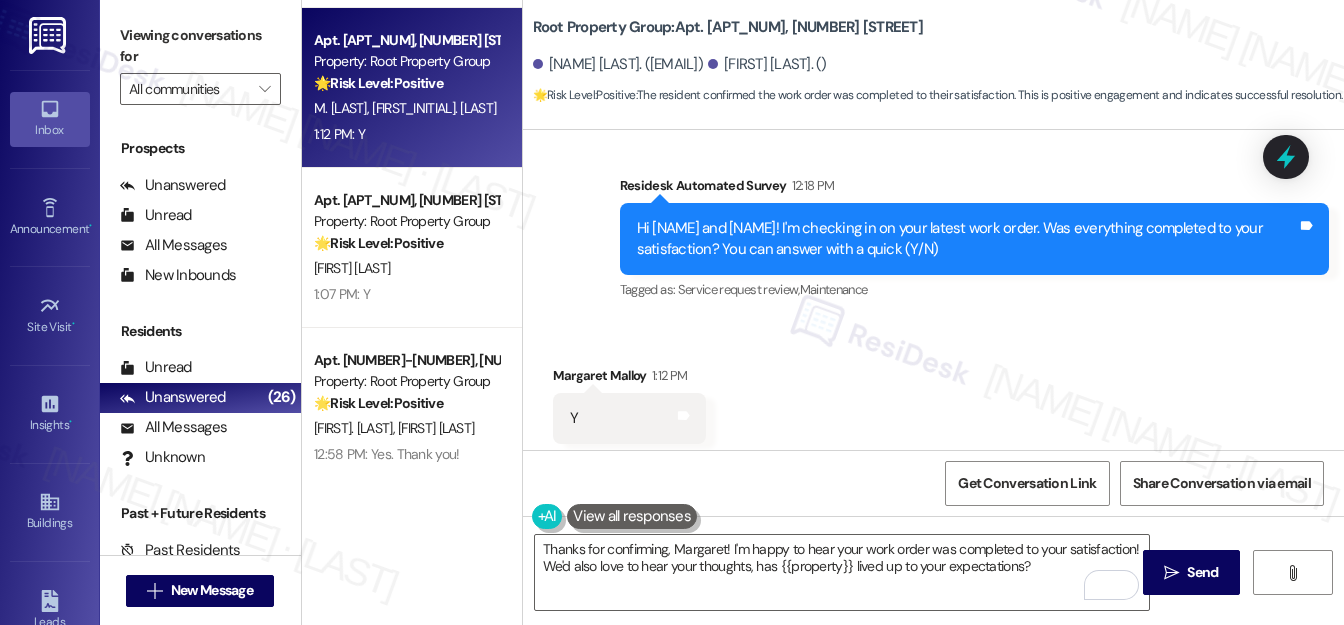 scroll, scrollTop: 1405, scrollLeft: 0, axis: vertical 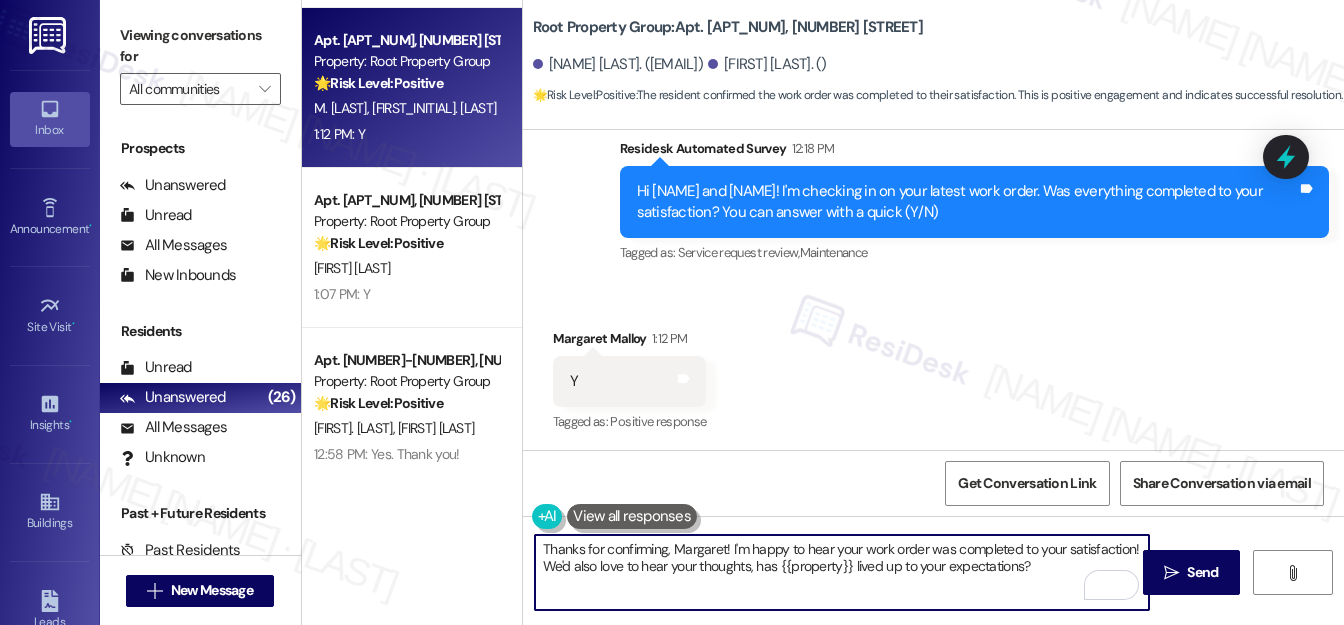 click on "Thanks for confirming, Margaret! I'm happy to hear your work order was completed to your satisfaction! We'd also love to hear your thoughts, has {{property}} lived up to your expectations?" at bounding box center [842, 572] 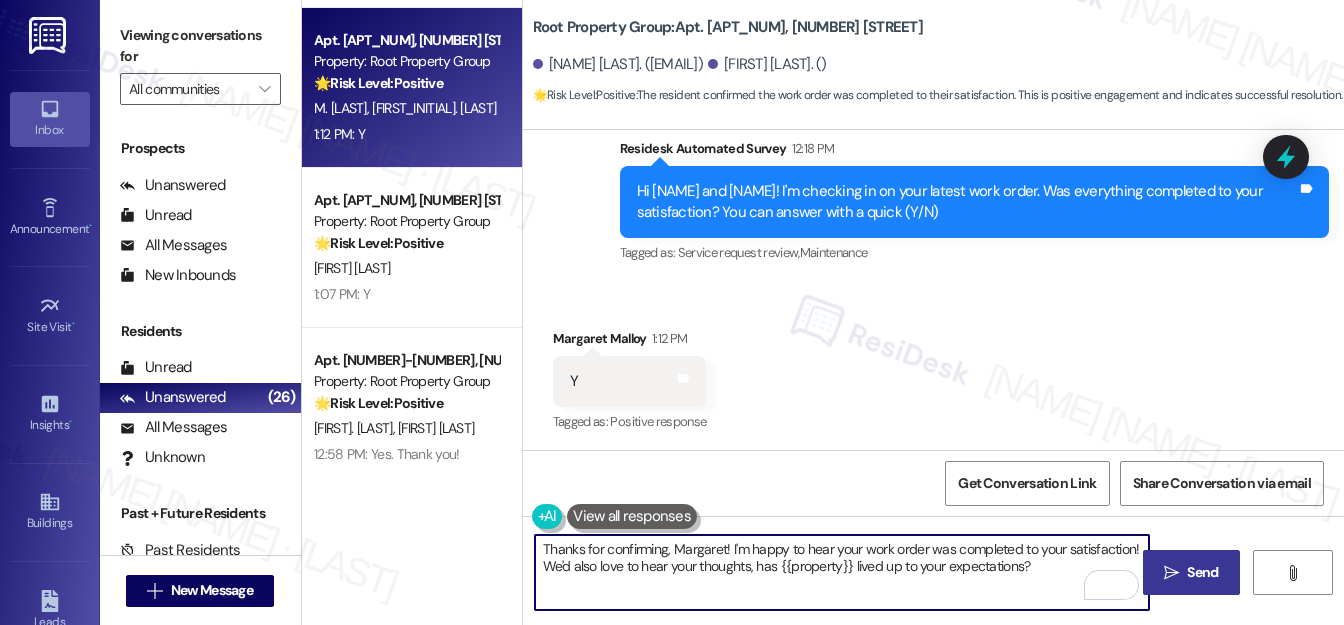 click on "Send" at bounding box center [1202, 572] 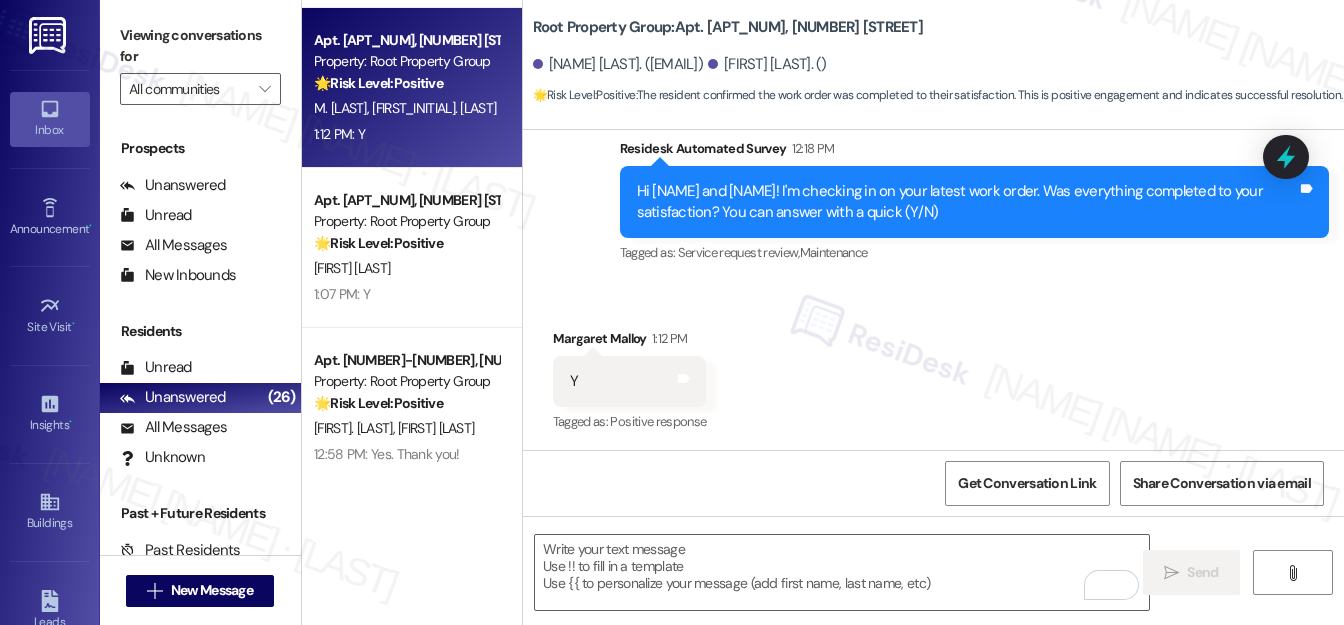 type on "Fetching suggested responses. Please feel free to read through the conversation in the meantime." 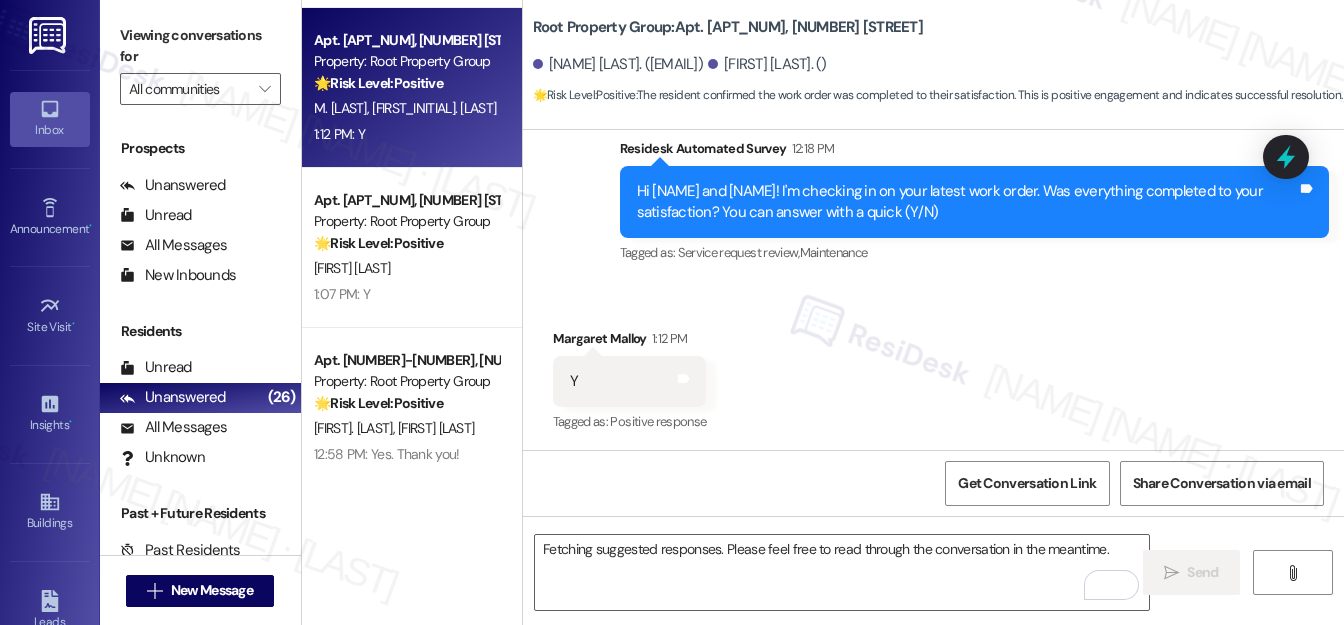 scroll, scrollTop: 1405, scrollLeft: 0, axis: vertical 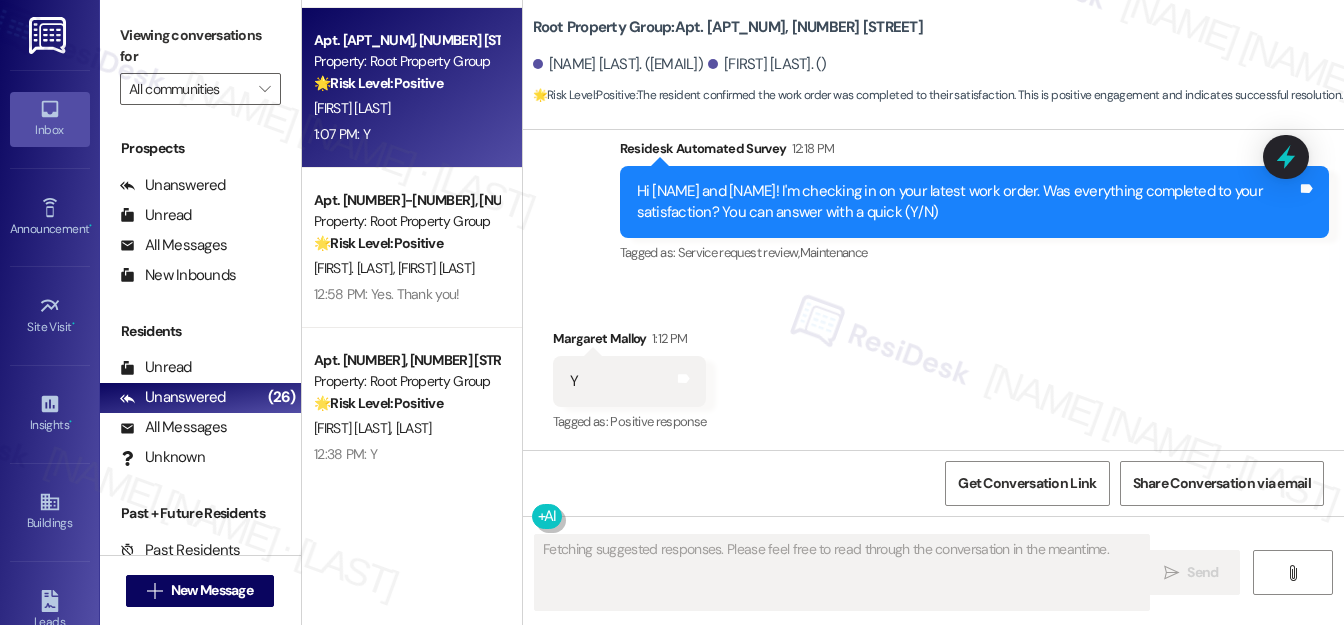 click on "1:07 PM: Y  1:07 PM: Y" at bounding box center [406, 134] 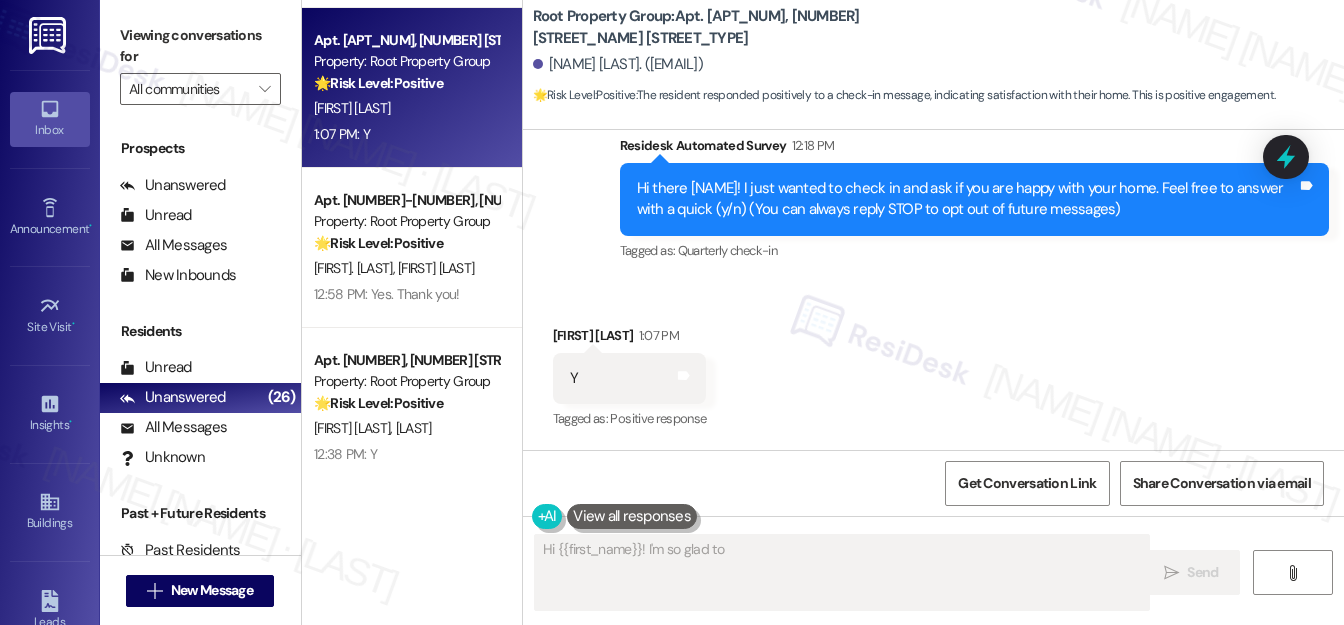 scroll, scrollTop: 172, scrollLeft: 0, axis: vertical 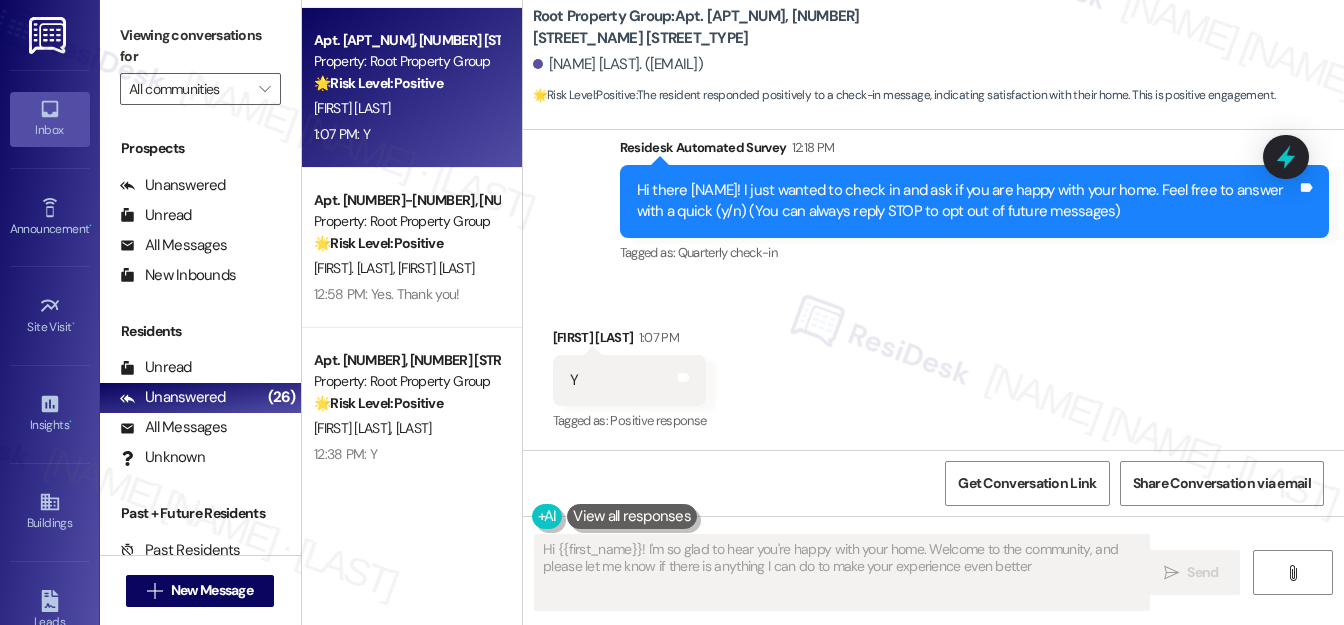 type on "Hi {{first_name}}! I'm so glad to hear you're happy with your home. Welcome to the community, and please let me know if there is anything I can do to make your experience even better!" 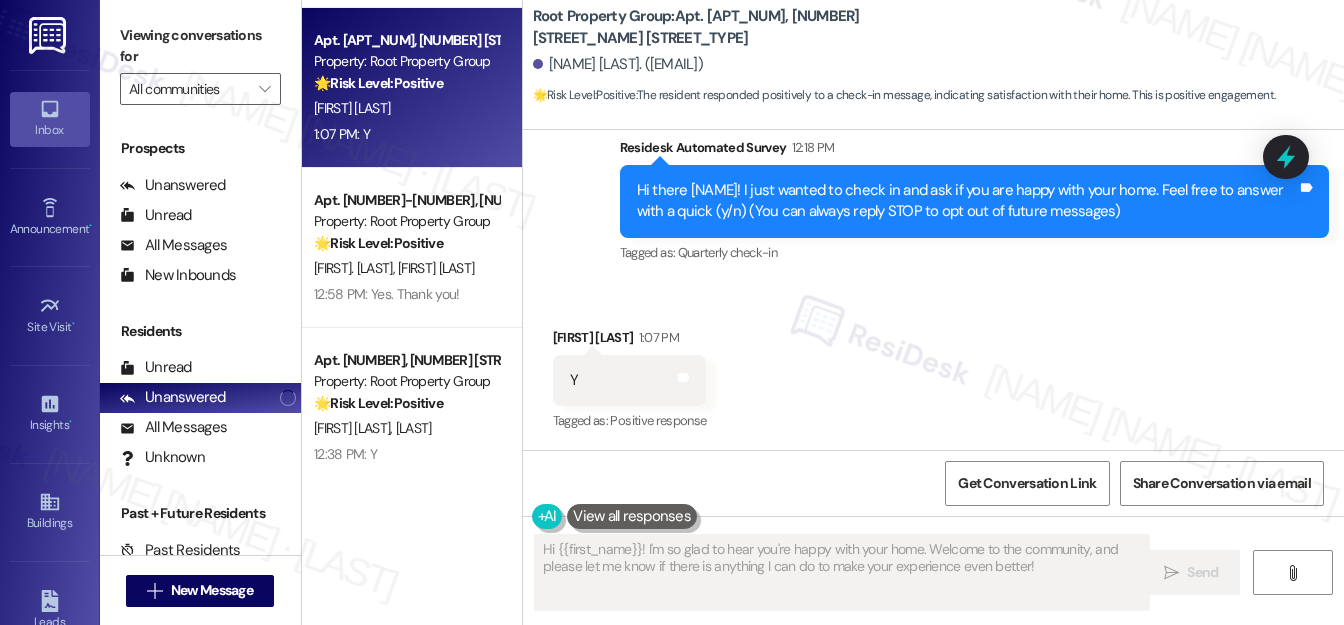 type 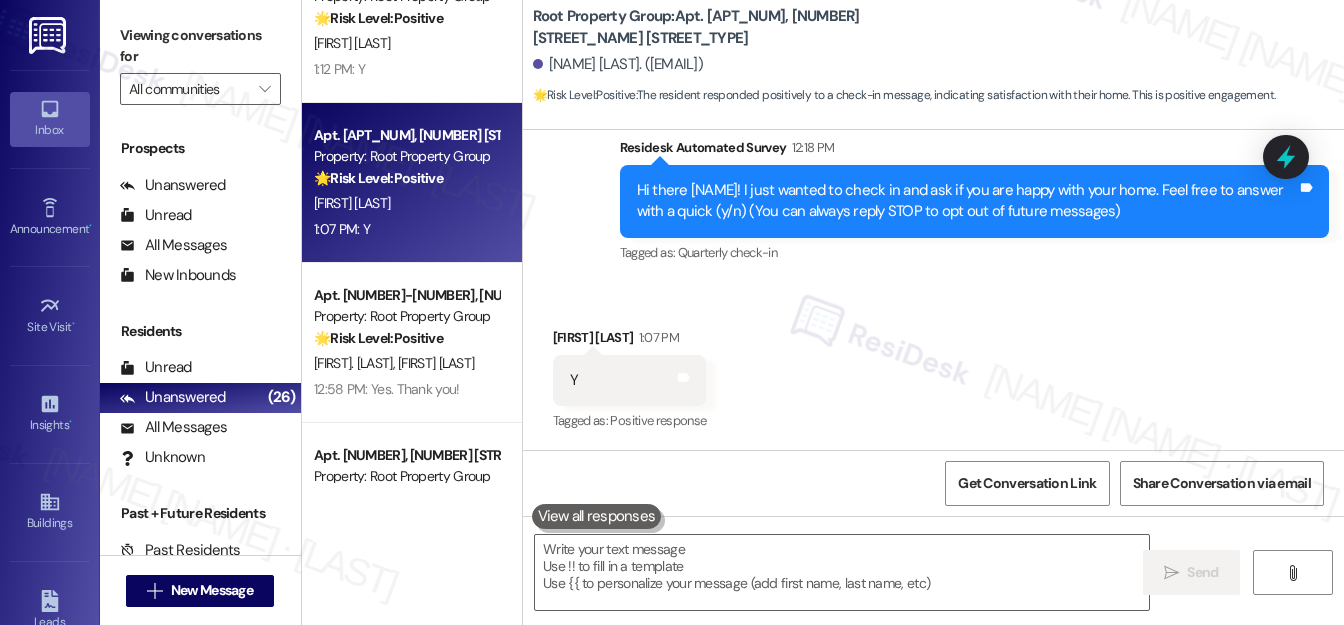 scroll, scrollTop: 1181, scrollLeft: 0, axis: vertical 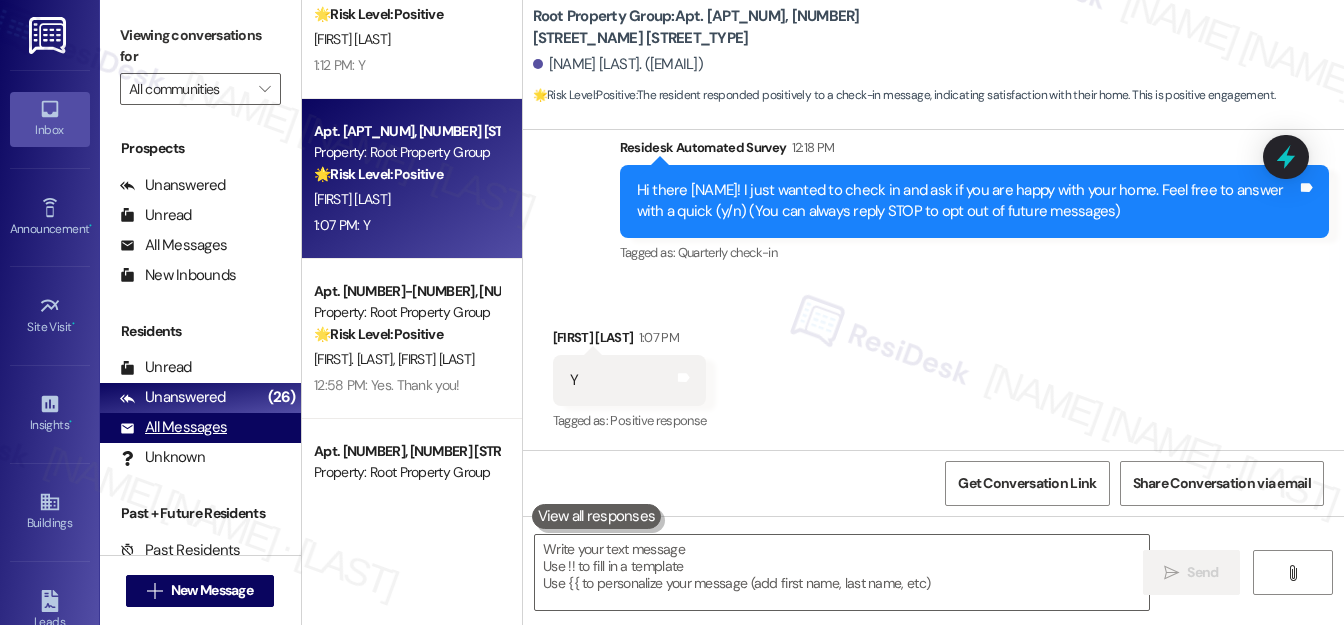 click on "All Messages" at bounding box center [173, 427] 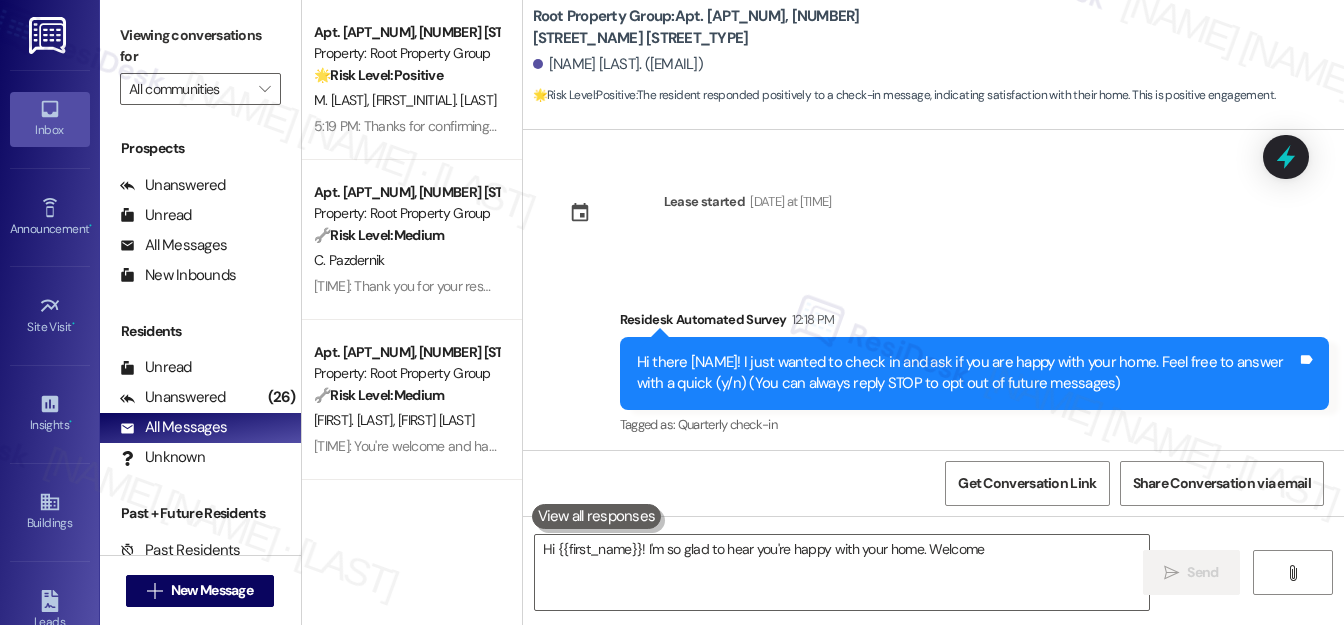 scroll, scrollTop: 172, scrollLeft: 0, axis: vertical 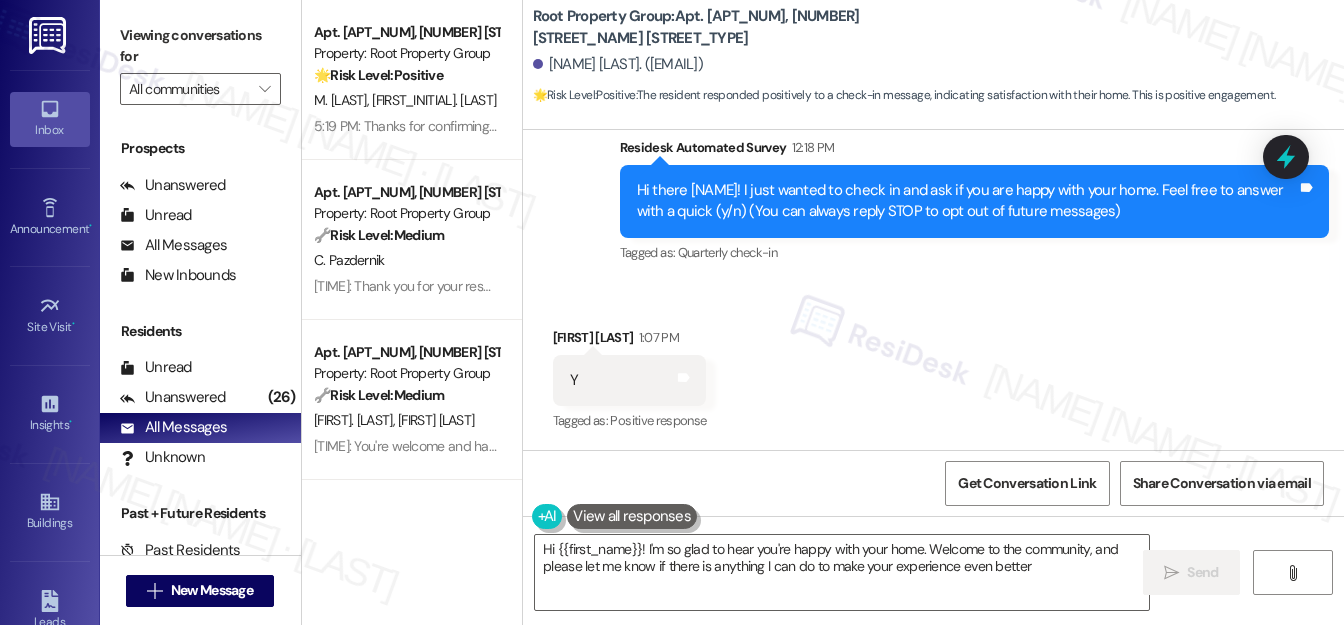 type on "Hi {{first_name}}! I'm so glad to hear you're happy with your home. Welcome to the community, and please let me know if there is anything I can do to make your experience even better!" 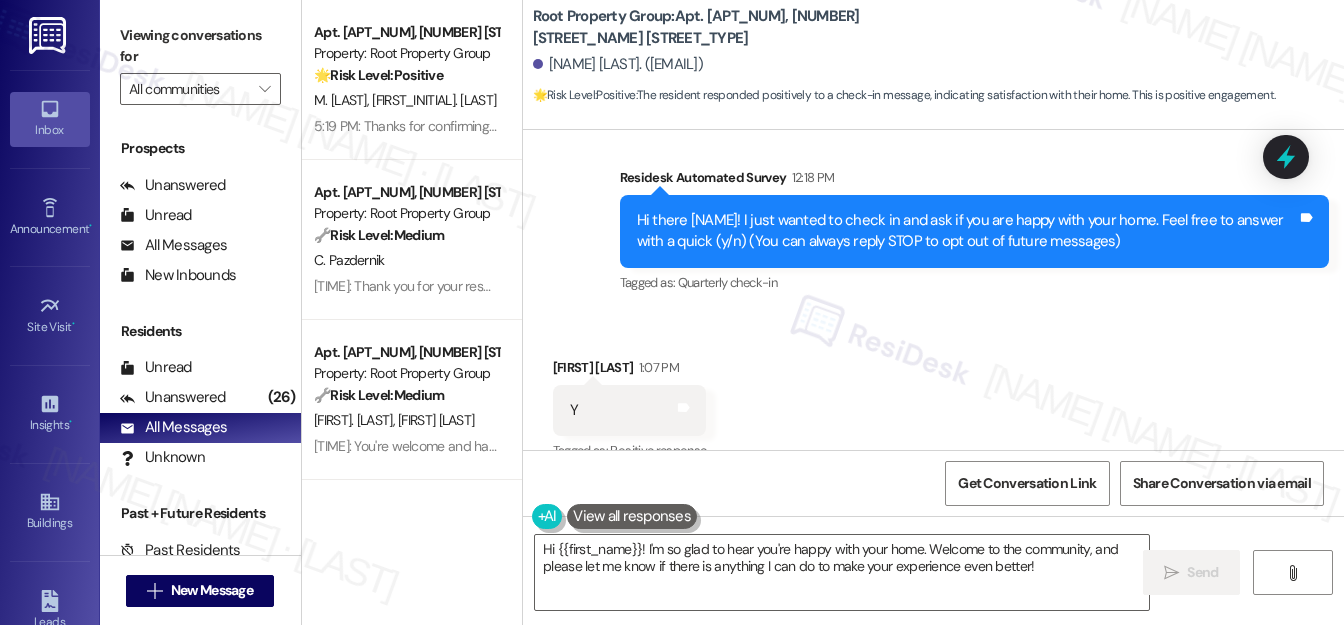scroll, scrollTop: 173, scrollLeft: 0, axis: vertical 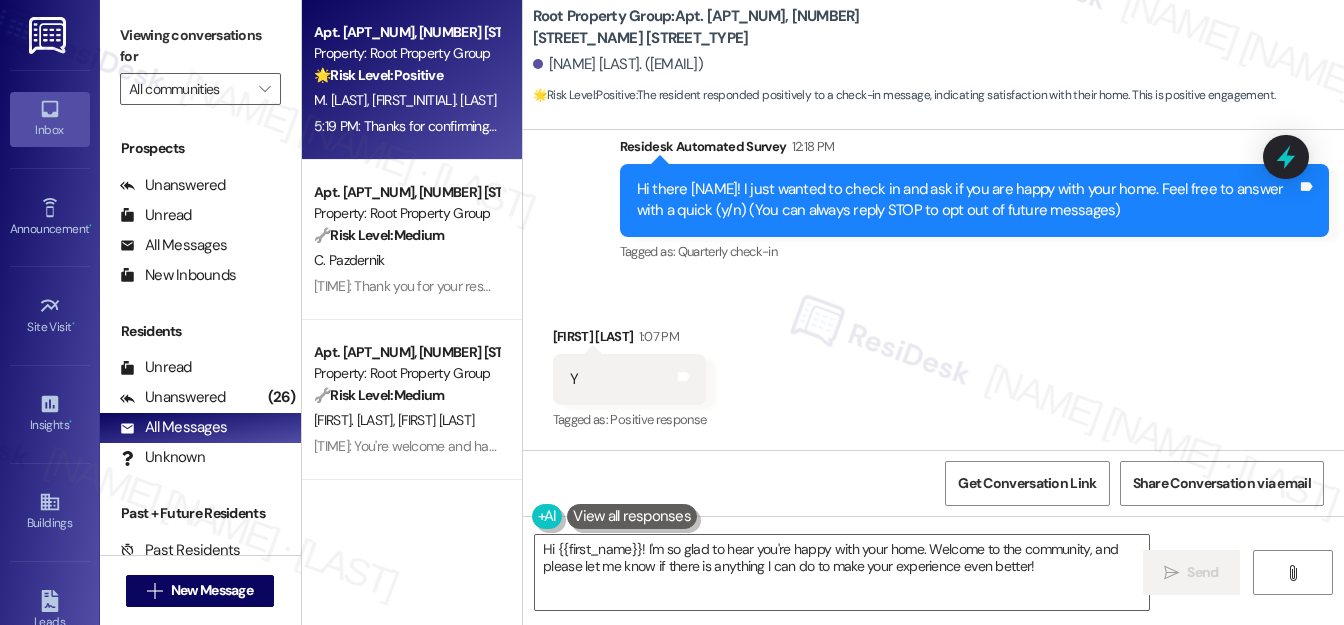 click on "[FIRST] [LAST] [FIRST] [LAST]" at bounding box center (406, 100) 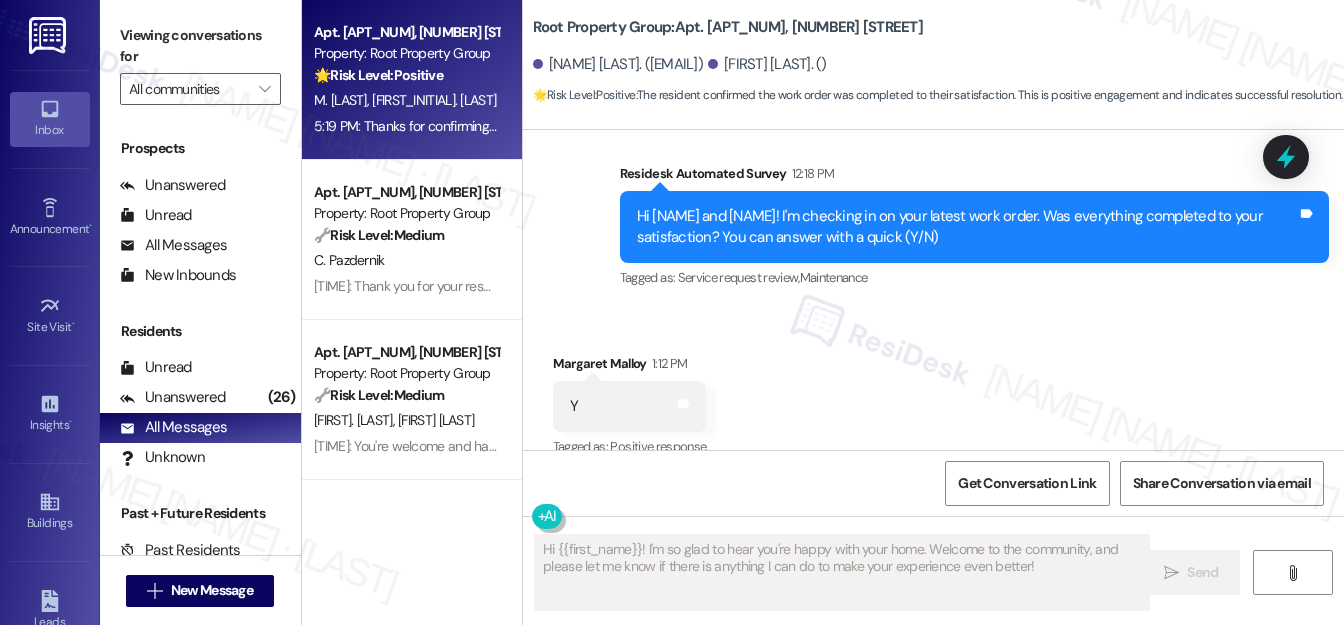 scroll, scrollTop: 1405, scrollLeft: 0, axis: vertical 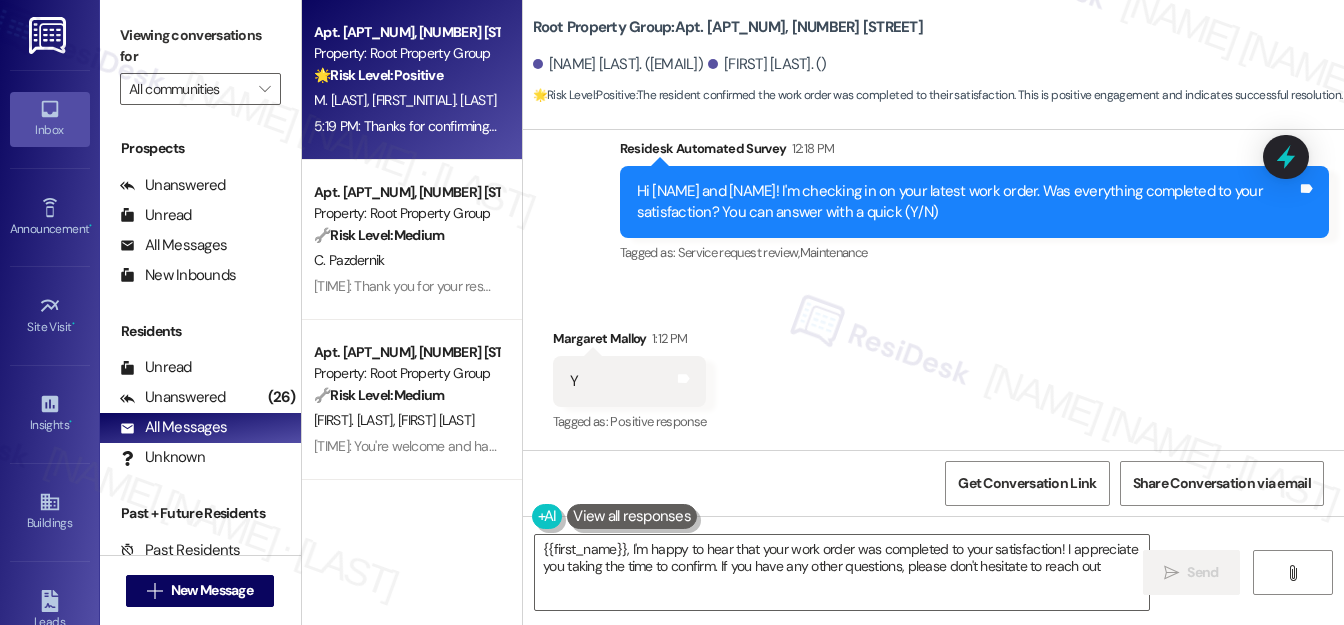 type on "{{first_name}}, I'm happy to hear that your work order was completed to your satisfaction! I appreciate you taking the time to confirm. If you have any other questions, please don't hesitate to reach out!" 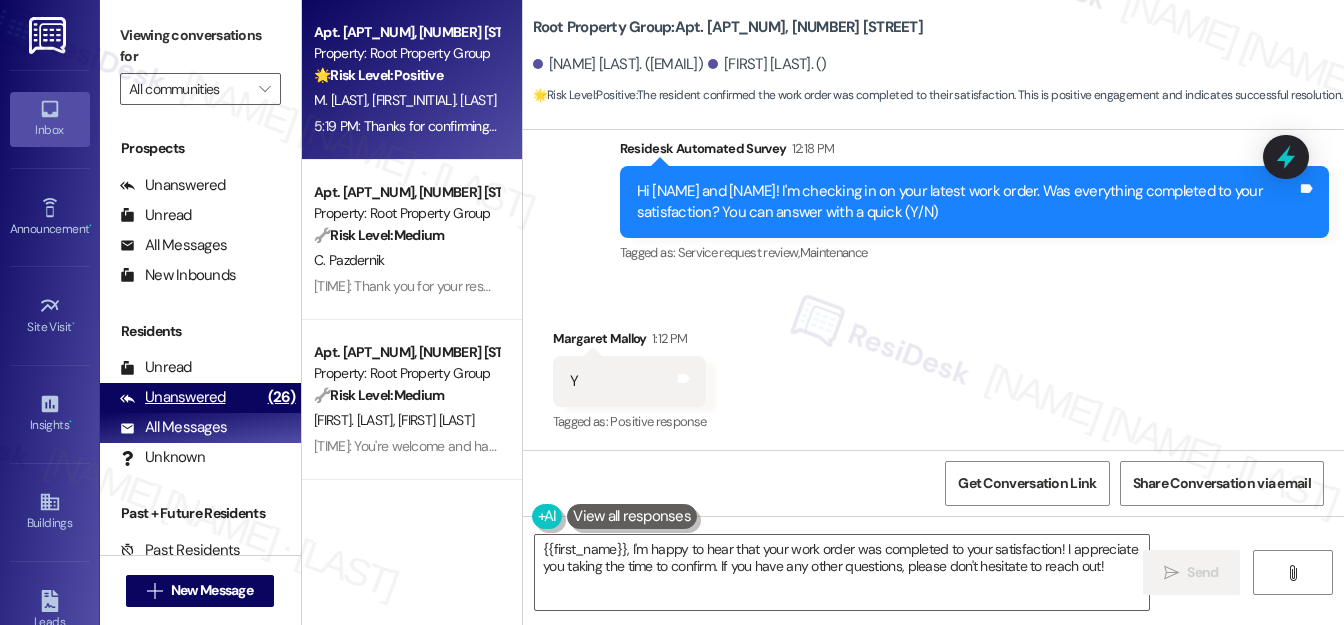 click on "Unanswered" at bounding box center (173, 397) 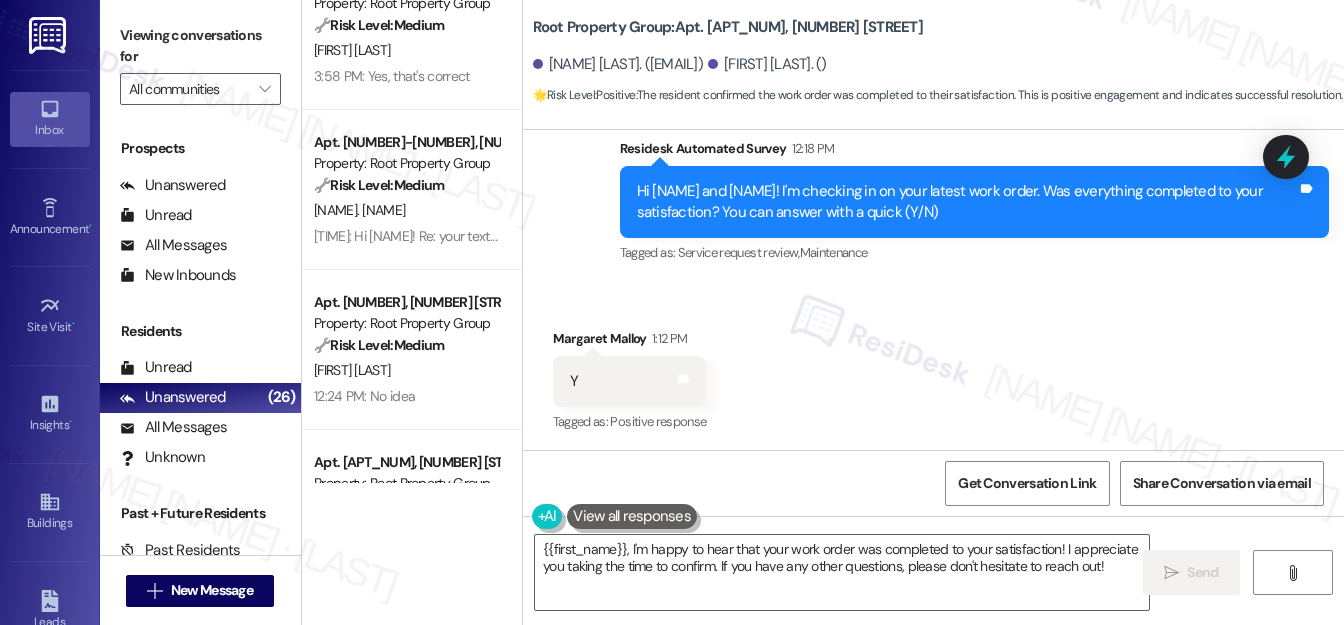 scroll, scrollTop: 181, scrollLeft: 0, axis: vertical 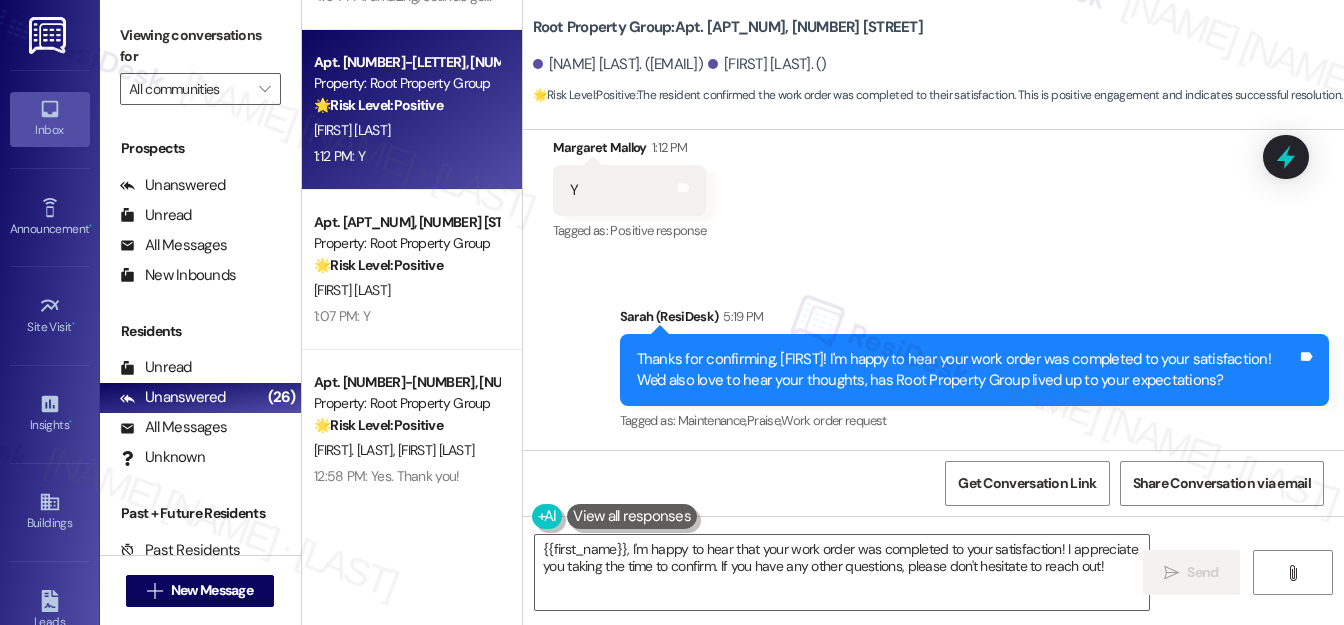 drag, startPoint x: 440, startPoint y: 196, endPoint x: 405, endPoint y: 149, distance: 58.60034 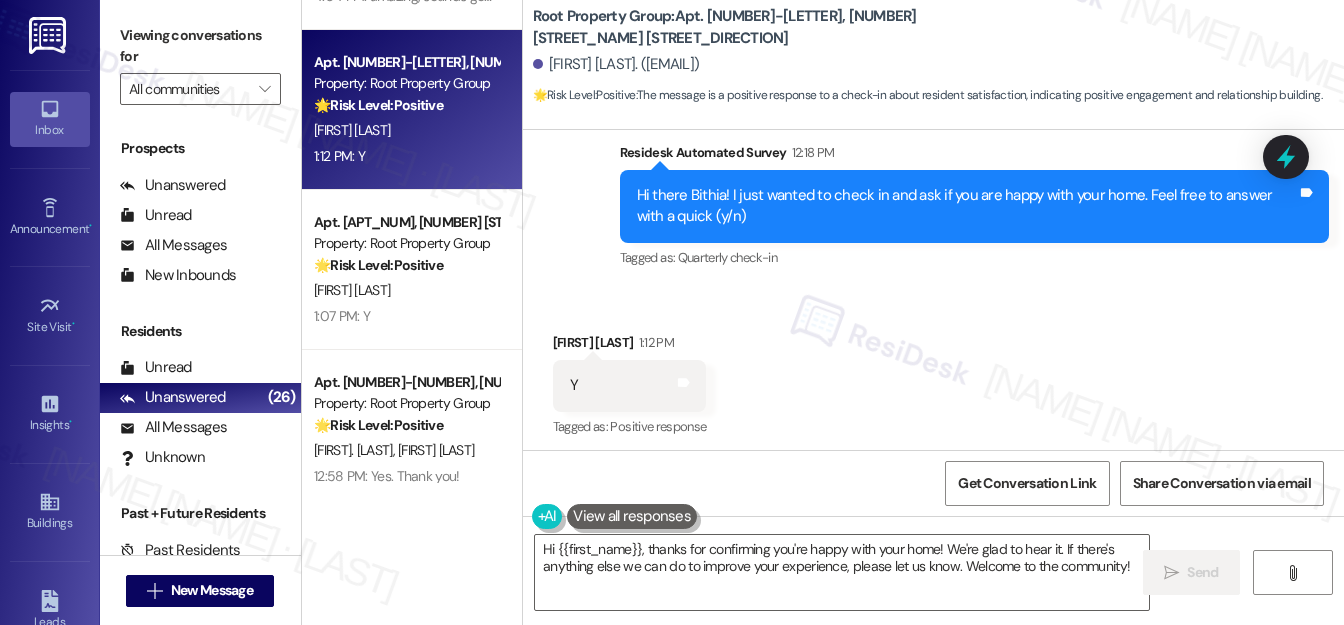 scroll, scrollTop: 610, scrollLeft: 0, axis: vertical 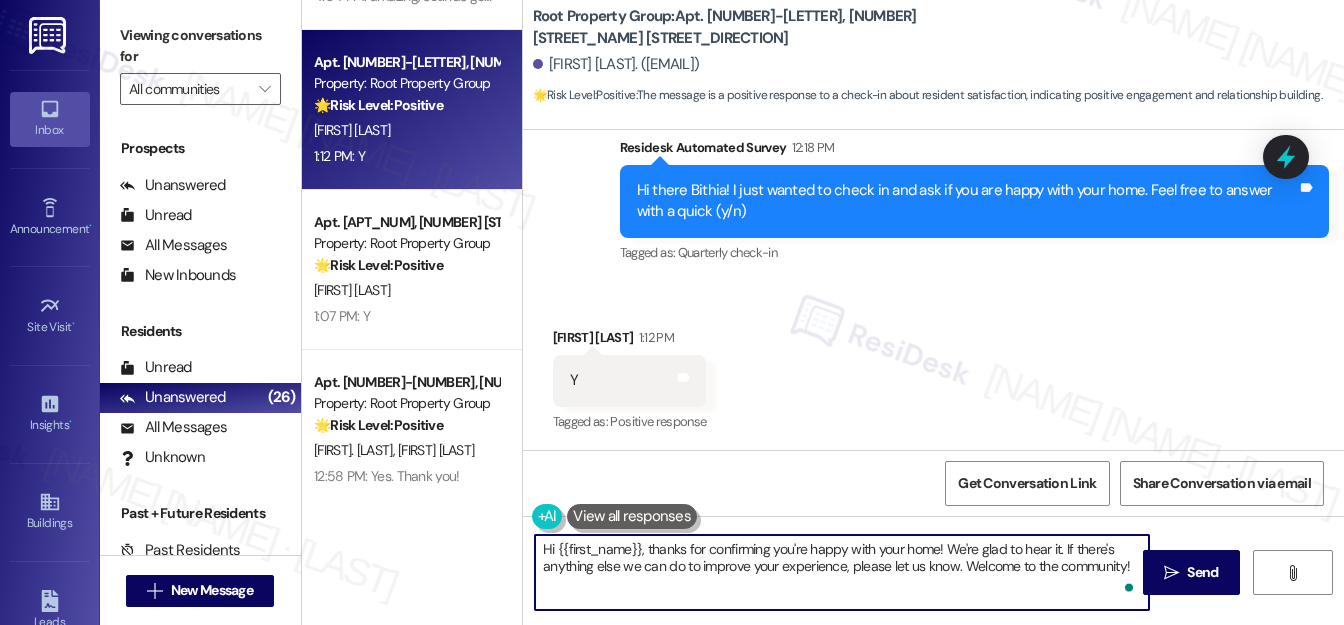 drag, startPoint x: 650, startPoint y: 545, endPoint x: 541, endPoint y: 541, distance: 109.07337 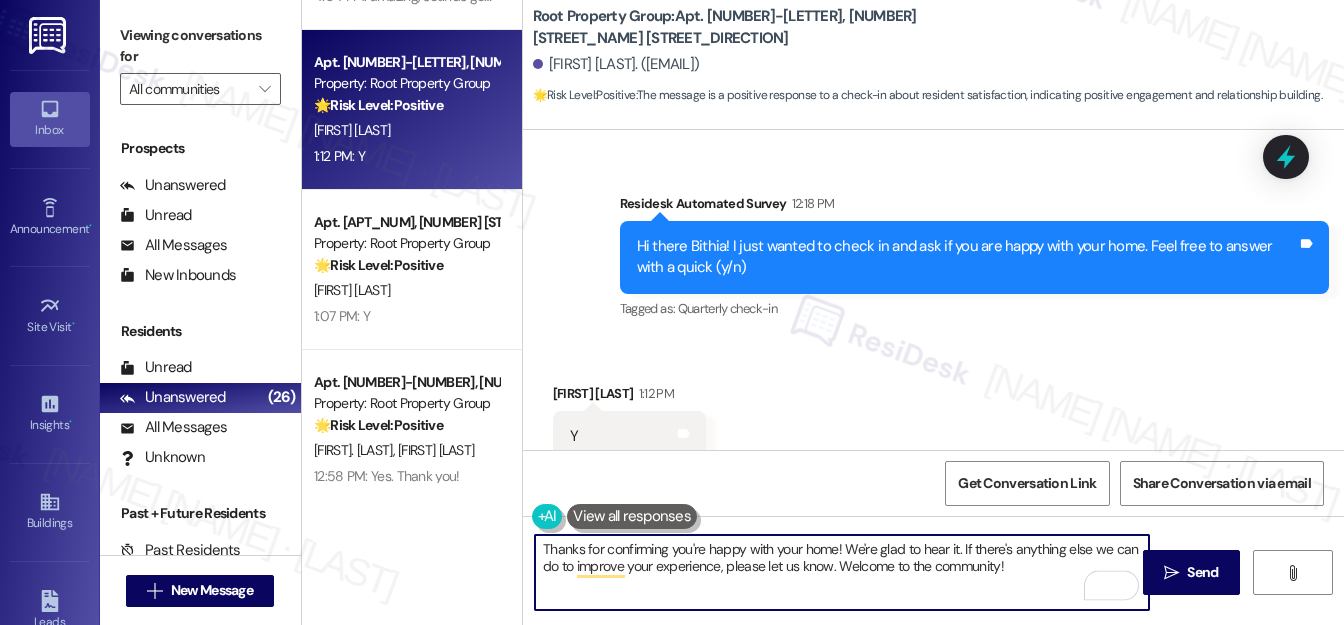 scroll, scrollTop: 611, scrollLeft: 0, axis: vertical 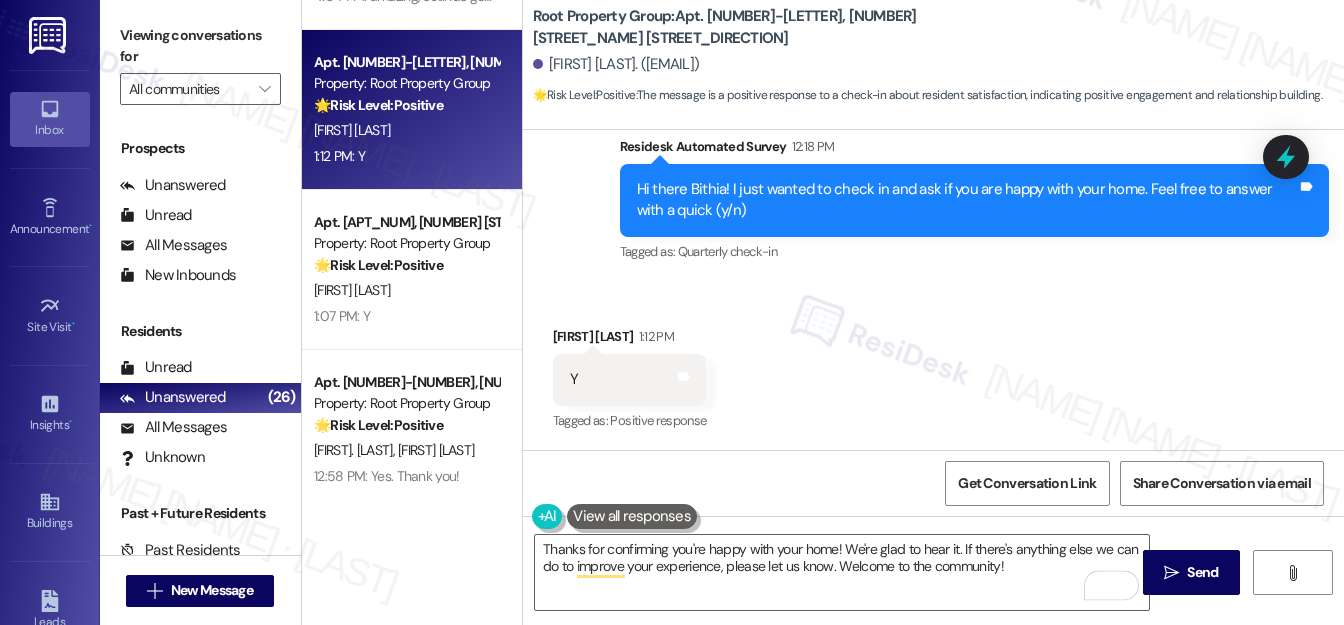 click on "[NAME] [LAST_NAME] [TIME]" at bounding box center (630, 340) 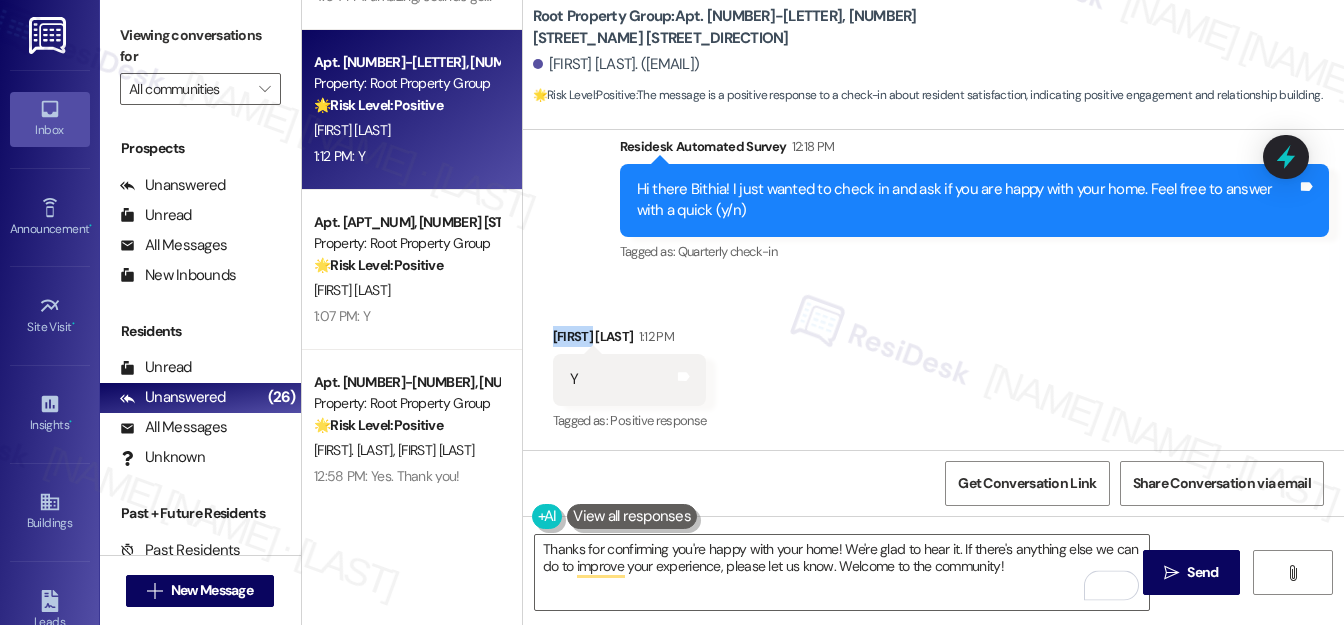 click on "[NAME] [LAST_NAME] [TIME]" at bounding box center (630, 340) 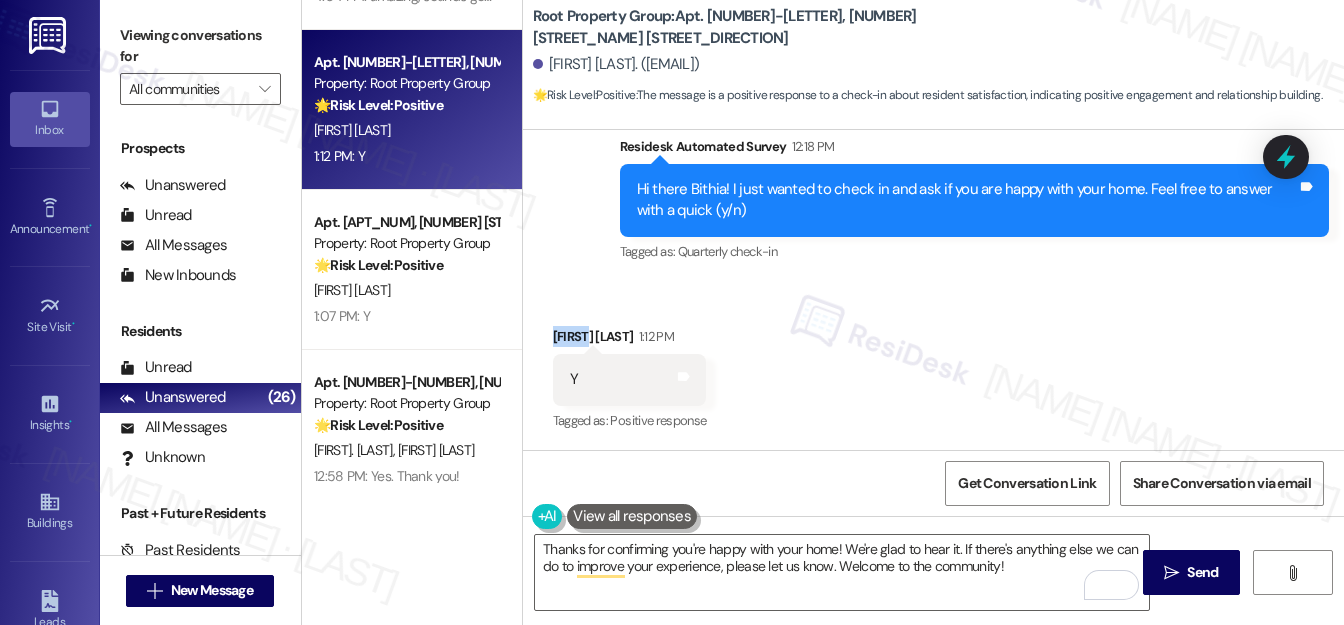 copy on "[NAME]" 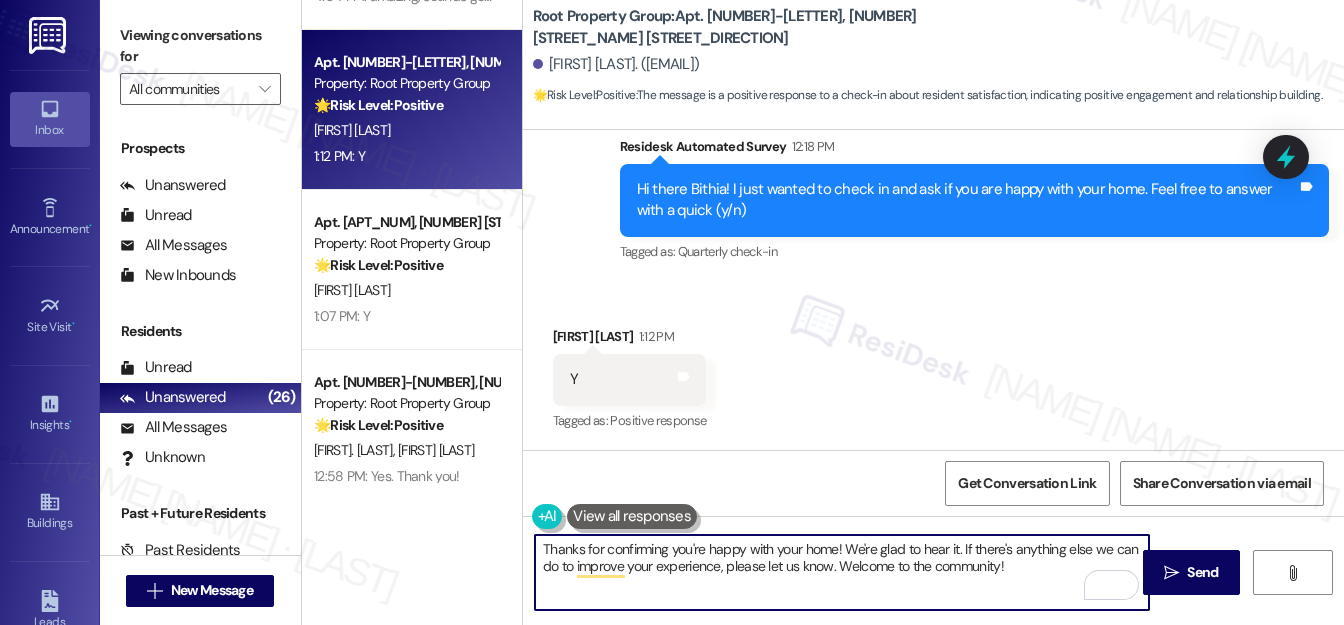 click on "Thanks for confirming you're happy with your home! We're glad to hear it. If there's anything else we can do to improve your experience, please let us know. Welcome to the community!" at bounding box center [842, 572] 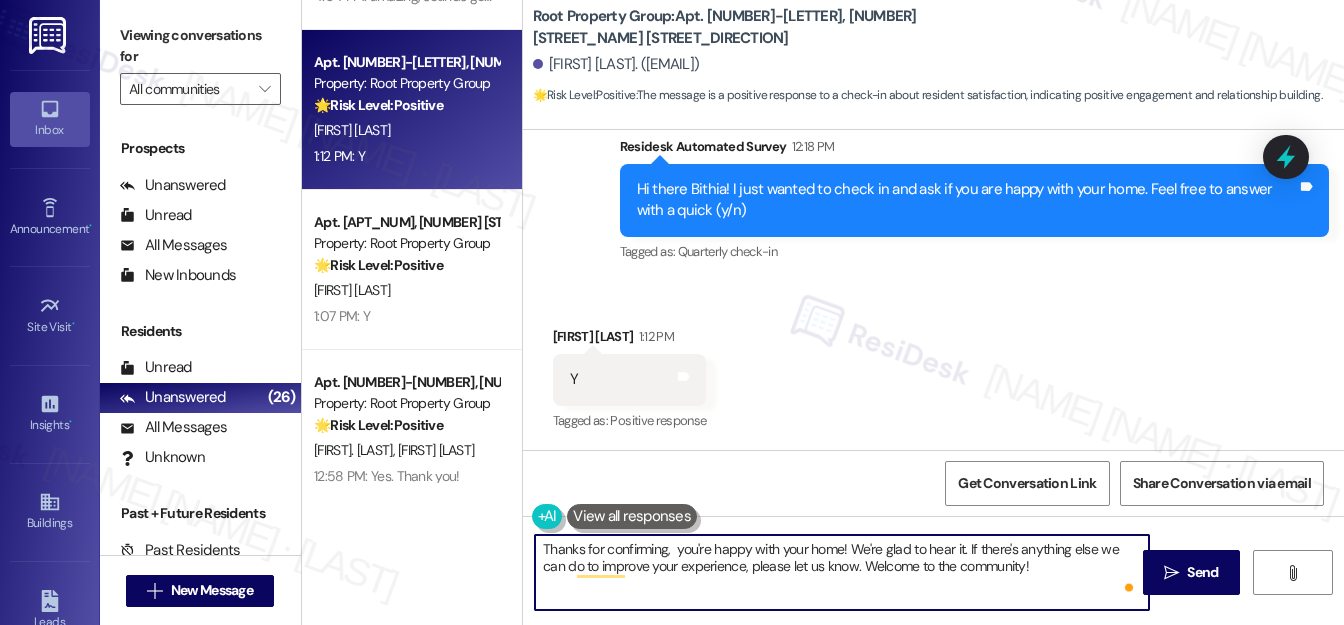paste on "[NAME]" 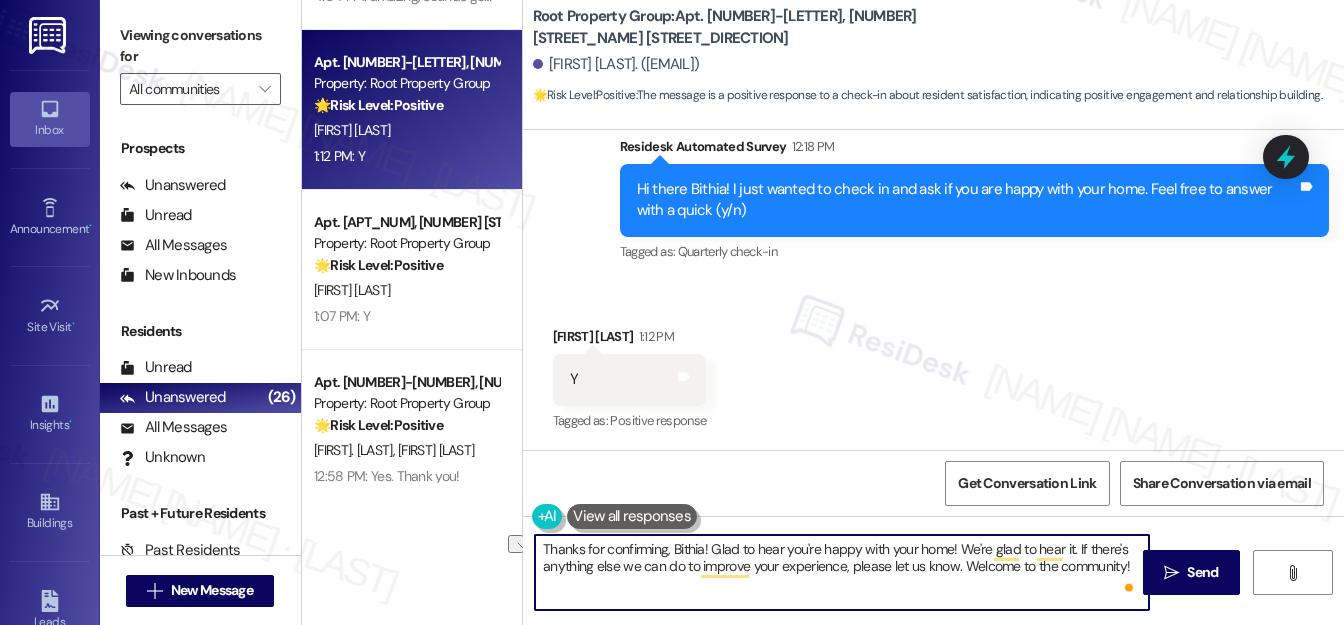 drag, startPoint x: 960, startPoint y: 546, endPoint x: 1077, endPoint y: 550, distance: 117.06836 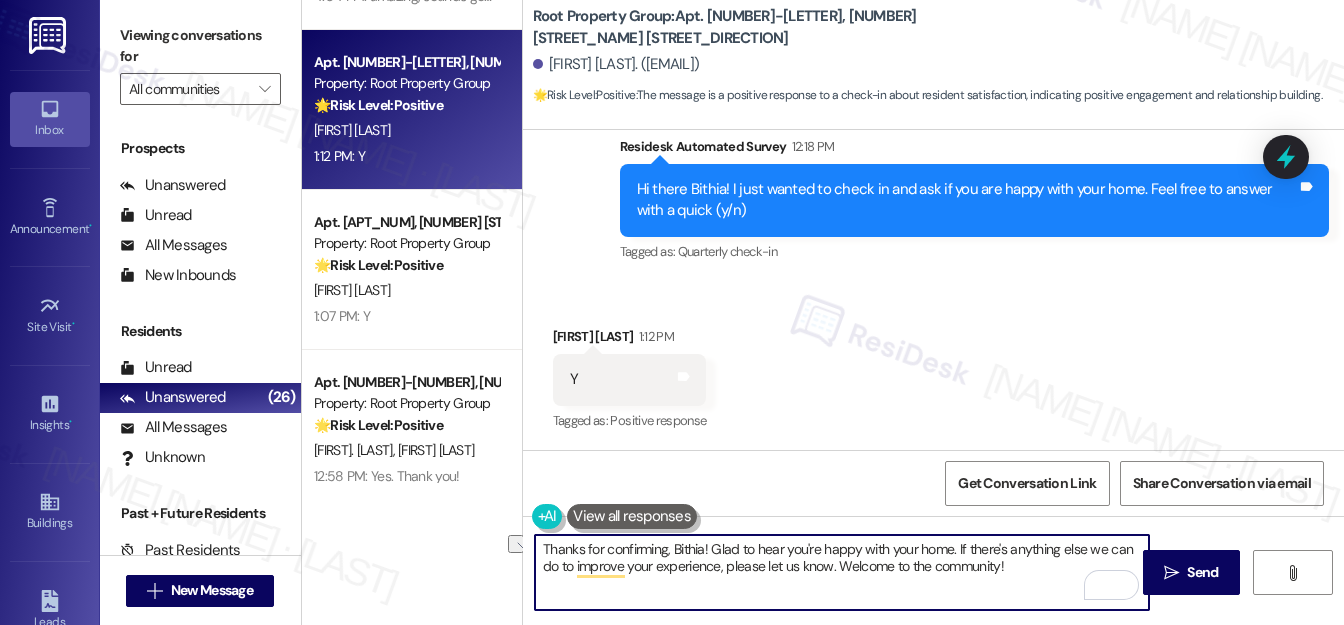 drag, startPoint x: 836, startPoint y: 569, endPoint x: 1055, endPoint y: 557, distance: 219.32852 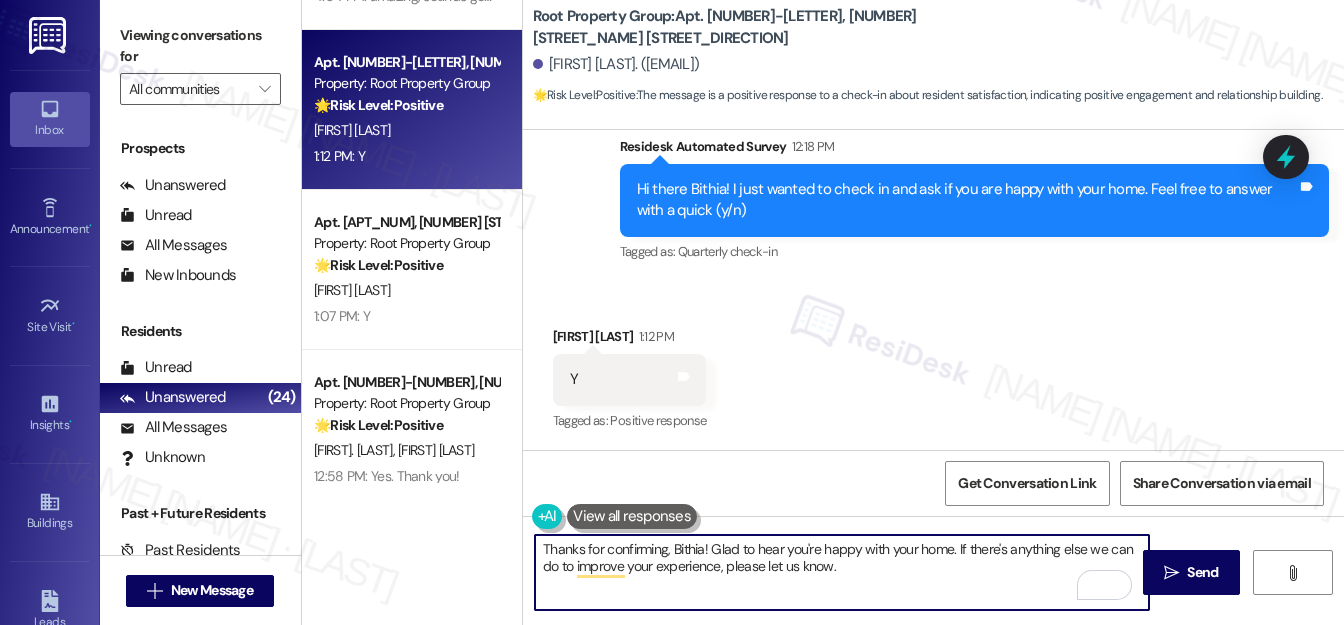 paste on "We truly value your opinion and would appreciate your honest feedback. Has {{property}} been meeting your expectations?" 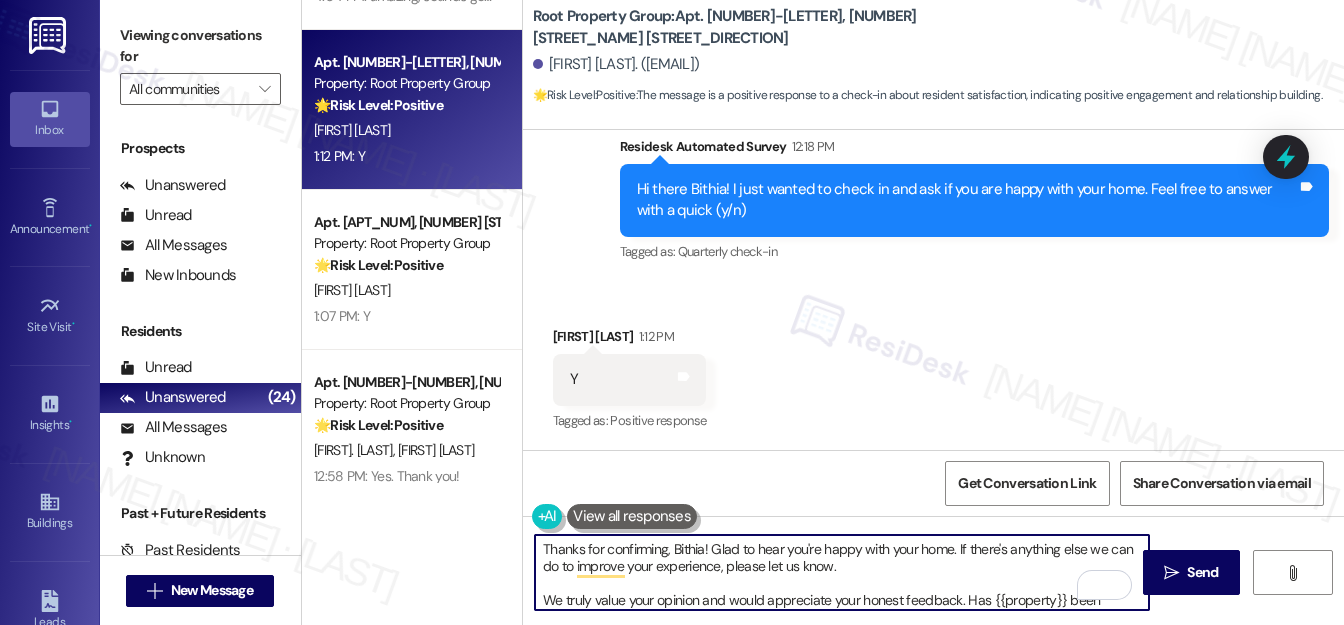 scroll, scrollTop: 16, scrollLeft: 0, axis: vertical 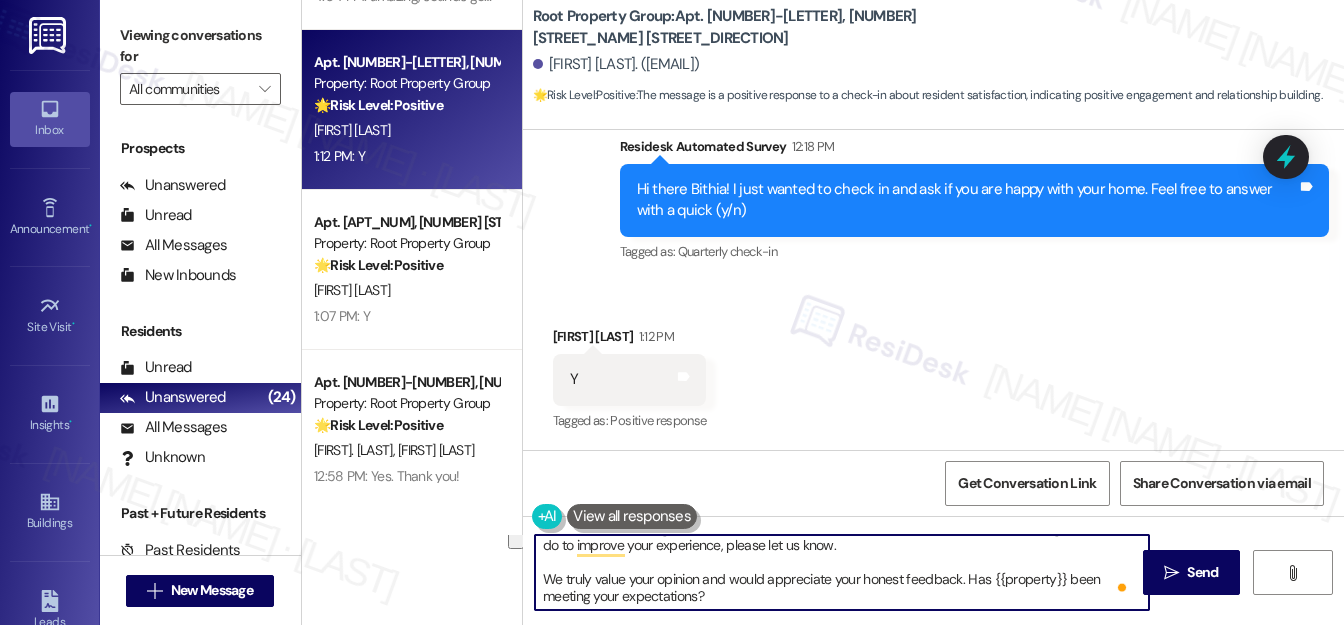 drag, startPoint x: 539, startPoint y: 583, endPoint x: 731, endPoint y: 596, distance: 192.4396 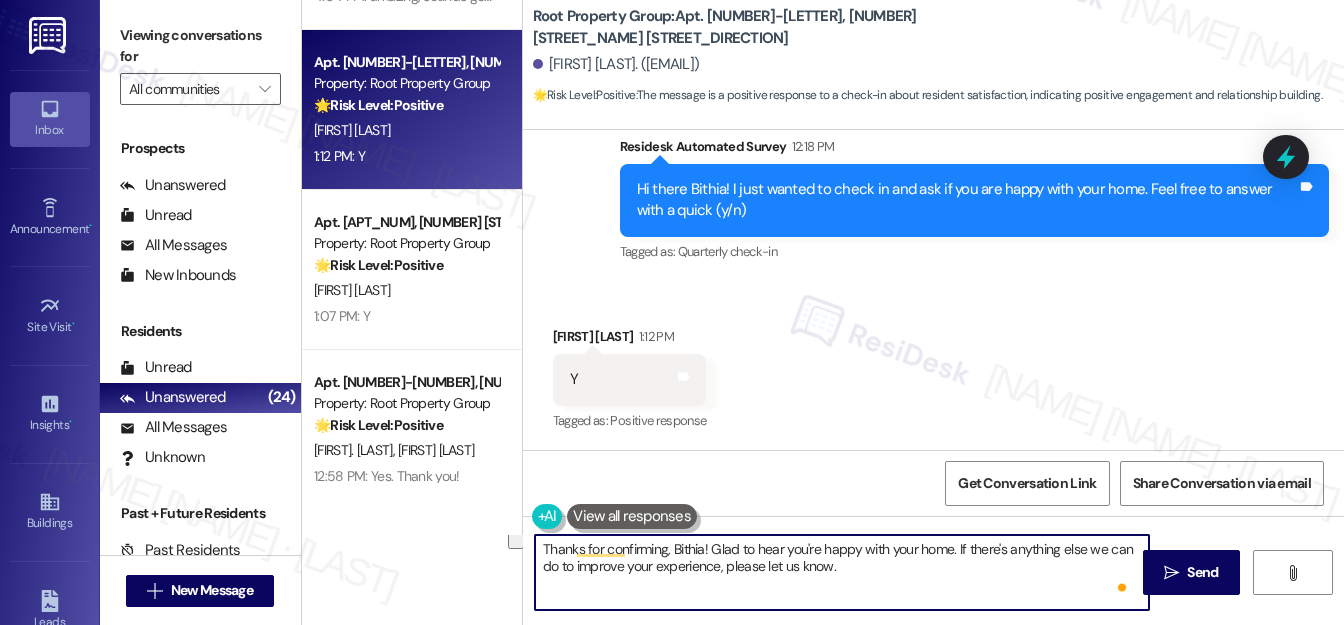 scroll, scrollTop: 0, scrollLeft: 0, axis: both 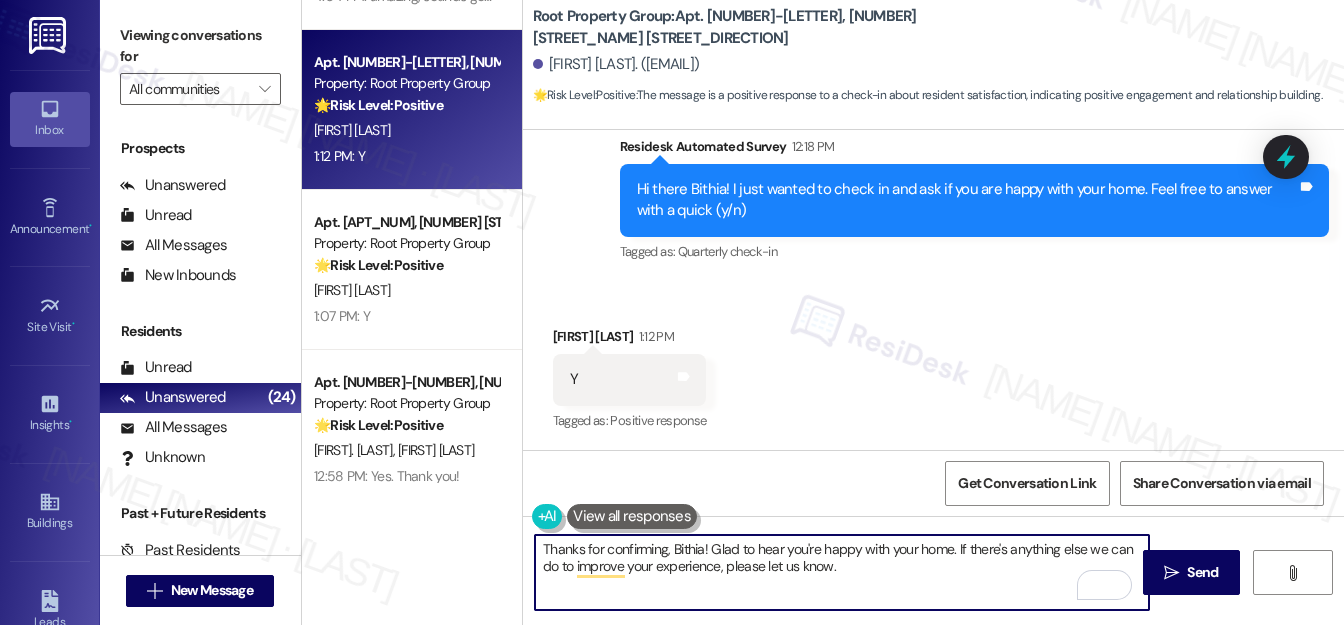 paste on "Could I ask a quick favor? If you don’t mind, would you be willing to share your feedback in a Google review? It only takes a few minutes and would mean a lot to us! You may leave your review at your convenience. I would also appreciate it if you could let me know when your review is posted. Thank you!!! Here's a quick link {{google_review_link}}" 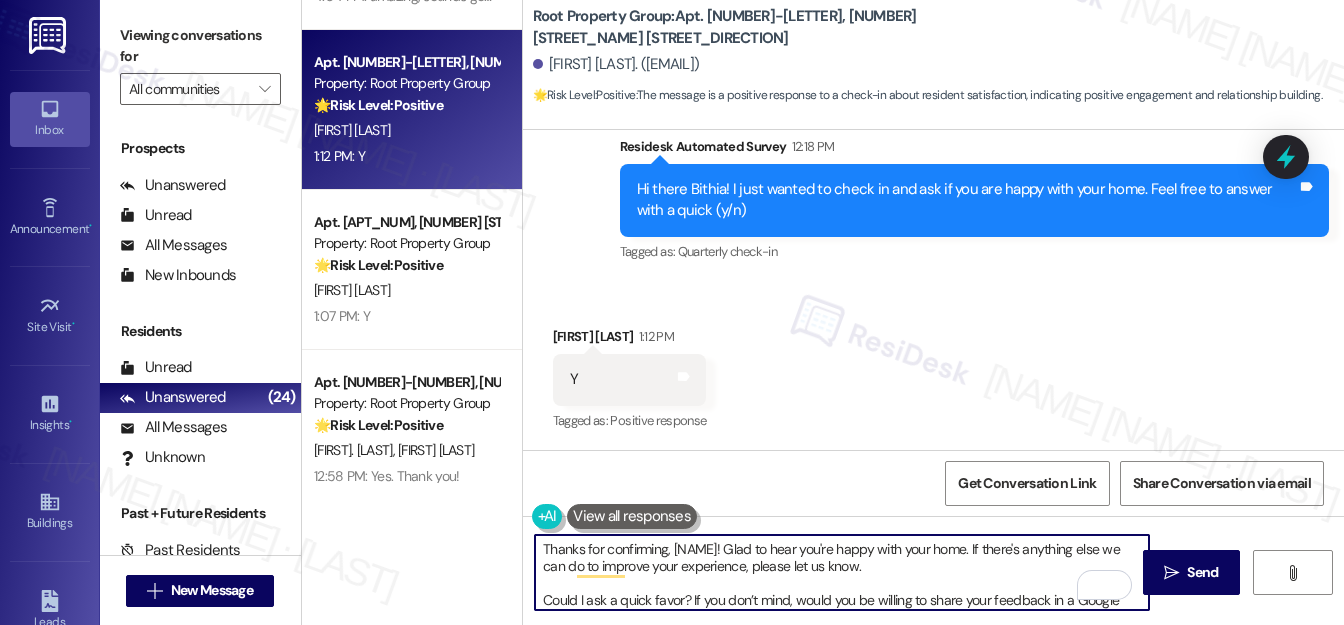 scroll, scrollTop: 67, scrollLeft: 0, axis: vertical 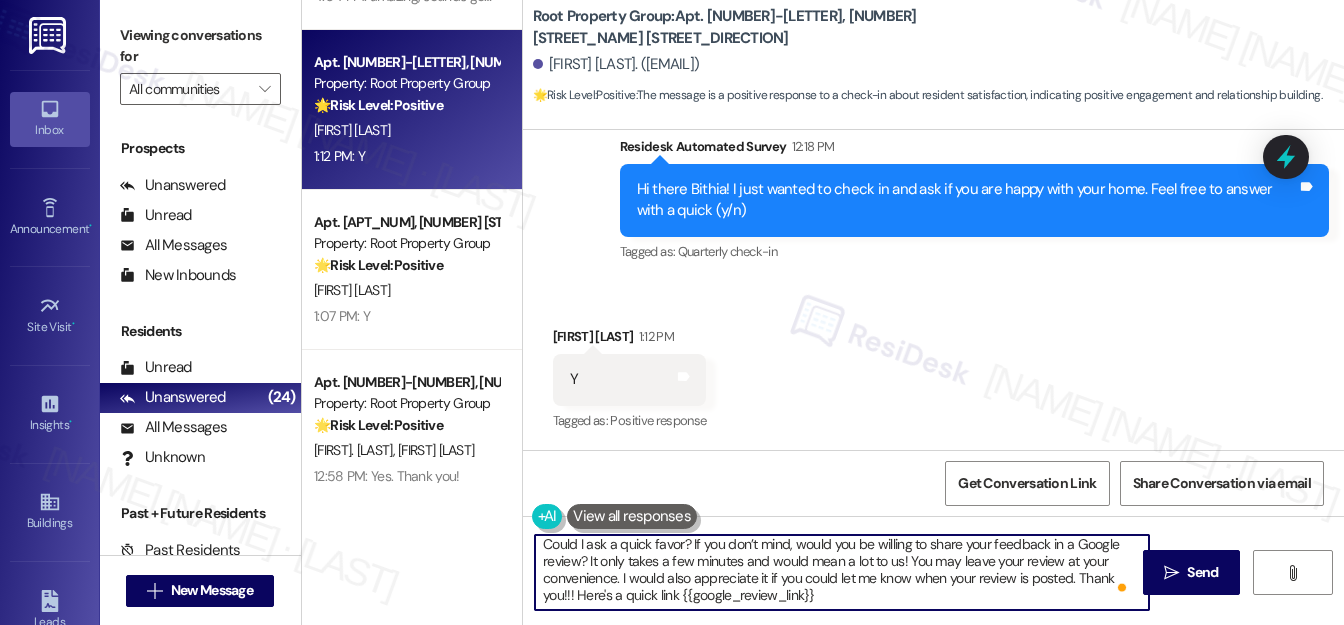 click on "Thanks for confirming, [NAME]! Glad to hear you're happy with your home. If there's anything else we can do to improve your experience, please let us know.
Could I ask a quick favor? If you don’t mind, would you be willing to share your feedback in a Google review? It only takes a few minutes and would mean a lot to us! You may leave your review at your convenience. I would also appreciate it if you could let me know when your review is posted. Thank you!!! Here's a quick link {{google_review_link}}" at bounding box center (842, 572) 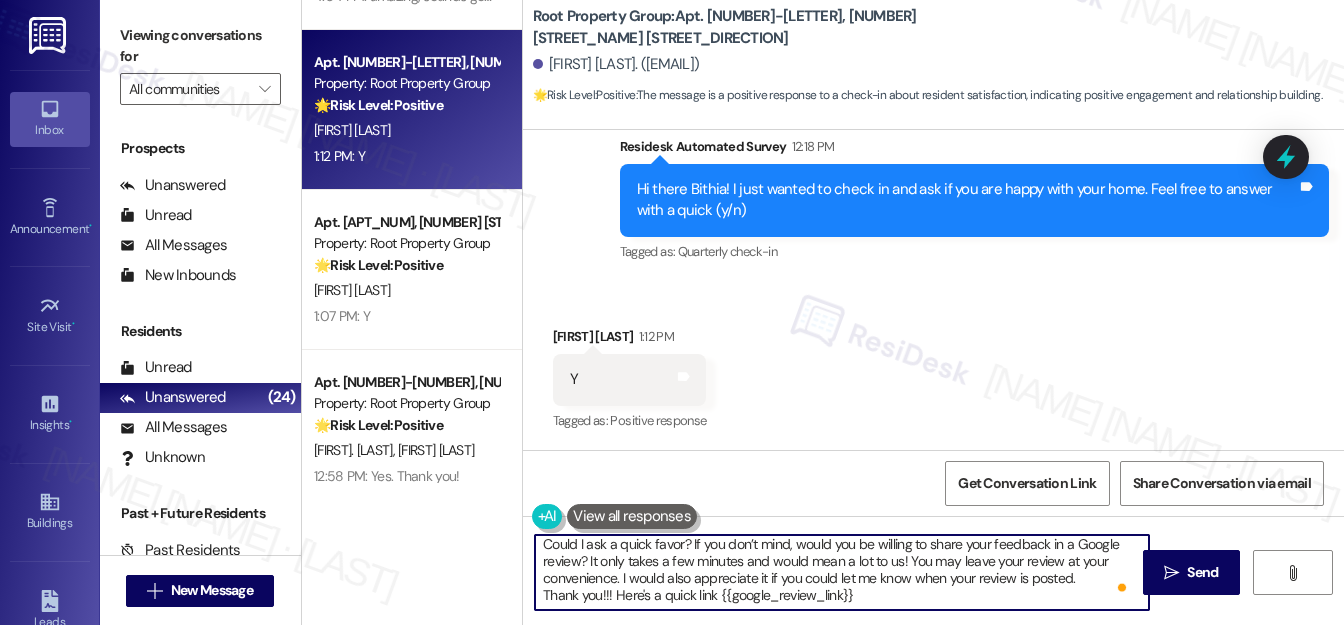 scroll, scrollTop: 0, scrollLeft: 0, axis: both 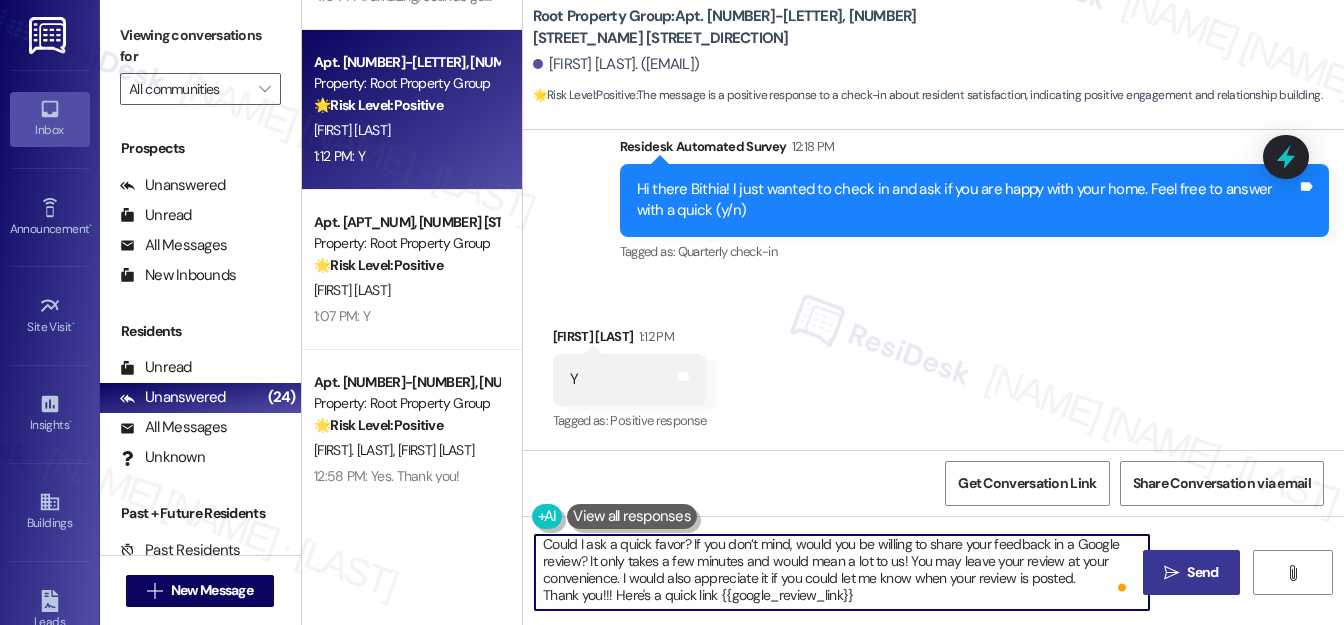 type on "Thanks for confirming, Bithia! Glad to hear you're happy with your home. If there's anything else we can do to improve your experience, please let us know.
Could I ask a quick favor? If you don’t mind, would you be willing to share your feedback in a Google review? It only takes a few minutes and would mean a lot to us! You may leave your review at your convenience. I would also appreciate it if you could let me know when your review is posted.
Thank you!!! Here's a quick link {{google_review_link}}" 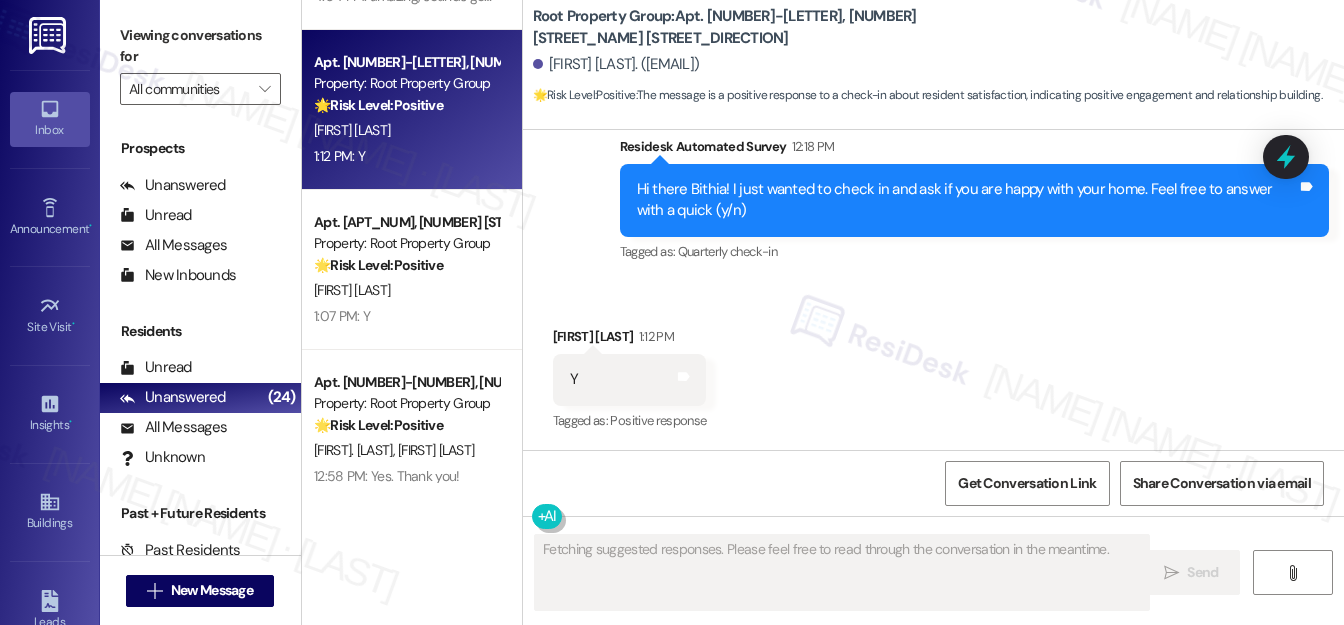 scroll, scrollTop: 0, scrollLeft: 0, axis: both 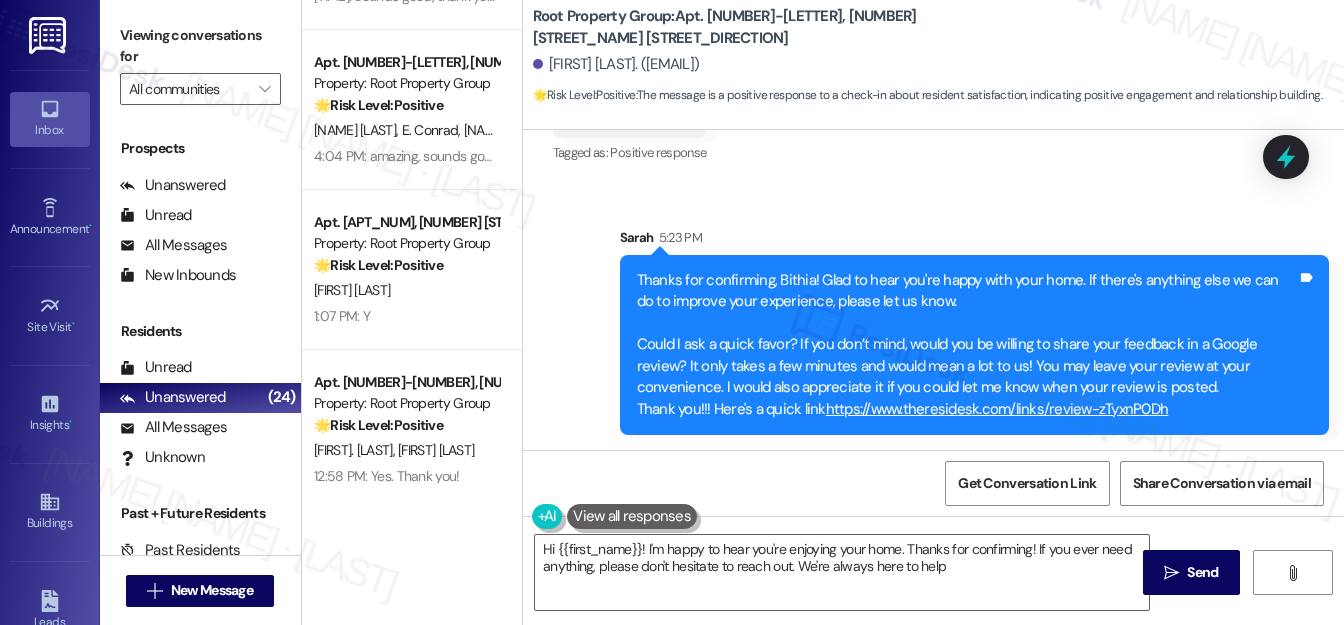 type on "Hi {{first_name}}! I'm happy to hear you're enjoying your home. Thanks for confirming! If you ever need anything, please don't hesitate to reach out. We're always here to help!" 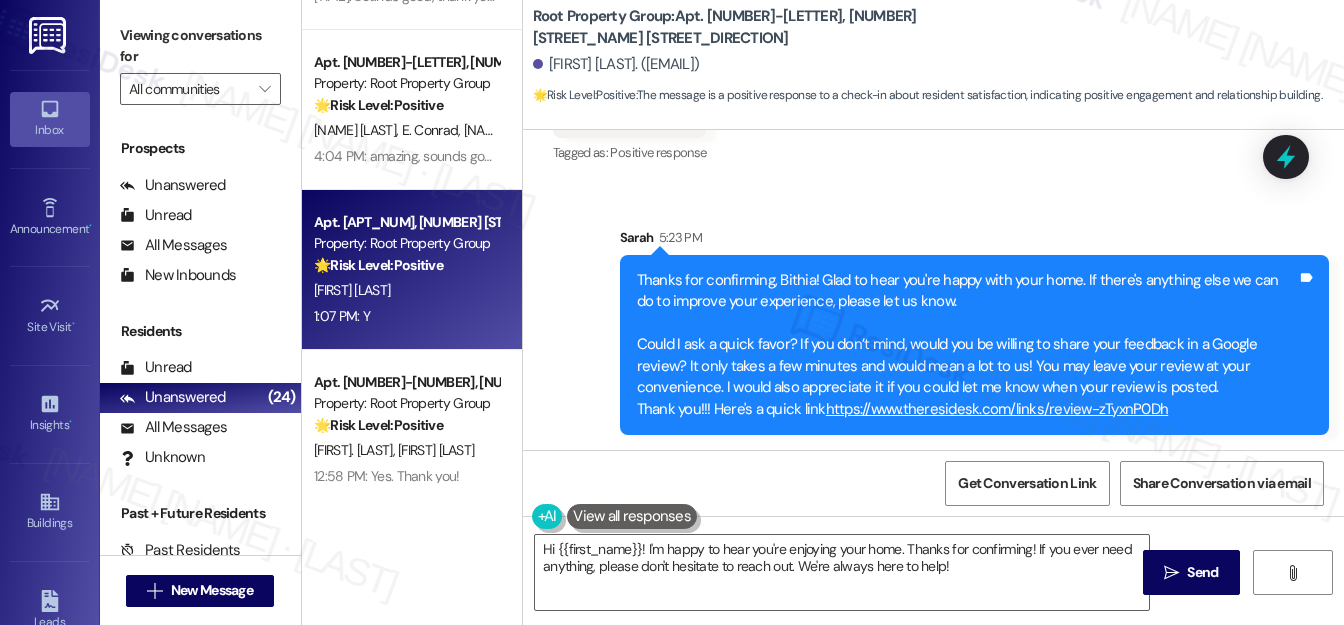 click on "1:07 PM: Y  1:07 PM: Y" at bounding box center (406, 316) 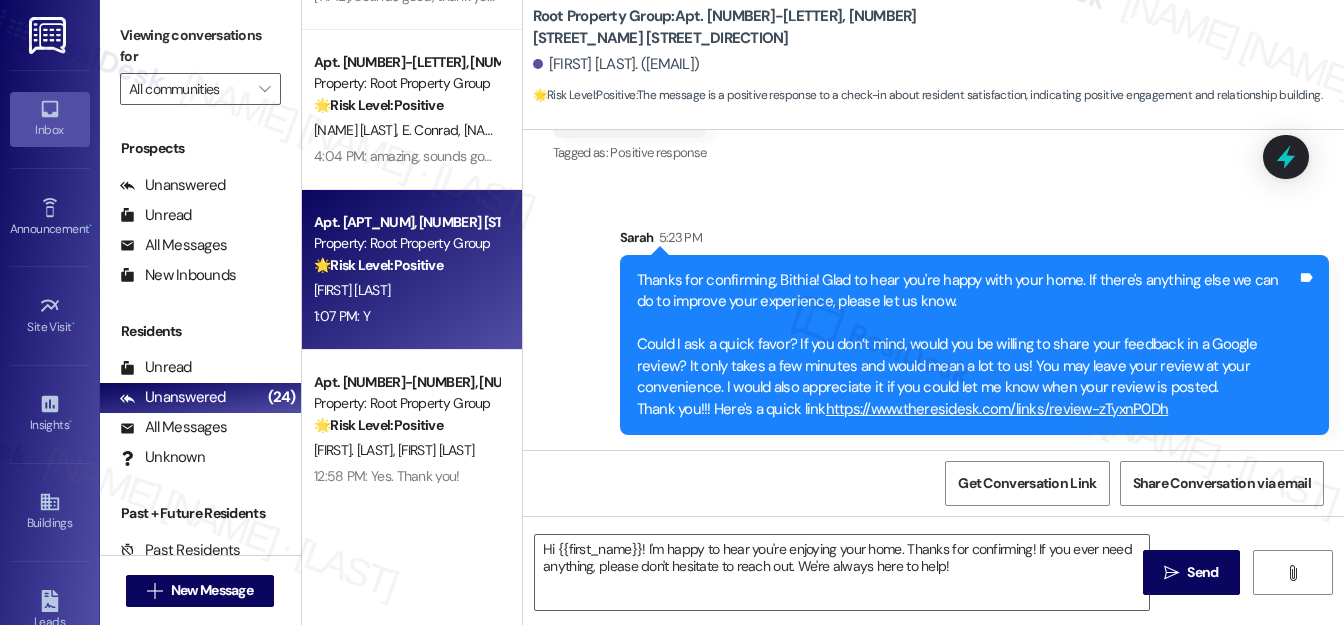 type on "Fetching suggested responses. Please feel free to read through the conversation in the meantime." 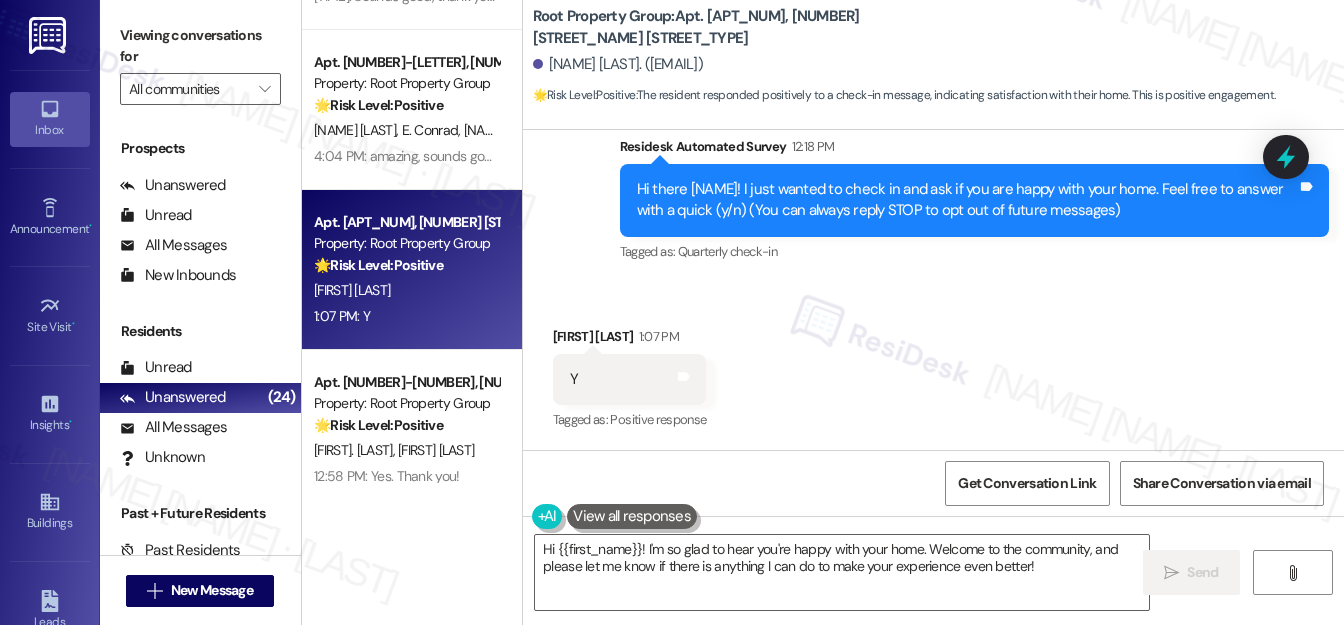 scroll, scrollTop: 173, scrollLeft: 0, axis: vertical 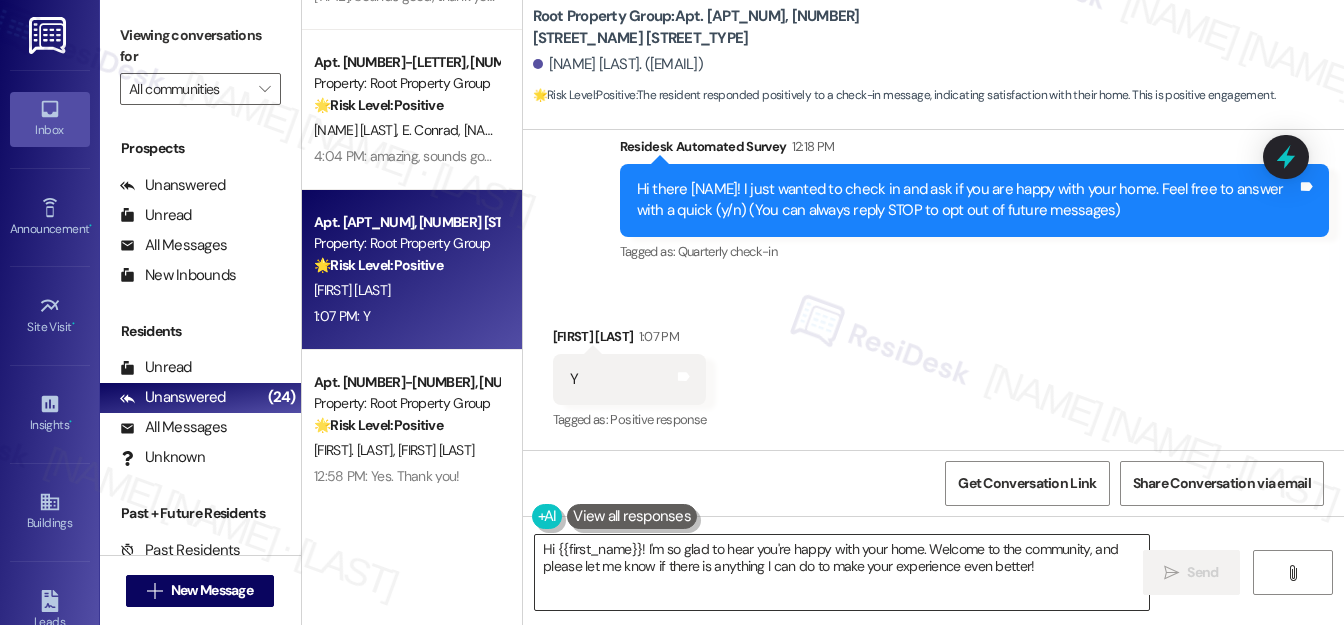 click on "Hi {{first_name}}! I'm so glad to hear you're happy with your home. Welcome to the community, and please let me know if there is anything I can do to make your experience even better!" at bounding box center [842, 572] 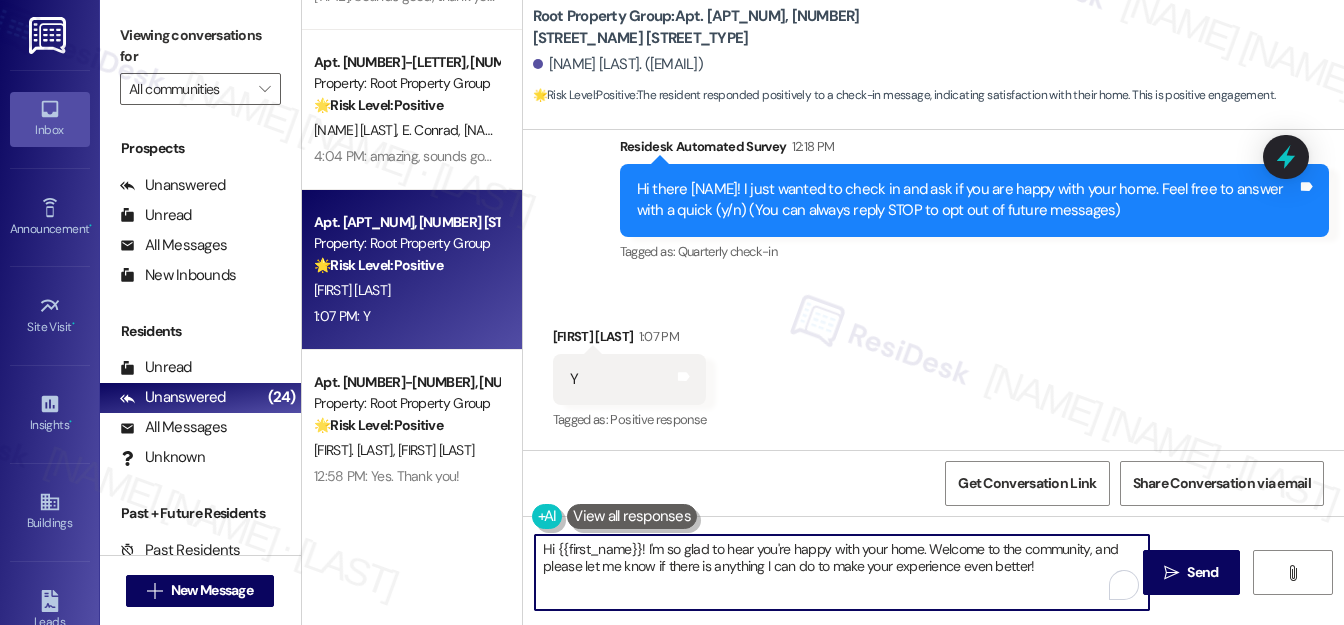 click on "Hi {{first_name}}! I'm so glad to hear you're happy with your home. Welcome to the community, and please let me know if there is anything I can do to make your experience even better!" at bounding box center (842, 572) 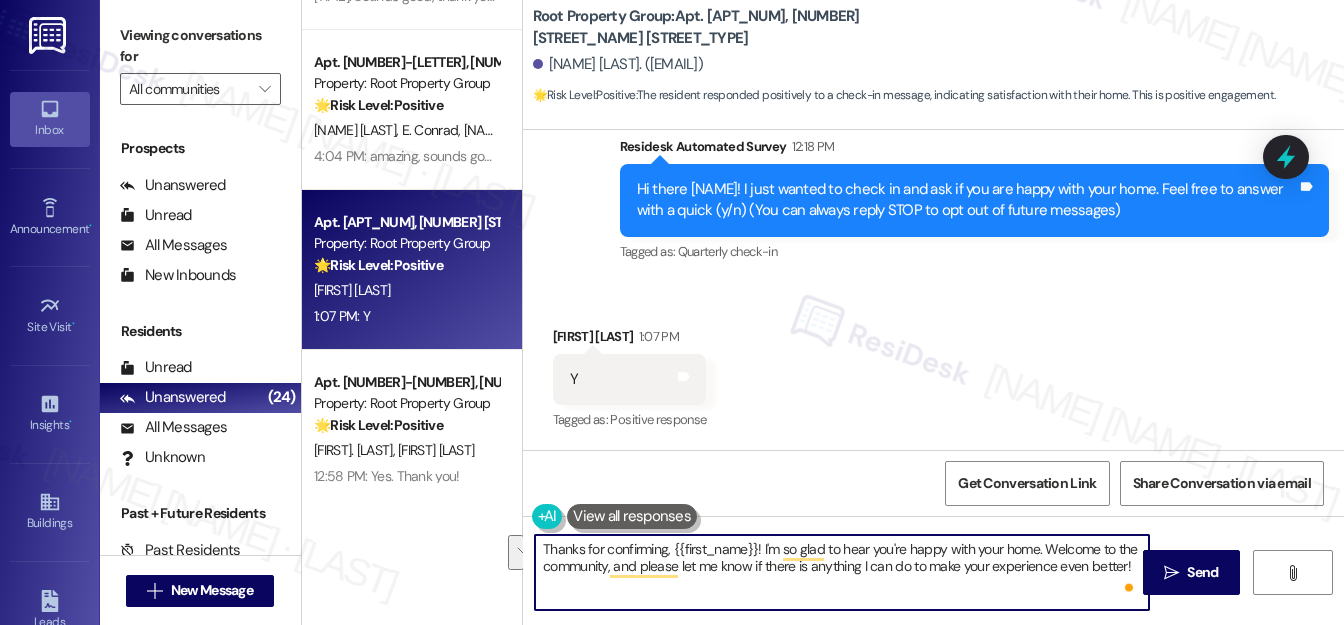 drag, startPoint x: 1044, startPoint y: 546, endPoint x: 648, endPoint y: 581, distance: 397.5437 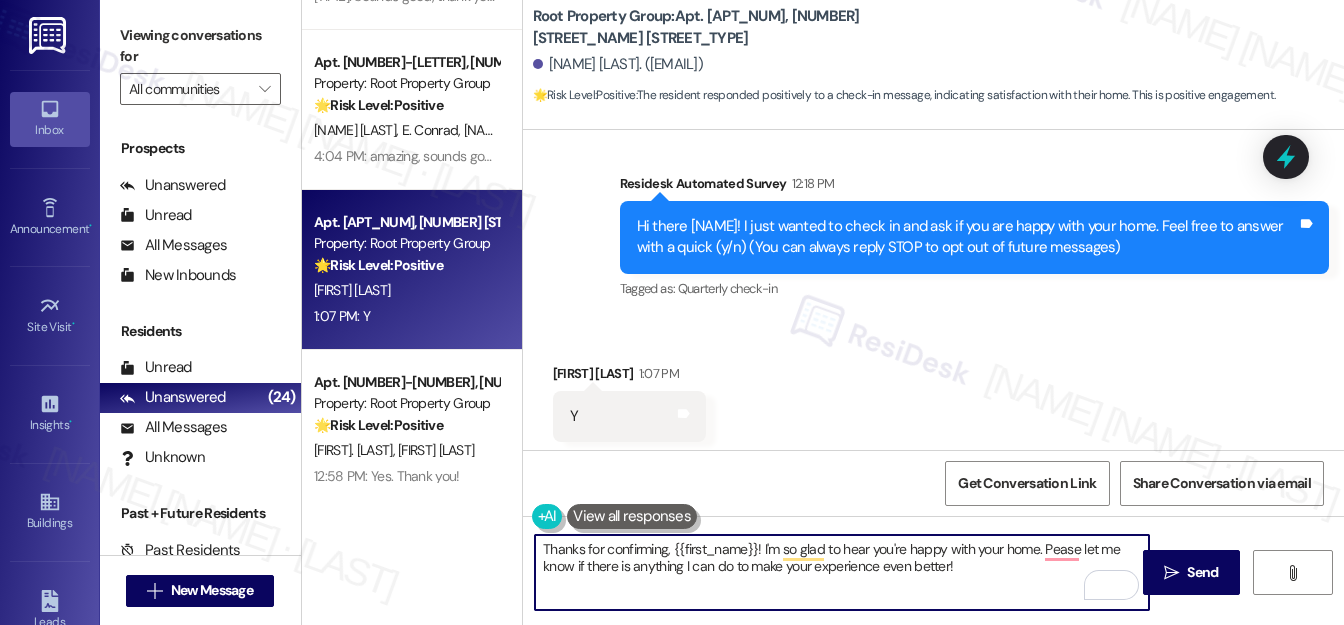 scroll, scrollTop: 173, scrollLeft: 0, axis: vertical 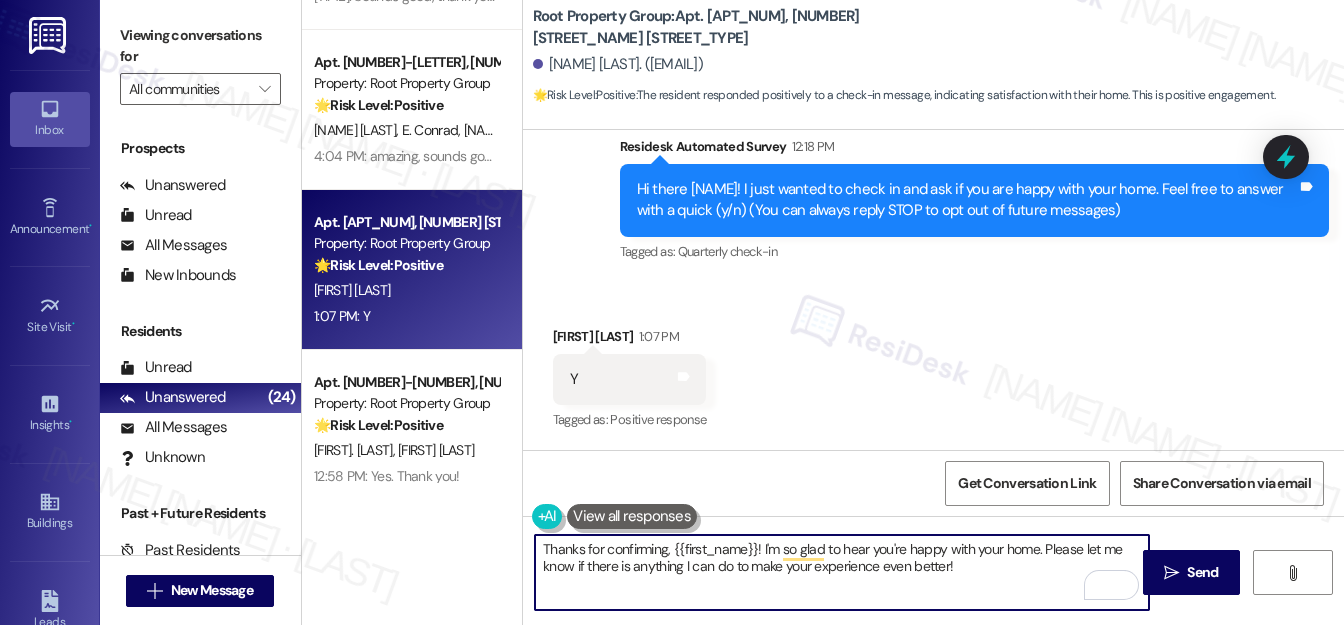 click on "Thanks for confirming, {{first_name}}! I'm so glad to hear you're happy with your home. Please let me know if there is anything I can do to make your experience even better!" at bounding box center (842, 572) 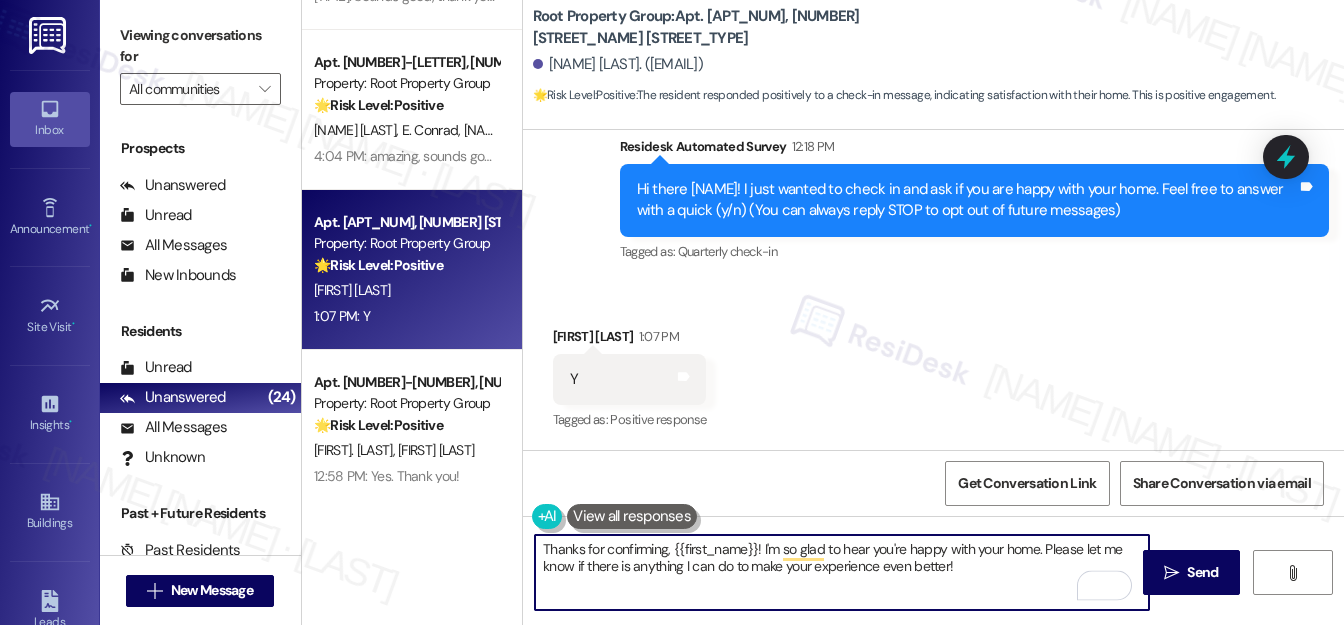 paste on "If it’s not too much trouble, would you kindly consider sharing your feedback in a Google review? It only takes a few minutes, and it would mean a lot to us! You may leave your review at your convenience. I would also appreciate it if you could let me know when your review is posted. Thank you!!! Here's a quick link {{google_review_link}}" 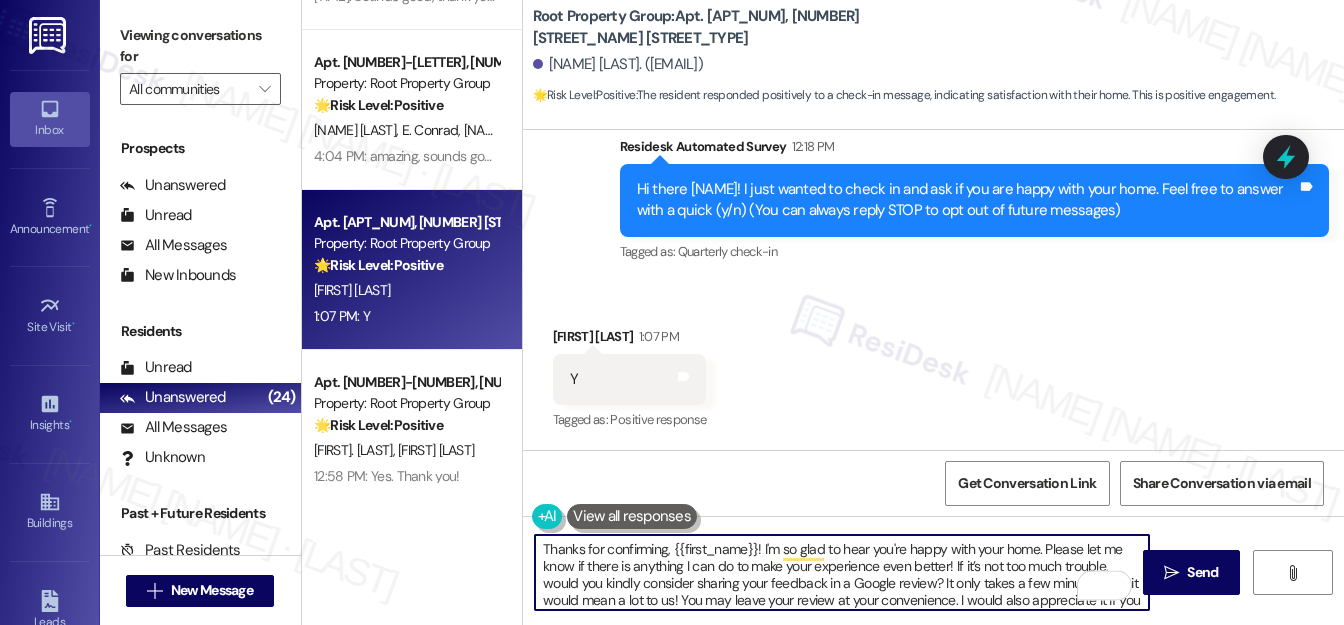 scroll, scrollTop: 52, scrollLeft: 0, axis: vertical 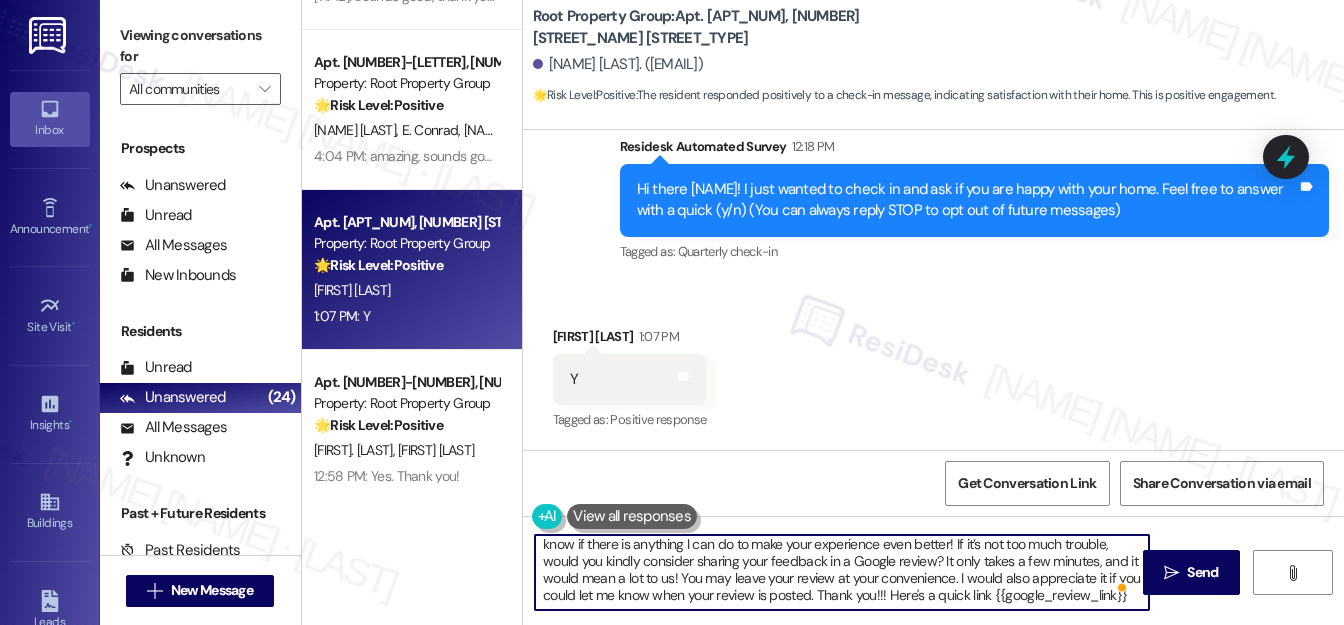 click on "Thanks for confirming, {{first_name}}! I'm so glad to hear you're happy with your home. Please let me know if there is anything I can do to make your experience even better! If it’s not too much trouble, would you kindly consider sharing your feedback in a Google review? It only takes a few minutes, and it would mean a lot to us! You may leave your review at your convenience. I would also appreciate it if you could let me know when your review is posted. Thank you!!! Here's a quick link {{google_review_link}}" at bounding box center [842, 572] 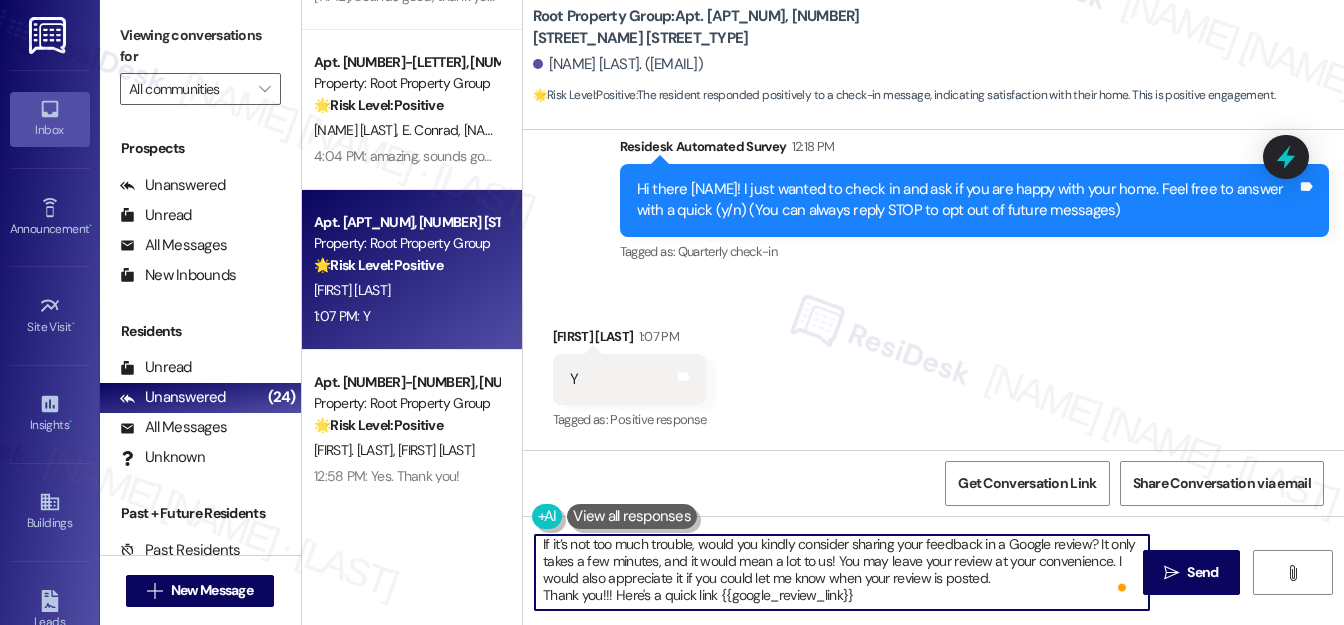 scroll, scrollTop: 18, scrollLeft: 0, axis: vertical 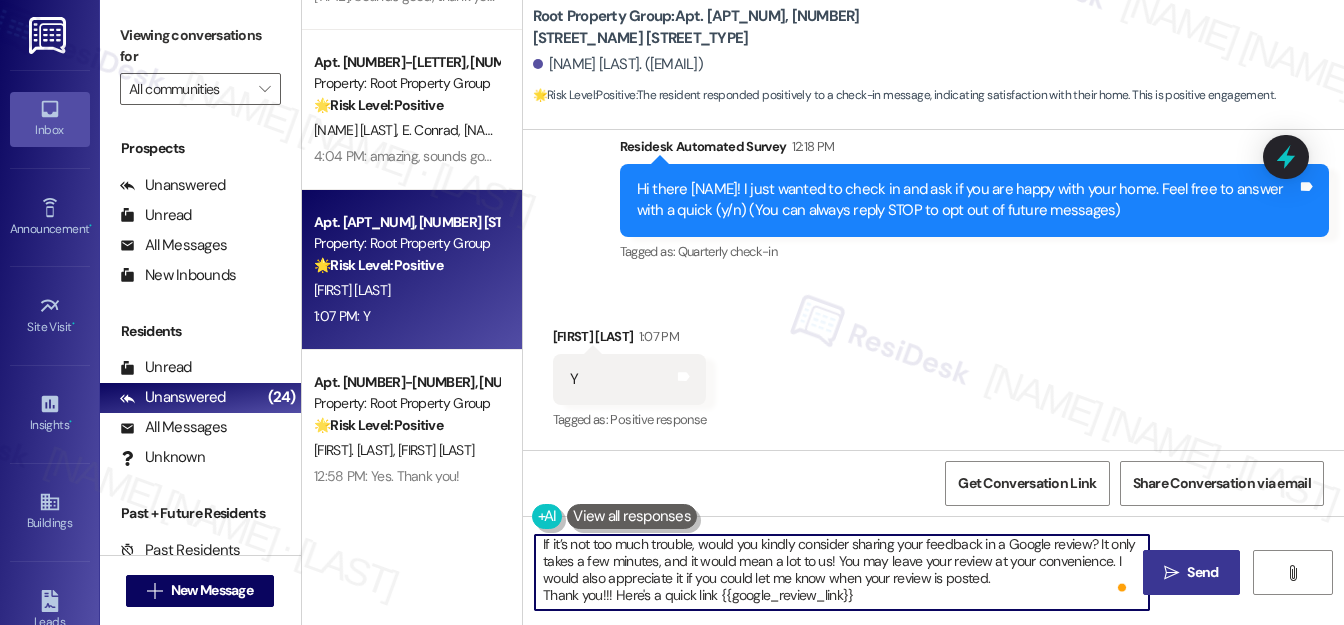 type on "Thanks for confirming, {{[NAME]}}! I'm so glad to hear you're happy with your home. Please let me know if there is anything I can do to make your experience even better!
If it’s not too much trouble, would you kindly consider sharing your feedback in a Google review? It only takes a few minutes, and it would mean a lot to us! You may leave your review at your convenience. I would also appreciate it if you could let me know when your review is posted.
Thank you!!! Here's a quick link {{google_review_link}}" 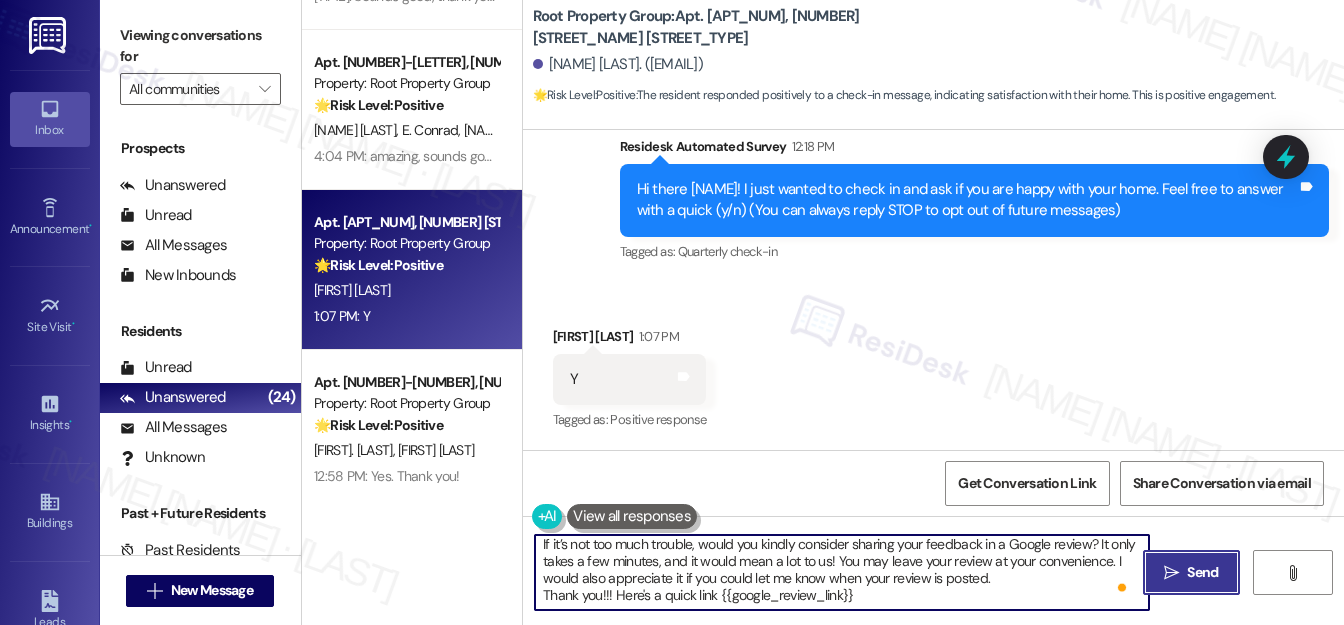 click on "Send" at bounding box center [1202, 572] 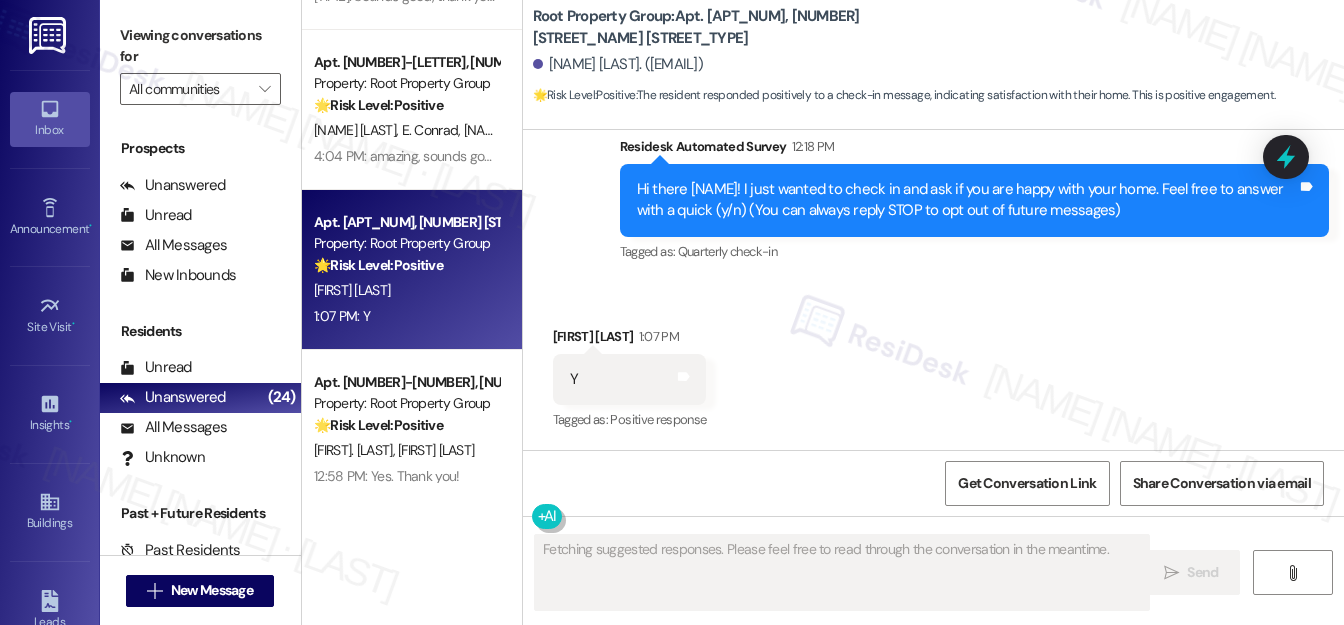 scroll, scrollTop: 0, scrollLeft: 0, axis: both 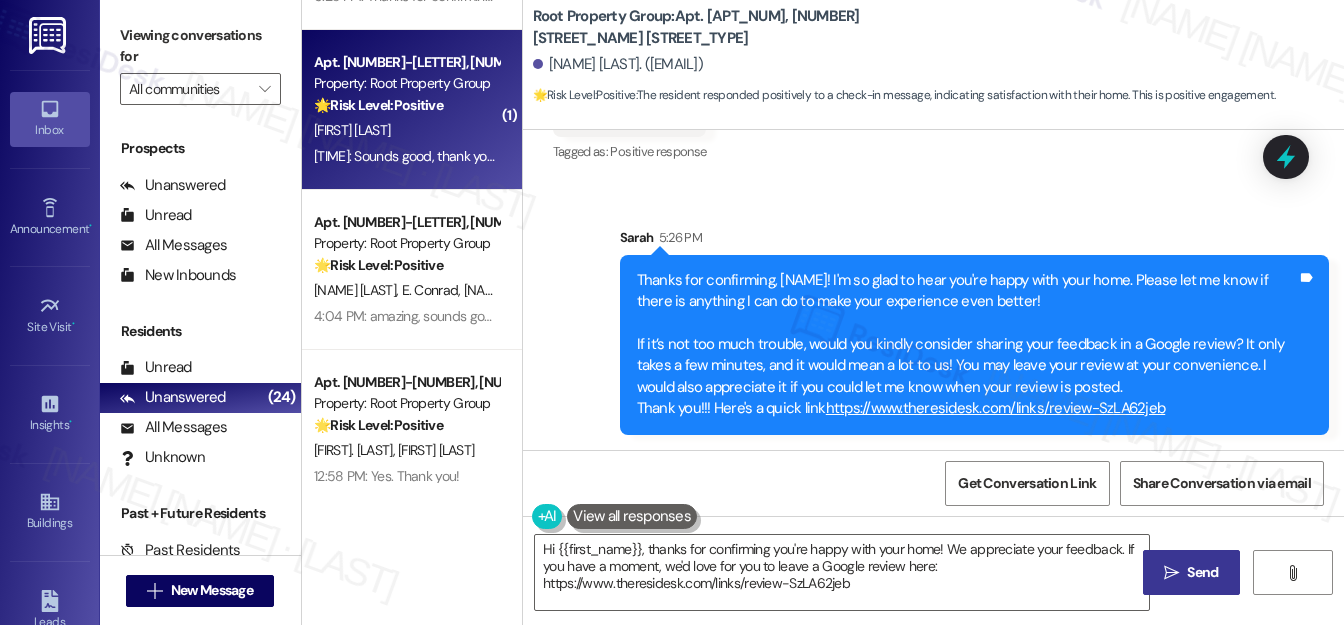 type on "Hi {{first_name}}, thanks for confirming you're happy with your home! We appreciate your feedback. If you have a moment, we'd love for you to leave a Google review here: https://www.theresidesk.com/links/review-SzLA62jeb." 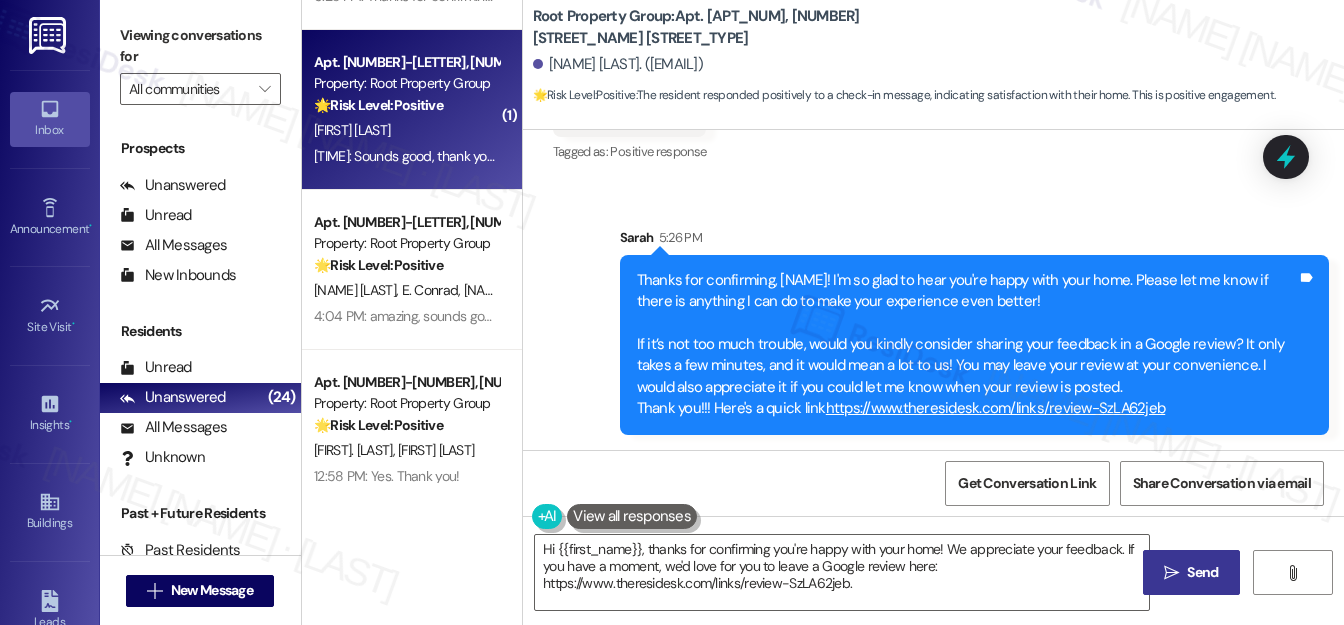 click on "[FIRST] [LAST]" at bounding box center [406, 130] 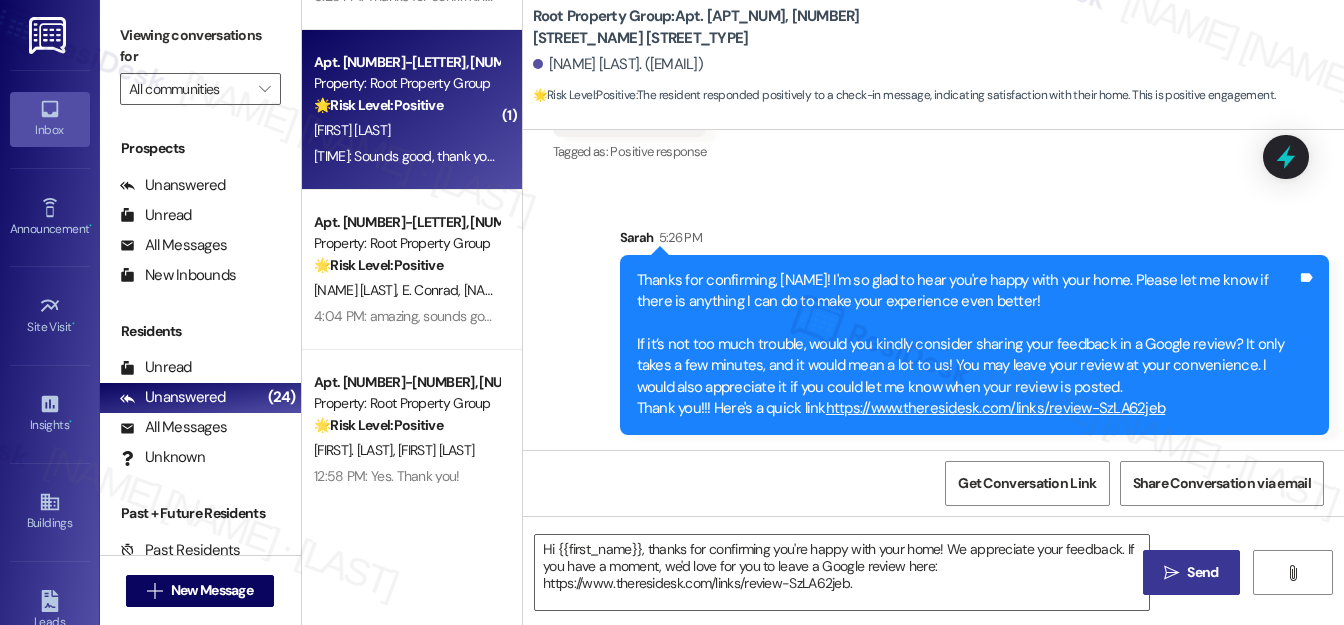 type on "Fetching suggested responses. Please feel free to read through the conversation in the meantime." 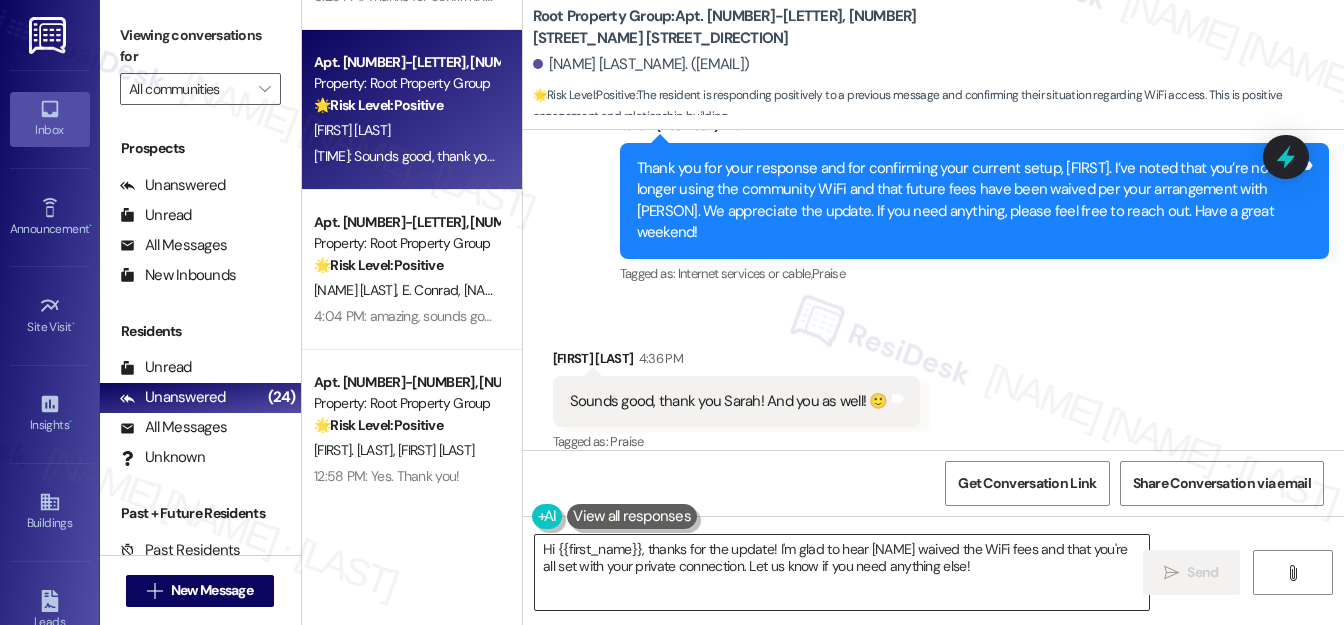 click on "Hi {{first_name}}, thanks for the update! I'm glad to hear [NAME] waived the WiFi fees and that you're all set with your private connection. Let us know if you need anything else!" at bounding box center (842, 572) 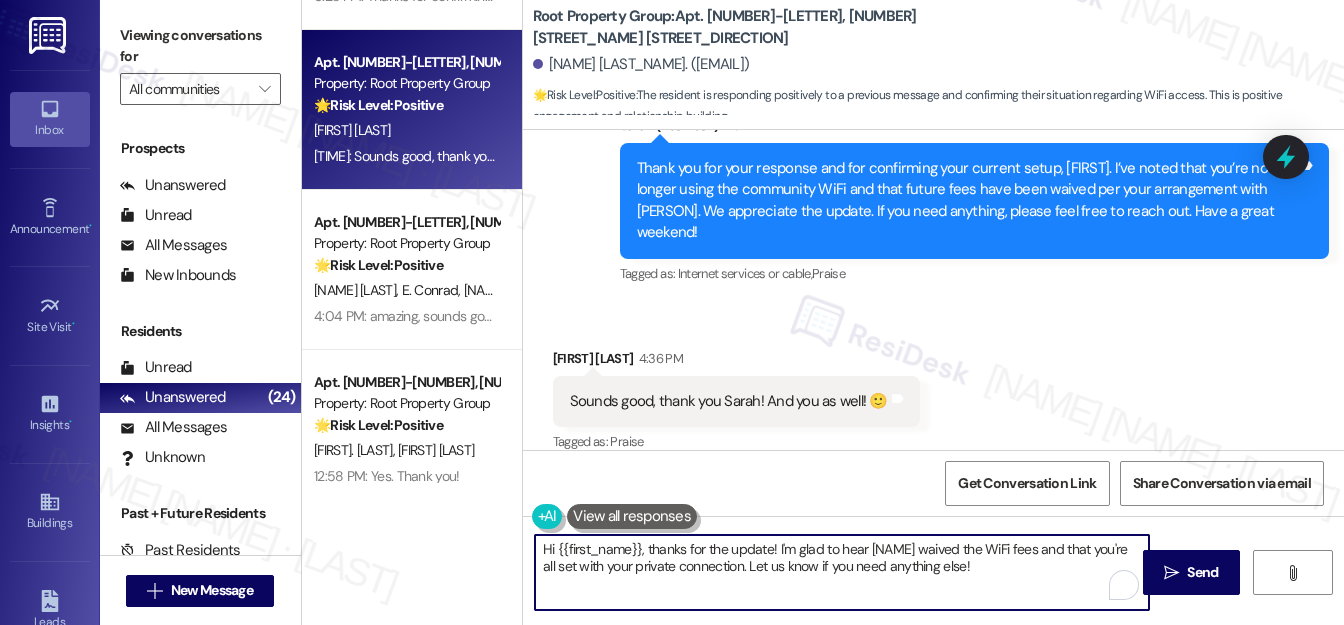 click on "Hi {{first_name}}, thanks for the update! I'm glad to hear [NAME] waived the WiFi fees and that you're all set with your private connection. Let us know if you need anything else!" at bounding box center (842, 572) 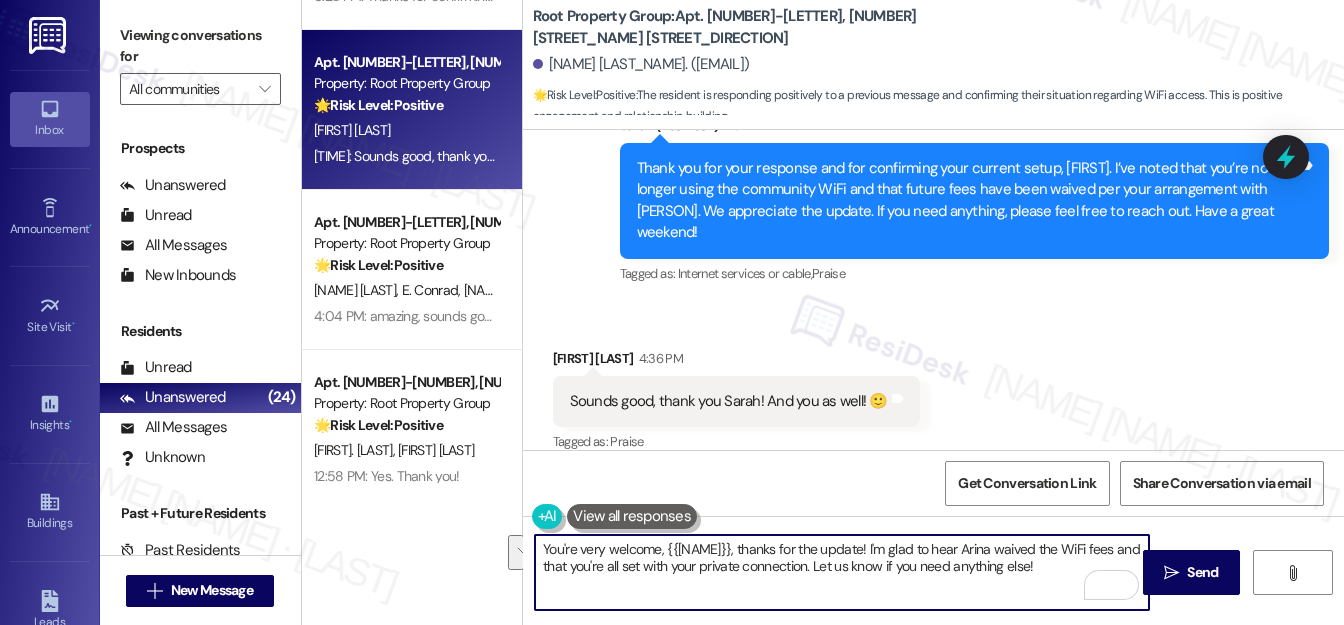drag, startPoint x: 752, startPoint y: 546, endPoint x: 1076, endPoint y: 593, distance: 327.3912 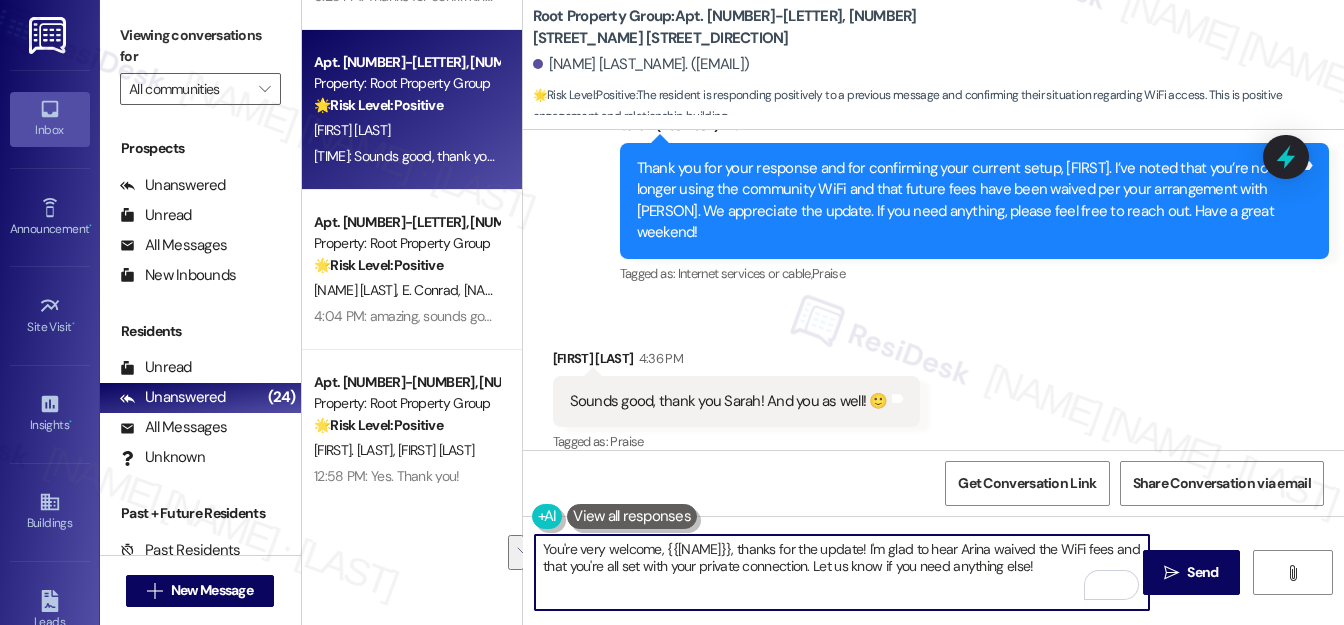 click on "You're very welcome, {{[NAME]}}, thanks for the update! I'm glad to hear Arina waived the WiFi fees and that you're all set with your private connection. Let us know if you need anything else!" at bounding box center [842, 572] 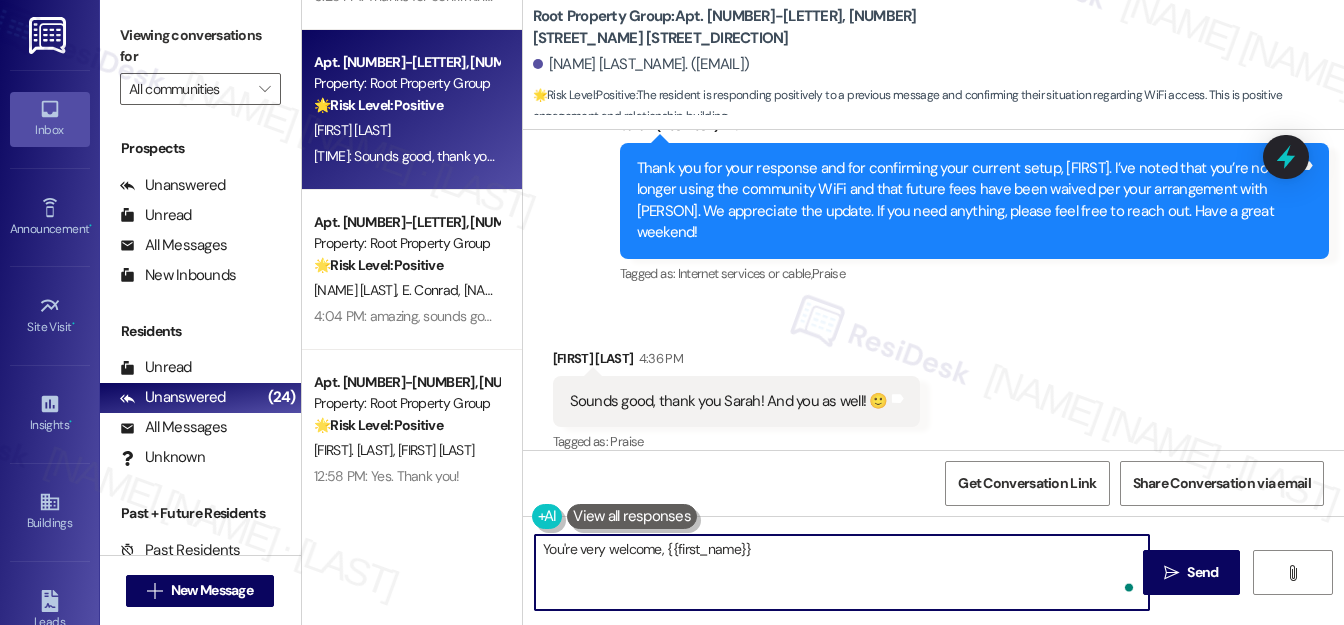 type on "You're very welcome, {{first_name}}!" 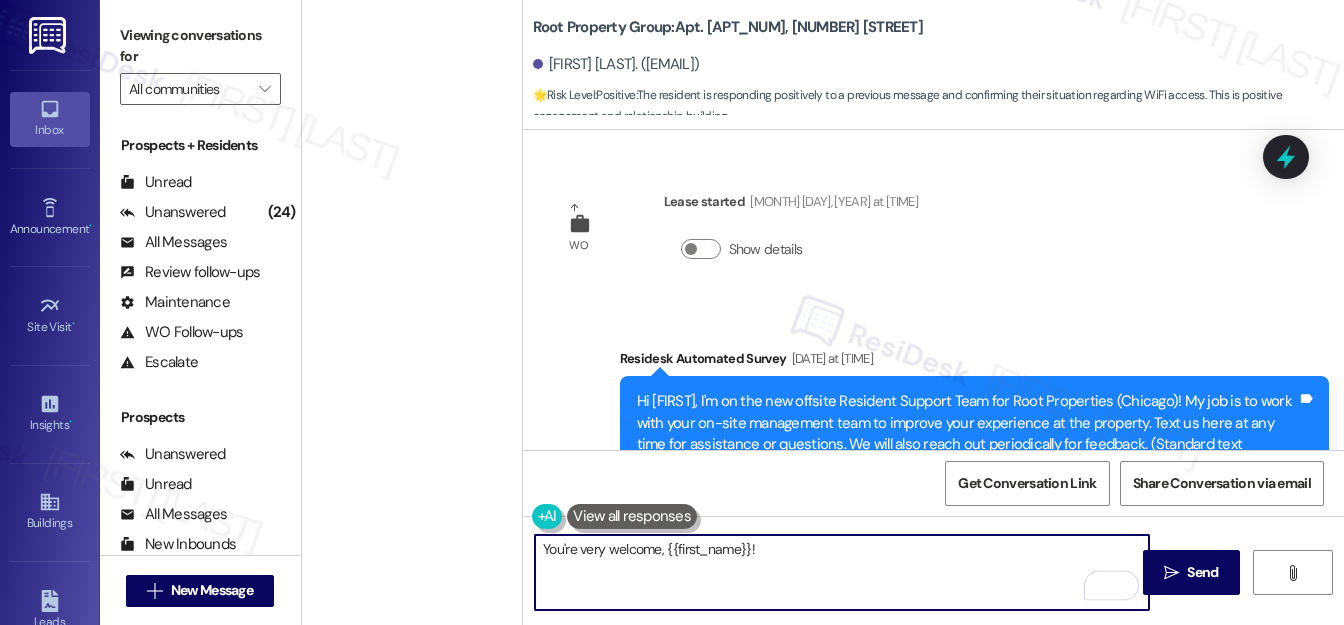 scroll, scrollTop: 0, scrollLeft: 0, axis: both 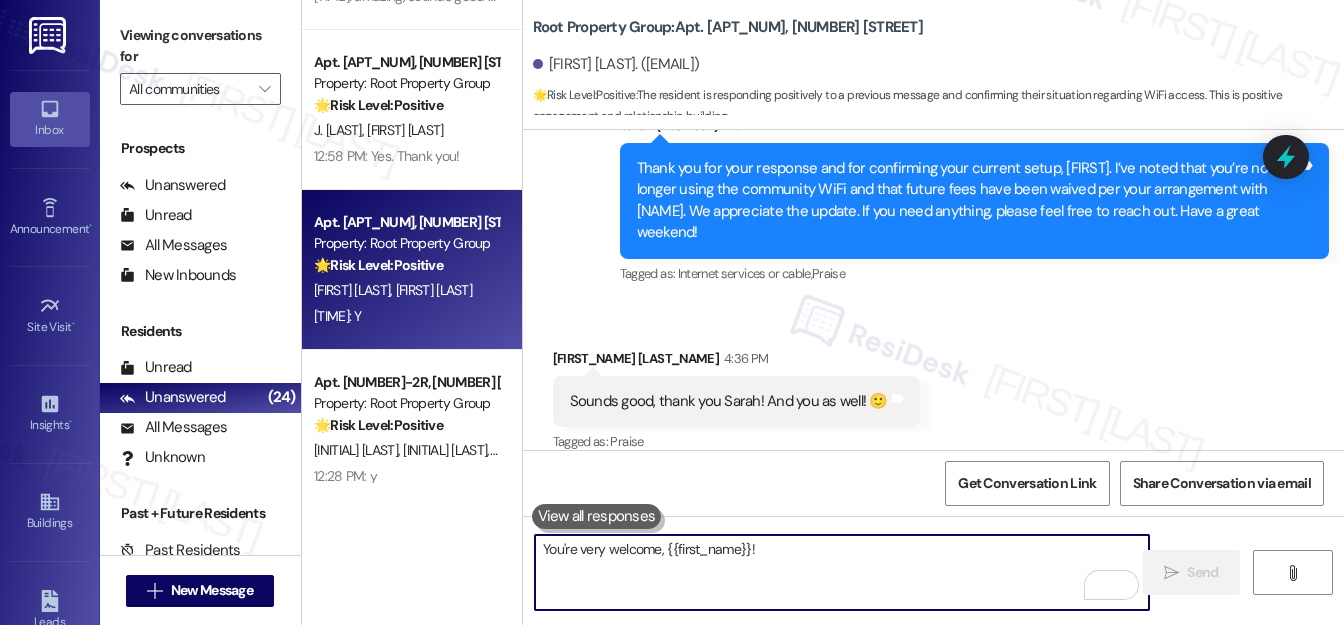 type 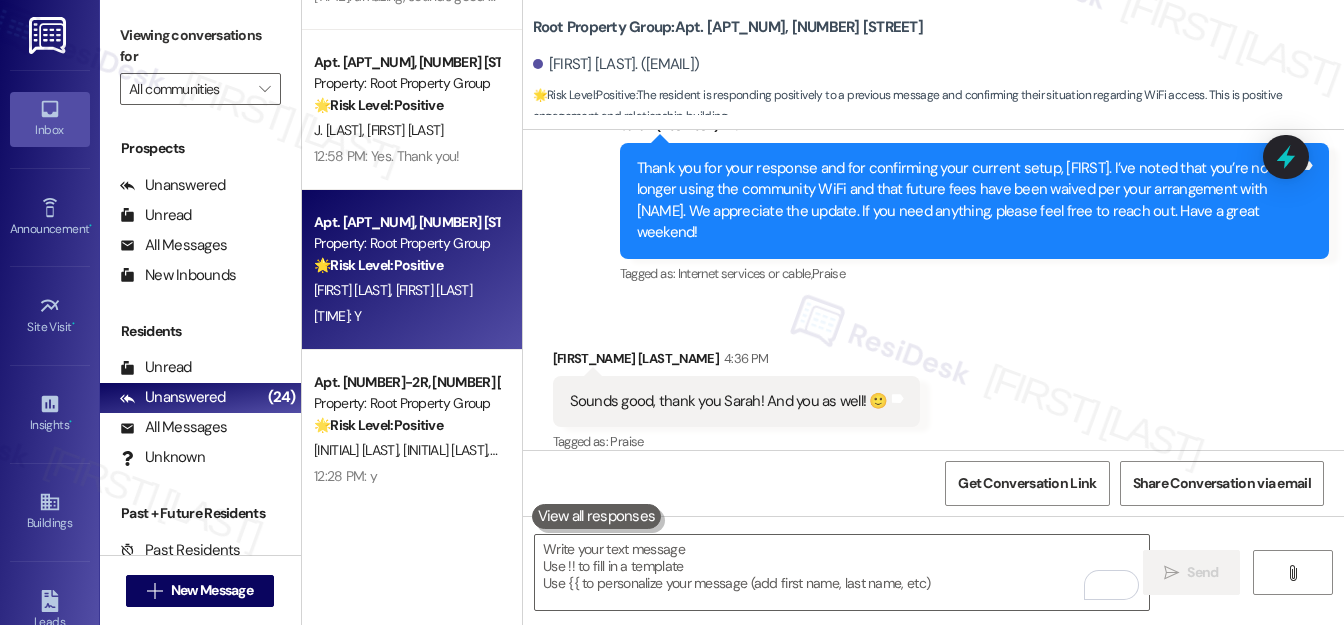 click on "K. [LAST_NAME] K. [LAST_NAME]" at bounding box center [406, 290] 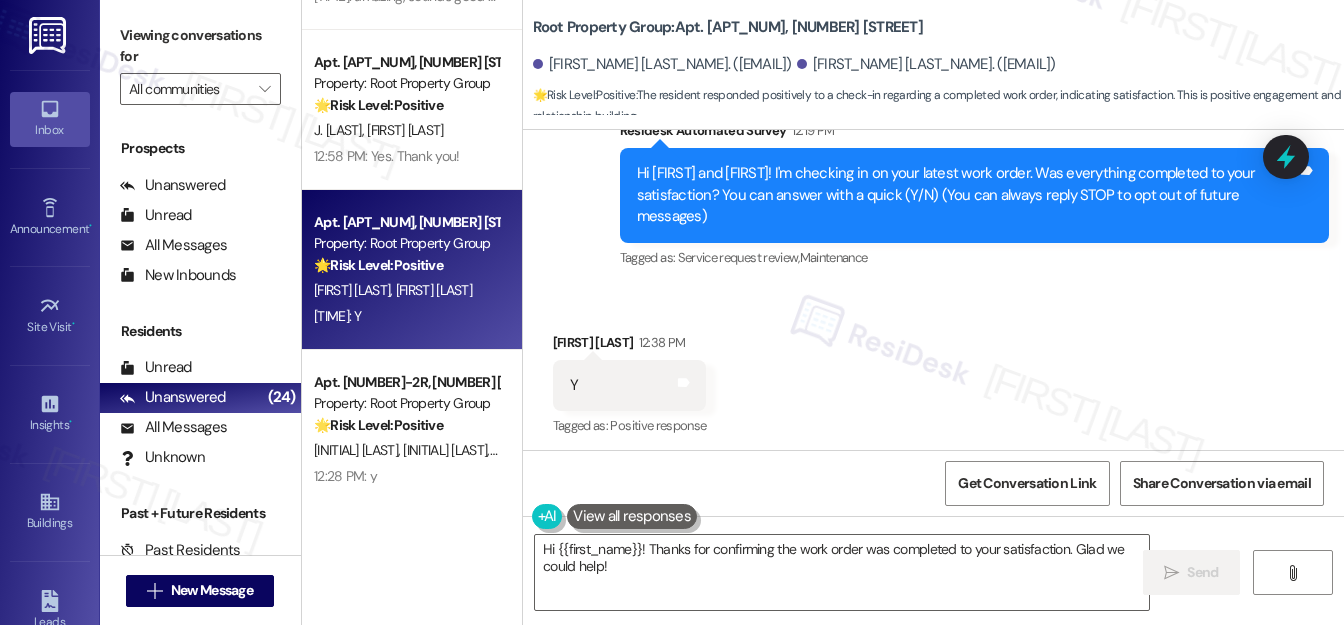 scroll, scrollTop: 233, scrollLeft: 0, axis: vertical 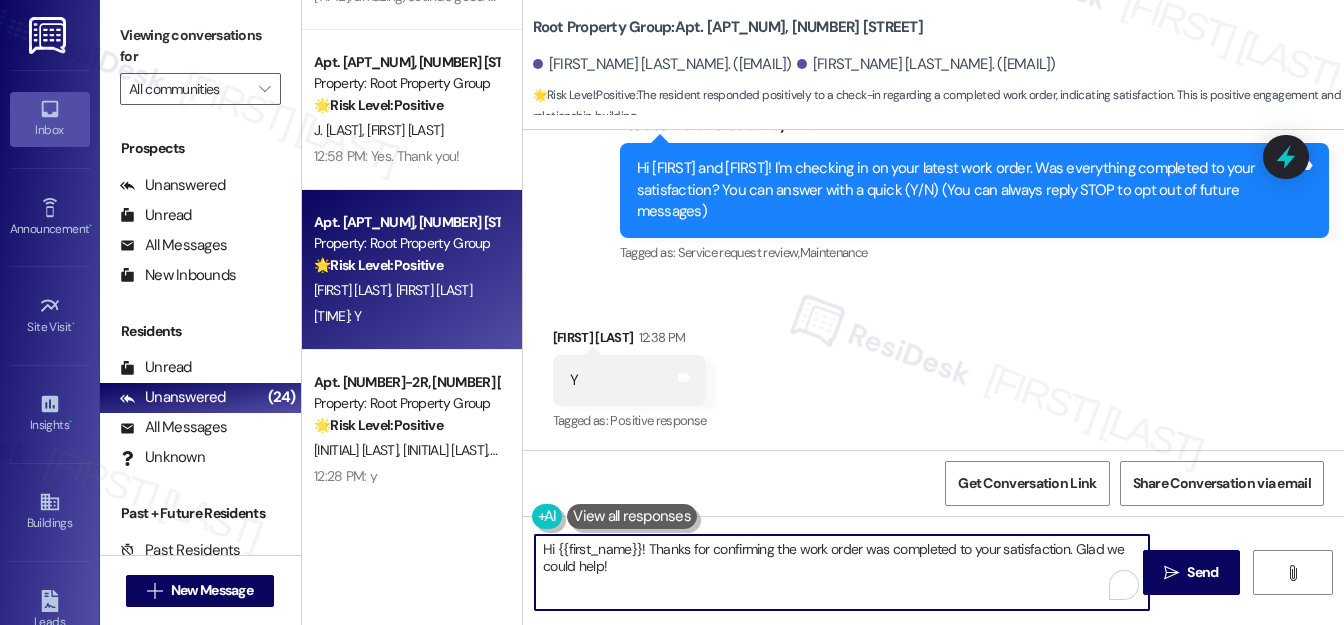 drag, startPoint x: 647, startPoint y: 548, endPoint x: 521, endPoint y: 551, distance: 126.035706 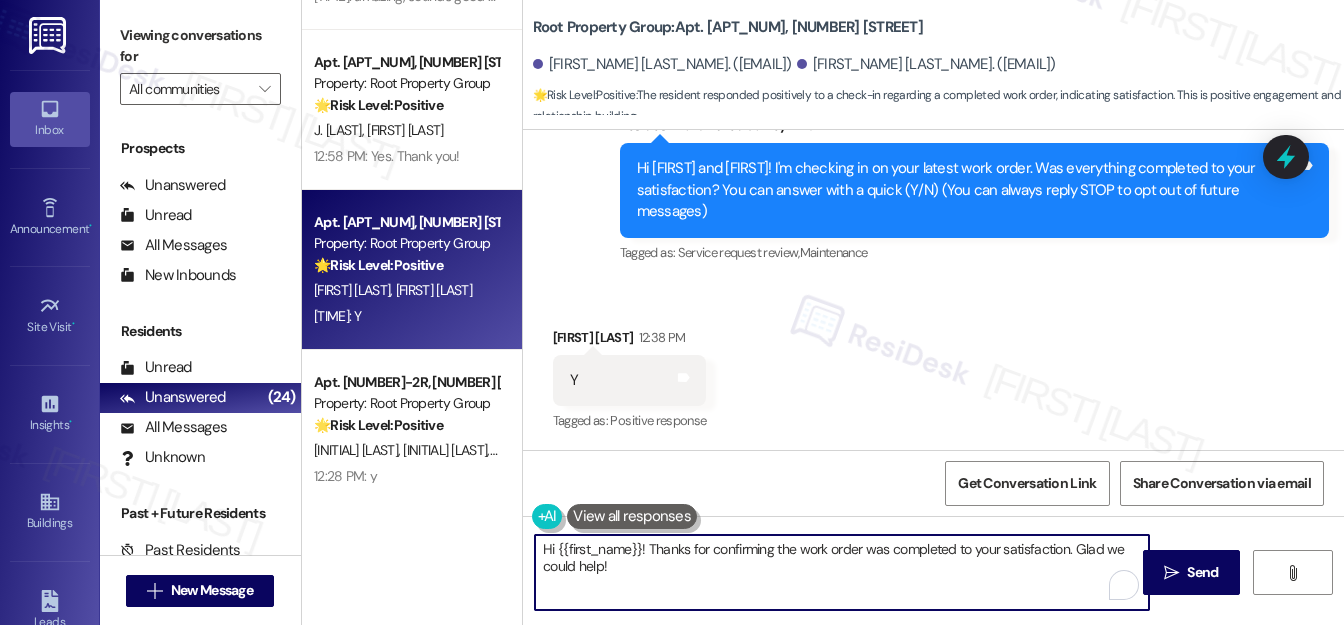 click on "Hi [FIRST_NAME]! Thanks for confirming the work order was completed to your satisfaction. Glad we could help!  Send " at bounding box center (933, 591) 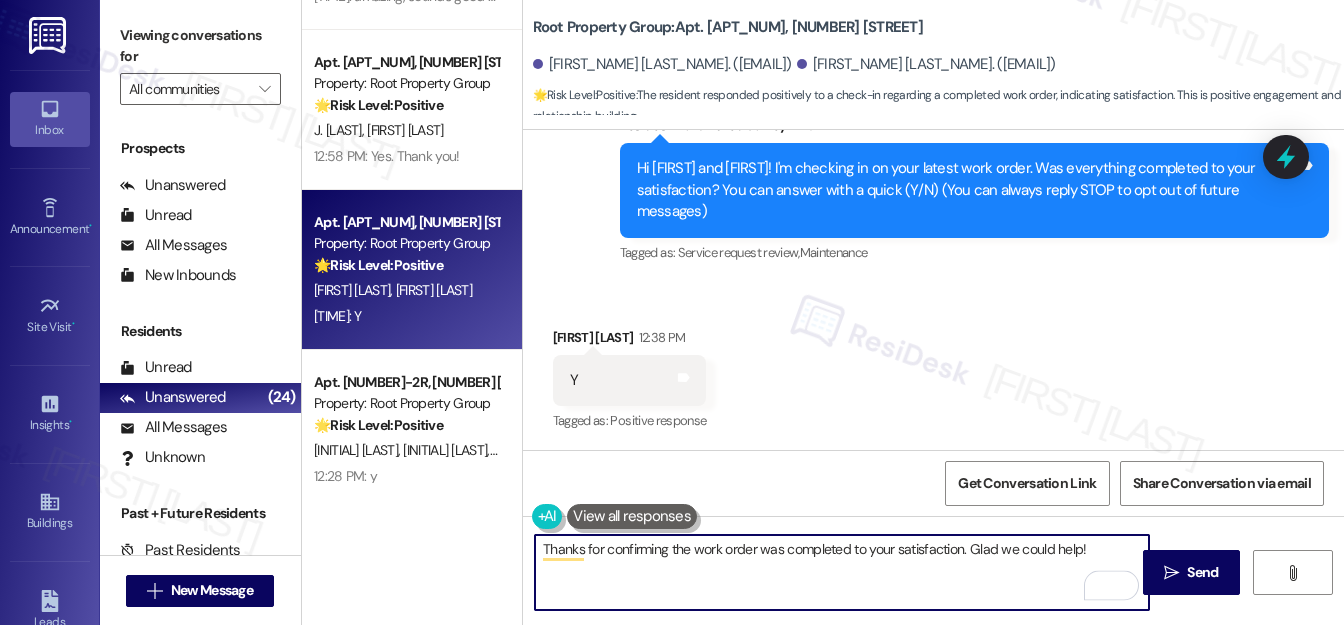 click on "[FIRST] [LAST] [TIME]" at bounding box center (630, 341) 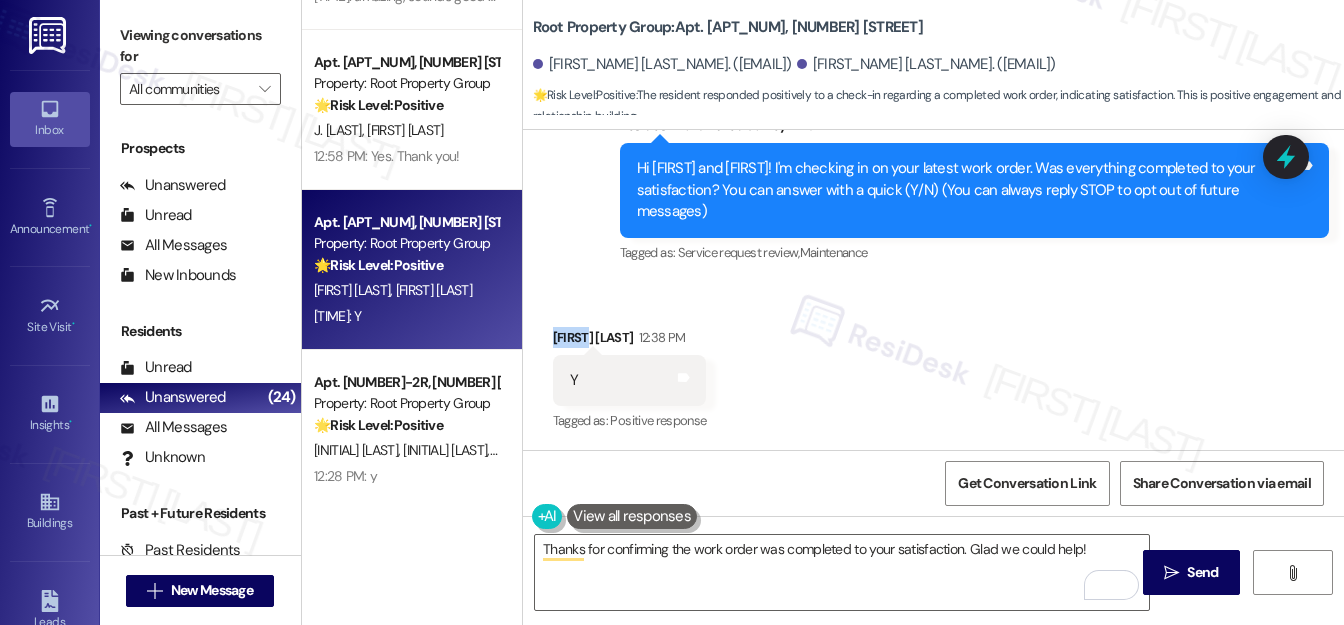 click on "[FIRST] [LAST] [TIME]" at bounding box center [630, 341] 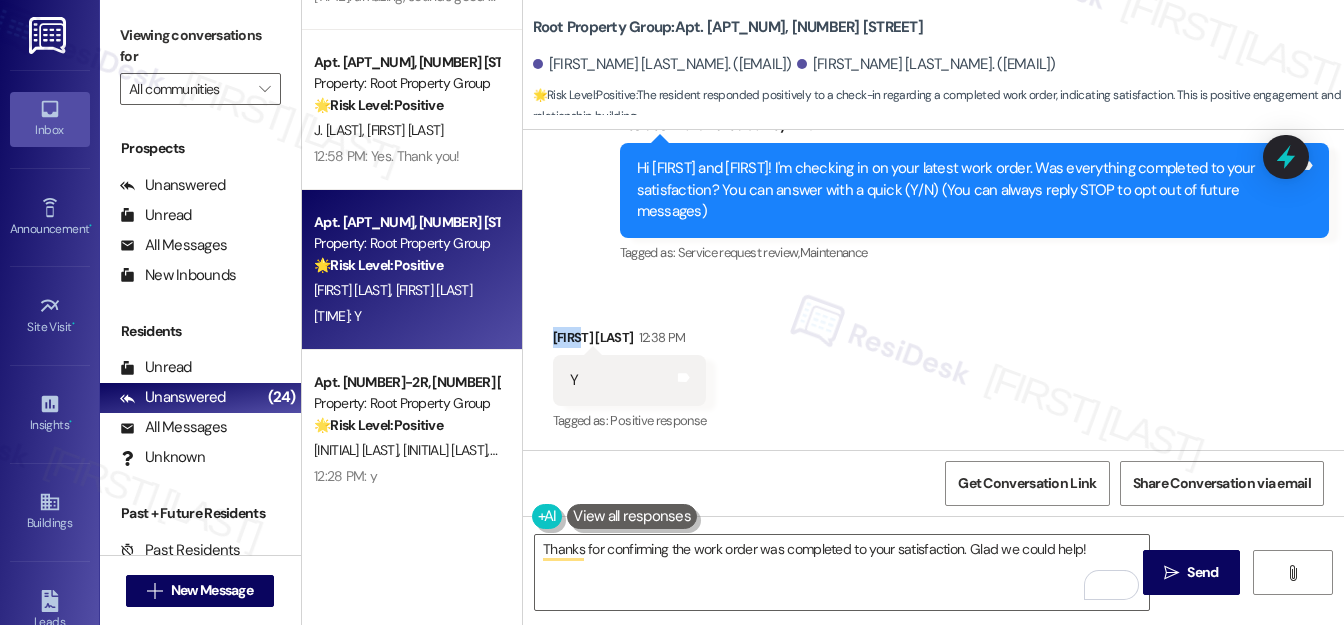 copy on "[FIRST]" 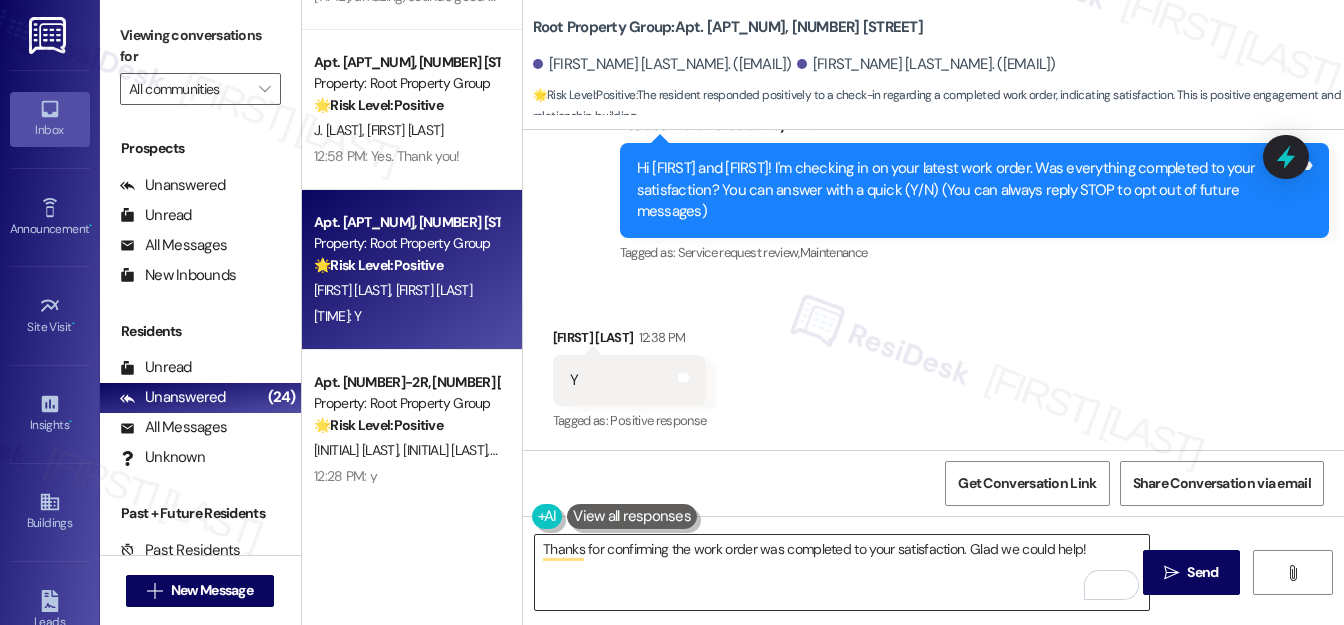 click on "Thanks for confirming the work order was completed to your satisfaction. Glad we could help!" at bounding box center [842, 572] 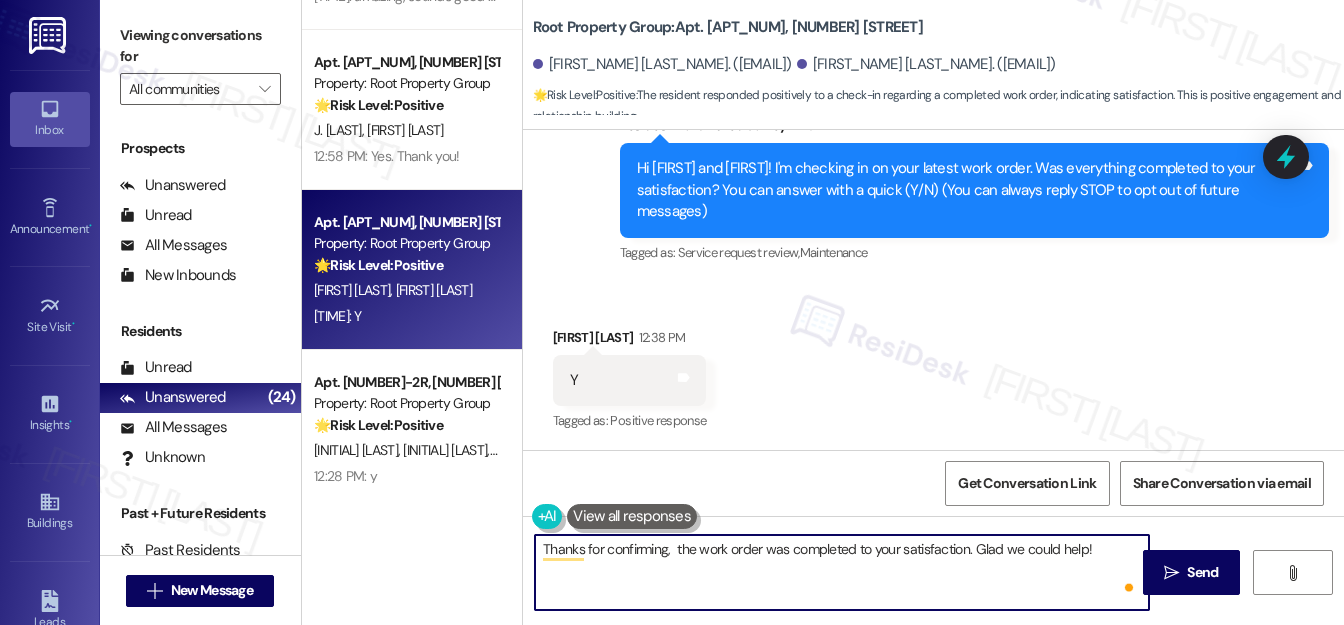paste on "Kevin" 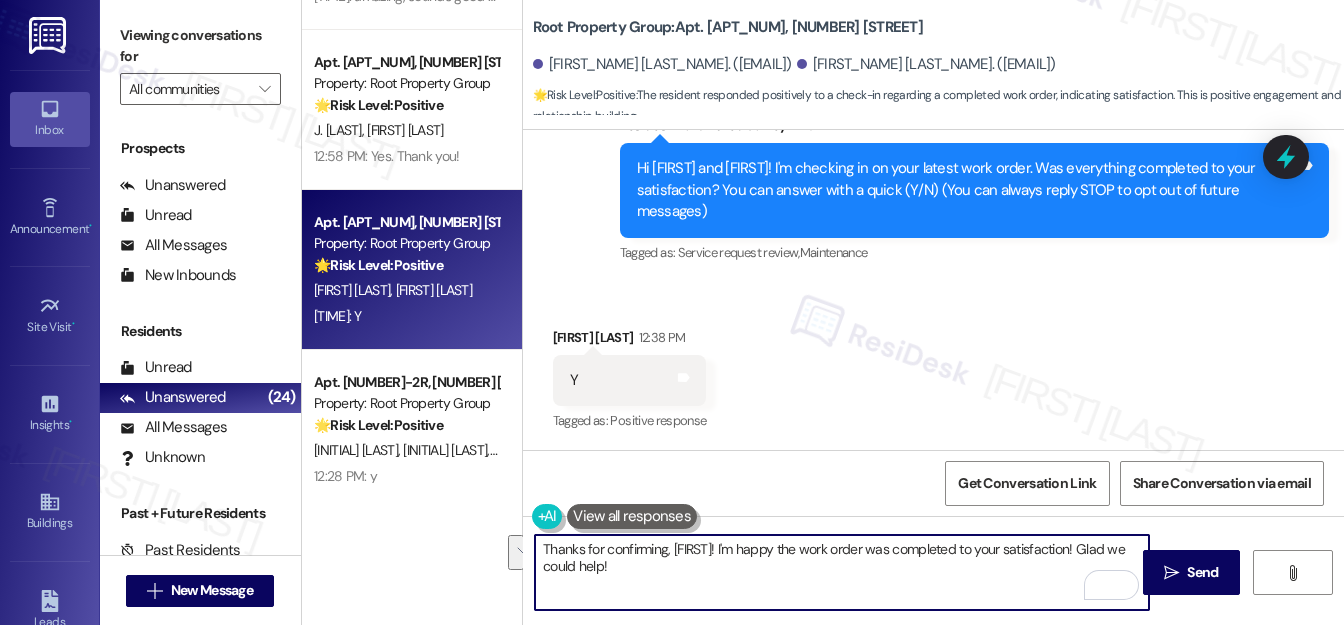 drag, startPoint x: 1094, startPoint y: 556, endPoint x: 1089, endPoint y: 570, distance: 14.866069 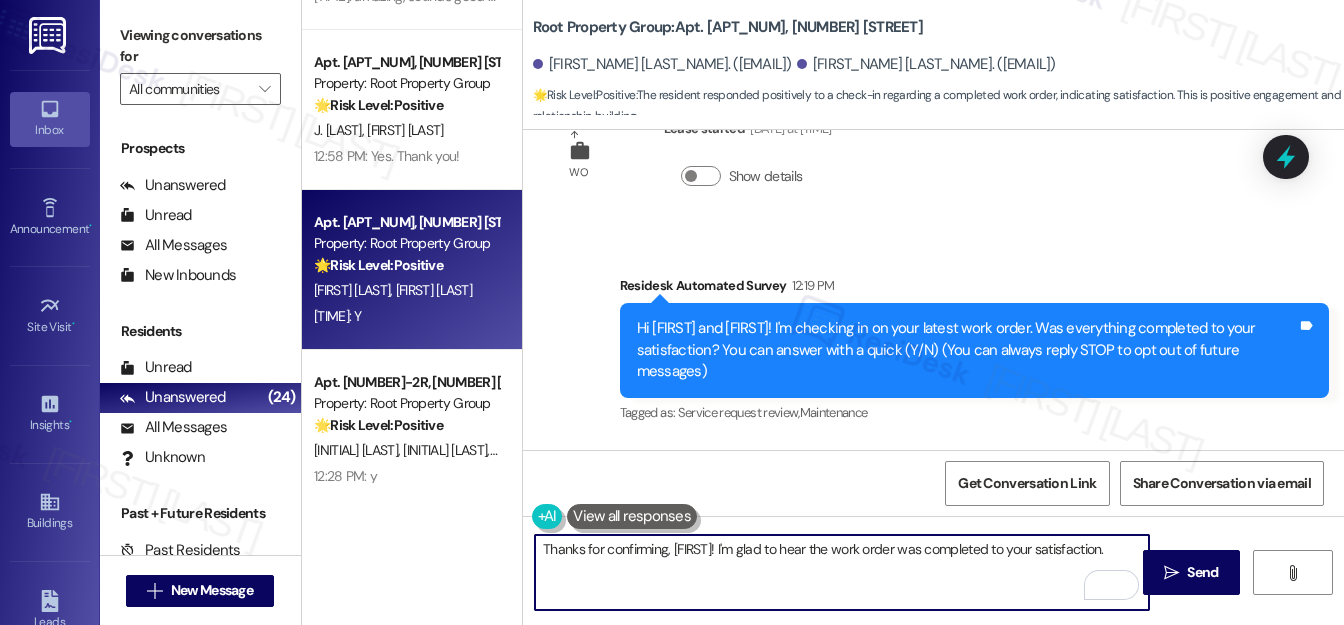 scroll, scrollTop: 51, scrollLeft: 0, axis: vertical 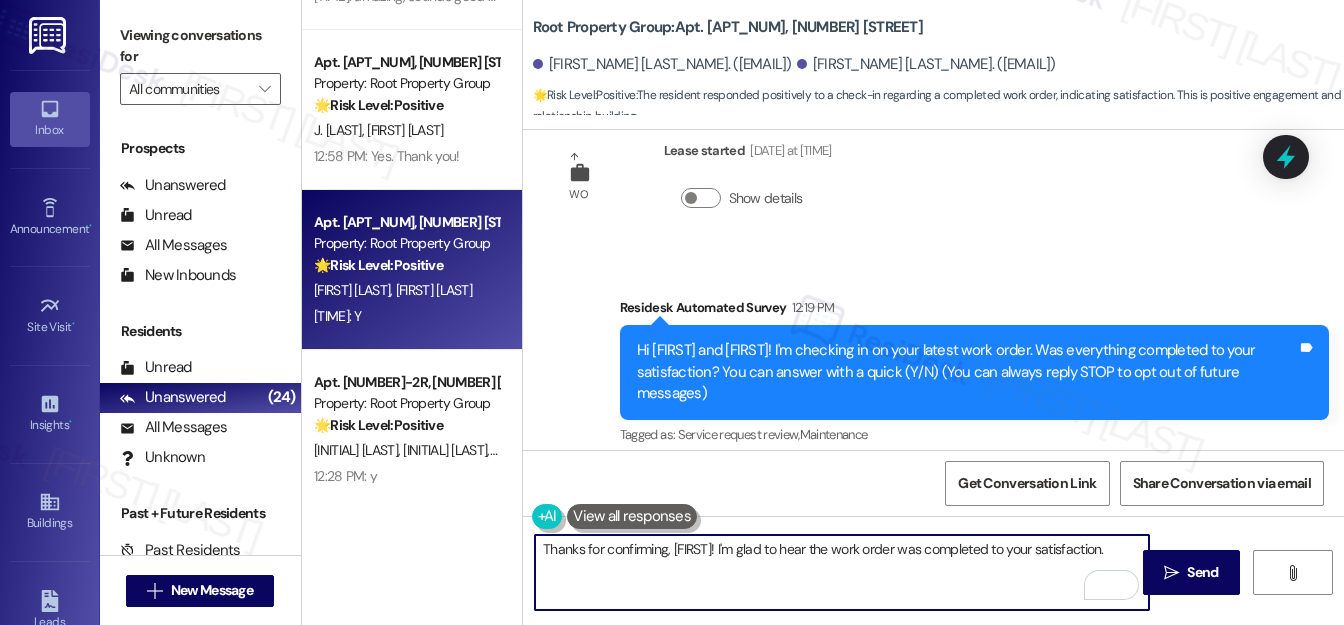 paste on "We'd also love to hear your thoughts, has {{property}} lived up to your expectations?" 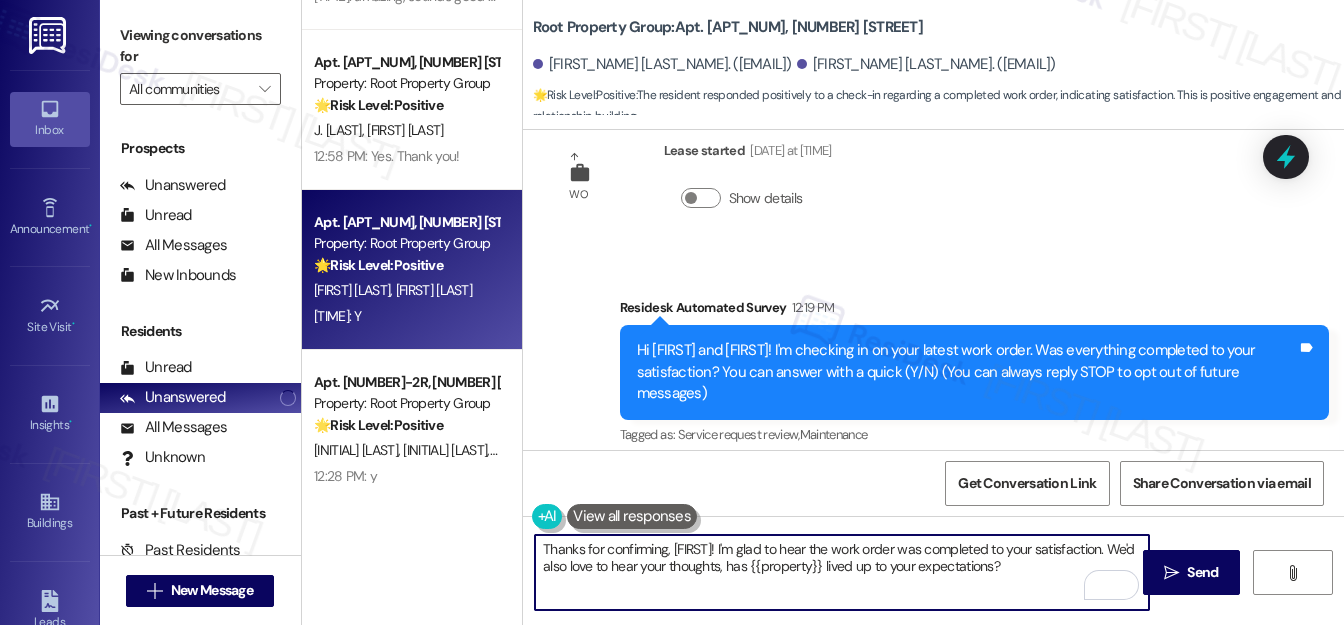 click on "Thanks for confirming, Kevin! I'm glad to hear the work order was completed to your satisfaction. We'd also love to hear your thoughts, has {{property}} lived up to your expectations?" at bounding box center [842, 572] 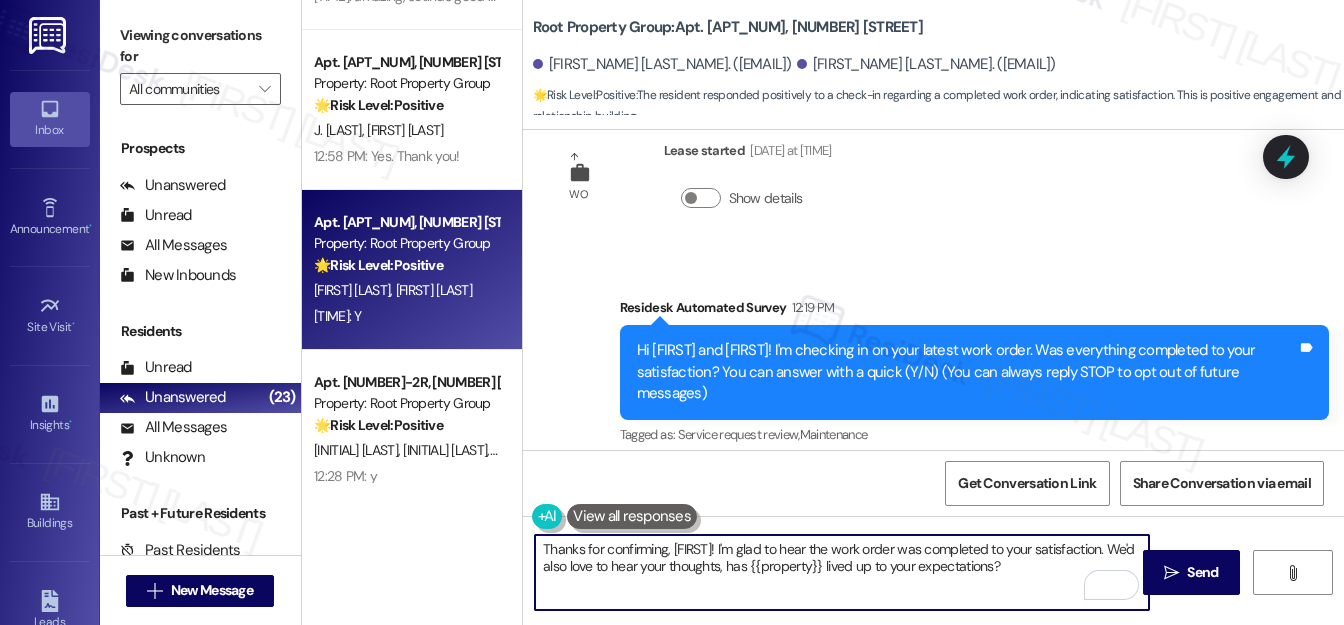 click on "Thanks for confirming, Kevin! I'm glad to hear the work order was completed to your satisfaction. We'd also love to hear your thoughts, has {{property}} lived up to your expectations?" at bounding box center (842, 572) 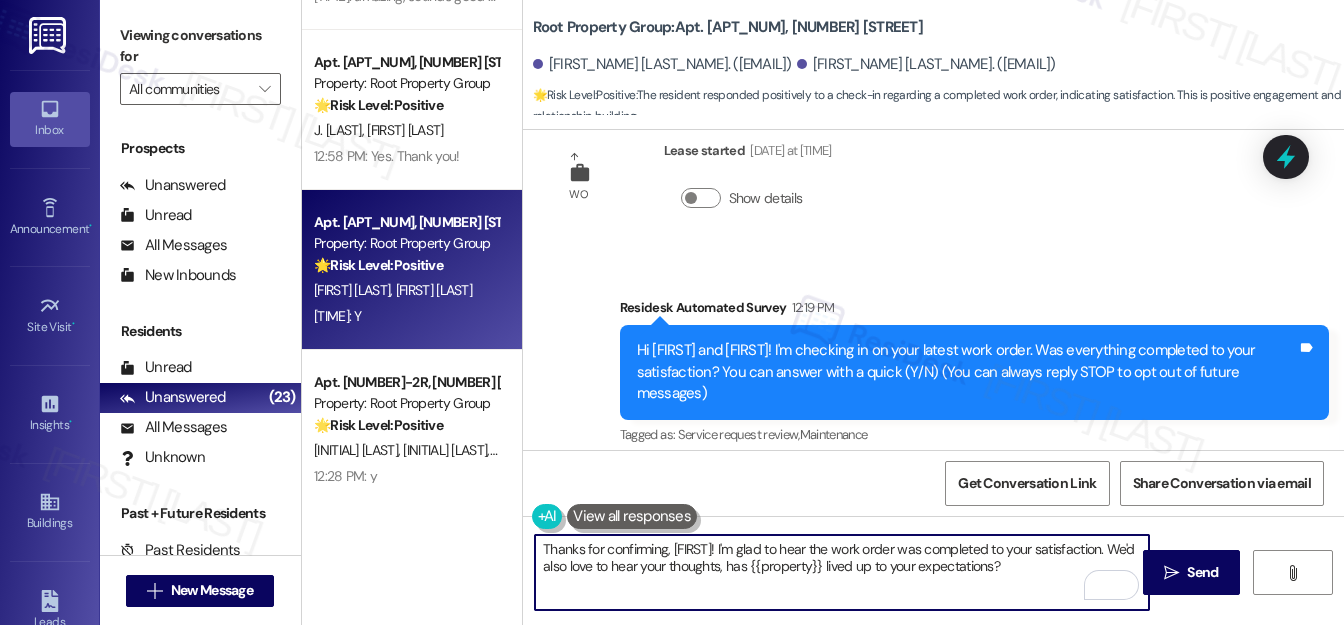 click on "Thanks for confirming, Kevin! I'm glad to hear the work order was completed to your satisfaction. We'd also love to hear your thoughts, has {{property}} lived up to your expectations?" at bounding box center (842, 572) 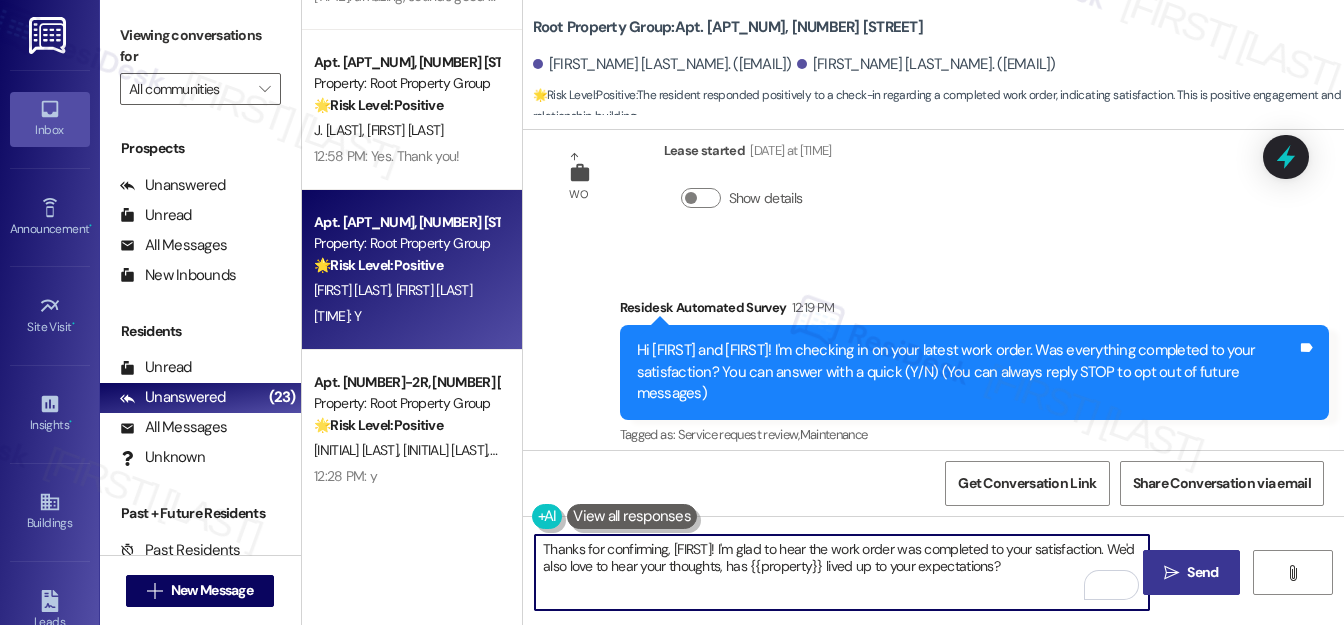 type on "Thanks for confirming, Kevin! I'm glad to hear the work order was completed to your satisfaction. We'd also love to hear your thoughts, has {{property}} lived up to your expectations?" 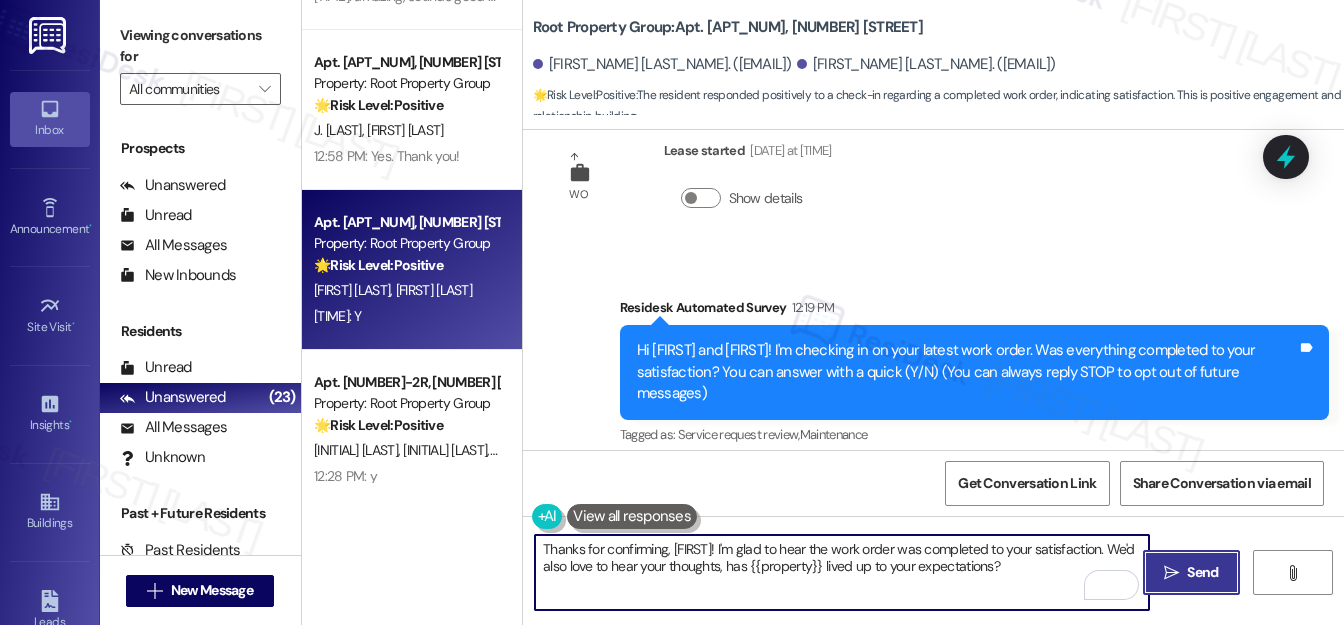drag, startPoint x: 1181, startPoint y: 572, endPoint x: 1165, endPoint y: 553, distance: 24.839485 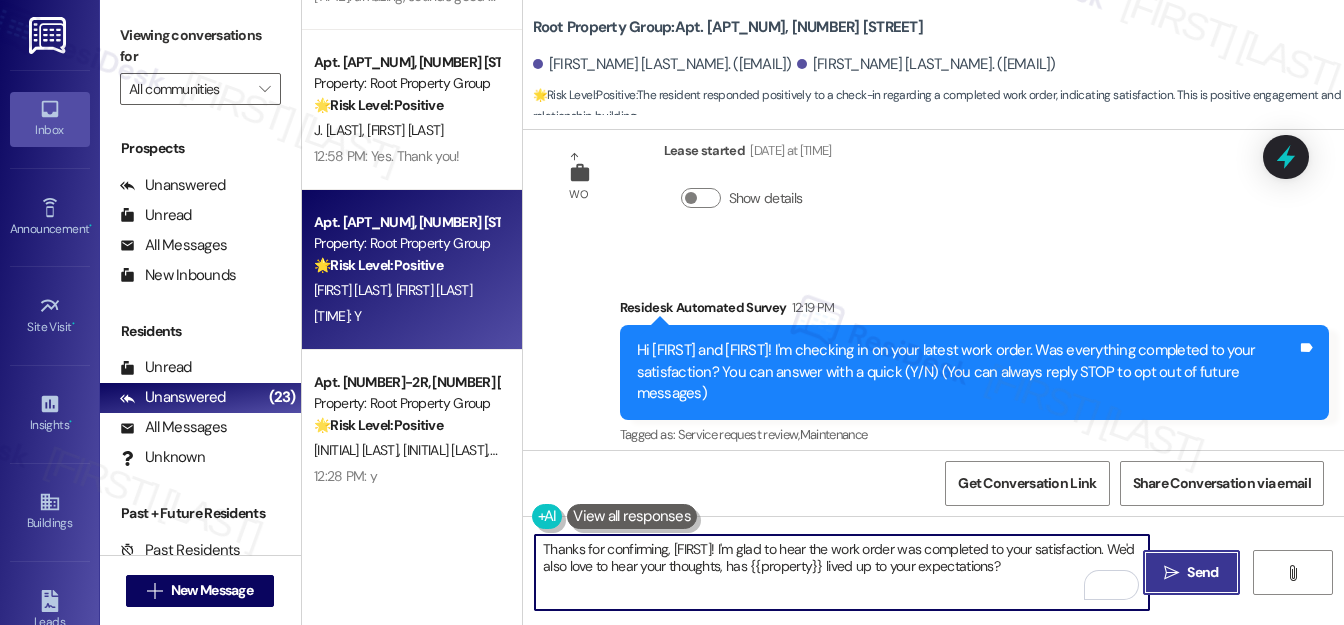click on " Send" at bounding box center (1191, 572) 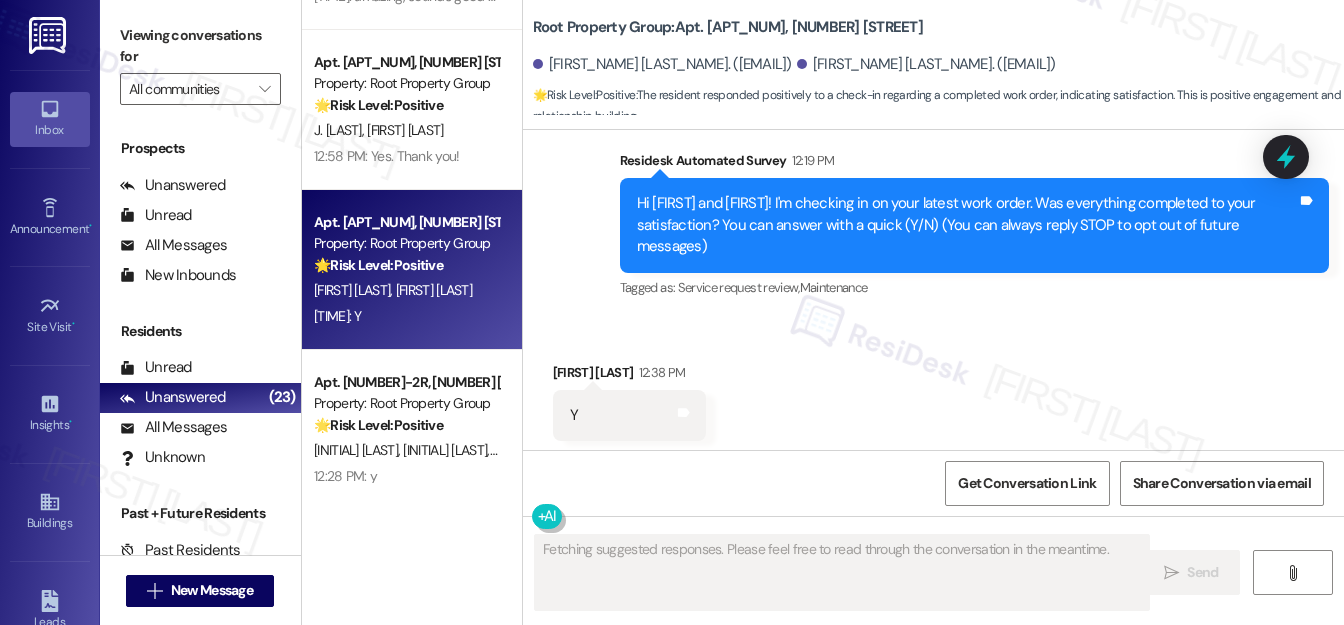 scroll, scrollTop: 233, scrollLeft: 0, axis: vertical 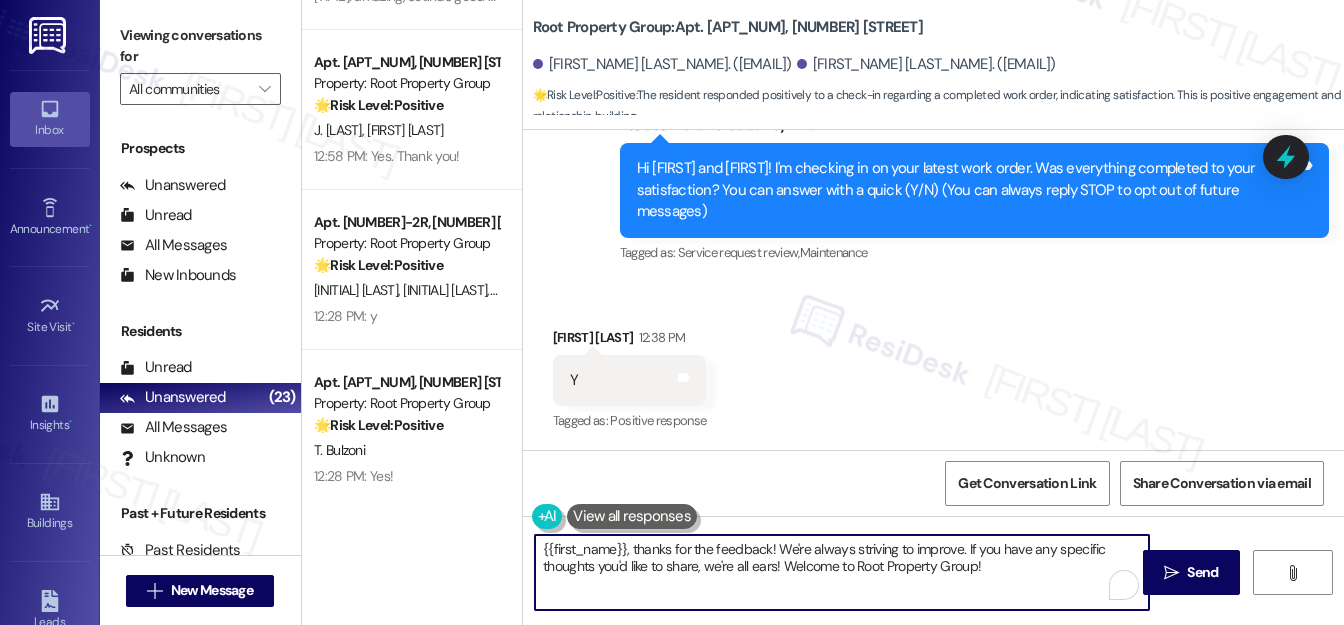 drag, startPoint x: 783, startPoint y: 564, endPoint x: 990, endPoint y: 573, distance: 207.19556 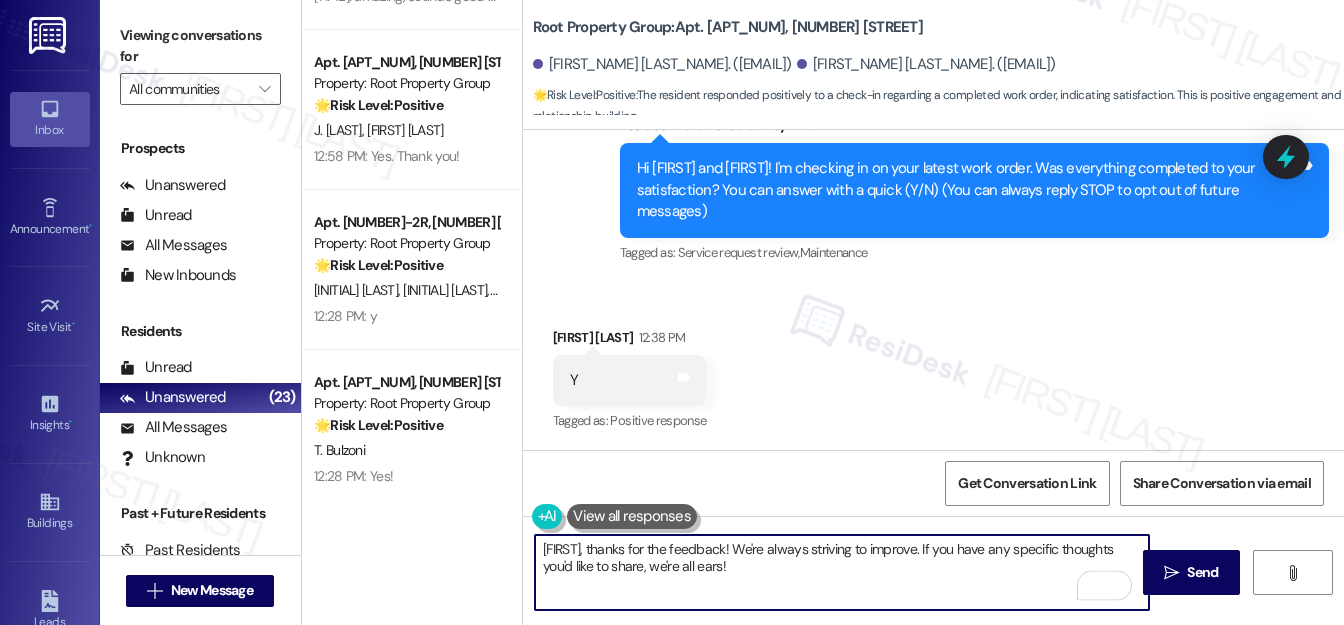 paste on "We truly value your opinion and would appreciate your honest feedback. Has {{property}} been meeting your expectations?" 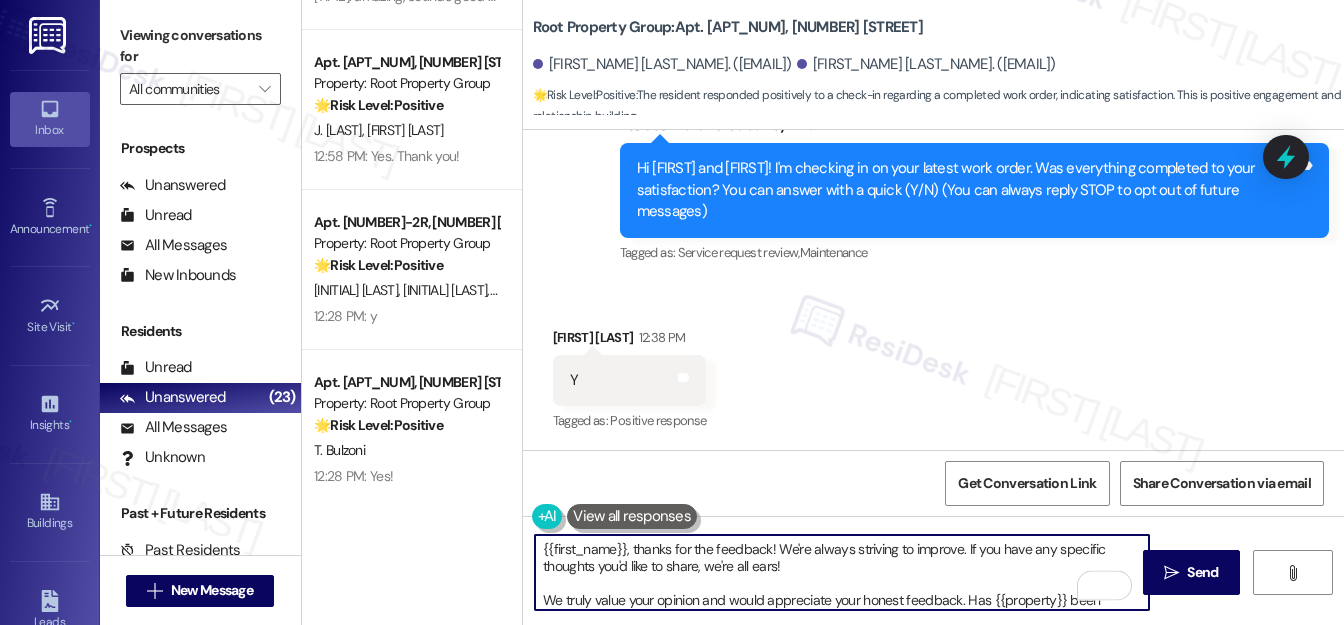 scroll, scrollTop: 16, scrollLeft: 0, axis: vertical 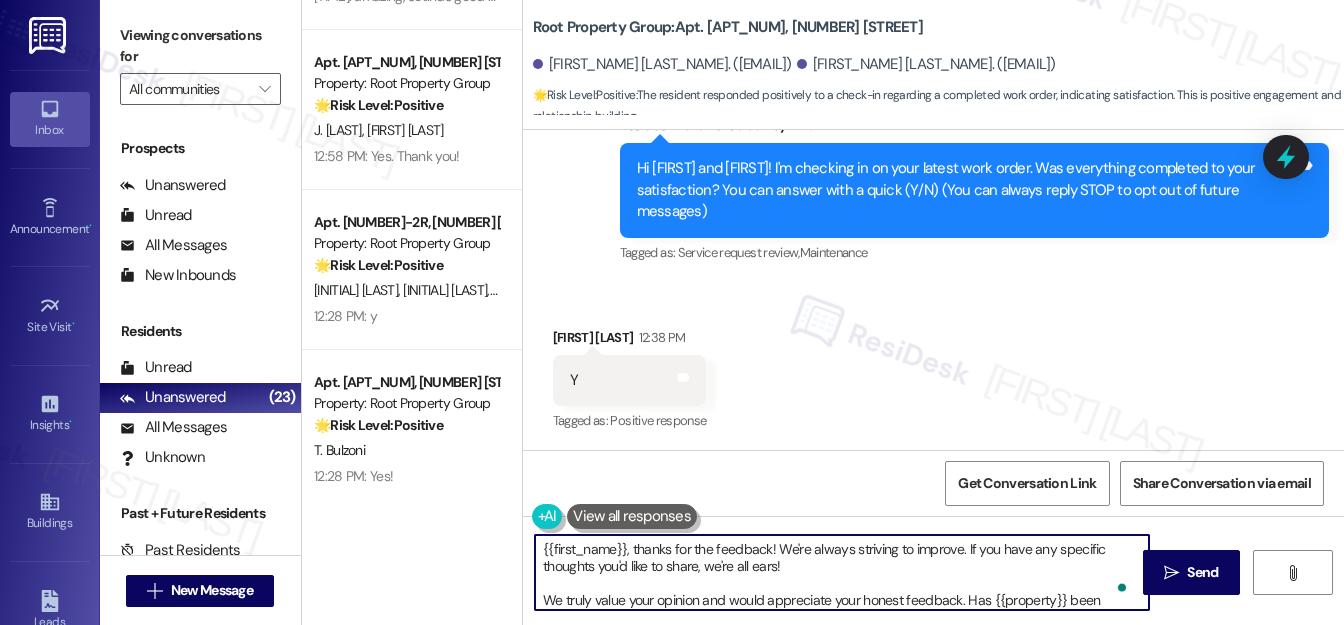 click on "{{first_name}}, thanks for the feedback! We're always striving to improve. If you have any specific thoughts you'd like to share, we're all ears!
We truly value your opinion and would appreciate your honest feedback. Has {{property}} been meeting your expectations?" at bounding box center [842, 572] 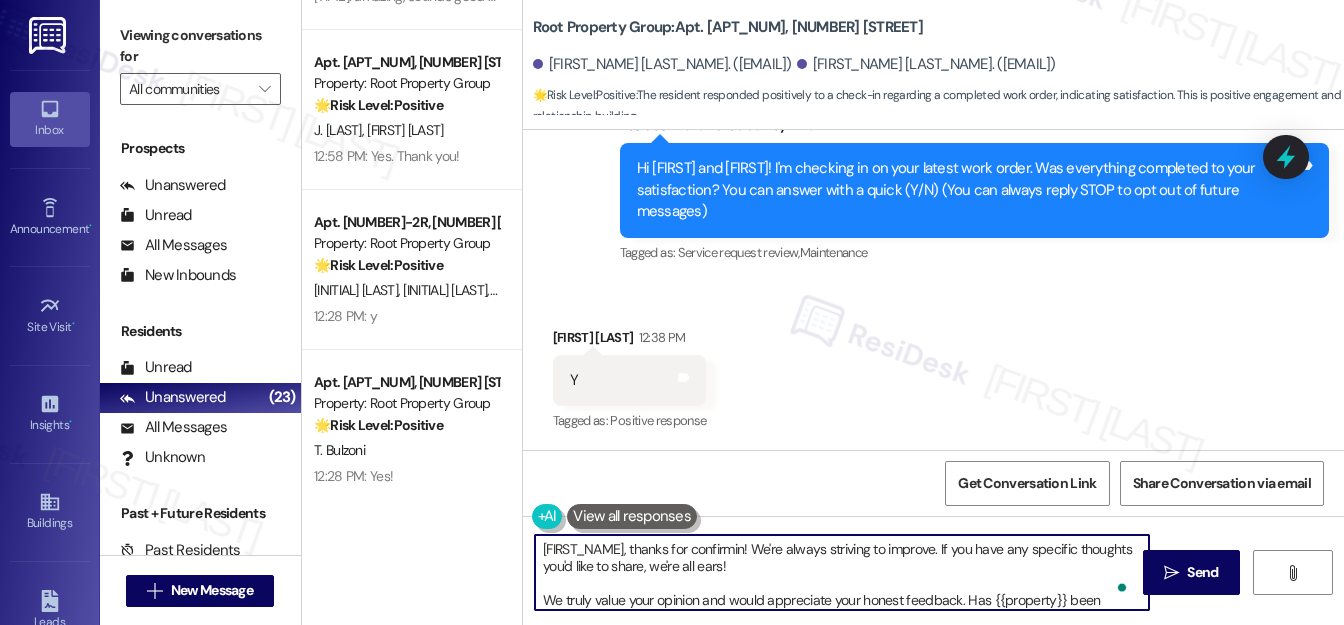 type on "{{first_name}}, thanks for confirming! We're always striving to improve. If you have any specific thoughts you'd like to share, we're all ears!
We truly value your opinion and would appreciate your honest feedback. Has {{property}} been meeting your expectations?" 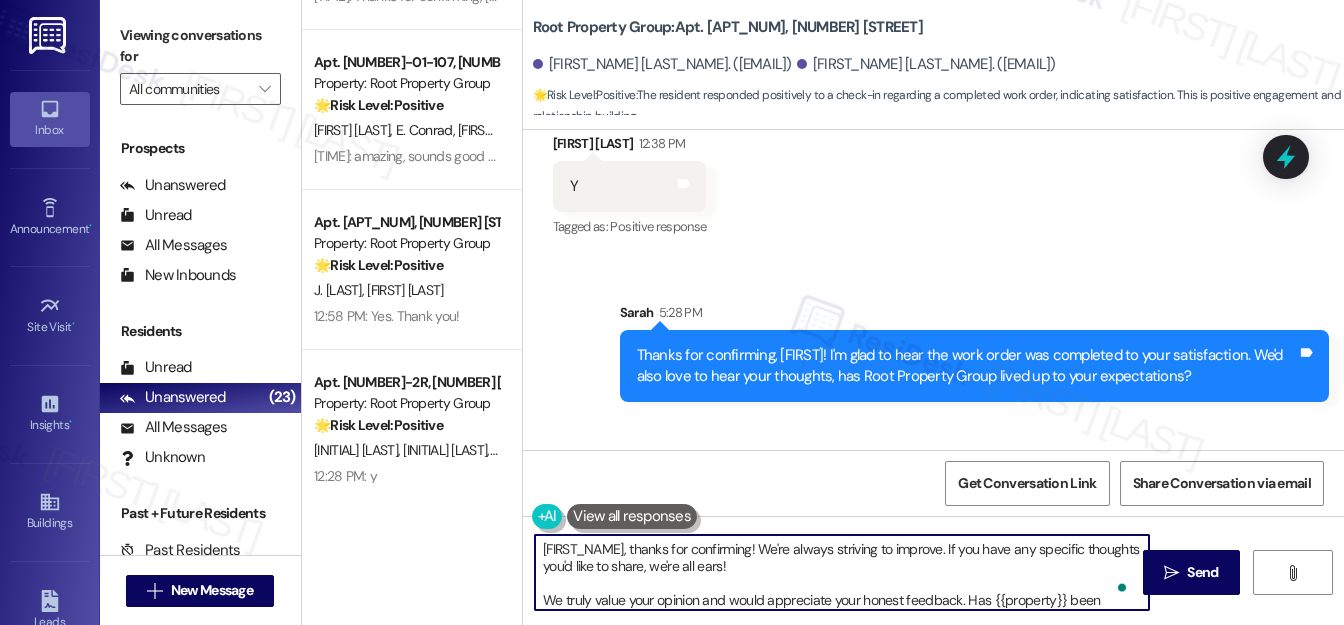 scroll, scrollTop: 534, scrollLeft: 0, axis: vertical 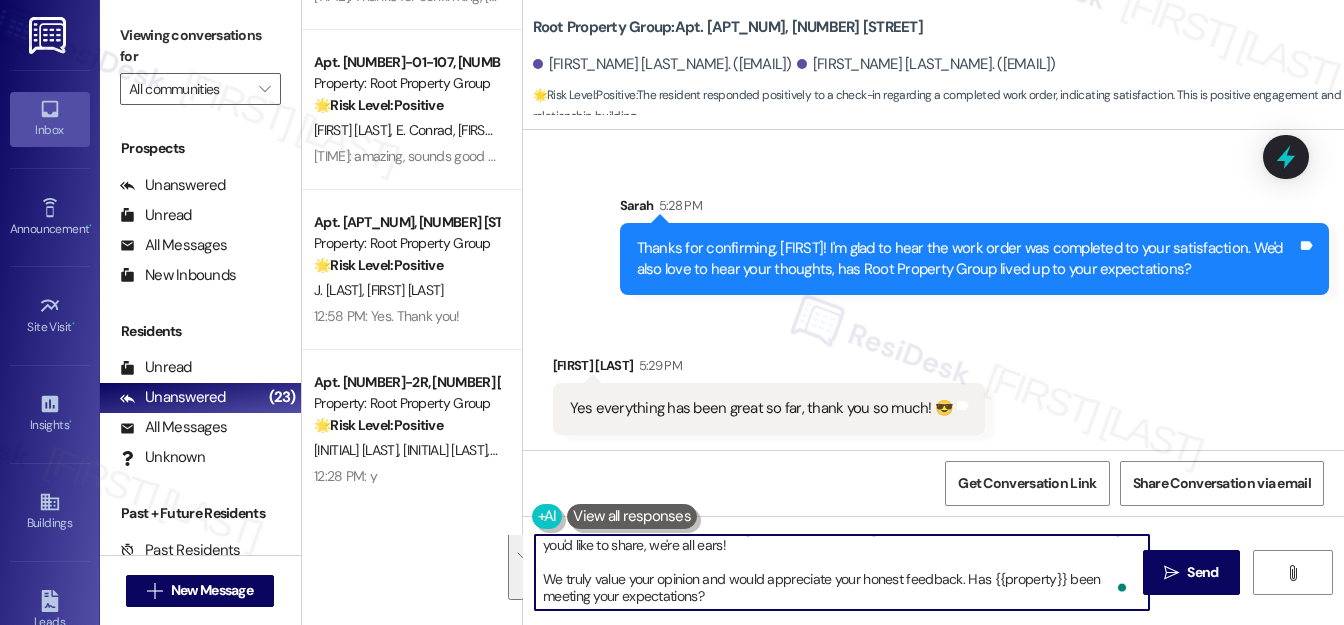 drag, startPoint x: 538, startPoint y: 548, endPoint x: 1085, endPoint y: 602, distance: 549.659 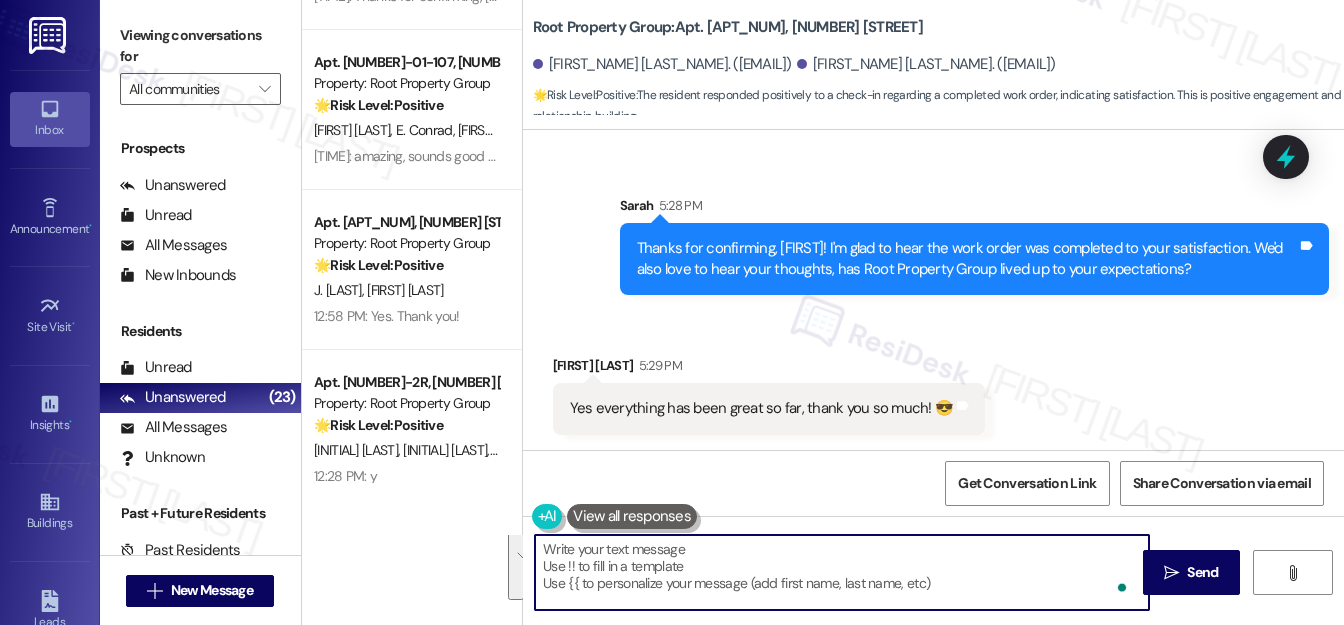 scroll, scrollTop: 0, scrollLeft: 0, axis: both 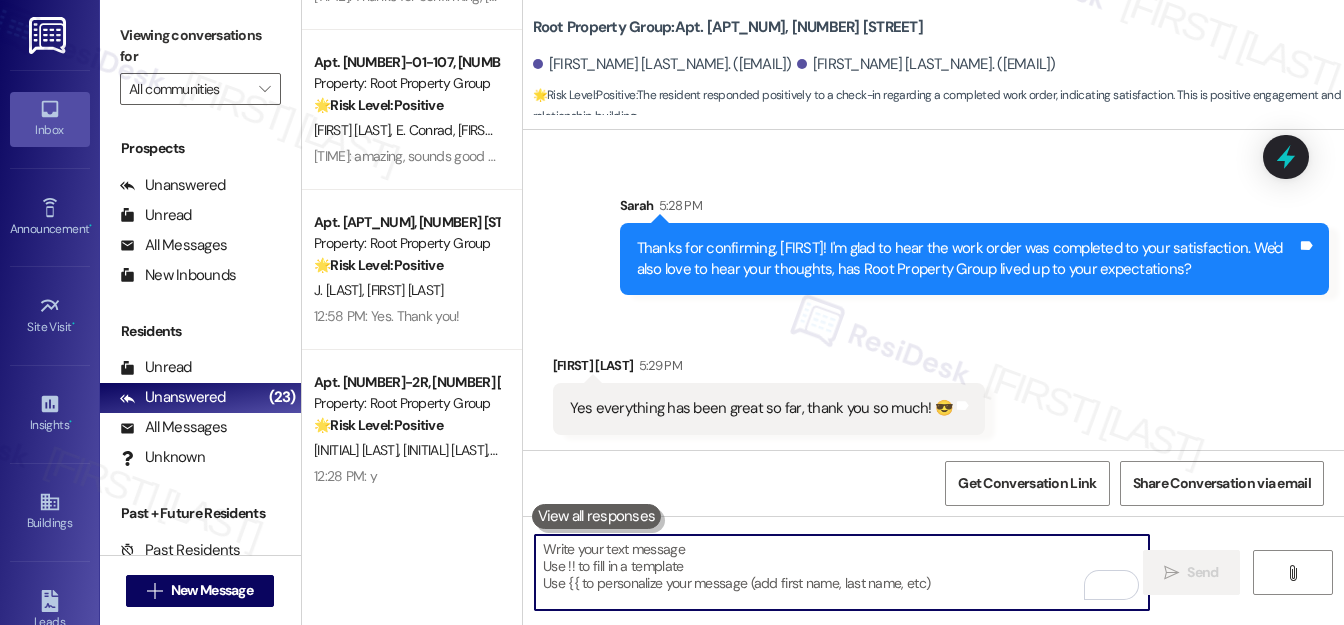paste on "Awesome, that made my day! Can I ask a quick favor? Would you mind sharing your positive experience by writing a Google review for us? I’m happy to send you the link if you're up for it!" 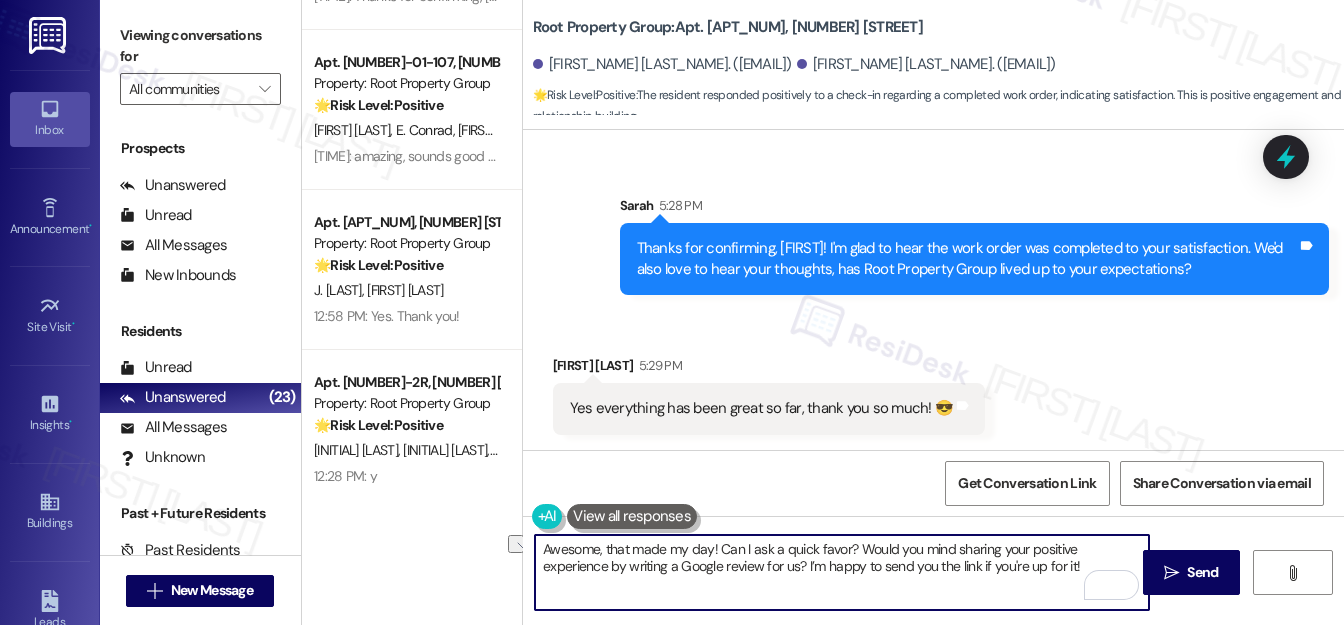 drag, startPoint x: 736, startPoint y: 566, endPoint x: 1028, endPoint y: 578, distance: 292.24646 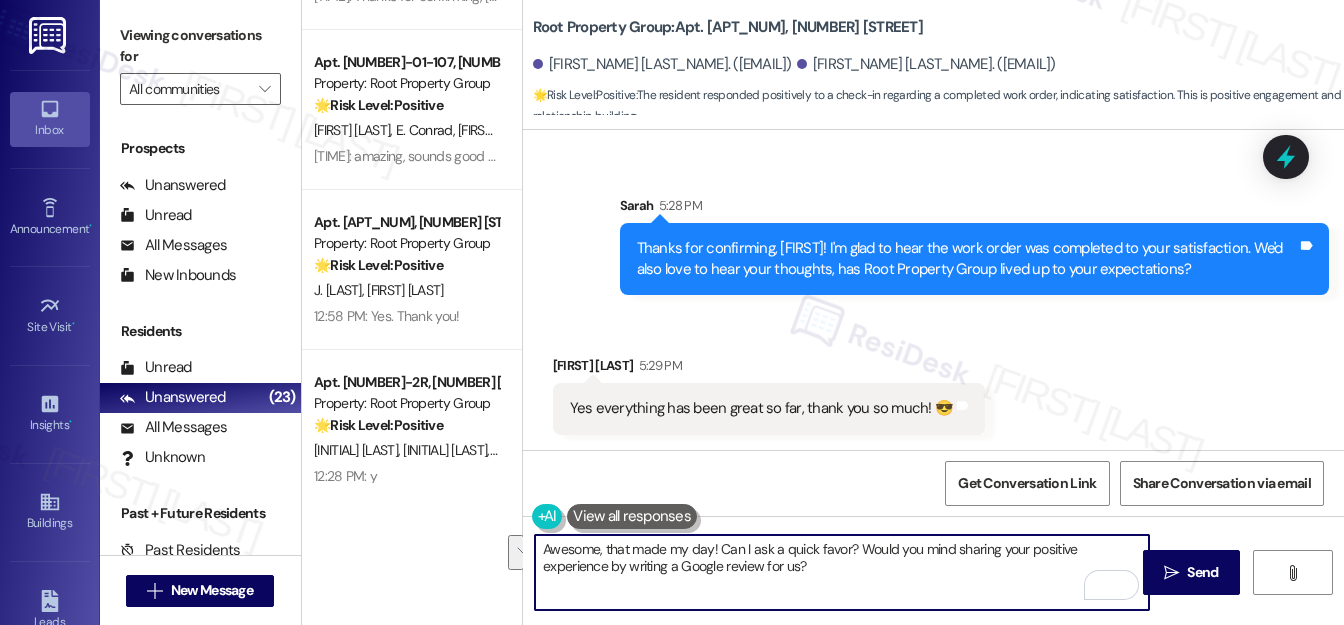 drag, startPoint x: 716, startPoint y: 547, endPoint x: 750, endPoint y: 567, distance: 39.446167 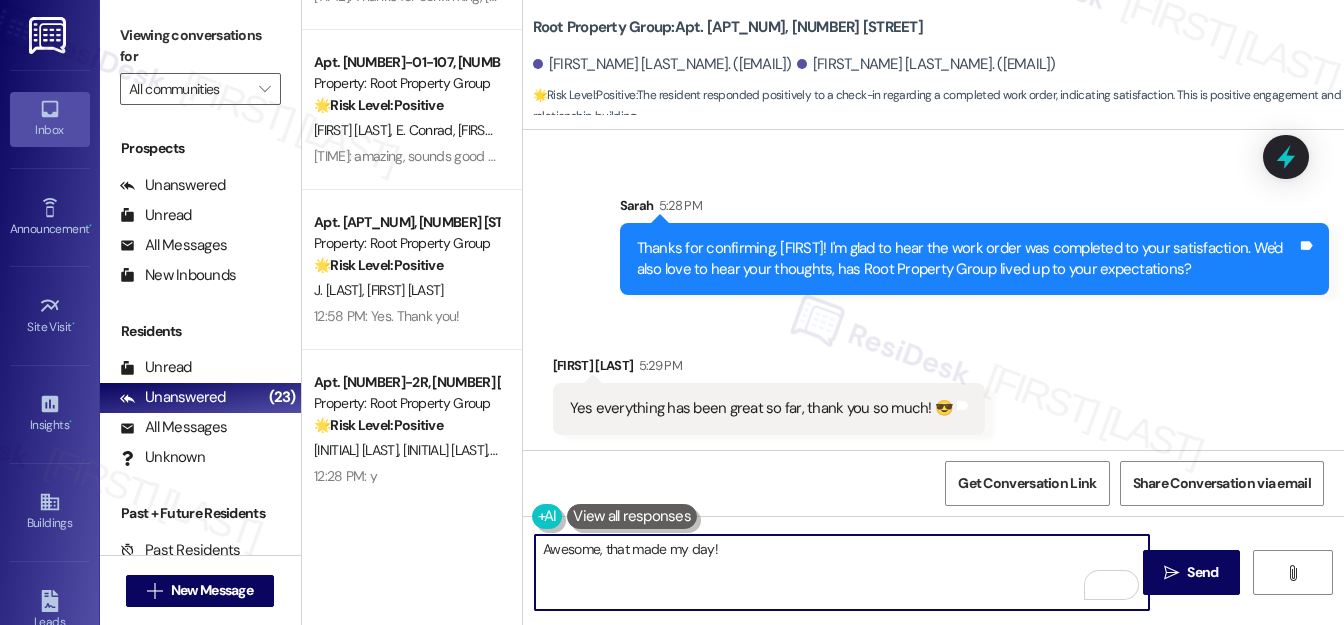 paste on "Could I ask a quick favor? If you don’t mind, would you be willing to share your feedback in a Google review? It only takes a few minutes and would mean a lot to us! You may leave your review at your convenience. I would also appreciate it if you could let me know when your review is posted. Thank you!!! Here's a quick link {{google_review_link}}" 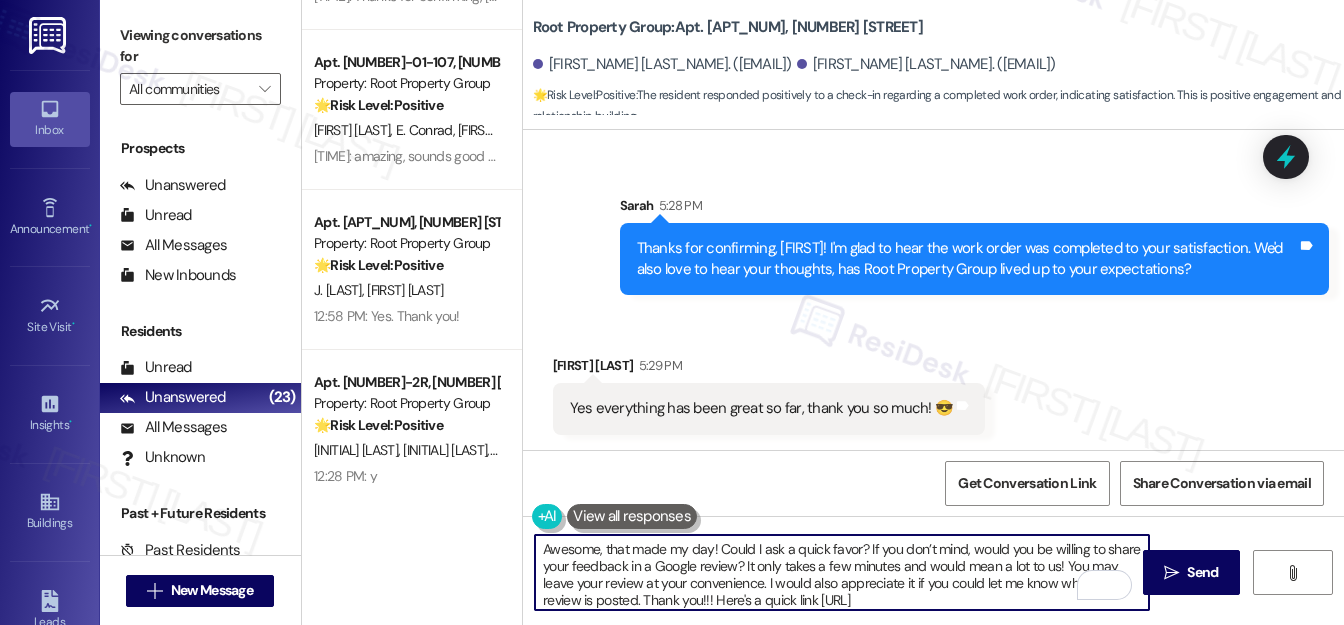 scroll, scrollTop: 16, scrollLeft: 0, axis: vertical 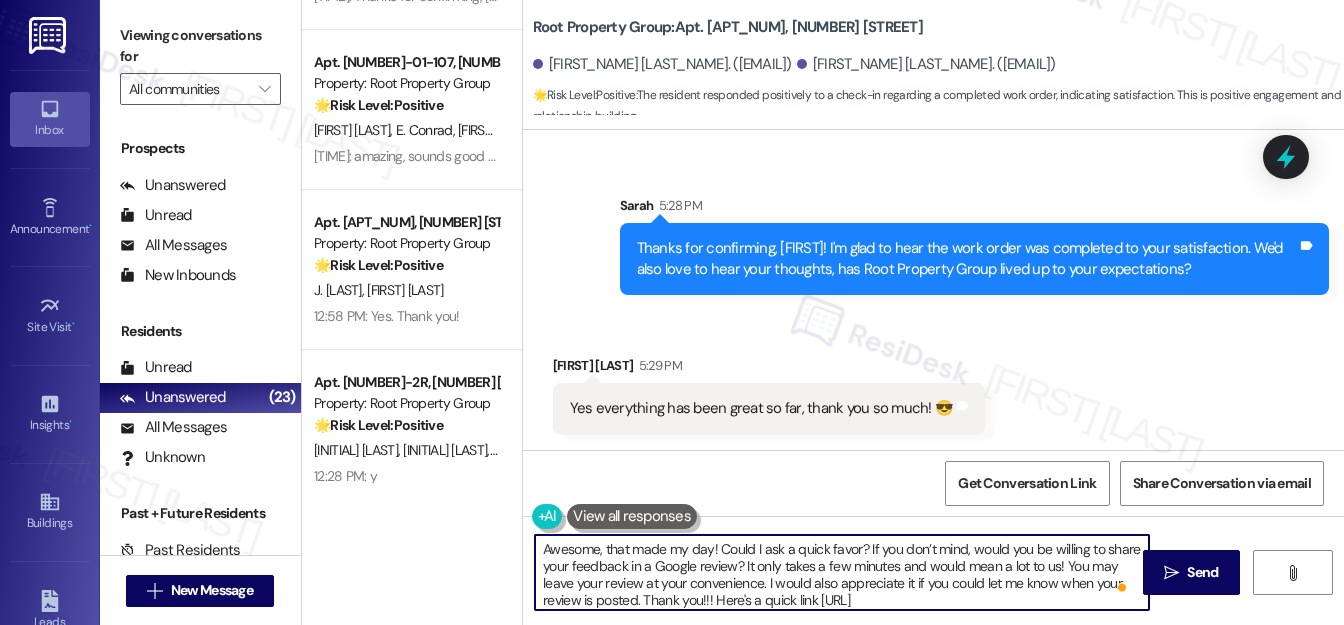 click on "Awesome, that made my day! Could I ask a quick favor? If you don’t mind, would you be willing to share your feedback in a Google review? It only takes a few minutes and would mean a lot to us! You may leave your review at your convenience. I would also appreciate it if you could let me know when your review is posted. Thank you!!! Here's a quick link {{google_review_link}}" at bounding box center [842, 572] 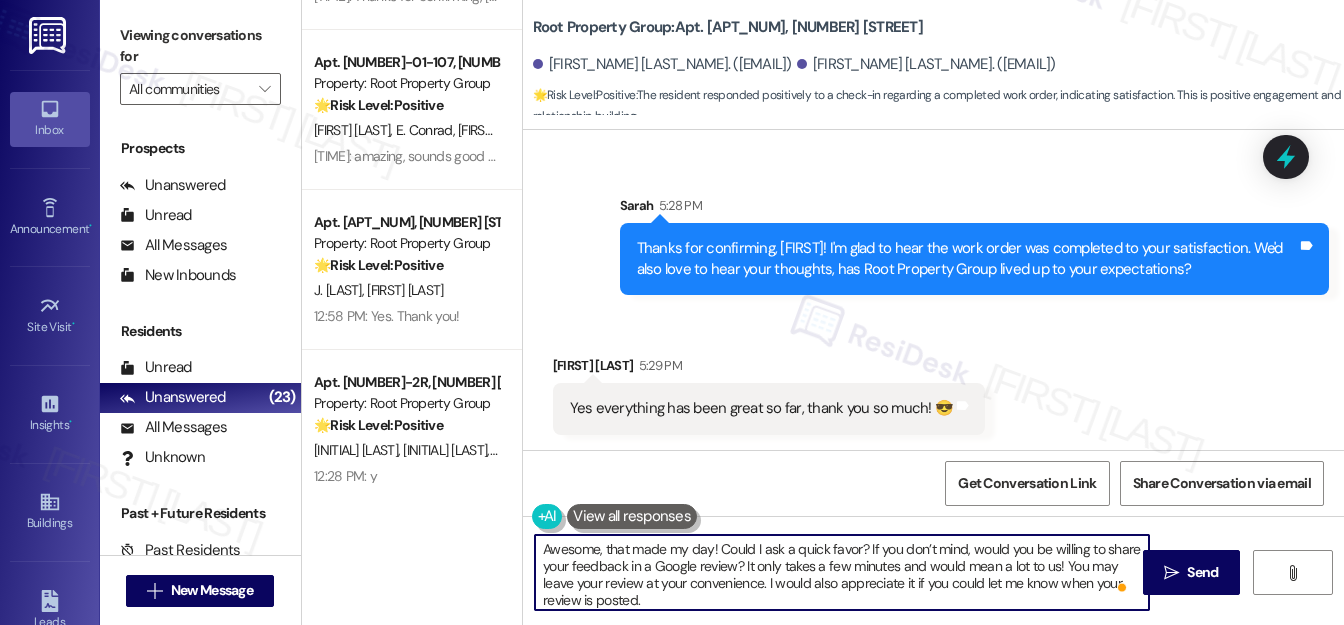 scroll, scrollTop: 16, scrollLeft: 0, axis: vertical 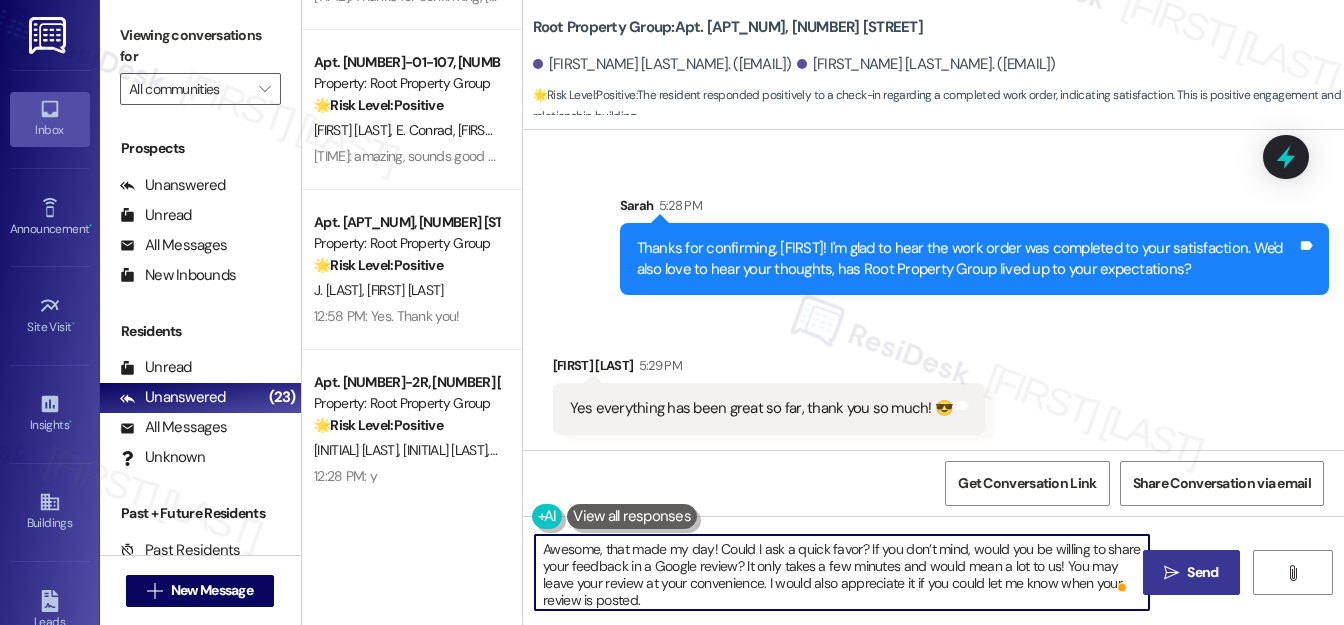 type on "Awesome, that made my day! Could I ask a quick favor? If you don’t mind, would you be willing to share your feedback in a Google review? It only takes a few minutes and would mean a lot to us! You may leave your review at your convenience. I would also appreciate it if you could let me know when your review is posted.
Thank you!!! Here's a quick link {{google_review_link}}" 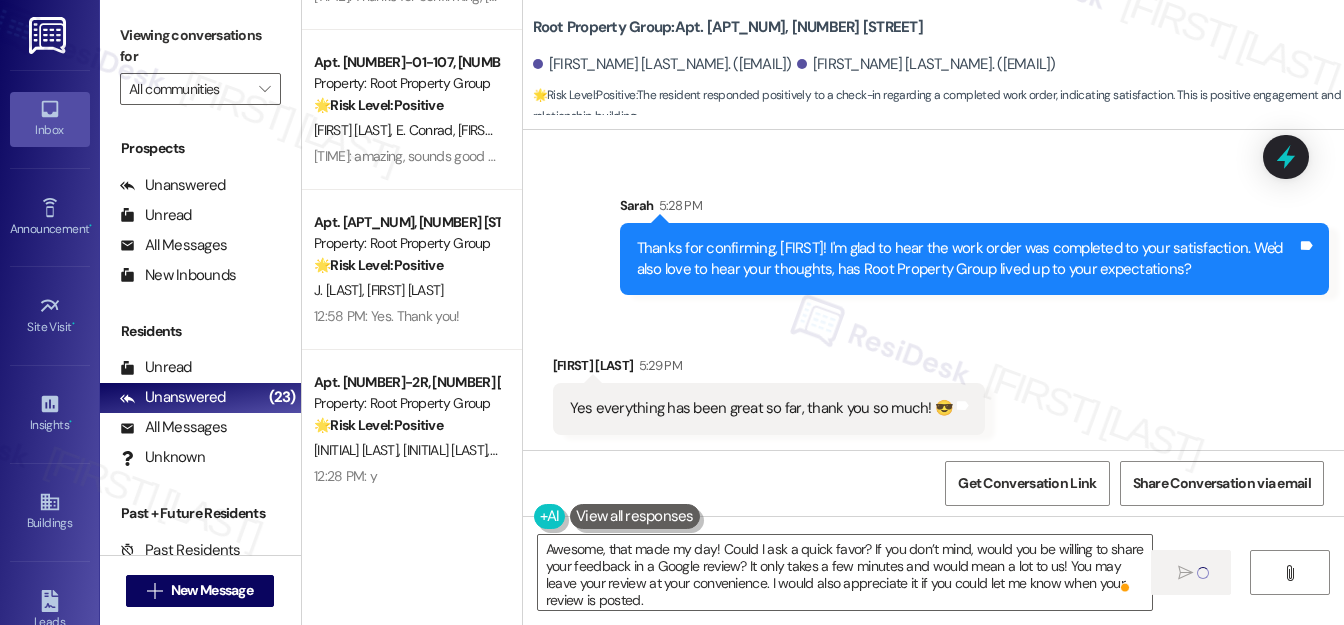 type 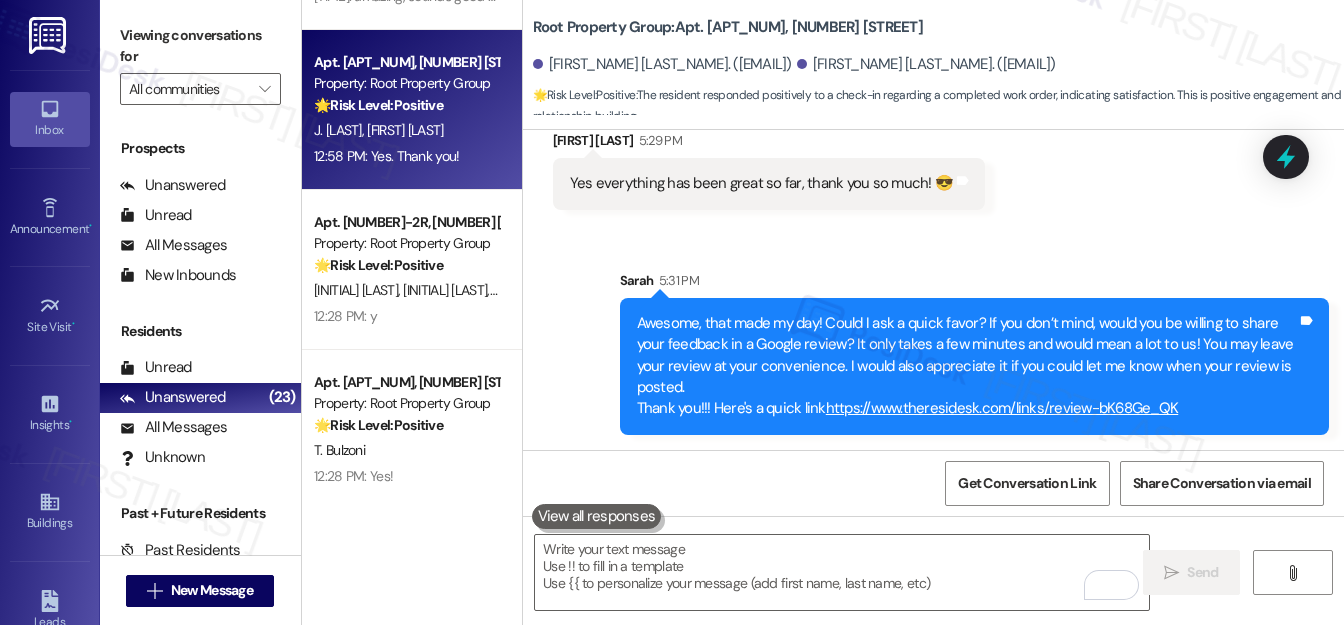 click on "J. Jantz A. Polski" at bounding box center [406, 130] 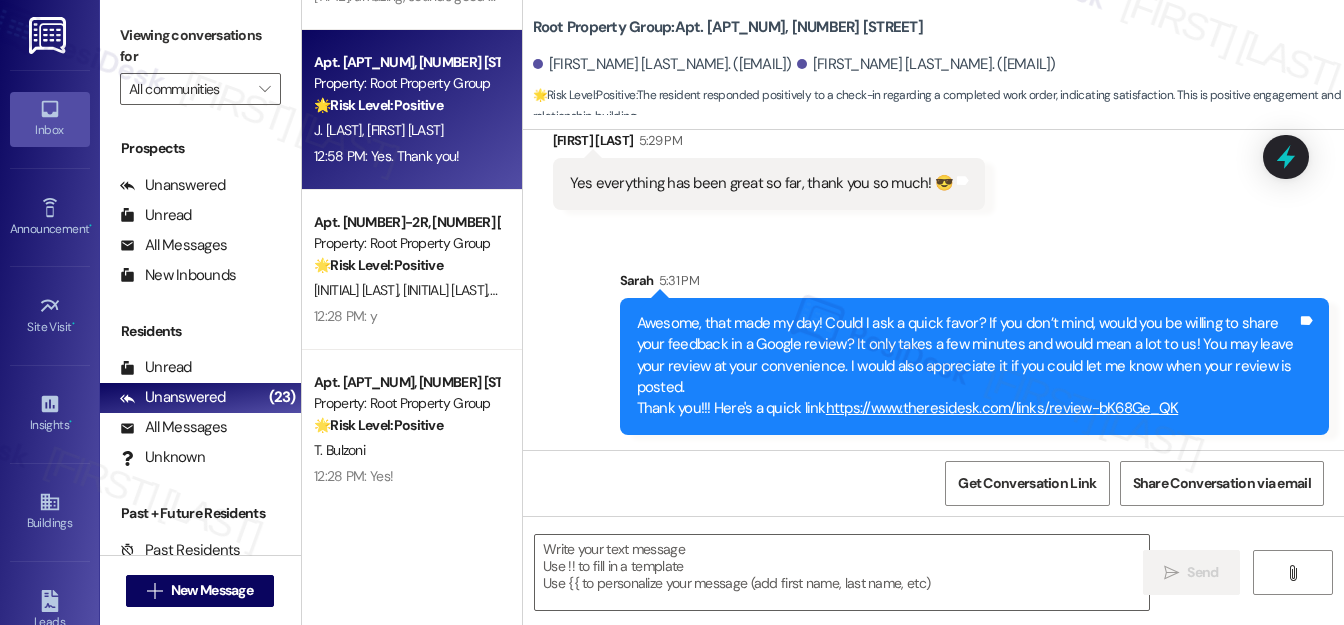 type on "Fetching suggested responses. Please feel free to read through the conversation in the meantime." 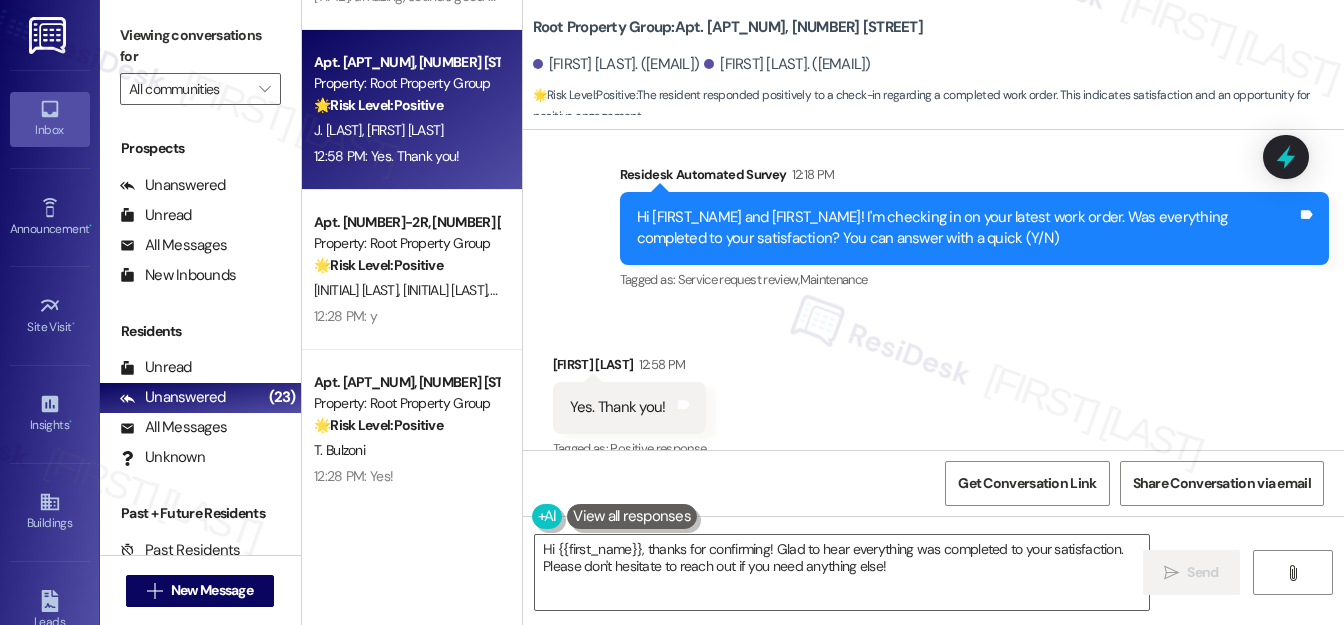 scroll, scrollTop: 666, scrollLeft: 0, axis: vertical 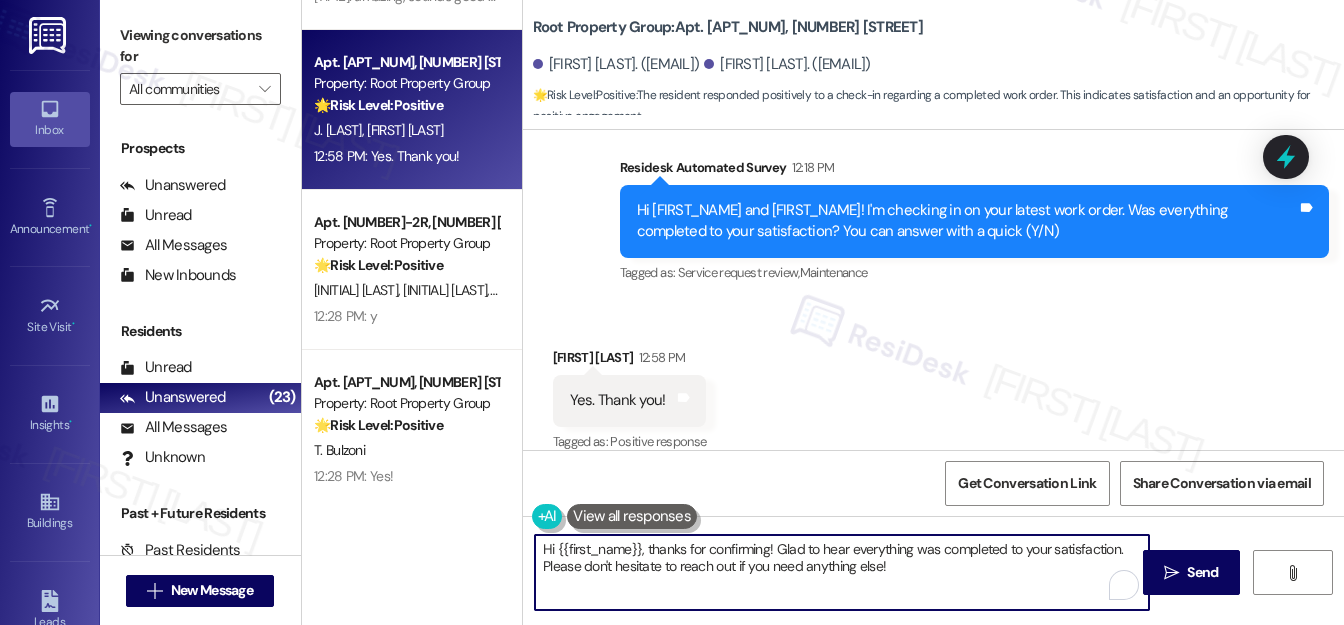 drag, startPoint x: 650, startPoint y: 548, endPoint x: 545, endPoint y: 551, distance: 105.04285 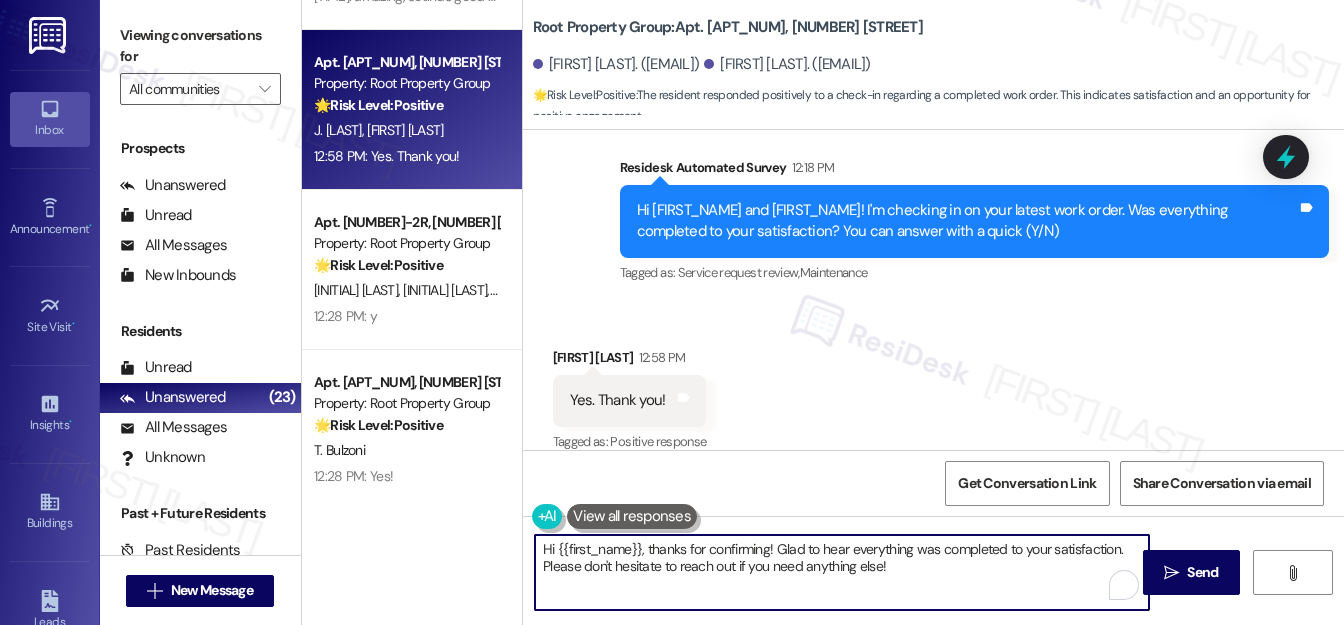 click on "Hi {{first_name}}, thanks for confirming! Glad to hear everything was completed to your satisfaction. Please don't hesitate to reach out if you need anything else!" at bounding box center (842, 572) 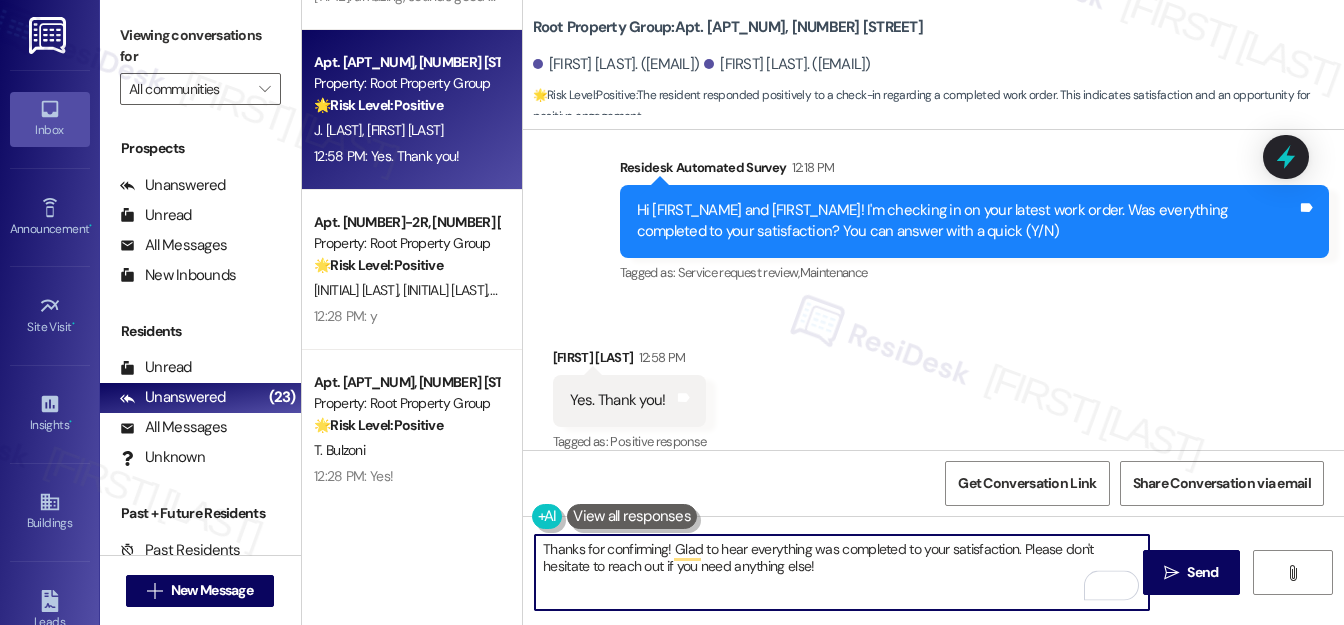 click on "Jared Jantz 12:58 PM" at bounding box center (630, 361) 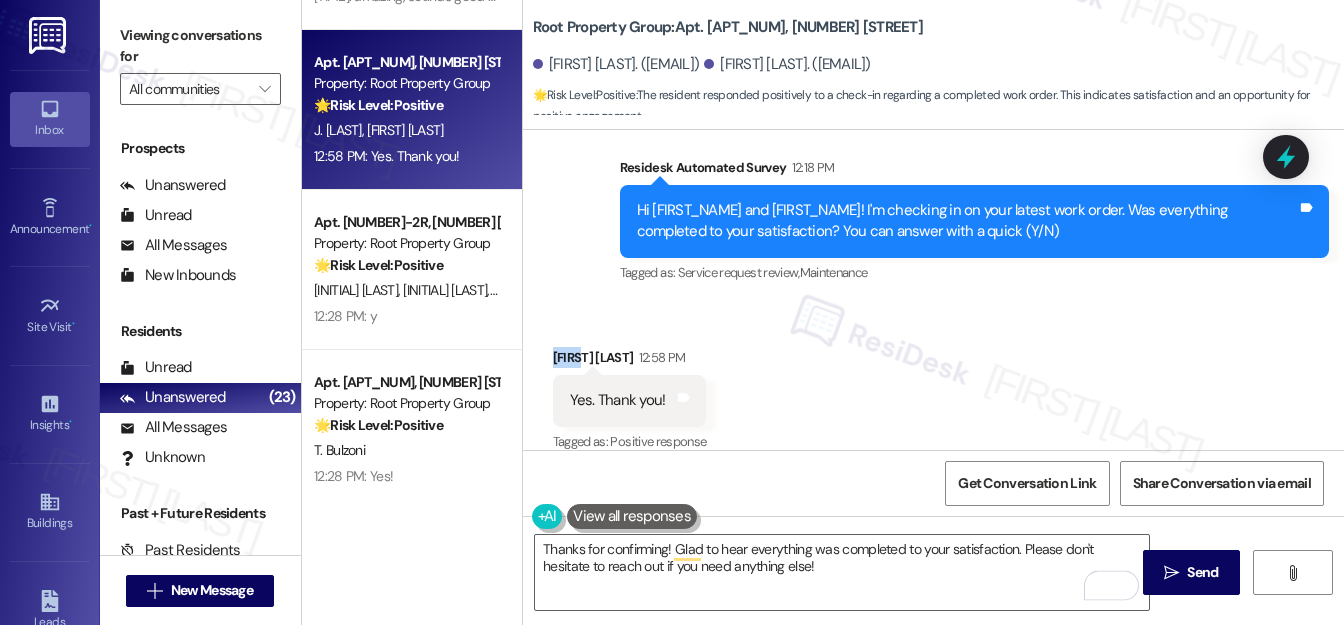 click on "Jared Jantz 12:58 PM" at bounding box center (630, 361) 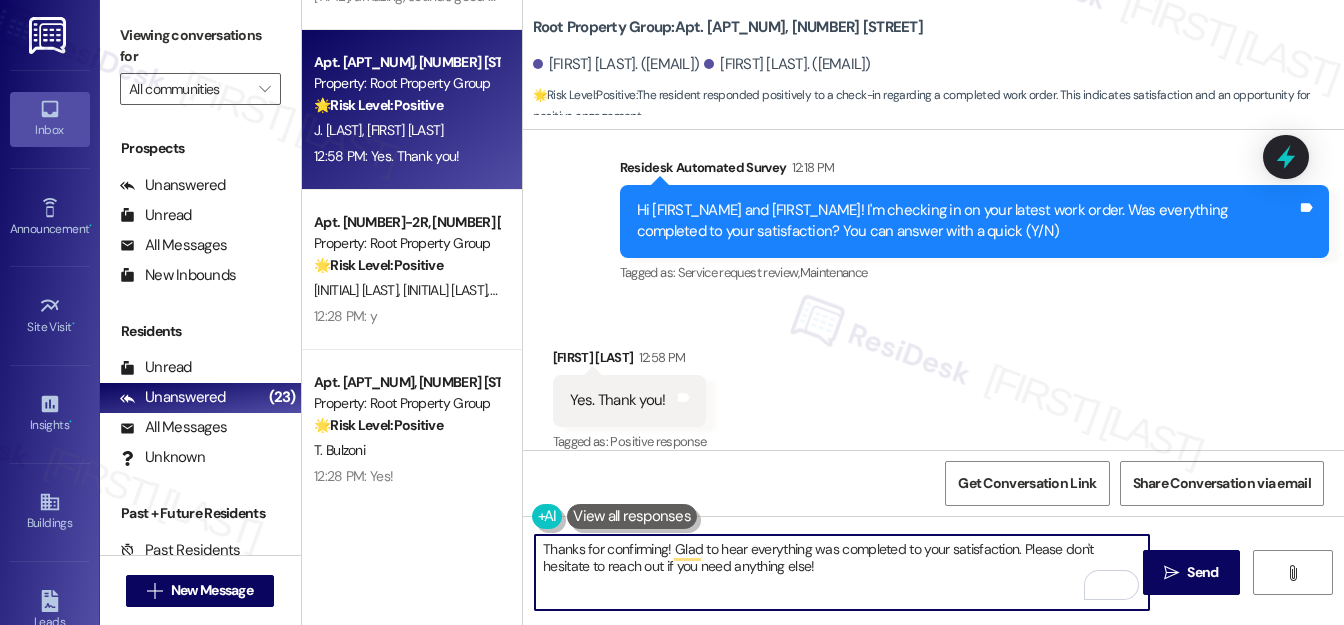 click on "Thanks for confirming! Glad to hear everything was completed to your satisfaction. Please don't hesitate to reach out if you need anything else!" at bounding box center [842, 572] 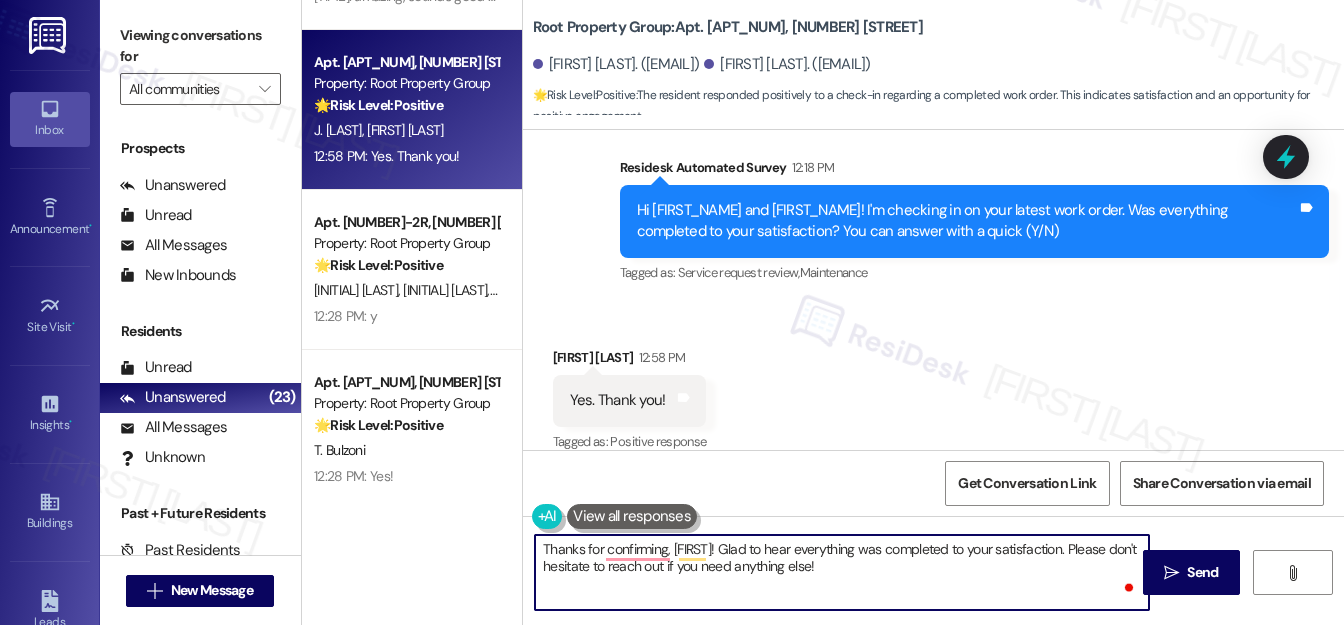 paste on "Jared" 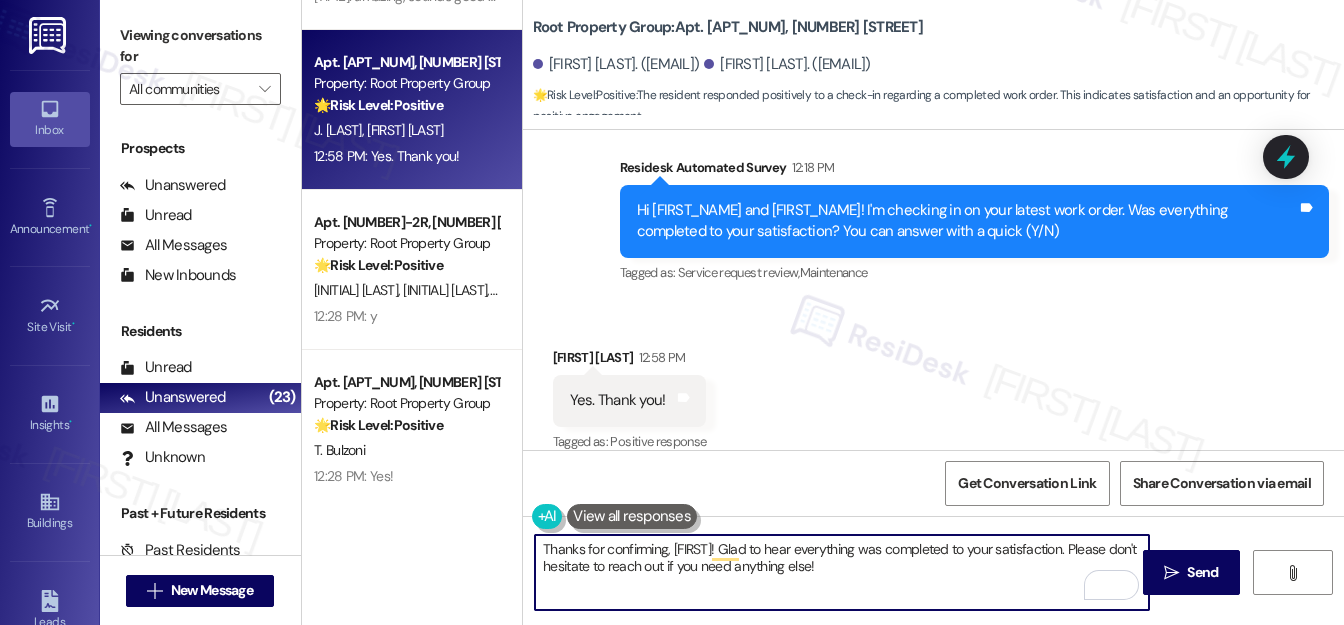 click on "Thanks for confirming, Jared! Glad to hear everything was completed to your satisfaction. Please don't hesitate to reach out if you need anything else!" at bounding box center [842, 572] 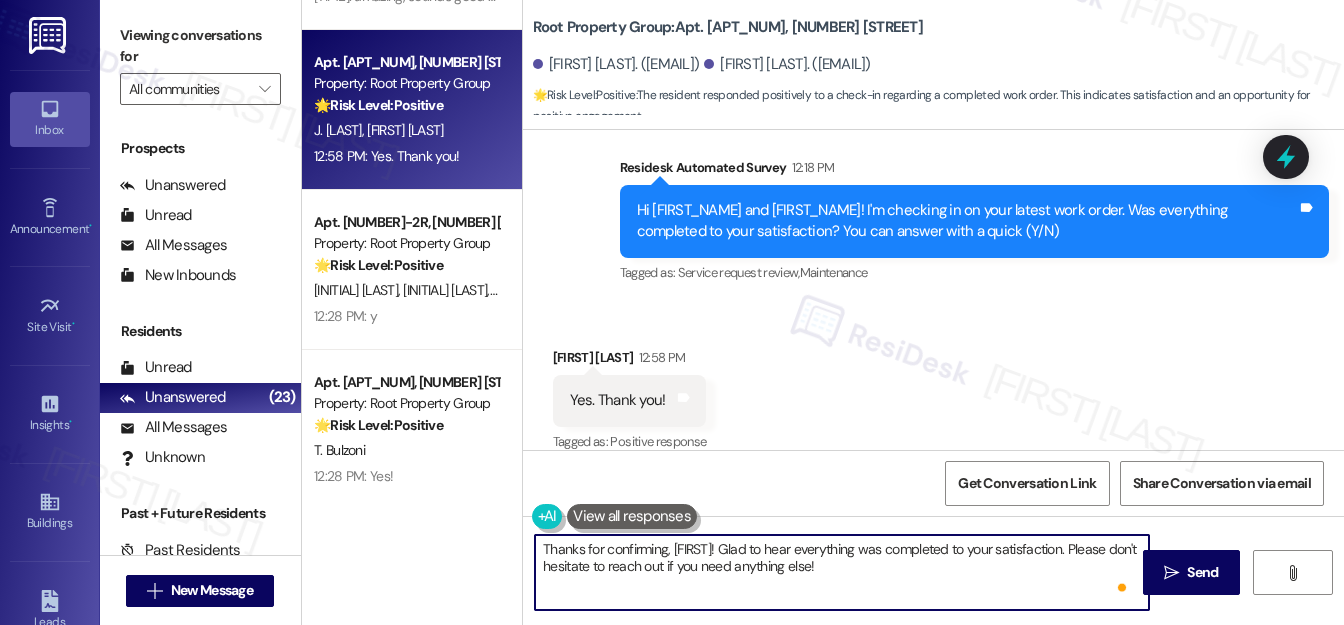 paste on "We truly value your opinion and would appreciate your honest feedback. Has {{property}} been meeting your expectations?" 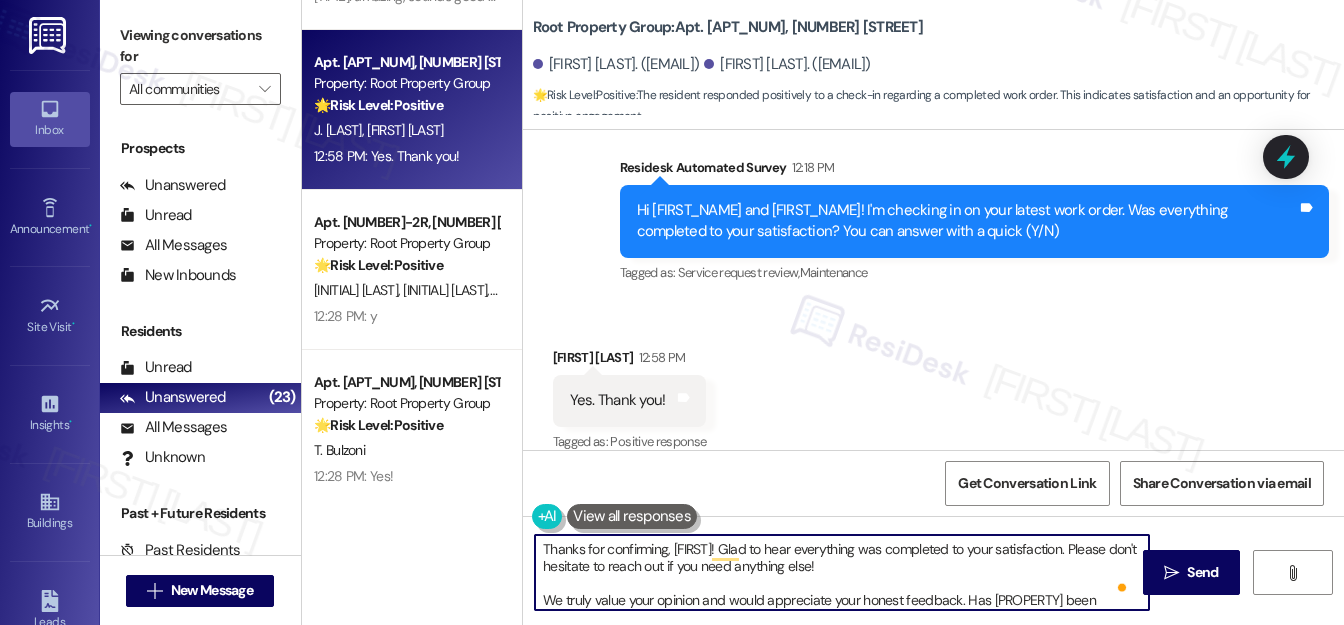 scroll, scrollTop: 16, scrollLeft: 0, axis: vertical 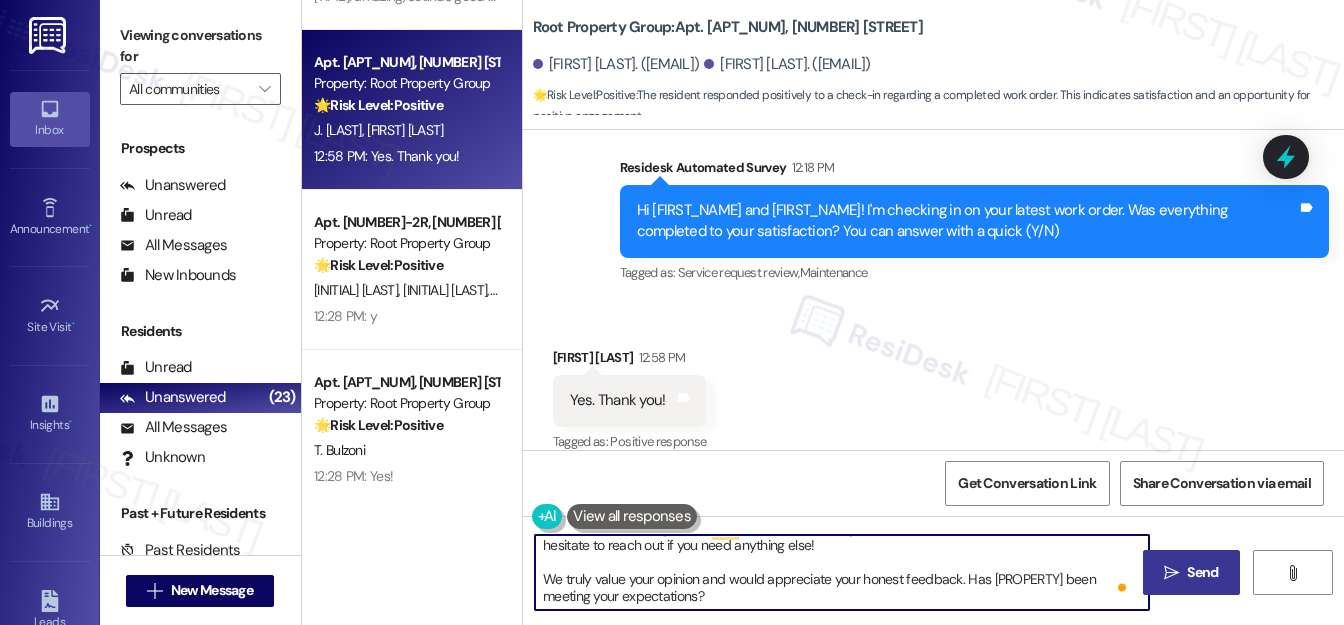 type on "Thanks for confirming, Jared! Glad to hear everything was completed to your satisfaction. Please don't hesitate to reach out if you need anything else!
We truly value your opinion and would appreciate your honest feedback. Has {{property}} been meeting your expectations?" 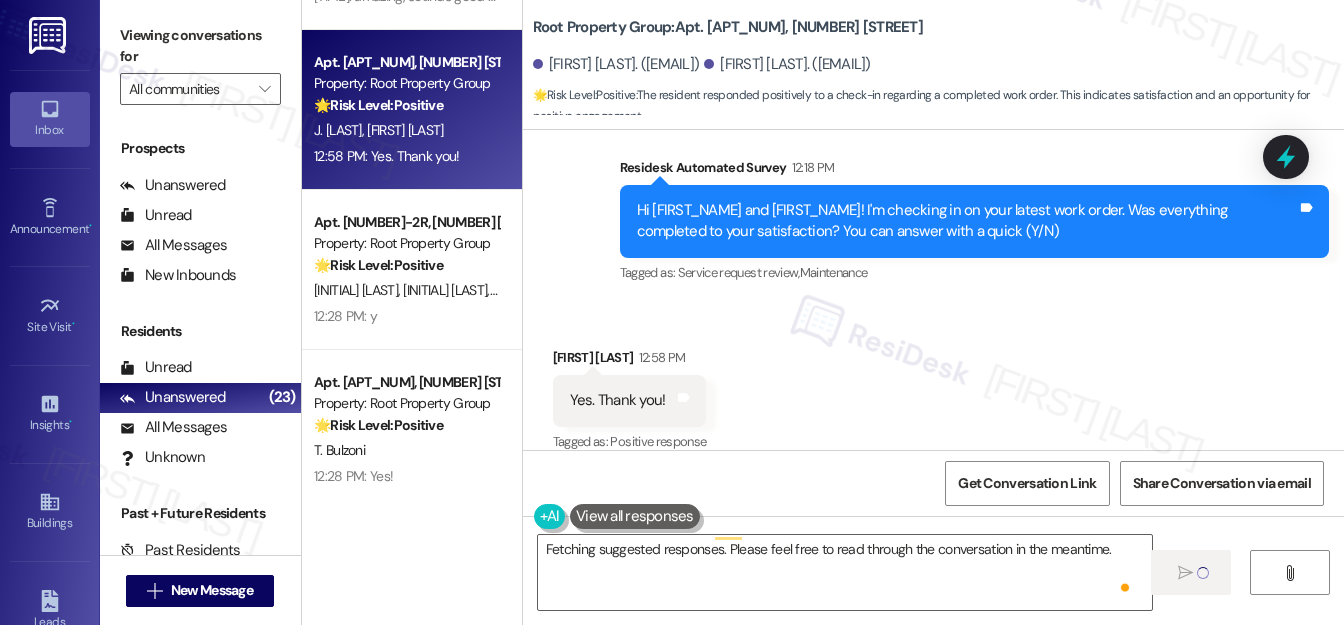 scroll, scrollTop: 0, scrollLeft: 0, axis: both 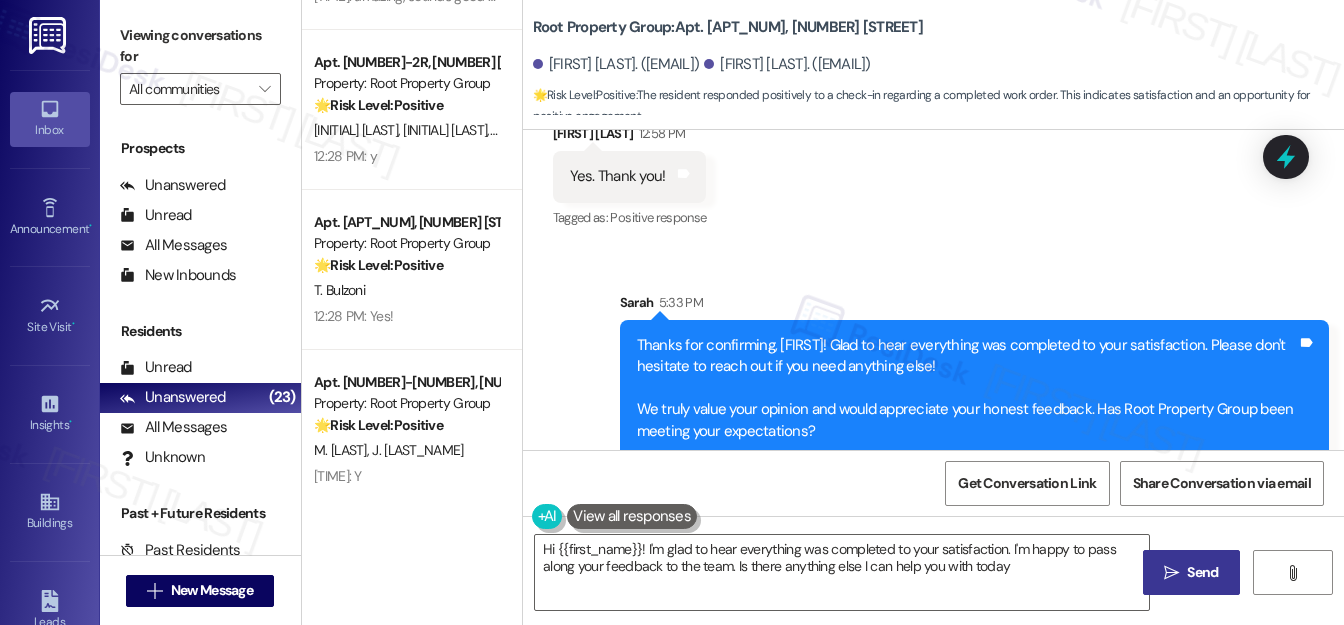 type on "Hi {{first_name}}! I'm glad to hear everything was completed to your satisfaction. I'm happy to pass along your feedback to the team. Is there anything else I can help you with today?" 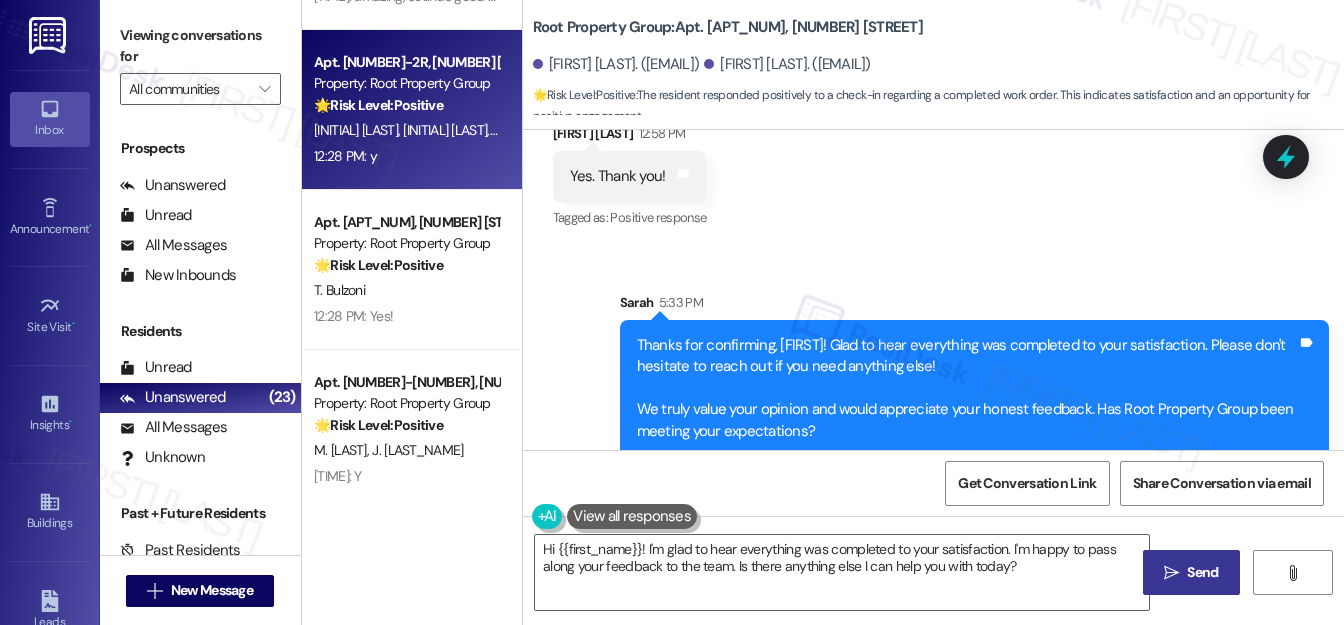 click on "12:28 PM: y 12:28 PM: y" at bounding box center [406, 156] 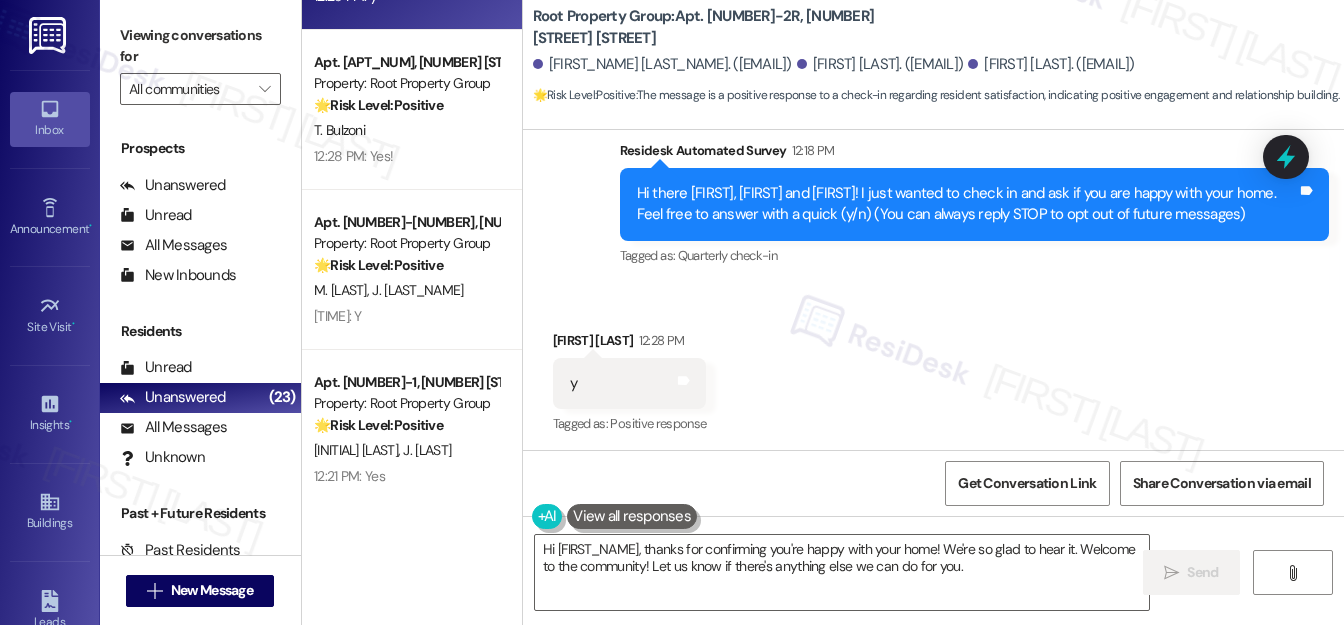 scroll, scrollTop: 173, scrollLeft: 0, axis: vertical 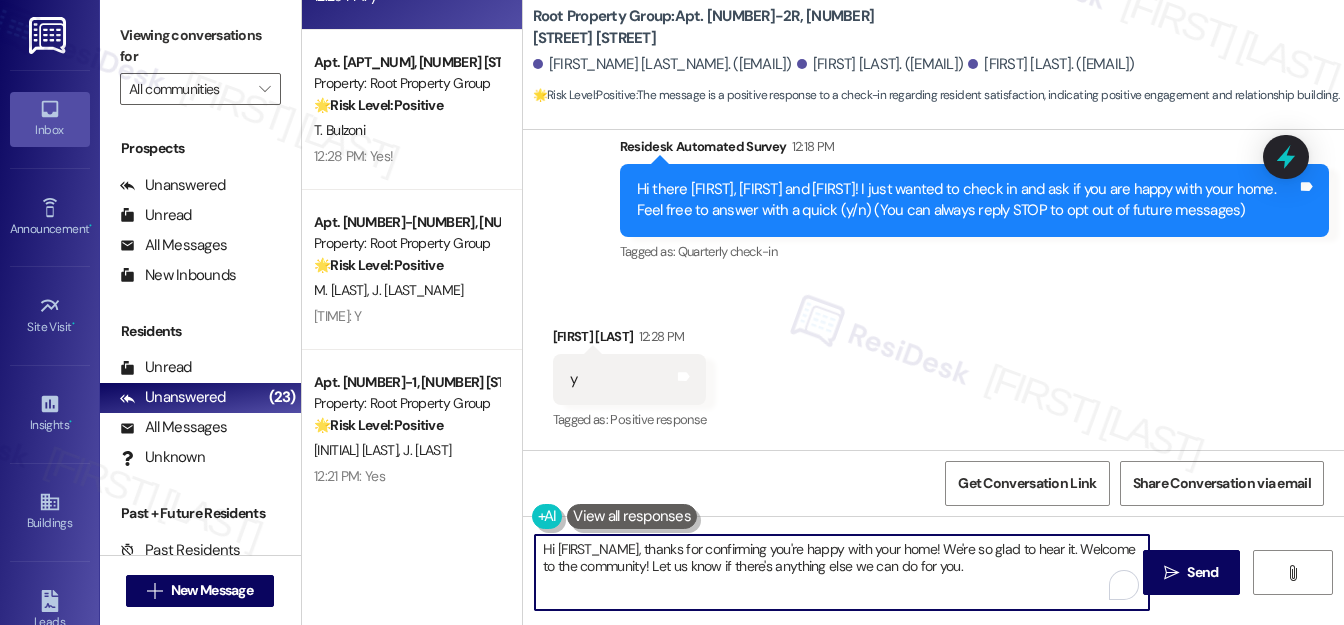 drag, startPoint x: 649, startPoint y: 548, endPoint x: 539, endPoint y: 546, distance: 110.01818 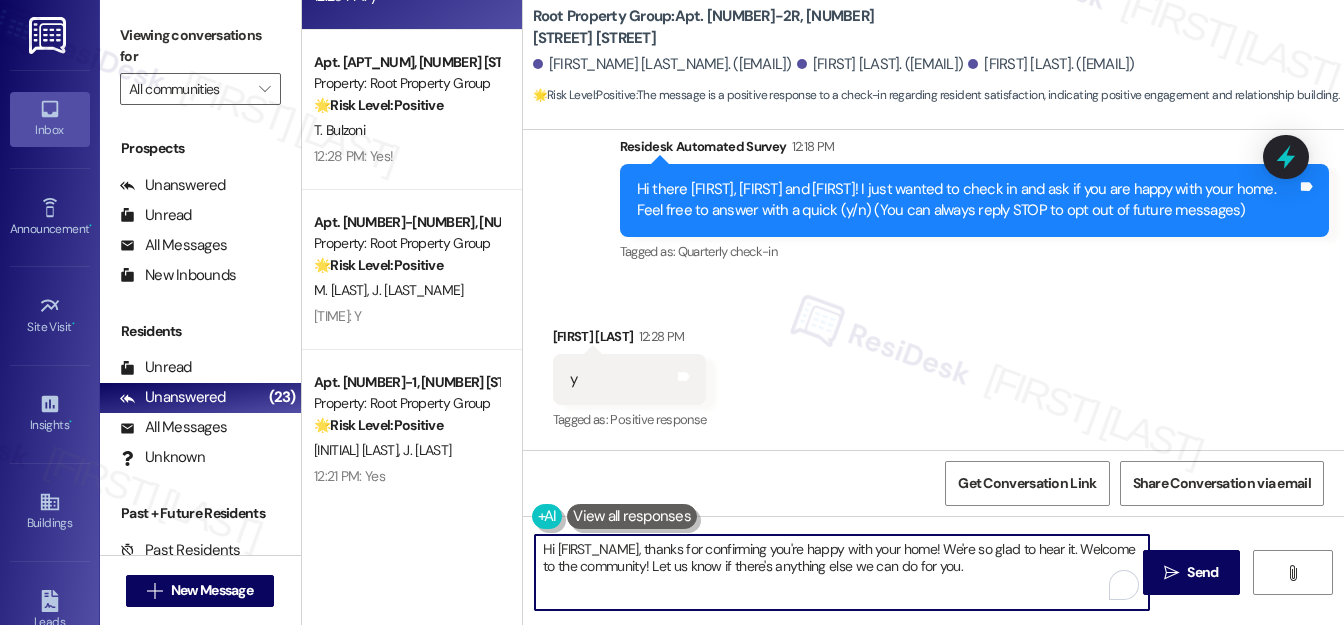 click on "Hi {{first_name}}, thanks for confirming you're happy with your home! We're so glad to hear it. Welcome to the community! Let us know if there's anything else we can do for you." at bounding box center (842, 572) 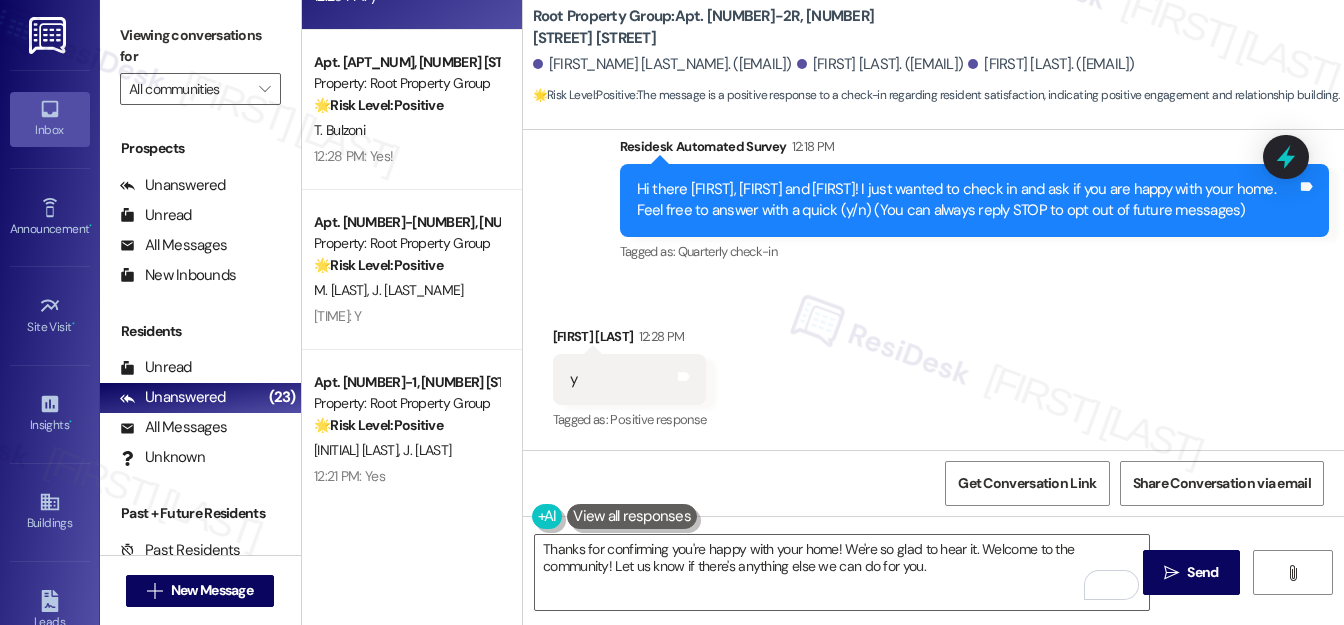 click on "Thangakumar Nadar 12:28 PM" at bounding box center [630, 340] 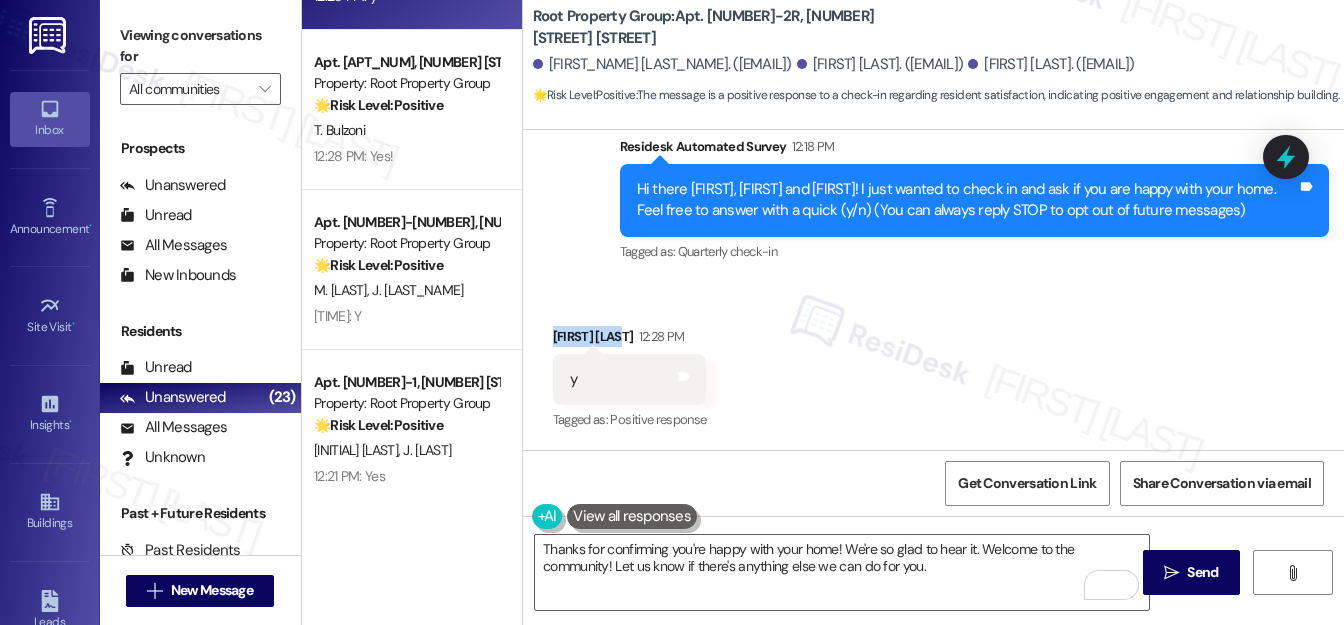 click on "Thangakumar Nadar 12:28 PM" at bounding box center (630, 340) 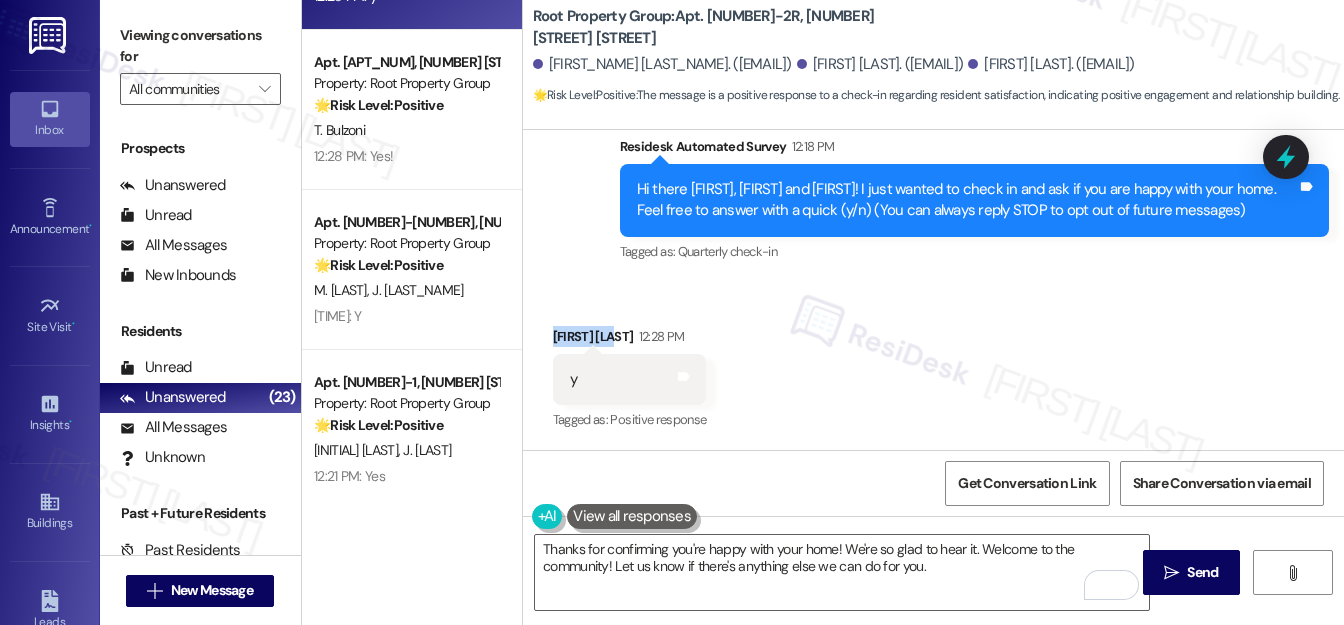 copy on "Thangakumar" 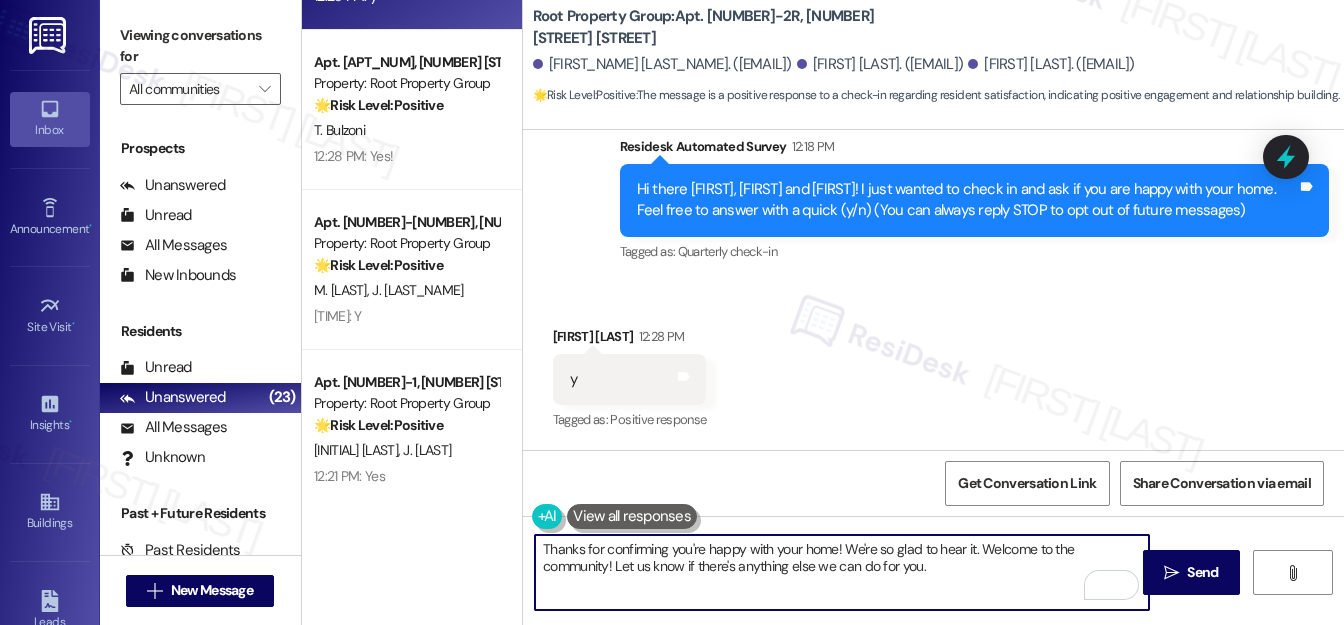click on "Thanks for confirming you're happy with your home! We're so glad to hear it. Welcome to the community! Let us know if there's anything else we can do for you." at bounding box center [842, 572] 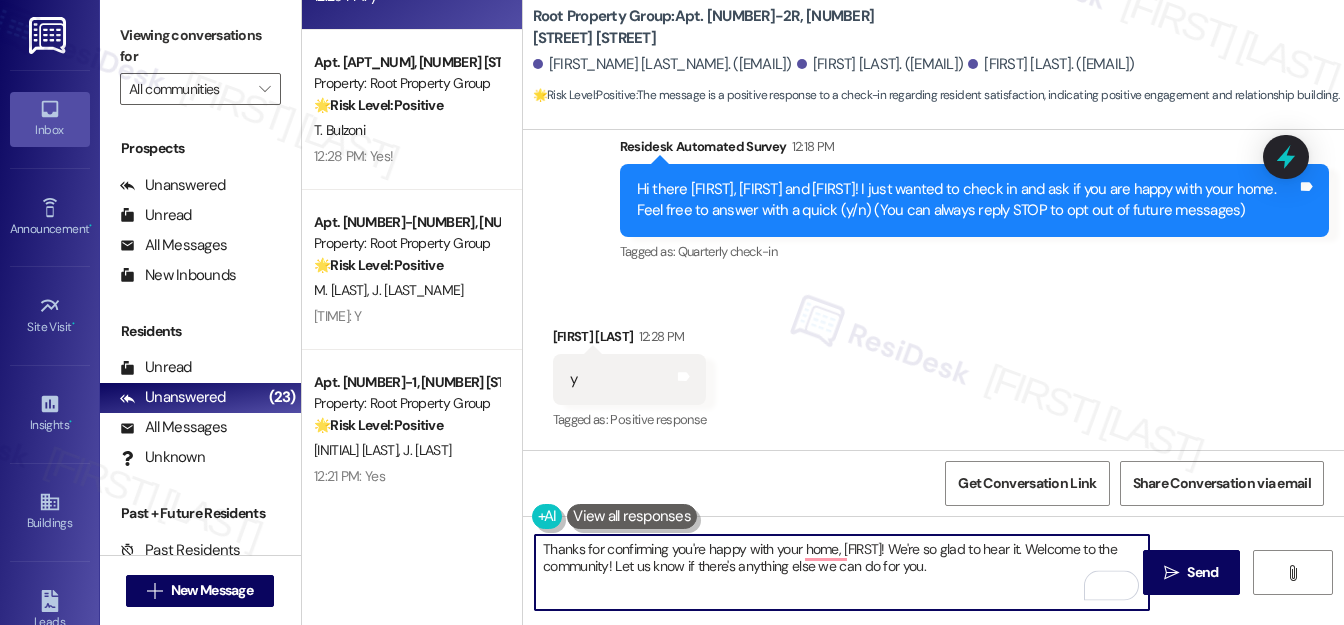 paste on "Thangakumar" 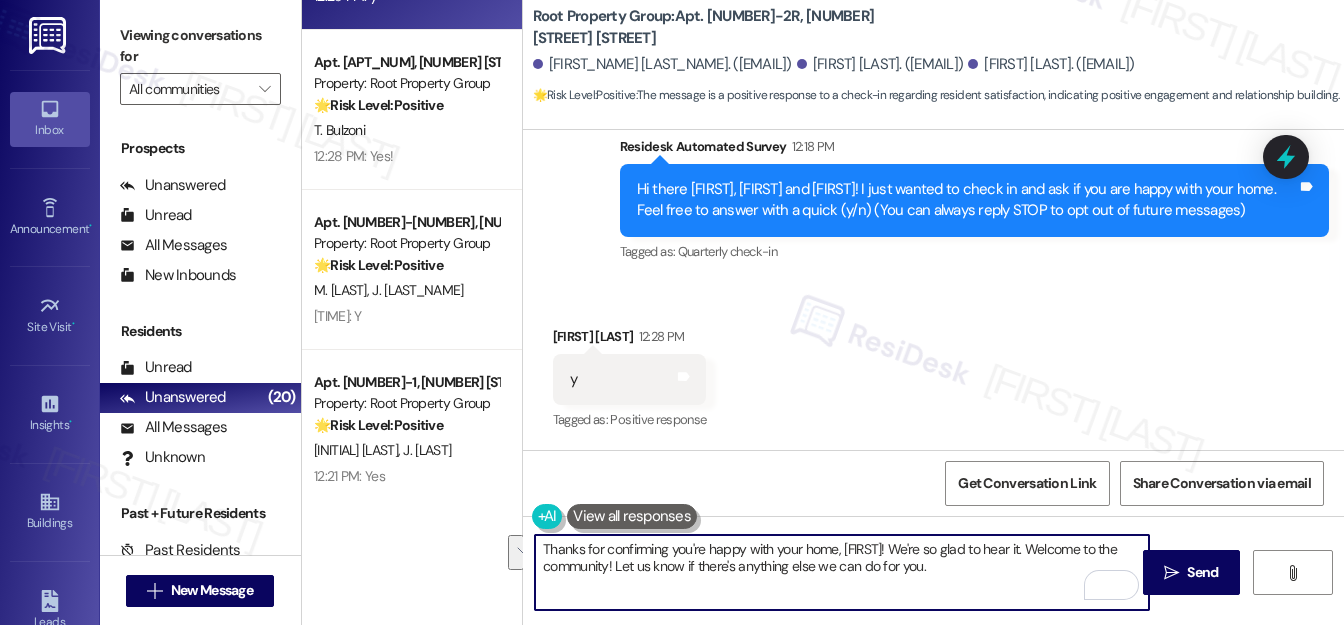 drag, startPoint x: 1063, startPoint y: 545, endPoint x: 1053, endPoint y: 570, distance: 26.925823 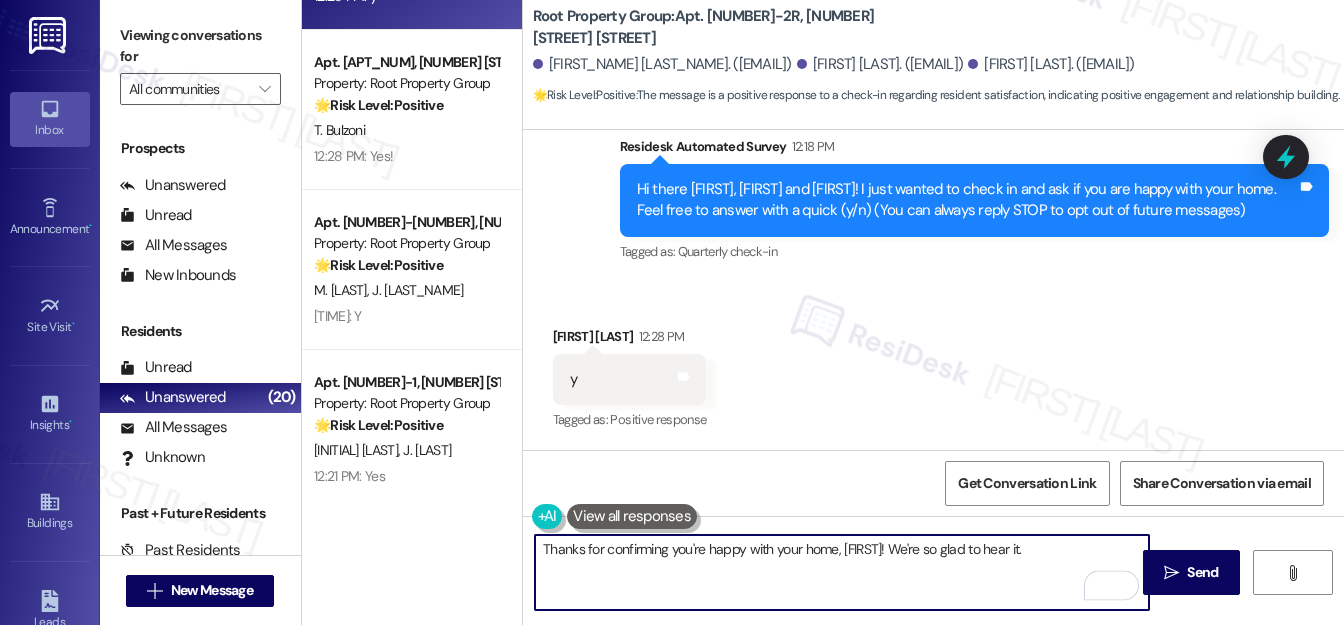 paste on "Could I ask a quick favor? If you don’t mind, would you be willing to share your feedback in a Google review? It only takes a few minutes and would mean a lot to us! I’m happy to send you the link if you're up for it!" 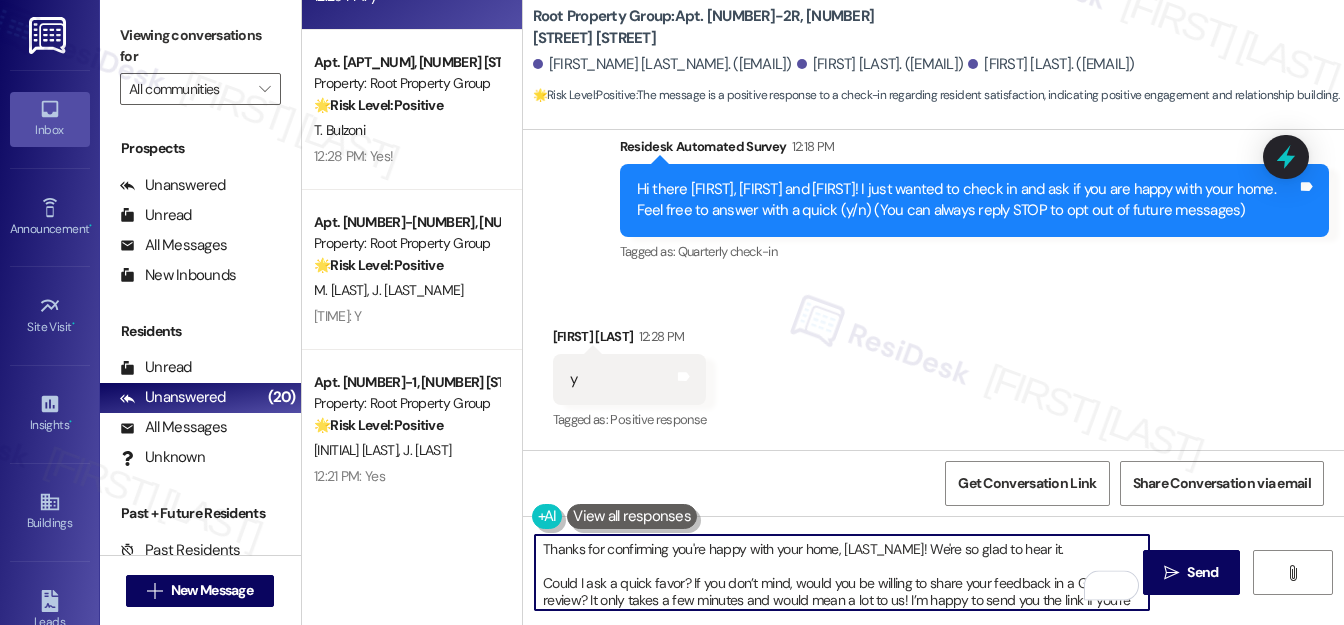 scroll, scrollTop: 16, scrollLeft: 0, axis: vertical 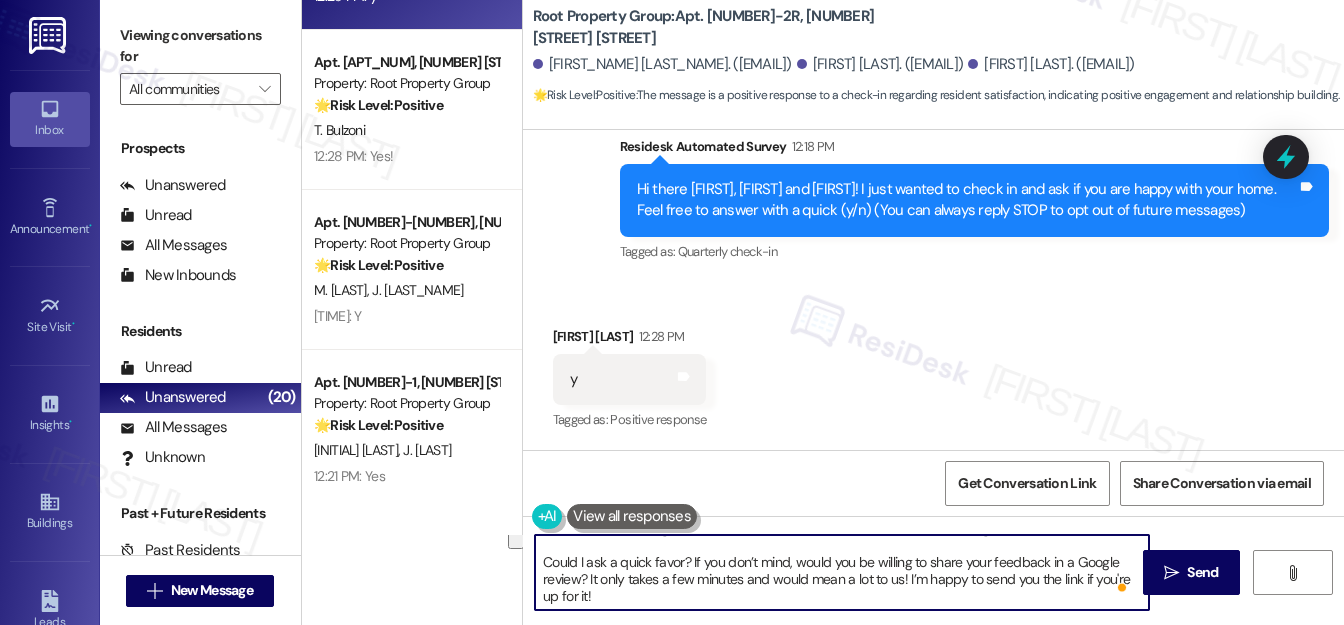 drag, startPoint x: 908, startPoint y: 583, endPoint x: 918, endPoint y: 591, distance: 12.806249 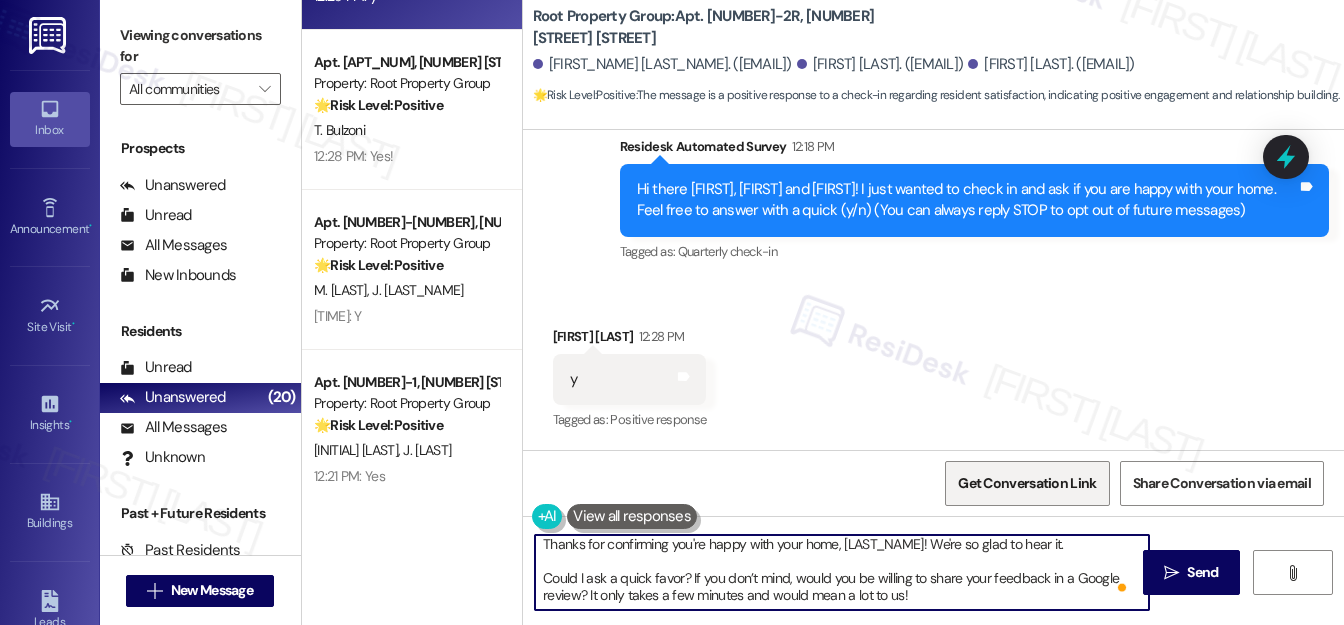 paste on "It only takes a few minutes and would mean a lot to us! You may leave your review at your convenience. I would also appreciate it if you could let me know when your review is posted. Thank you!!! Here's a quick link {{google_review_link}}" 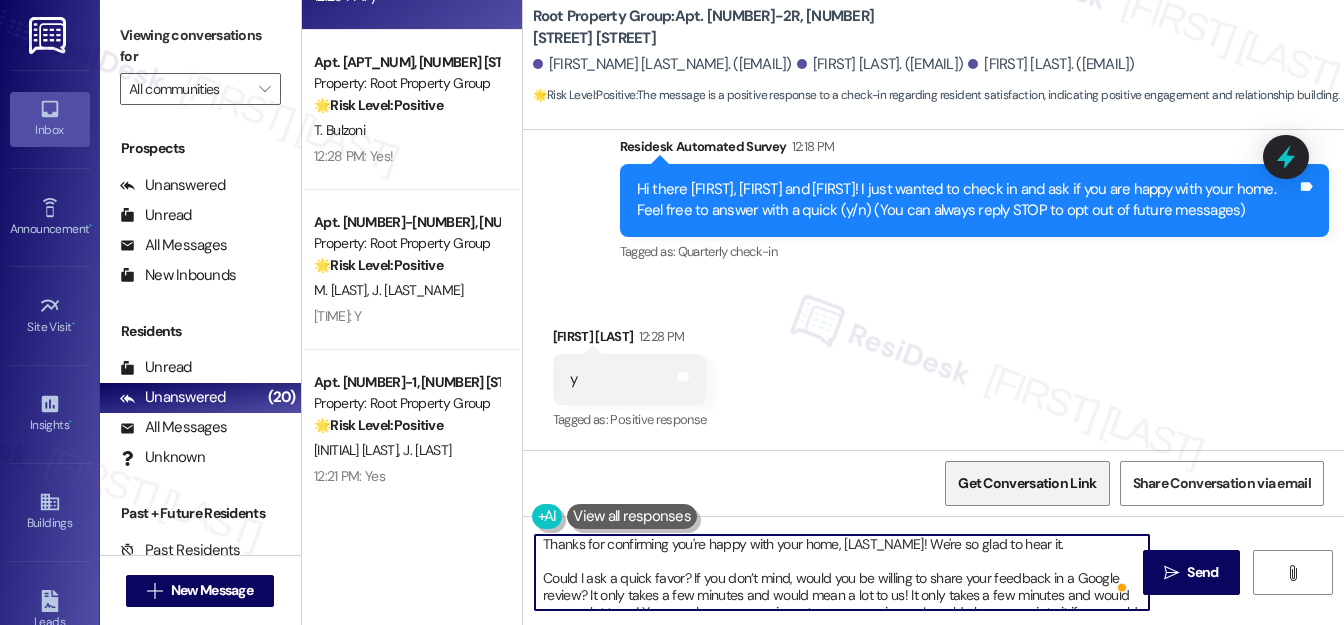 scroll, scrollTop: 50, scrollLeft: 0, axis: vertical 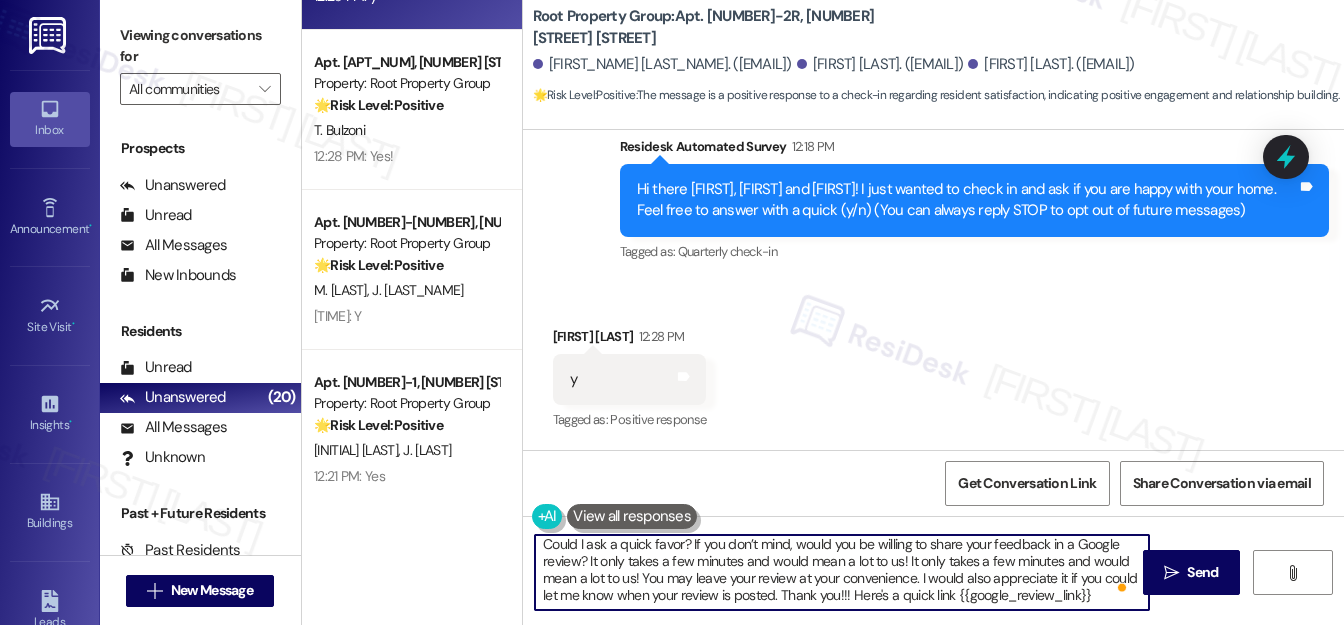 click on "Thanks for confirming you're happy with your home, Thangakumar! We're so glad to hear it.
Could I ask a quick favor? If you don’t mind, would you be willing to share your feedback in a Google review? It only takes a few minutes and would mean a lot to us! It only takes a few minutes and would mean a lot to us! You may leave your review at your convenience. I would also appreciate it if you could let me know when your review is posted. Thank you!!! Here's a quick link {{google_review_link}}" at bounding box center (842, 572) 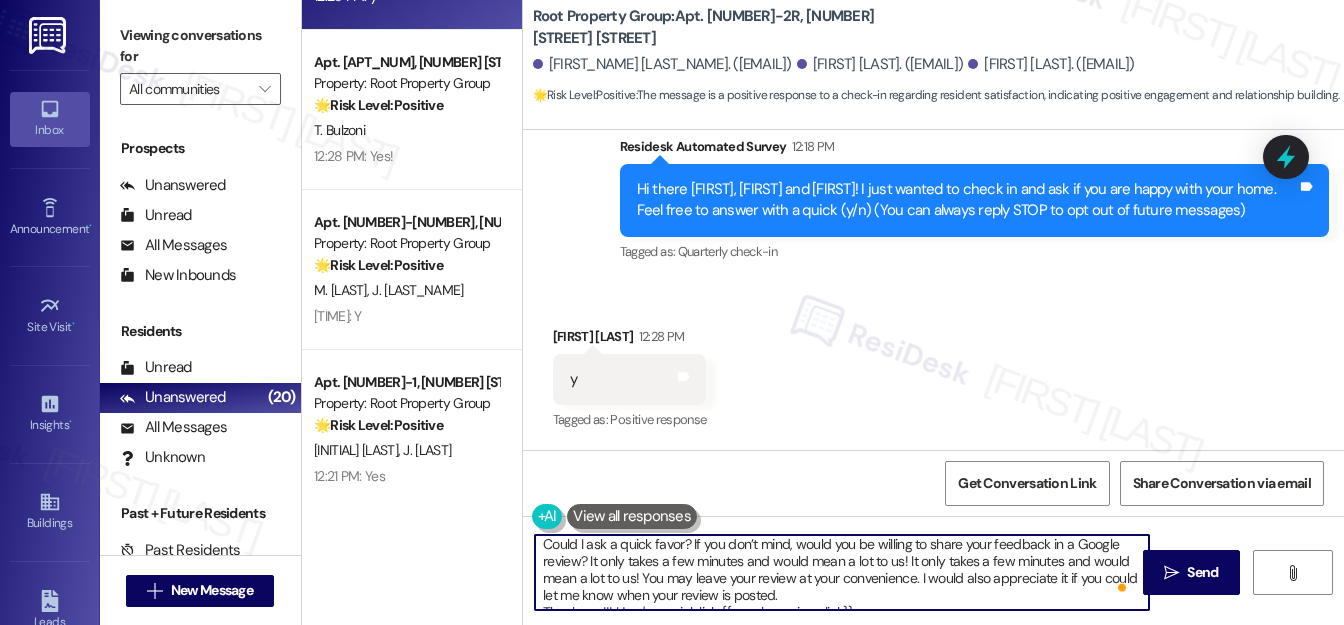 scroll, scrollTop: 50, scrollLeft: 0, axis: vertical 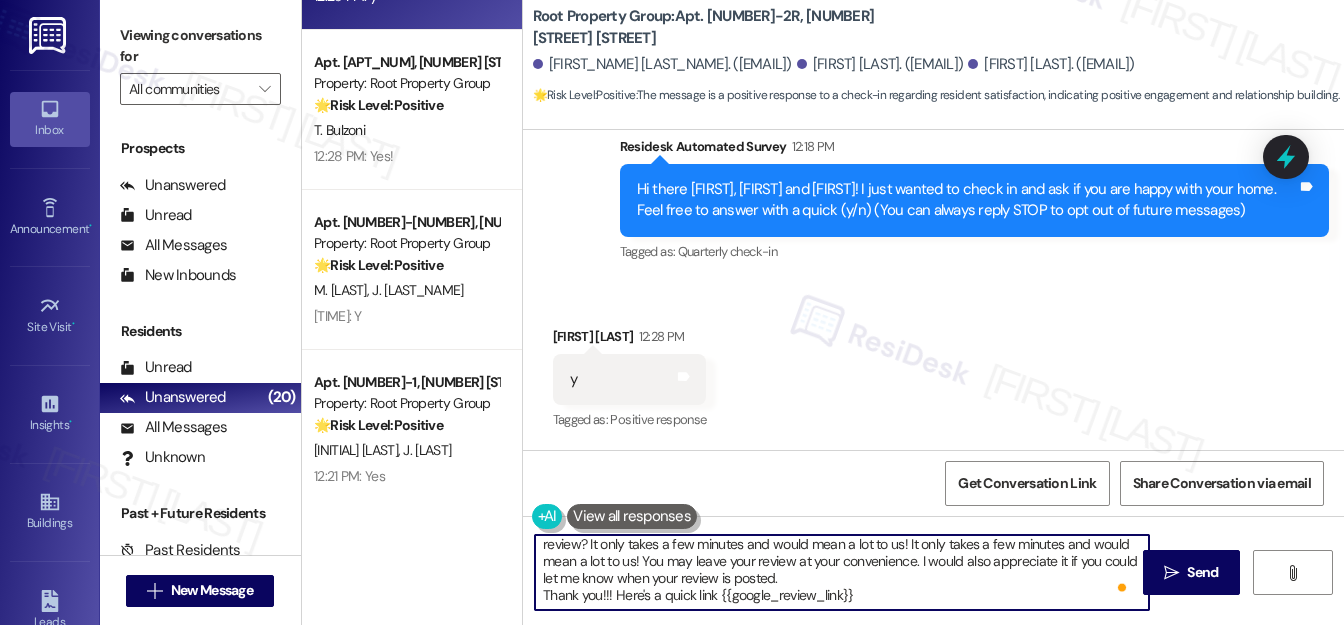 drag, startPoint x: 641, startPoint y: 556, endPoint x: 891, endPoint y: 594, distance: 252.8715 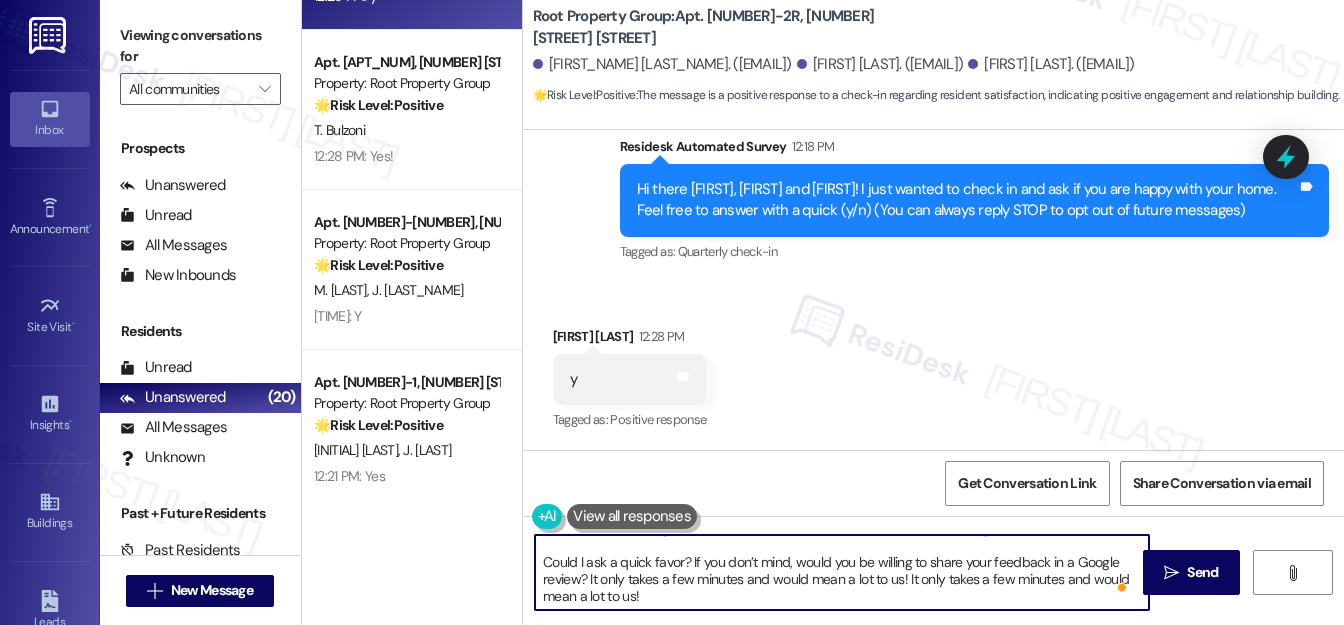 paste on "I’m happy to send you the link if you're up for it!" 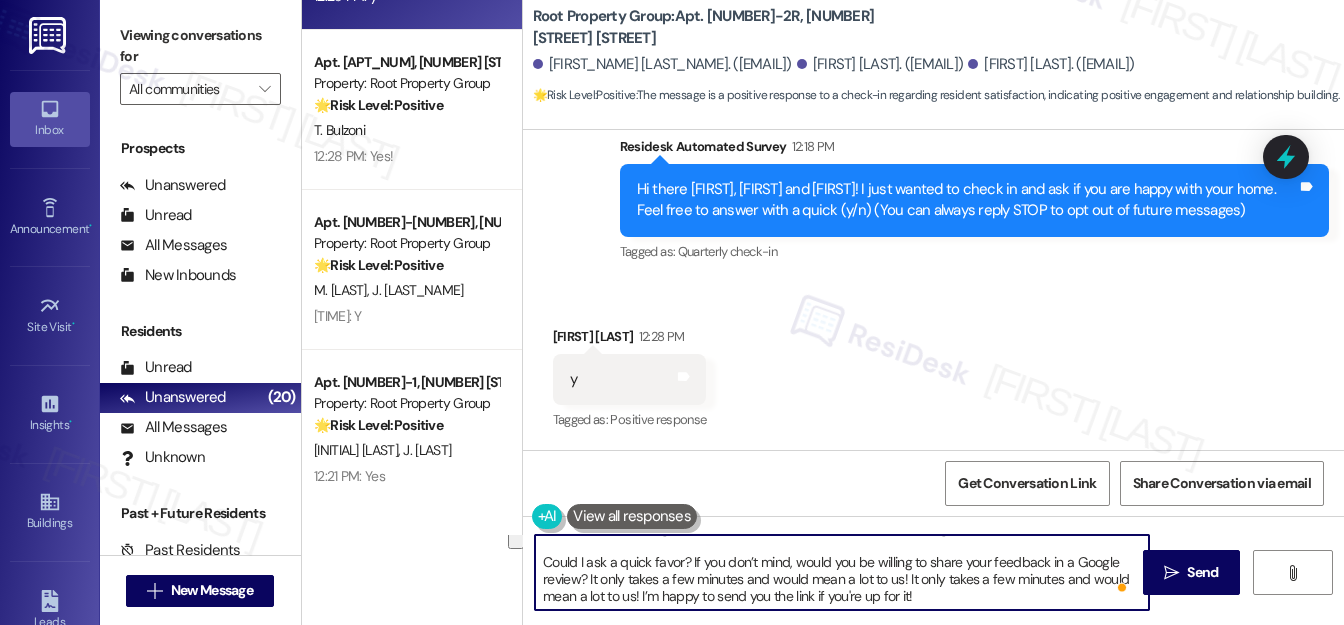 drag, startPoint x: 904, startPoint y: 577, endPoint x: 637, endPoint y: 600, distance: 267.9888 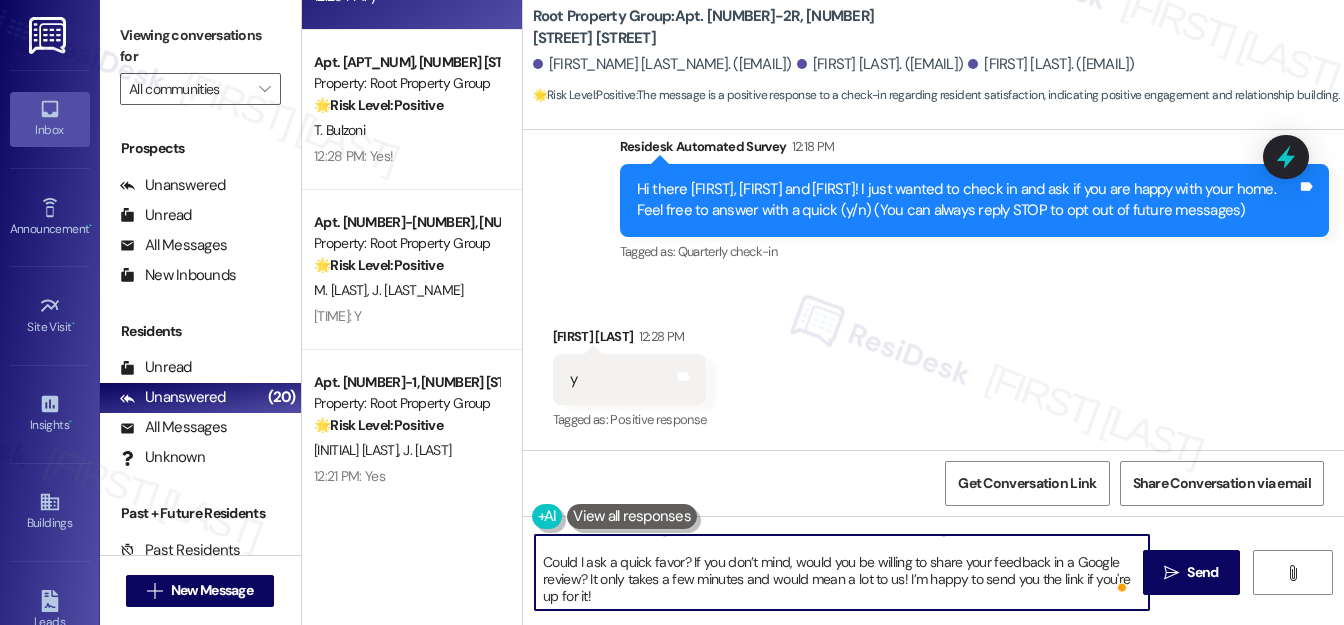 type on "Thanks for confirming you're happy with your home, Thangakumar! We're so glad to hear it.
Could I ask a quick favor? If you don’t mind, would you be willing to share your feedback in a Google review? It only takes a few minutes and would mean a lot to us!  I’m happy to send you the link if you're up for it!" 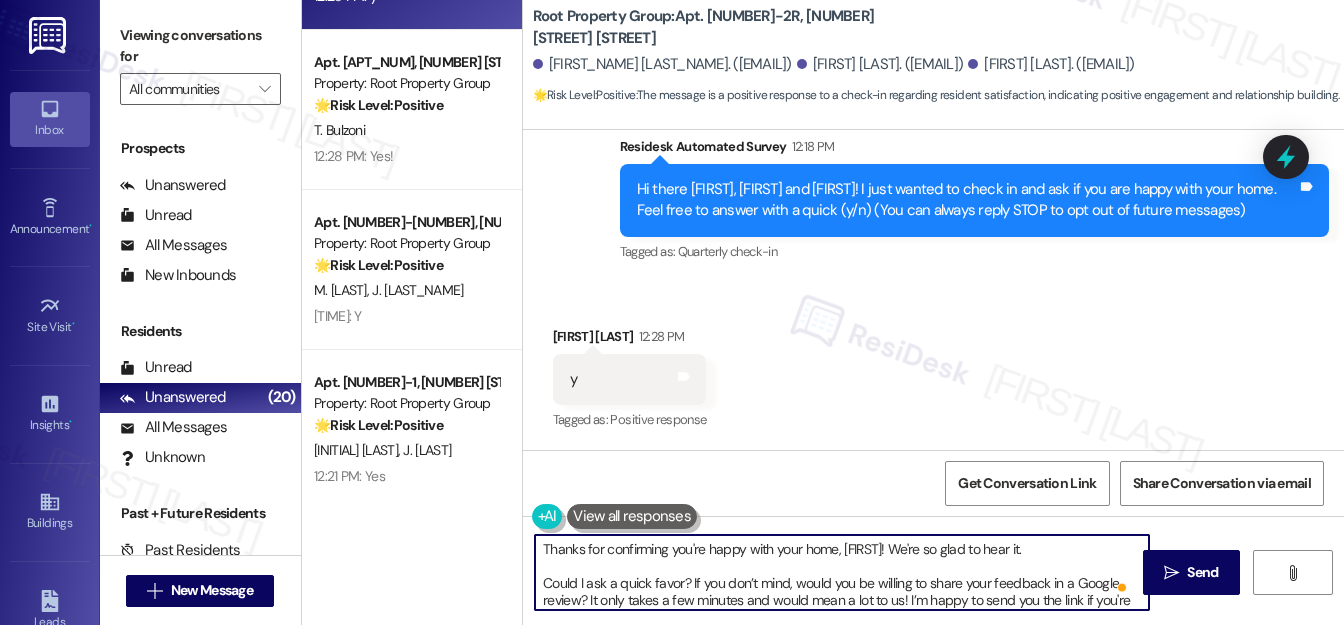 scroll, scrollTop: 21, scrollLeft: 0, axis: vertical 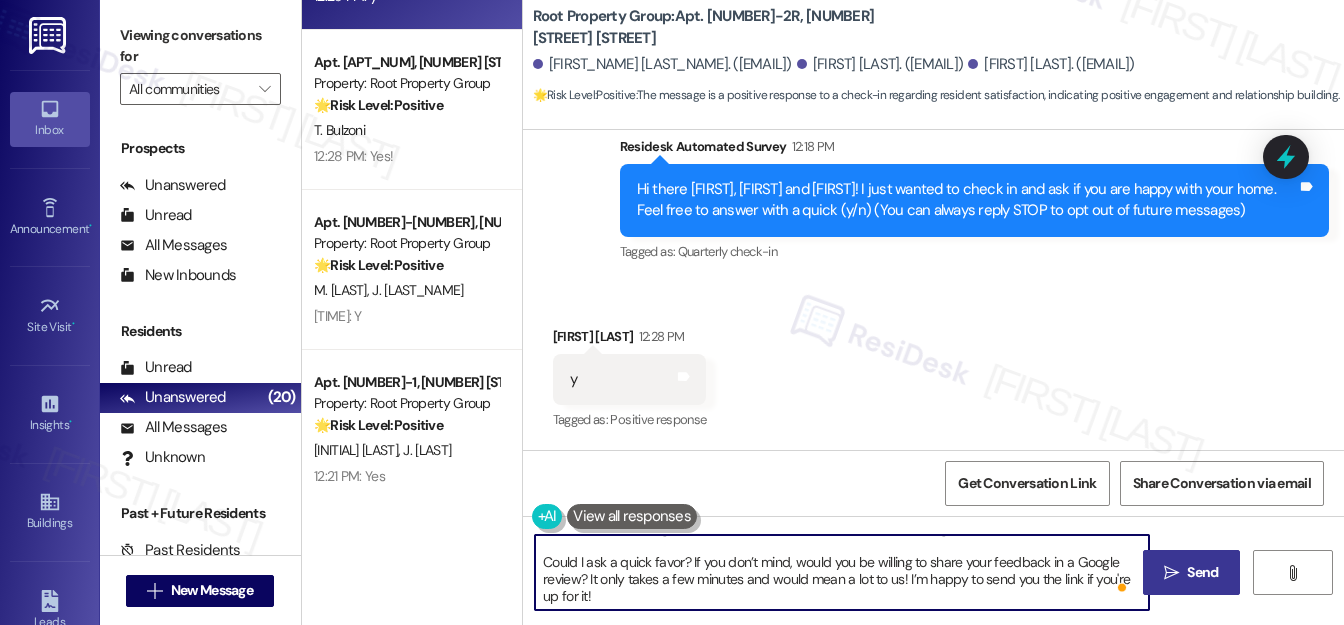 click on "Send" at bounding box center (1202, 572) 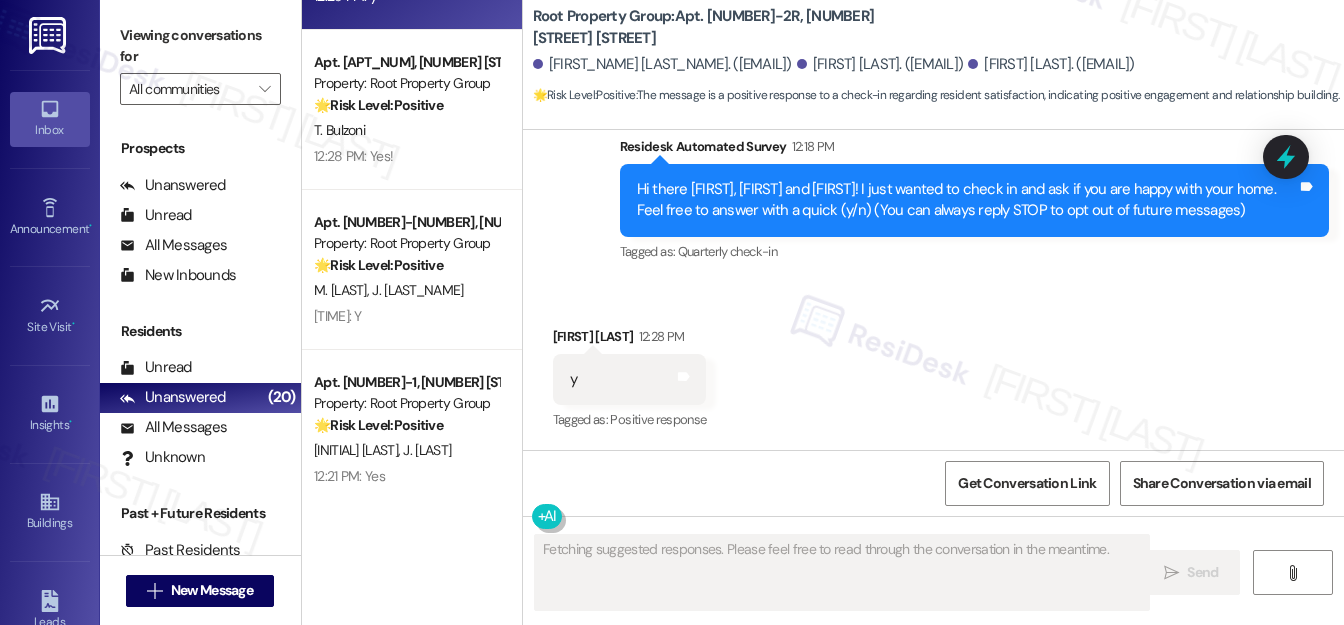 scroll, scrollTop: 0, scrollLeft: 0, axis: both 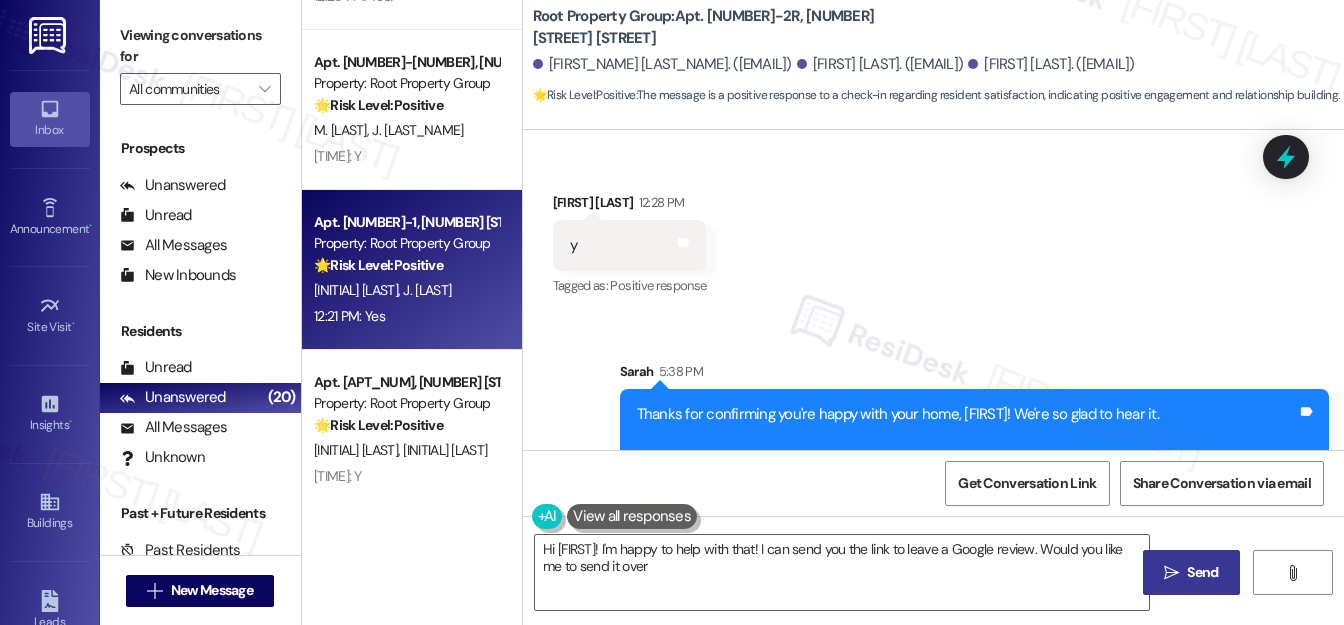 type on "Hi {{first_name}}! I'm happy to help with that! I can send you the link to leave a Google review. Would you like me to send it over?" 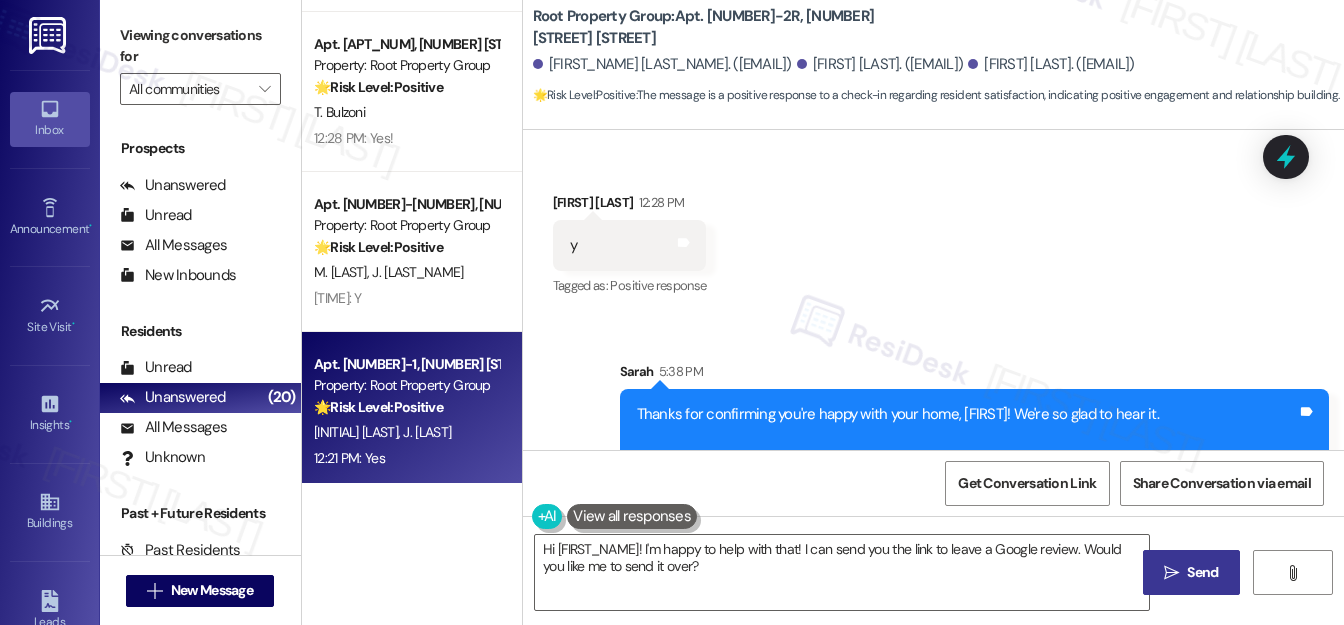 scroll, scrollTop: 909, scrollLeft: 0, axis: vertical 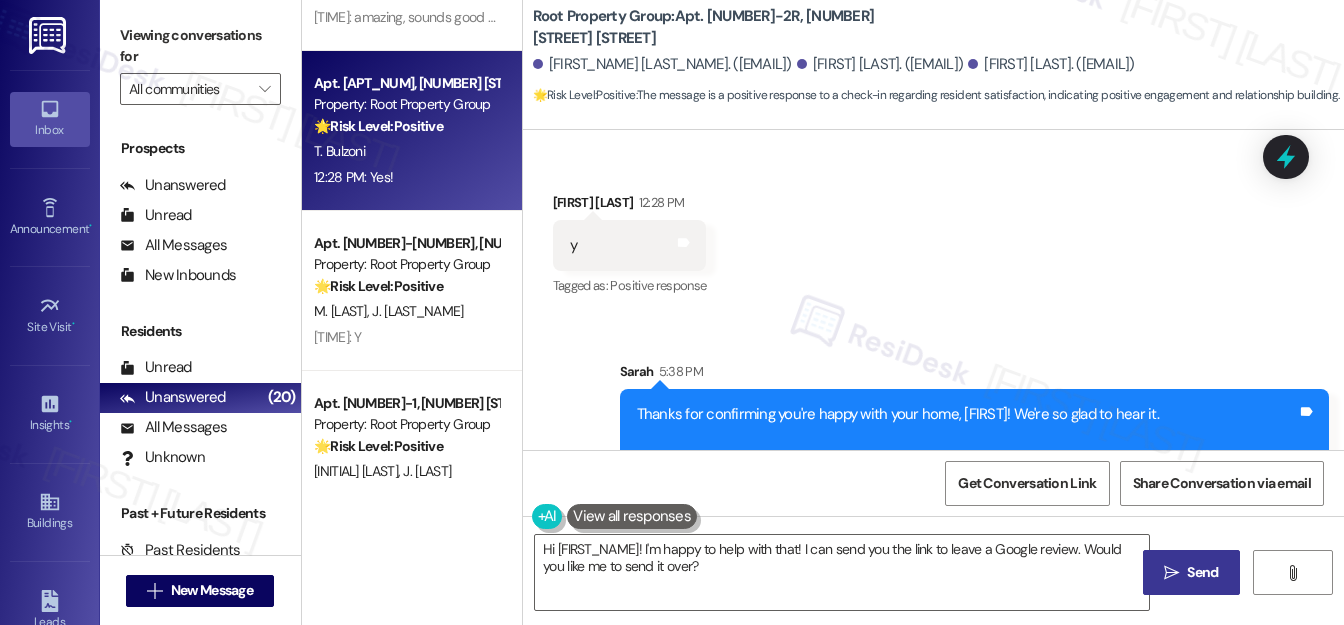 click on "12:28 PM: Yes! 12:28 PM: Yes!" at bounding box center (406, 177) 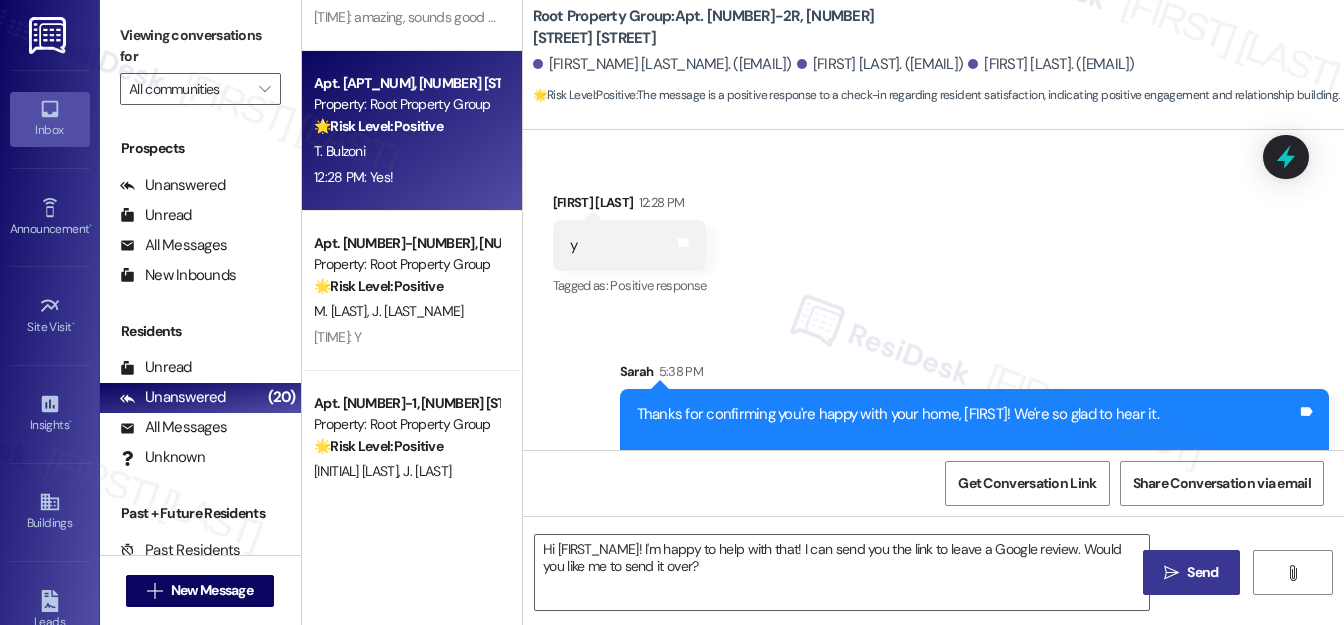 type on "Fetching suggested responses. Please feel free to read through the conversation in the meantime." 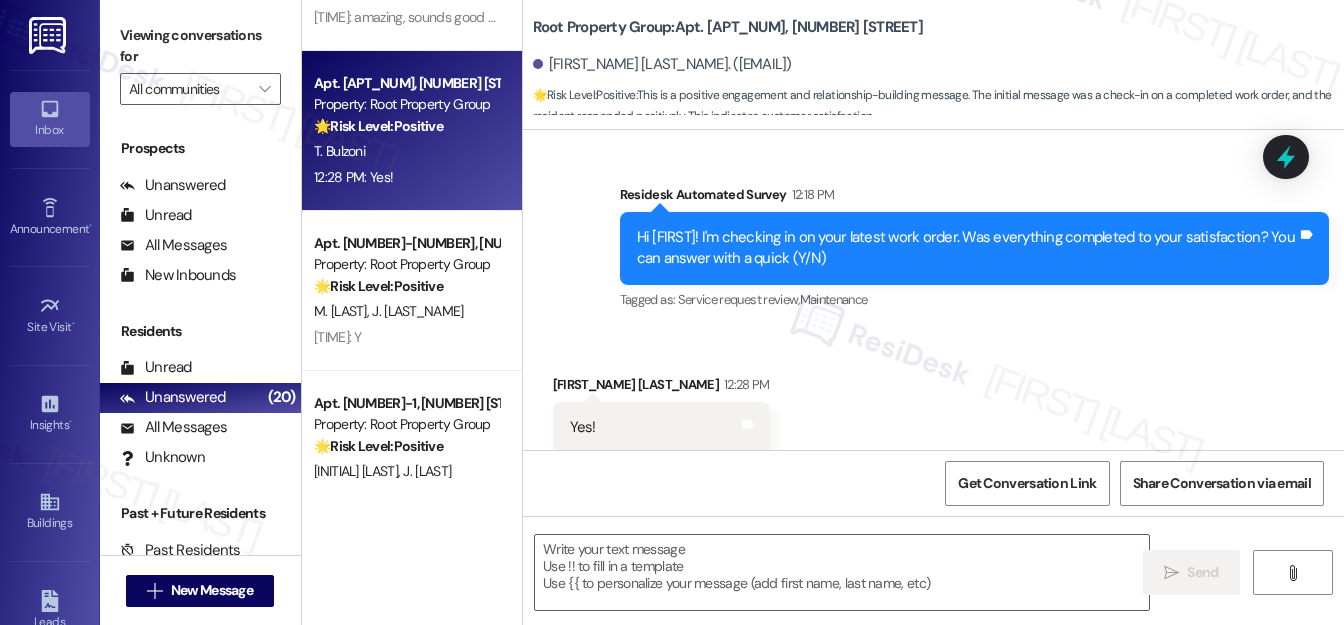 scroll, scrollTop: 902, scrollLeft: 0, axis: vertical 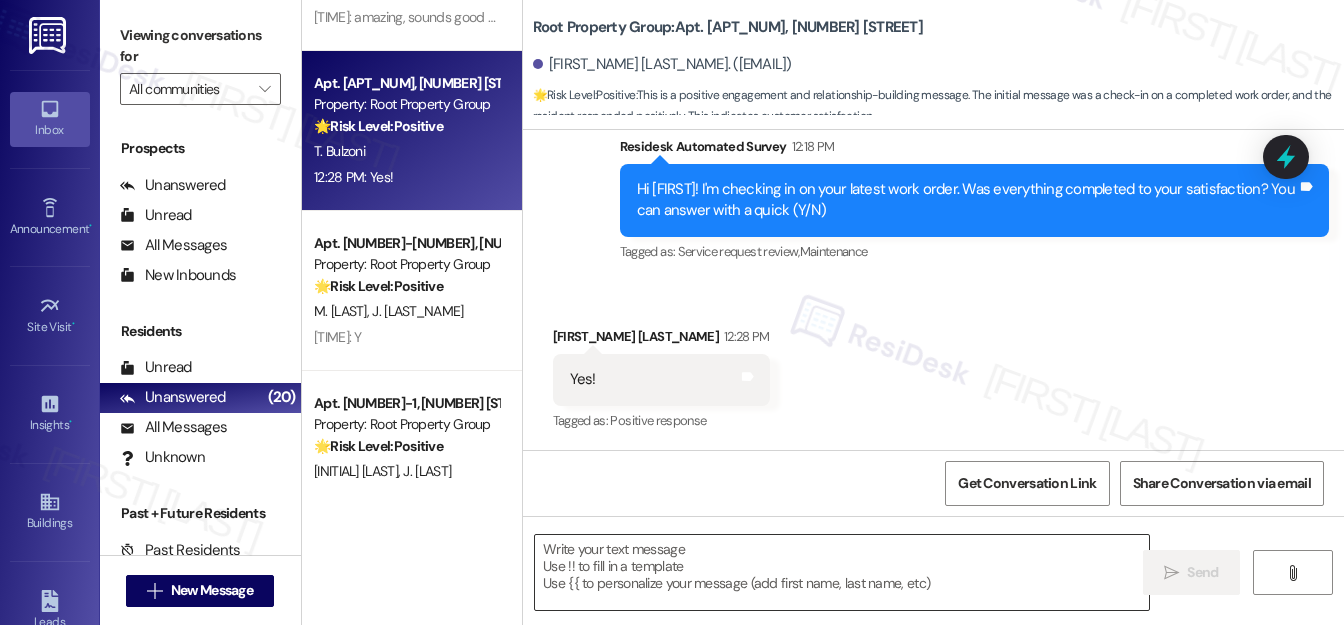 click at bounding box center (842, 572) 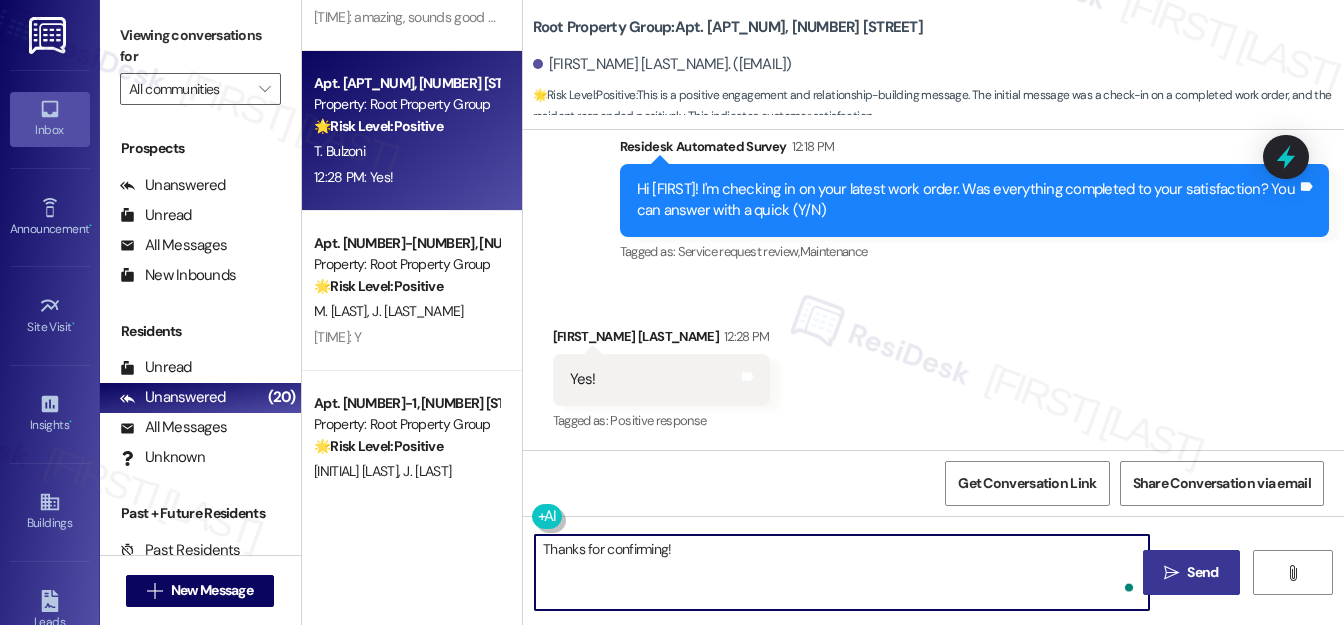 paste on "I'm happy the work order was completed to your satisfaction! We'd also love to hear your thoughts, has {{property}} lived up to your expectations?" 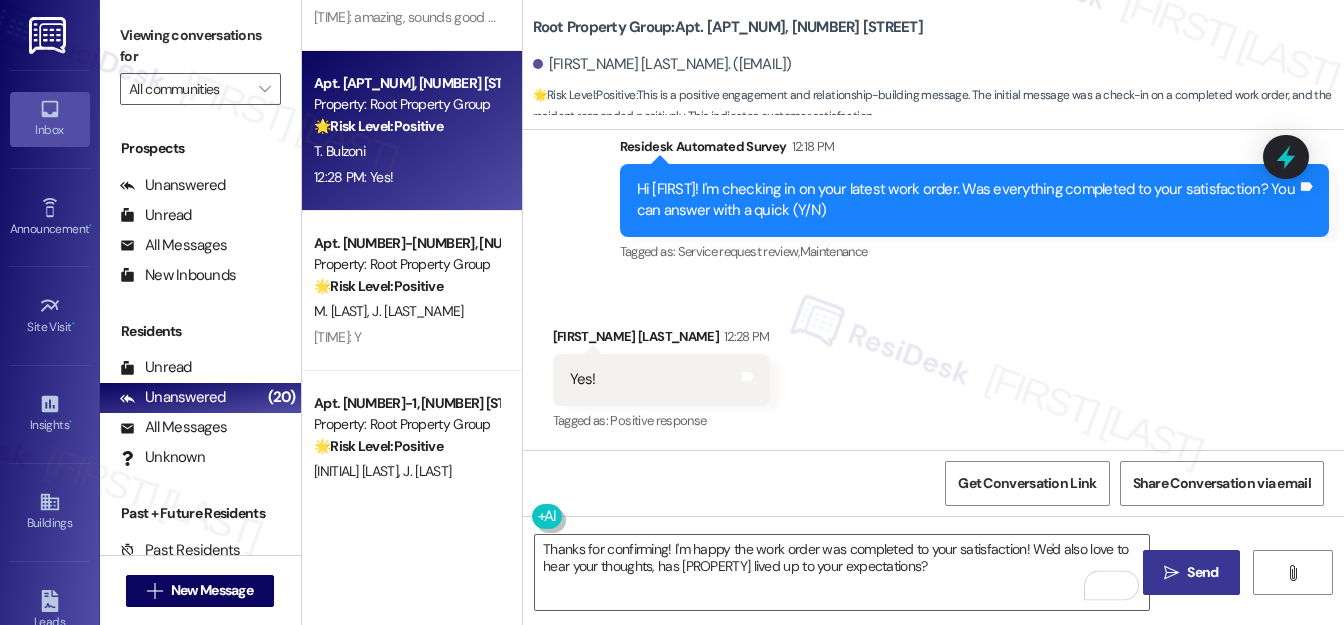 click on "Tess Bulzoni 12:28 PM" at bounding box center [661, 340] 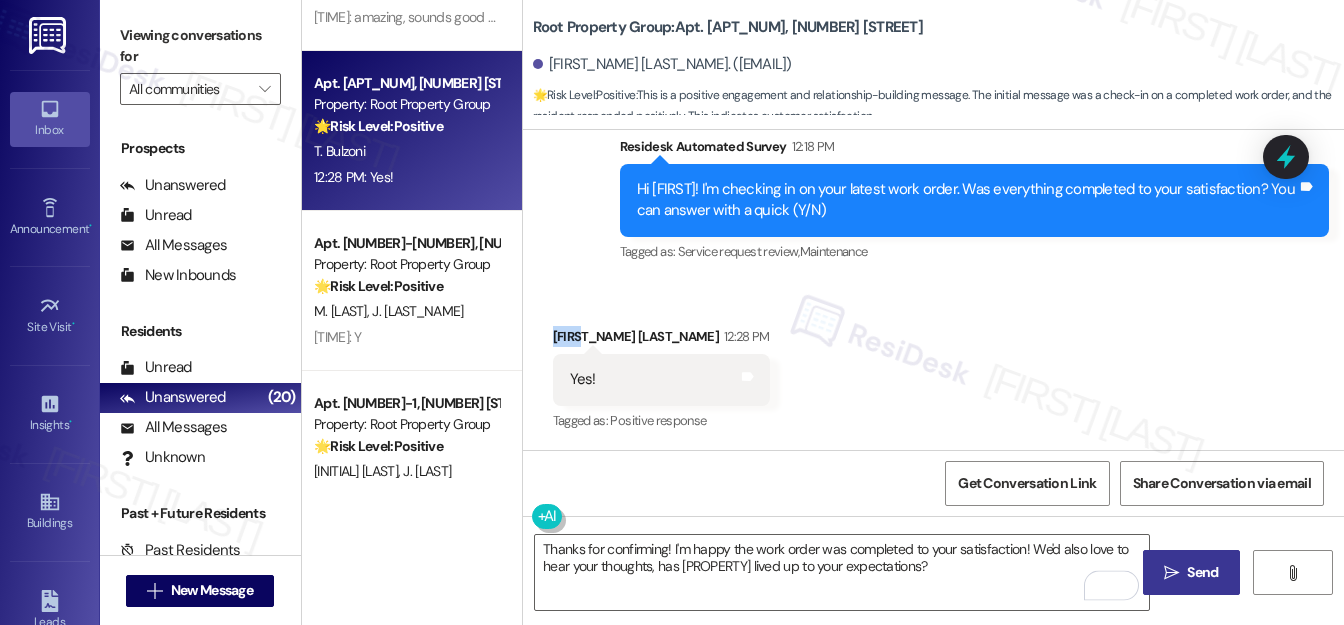 click on "Tess Bulzoni 12:28 PM" at bounding box center (661, 340) 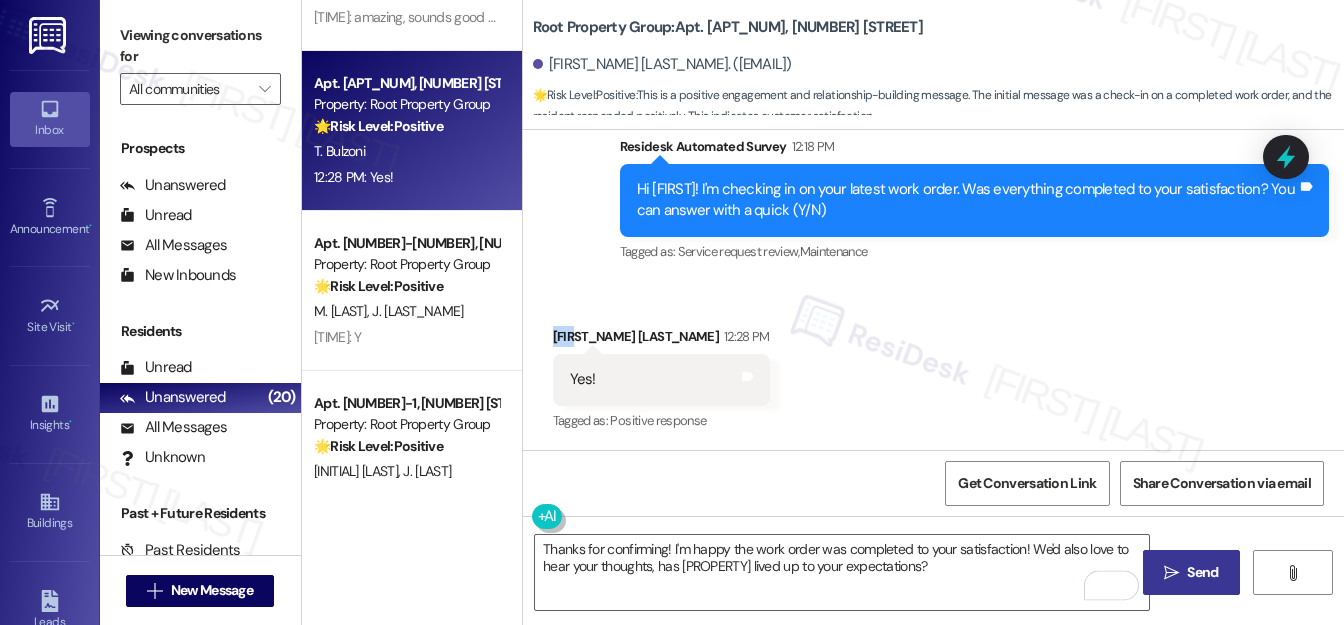 copy on "Tess" 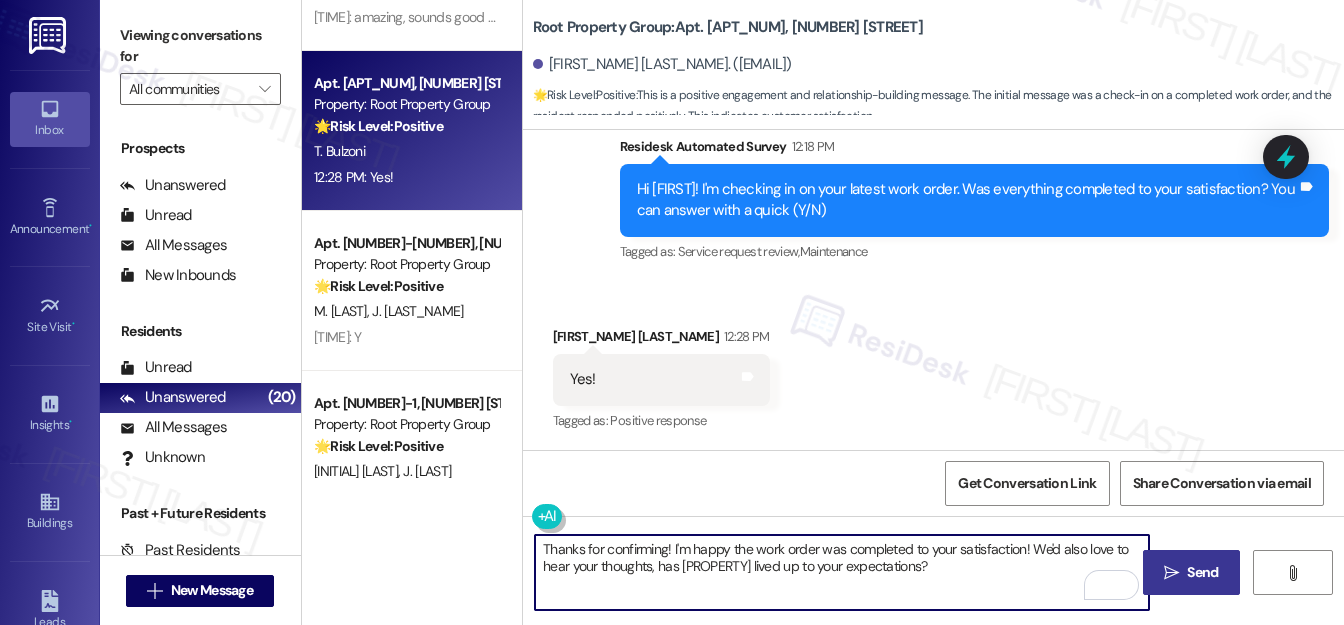 click on "Thanks for confirming! I'm happy the work order was completed to your satisfaction! We'd also love to hear your thoughts, has {{property}} lived up to your expectations?" at bounding box center (842, 572) 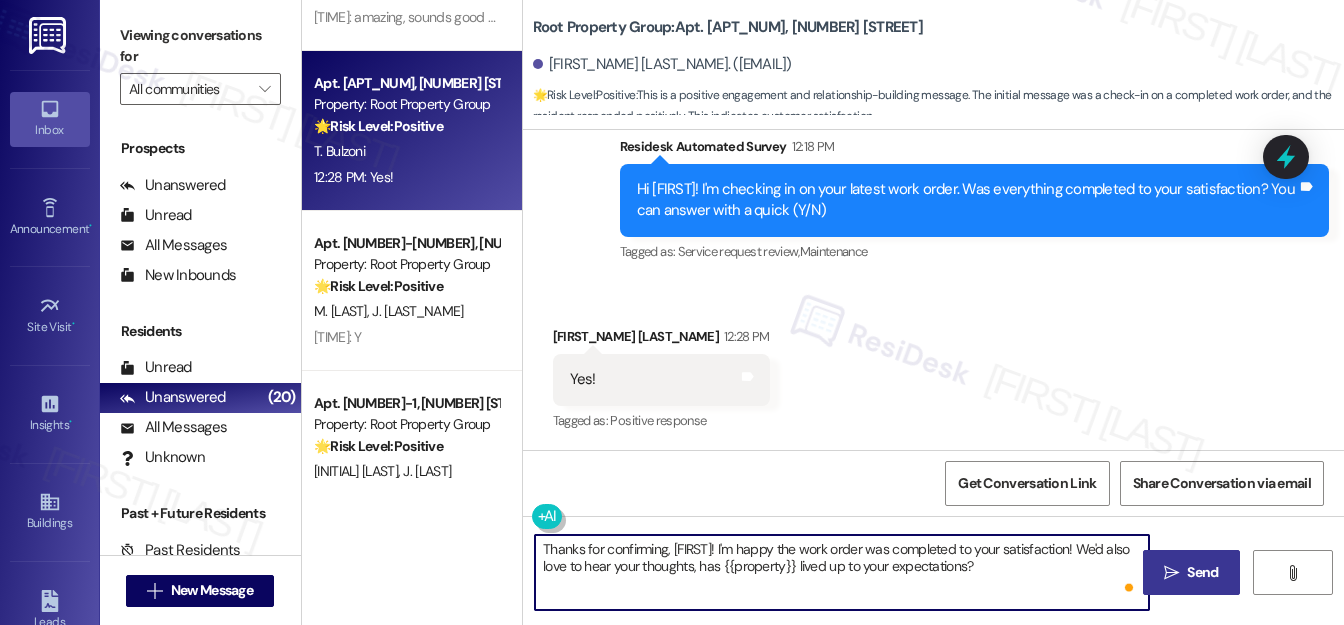 paste on "Tess" 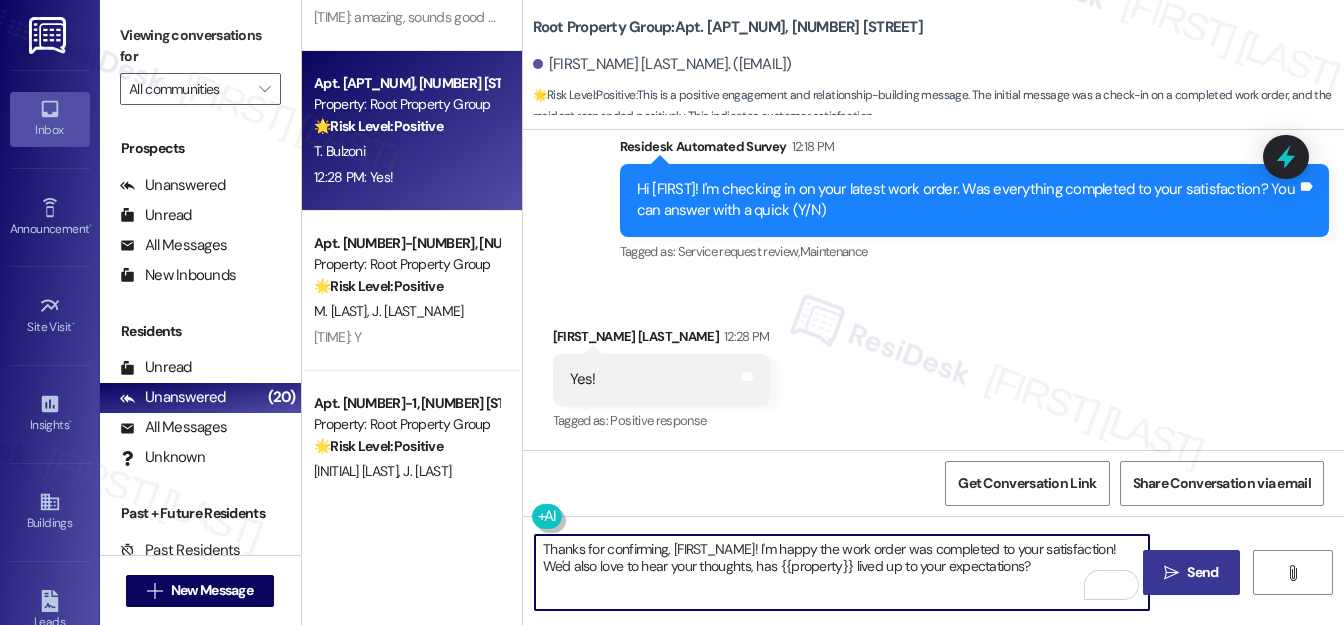 click on "Thanks for confirming, Tess! I'm happy the work order was completed to your satisfaction! We'd also love to hear your thoughts, has {{property}} lived up to your expectations?" at bounding box center [842, 572] 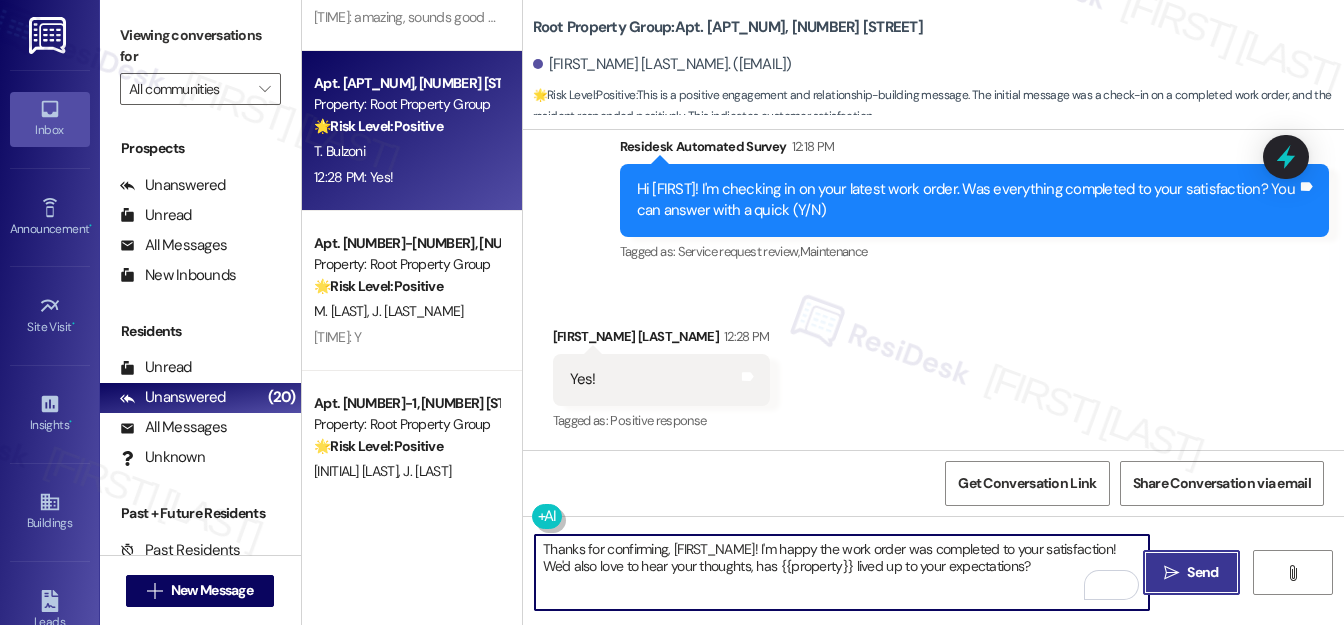 click on "Send" at bounding box center [1202, 572] 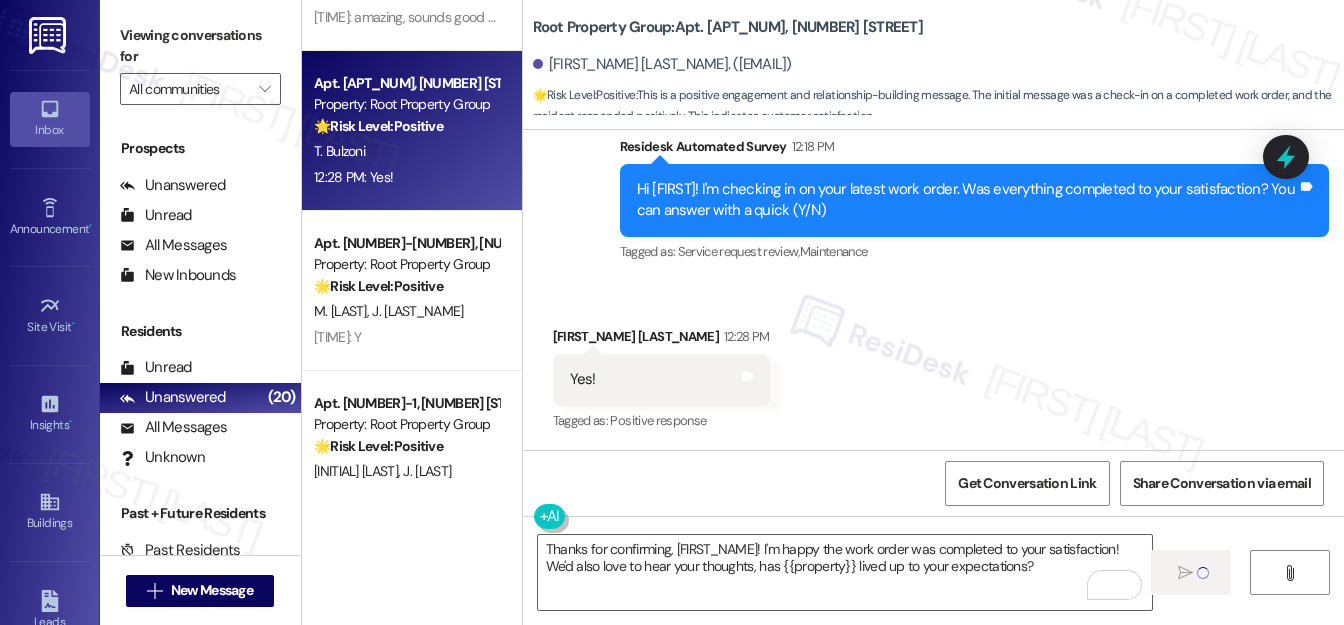 type 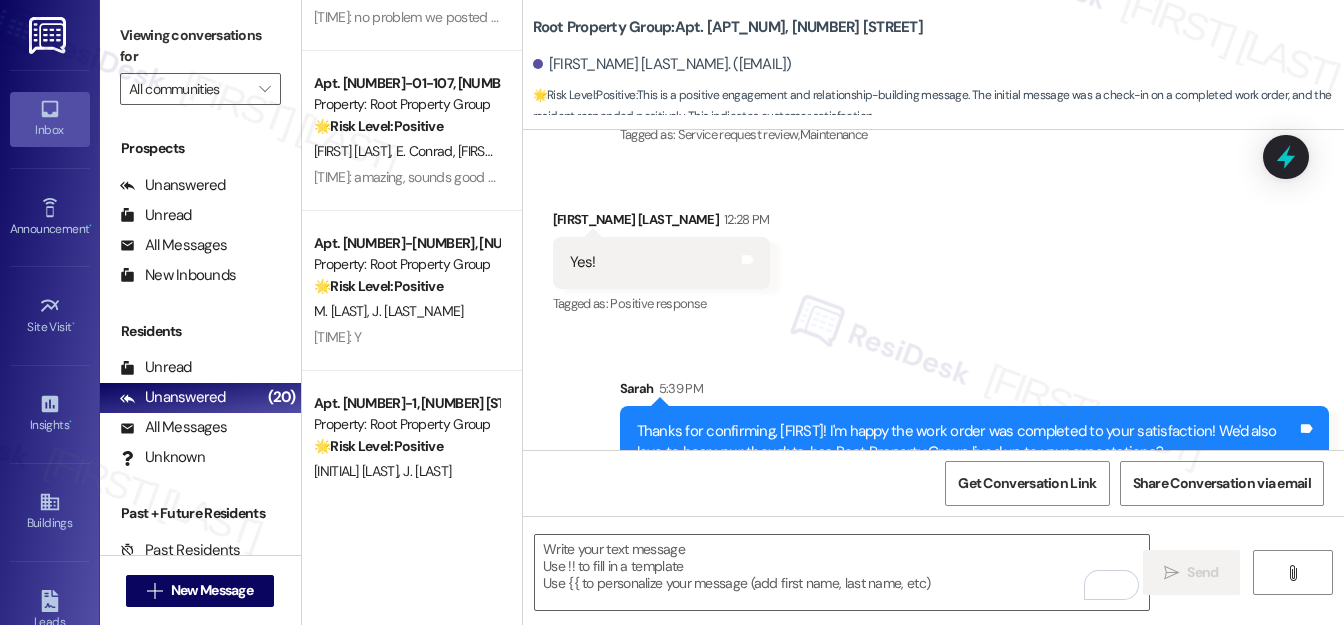 scroll, scrollTop: 1063, scrollLeft: 0, axis: vertical 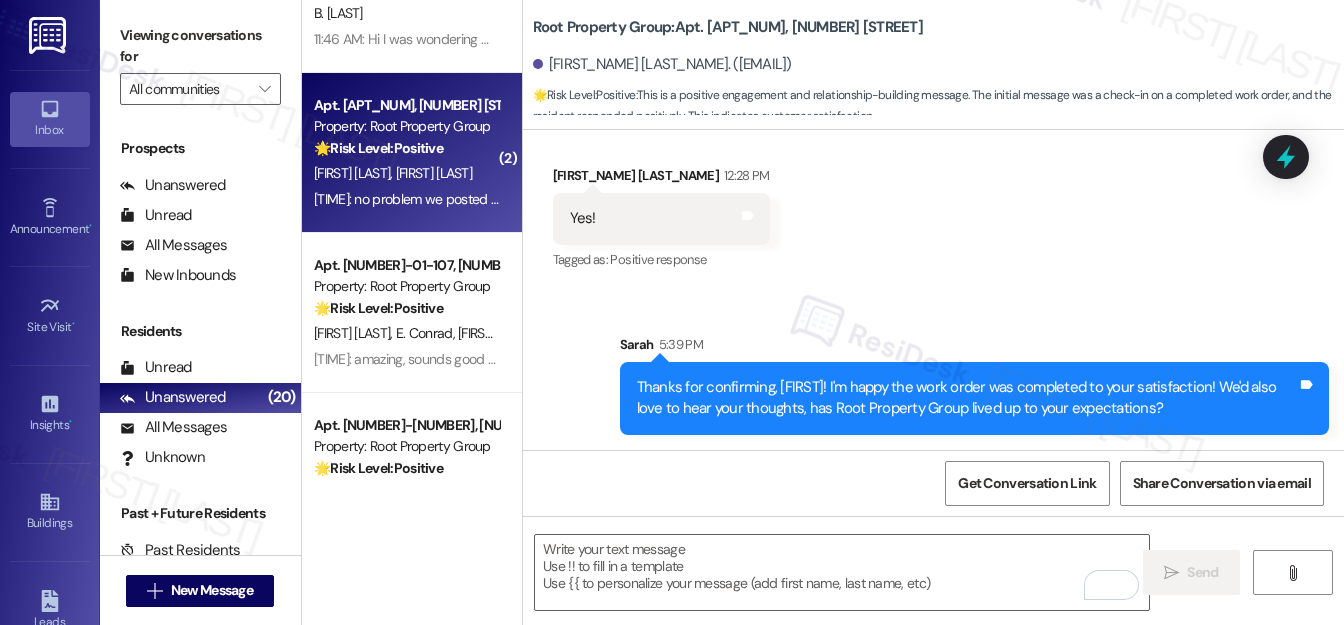 click on "K. Quirk K. Connolly" at bounding box center (406, 173) 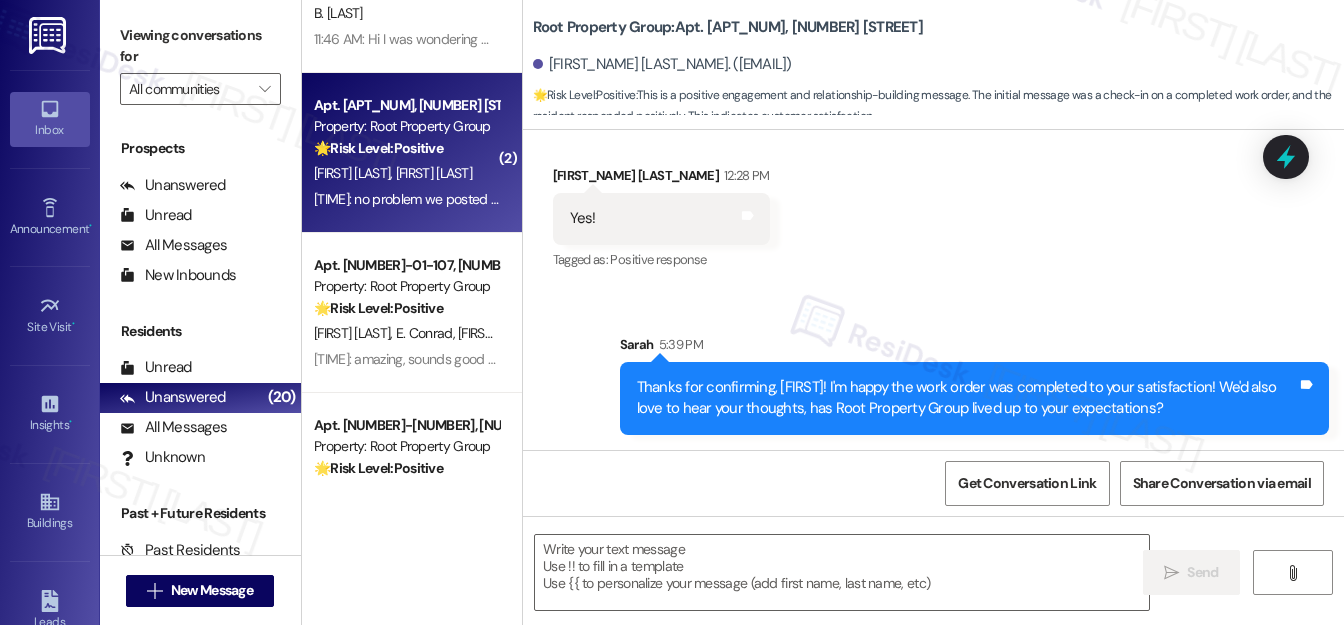 type on "Fetching suggested responses. Please feel free to read through the conversation in the meantime." 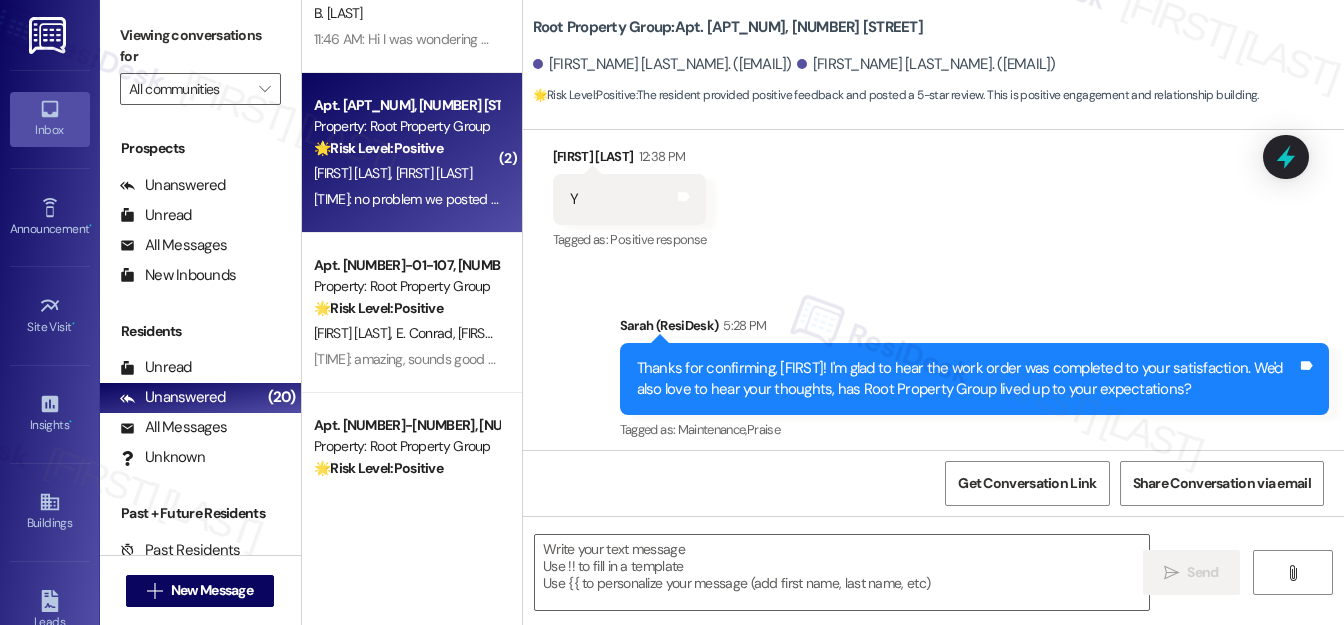type on "Fetching suggested responses. Please feel free to read through the conversation in the meantime." 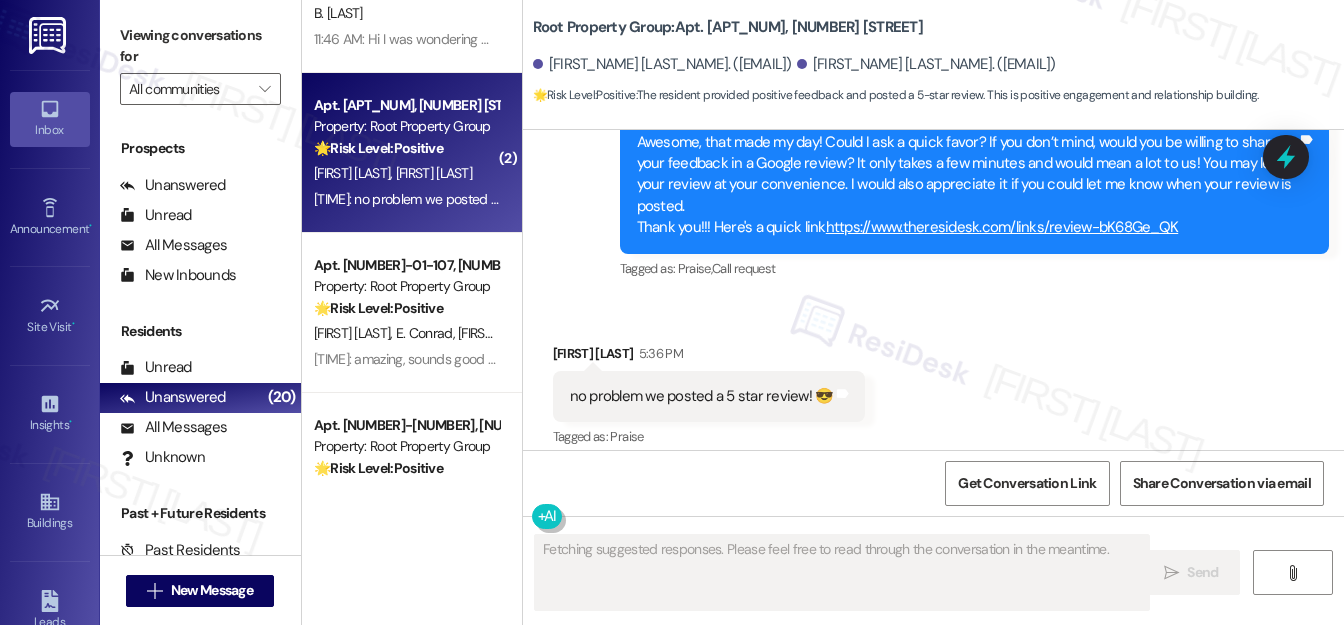 scroll, scrollTop: 1016, scrollLeft: 0, axis: vertical 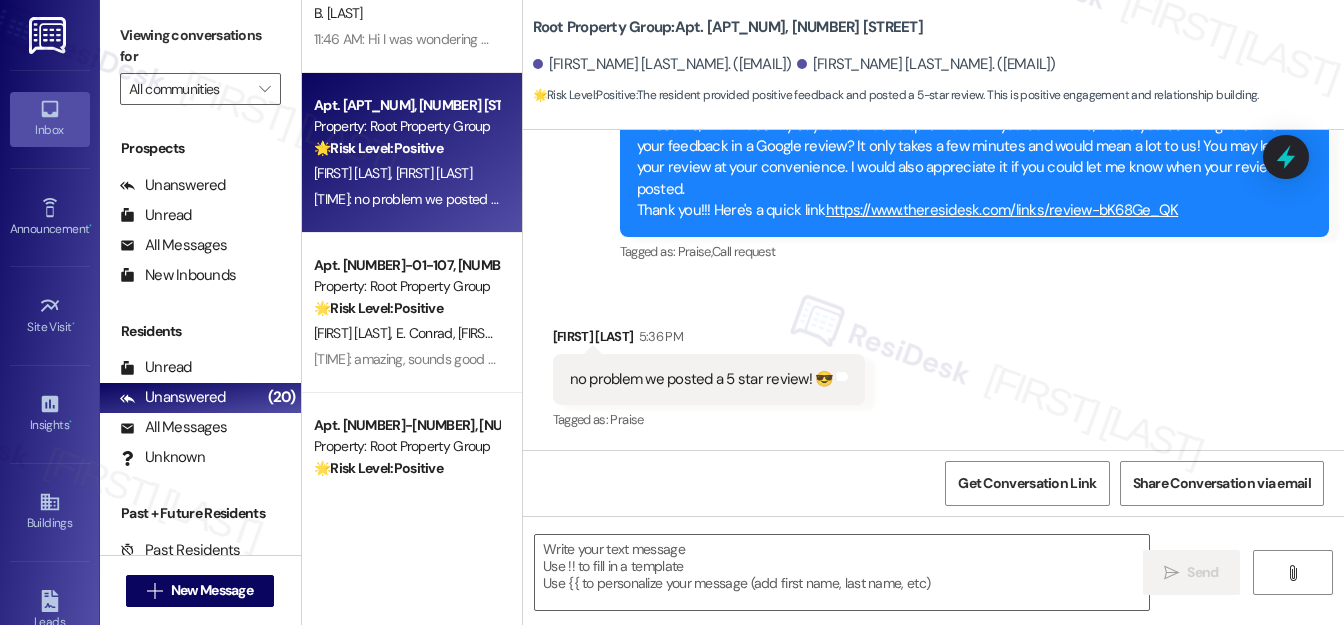 drag, startPoint x: 1081, startPoint y: 340, endPoint x: 670, endPoint y: 285, distance: 414.66373 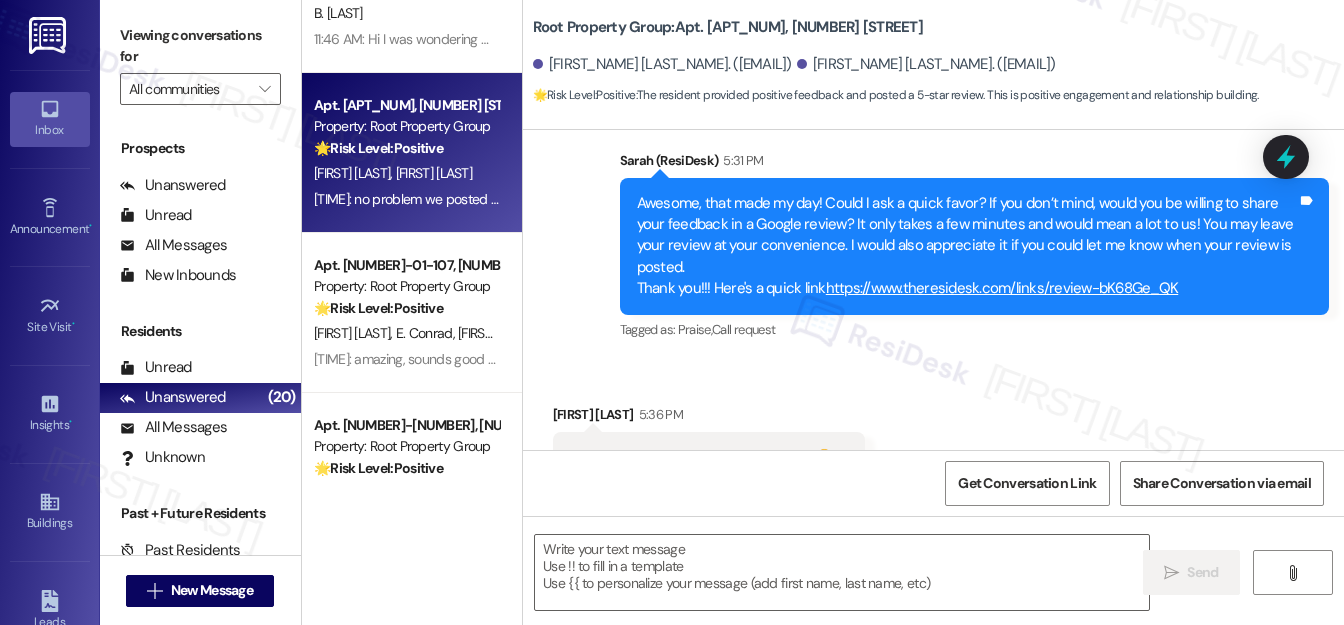 scroll, scrollTop: 1016, scrollLeft: 0, axis: vertical 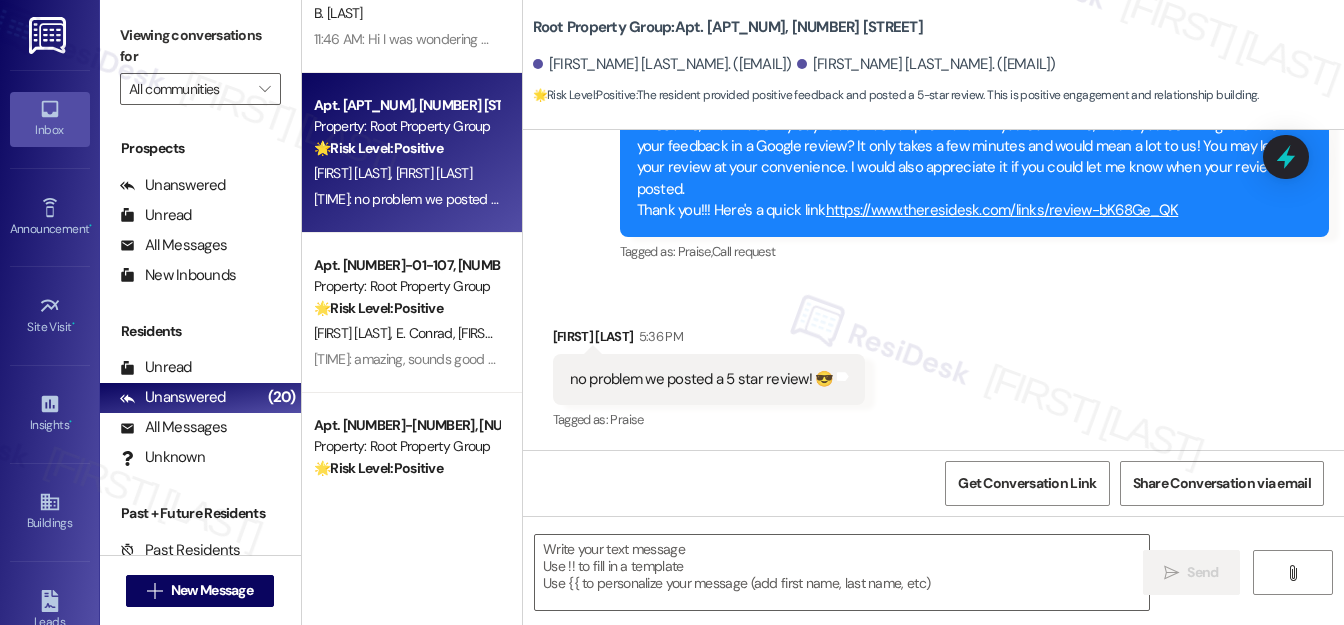 drag, startPoint x: 984, startPoint y: 287, endPoint x: 872, endPoint y: 276, distance: 112.53888 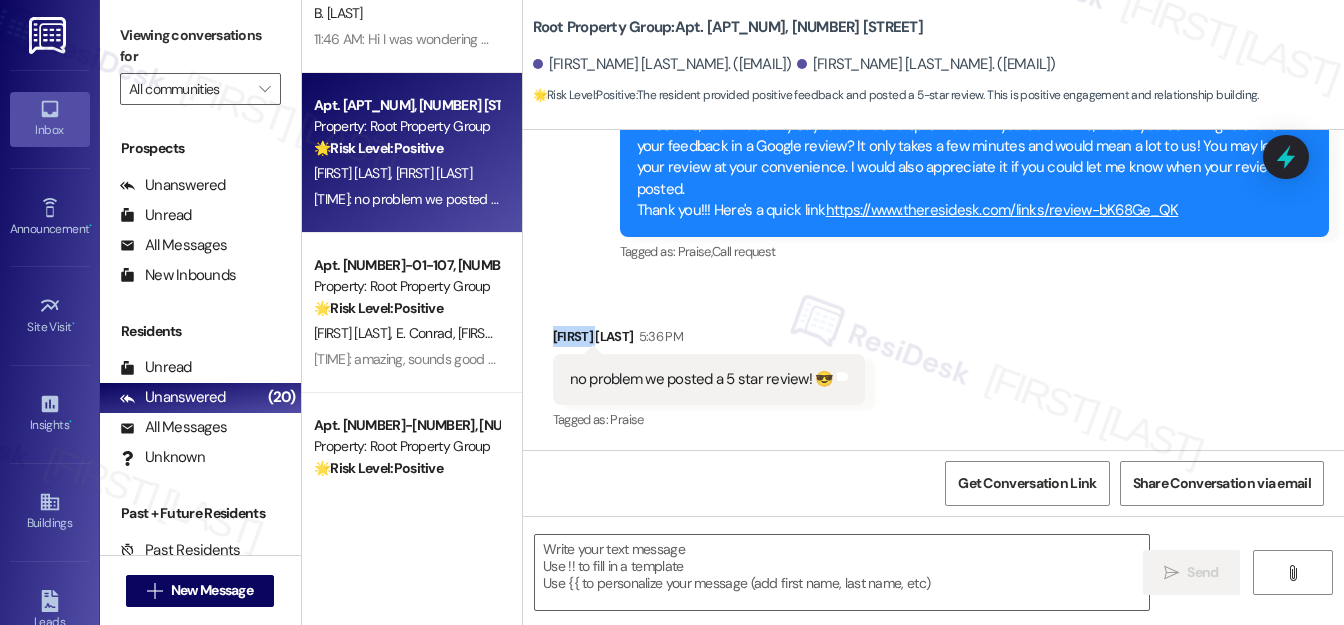 drag, startPoint x: 534, startPoint y: 331, endPoint x: 602, endPoint y: 331, distance: 68 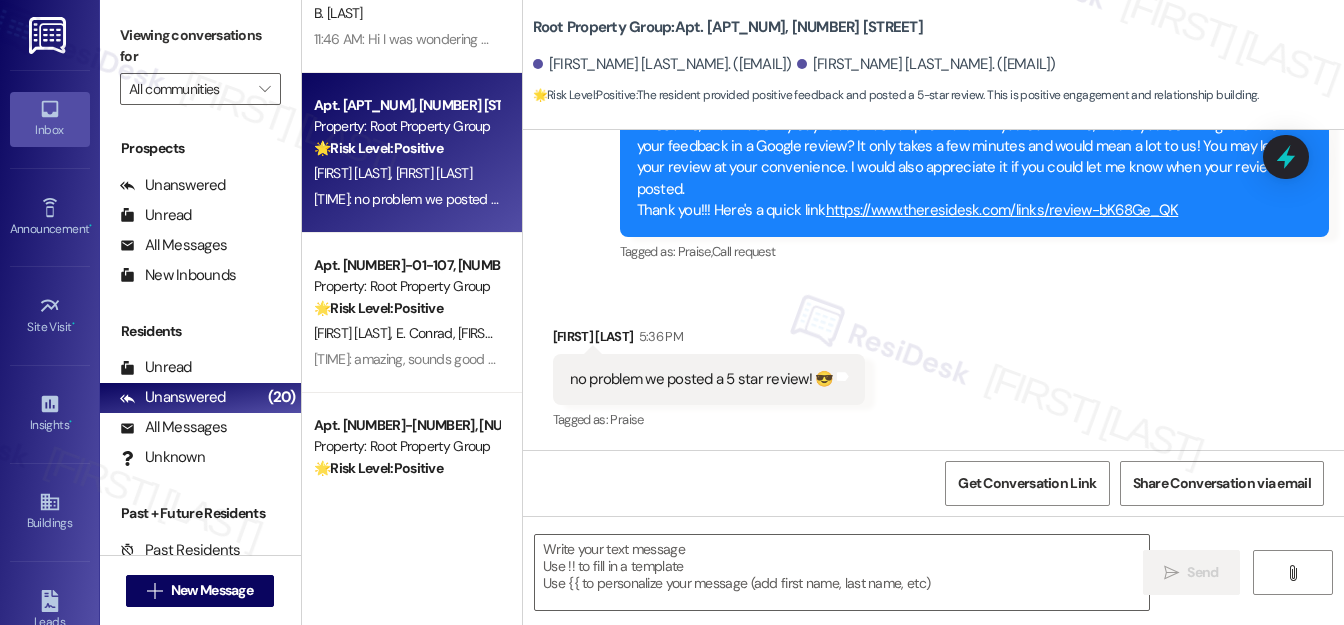 click on "Sent via SMS Sarah   (ResiDesk) 5:31 PM Awesome, that made my day! Could I ask a quick favor? If you don’t mind, would you be willing to share your feedback in a Google review? It only takes a few minutes and would mean a lot to us! You may leave your review at your convenience. I would also appreciate it if you could let me know when your review is posted.
Thank you!!! Here's a quick link  https://www.theresidesk.com/links/review-bK68Ge_QK Tags and notes Tagged as:   Praise ,  Click to highlight conversations about Praise Call request Click to highlight conversations about Call request" at bounding box center (933, 154) 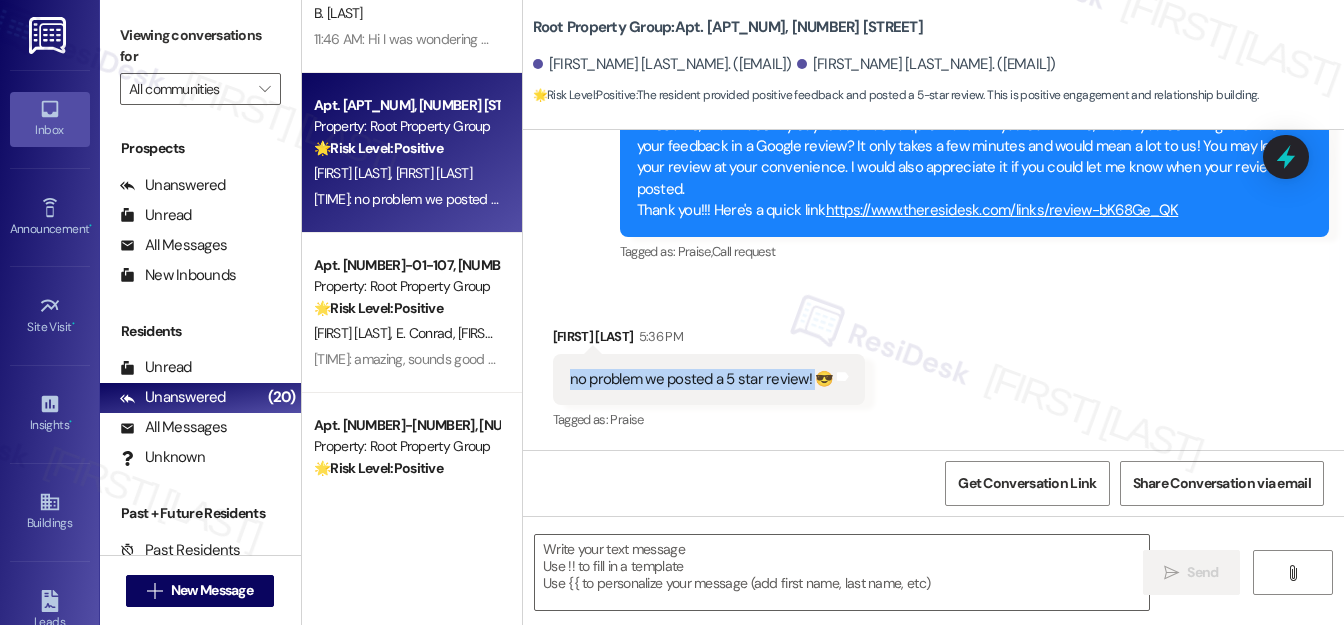drag, startPoint x: 560, startPoint y: 378, endPoint x: 808, endPoint y: 385, distance: 248.09877 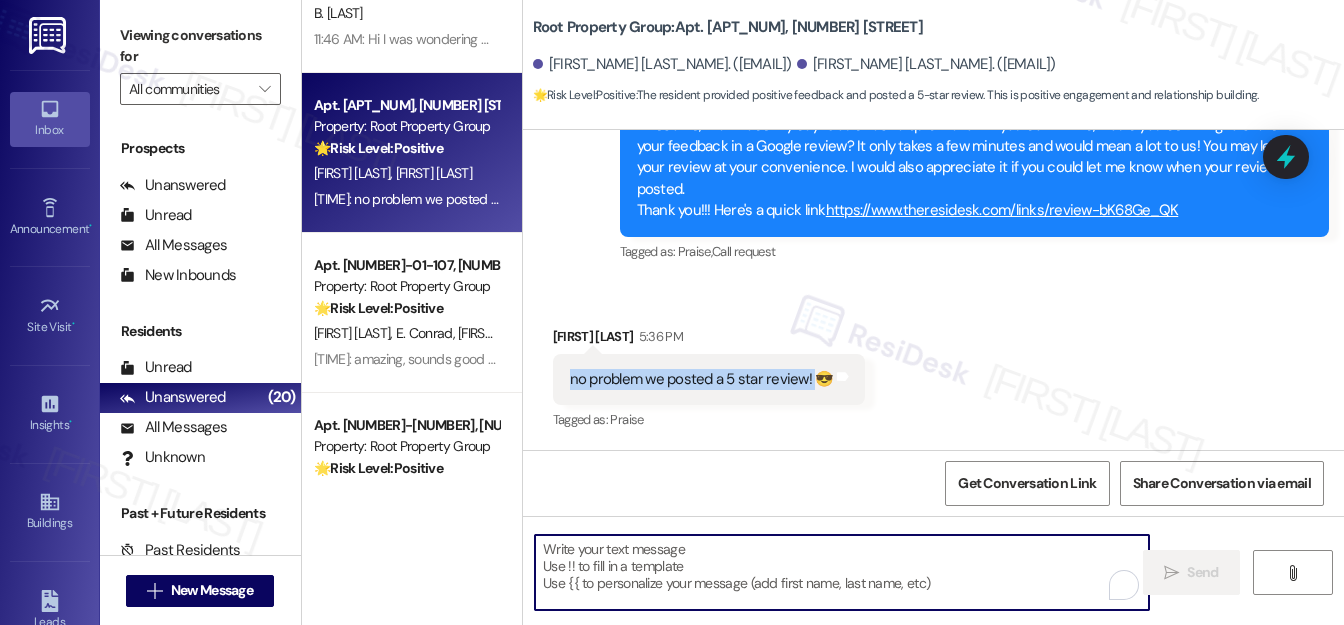click at bounding box center [842, 572] 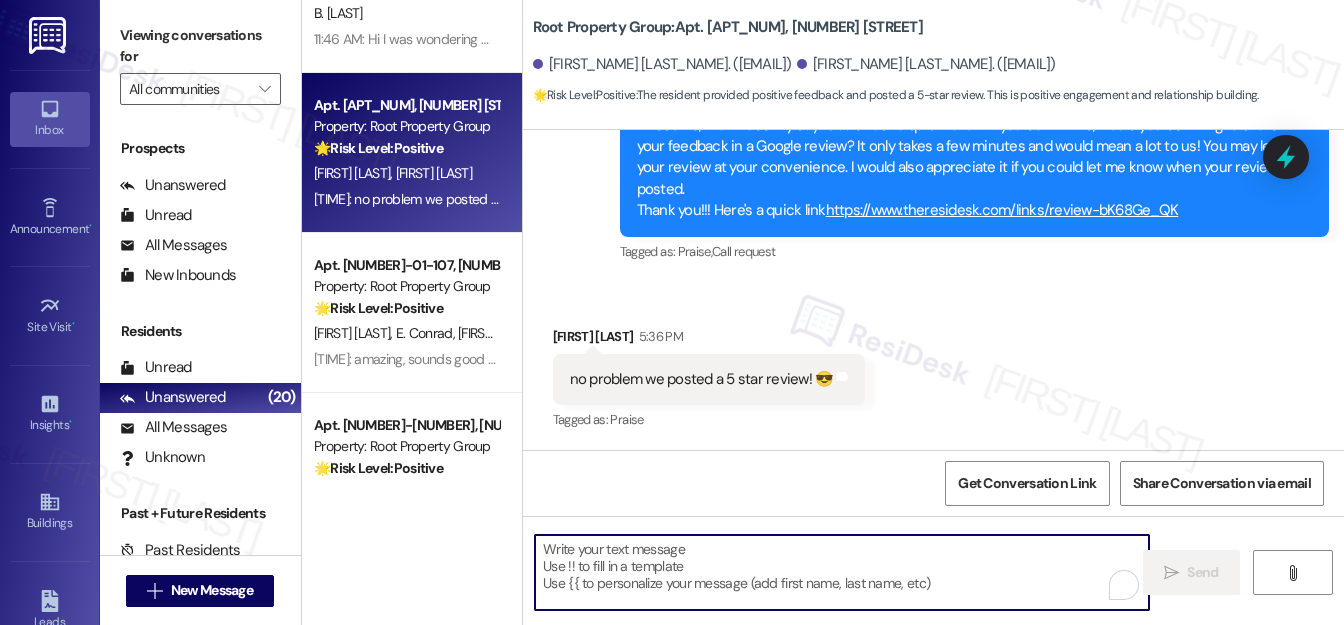 paste on "Thank you so much—we really appreciate the 5-star review!" 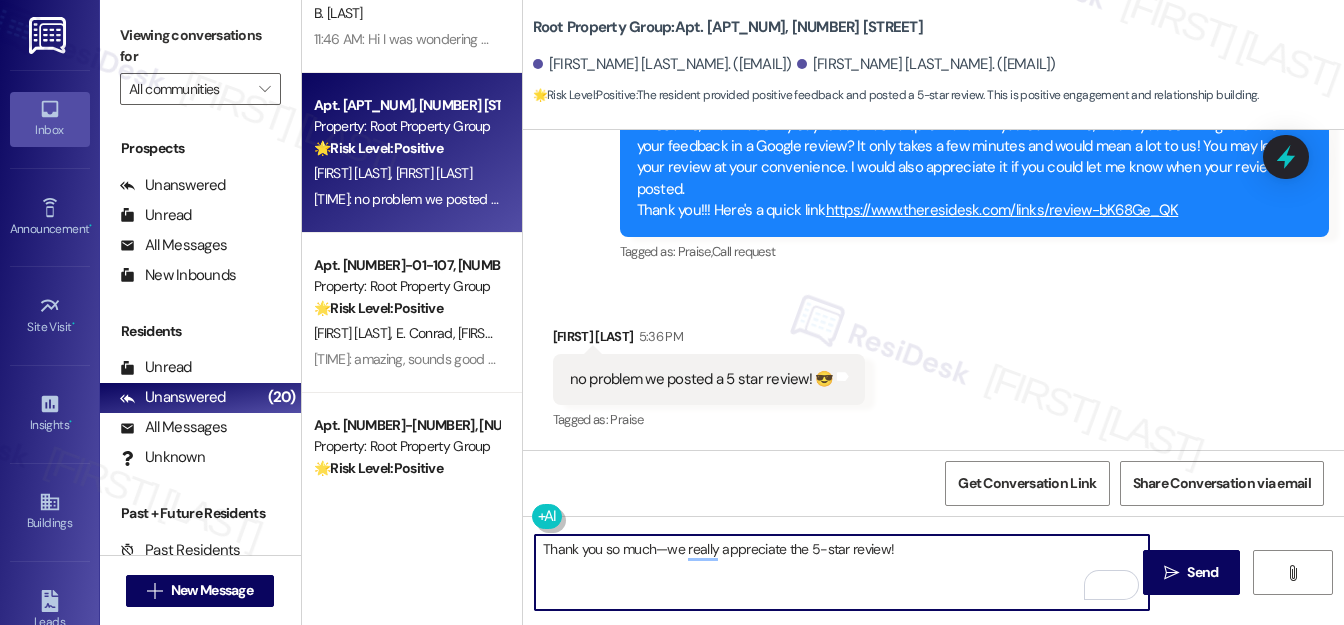 click on "Thank you so much—we really appreciate the 5-star review!" at bounding box center (842, 572) 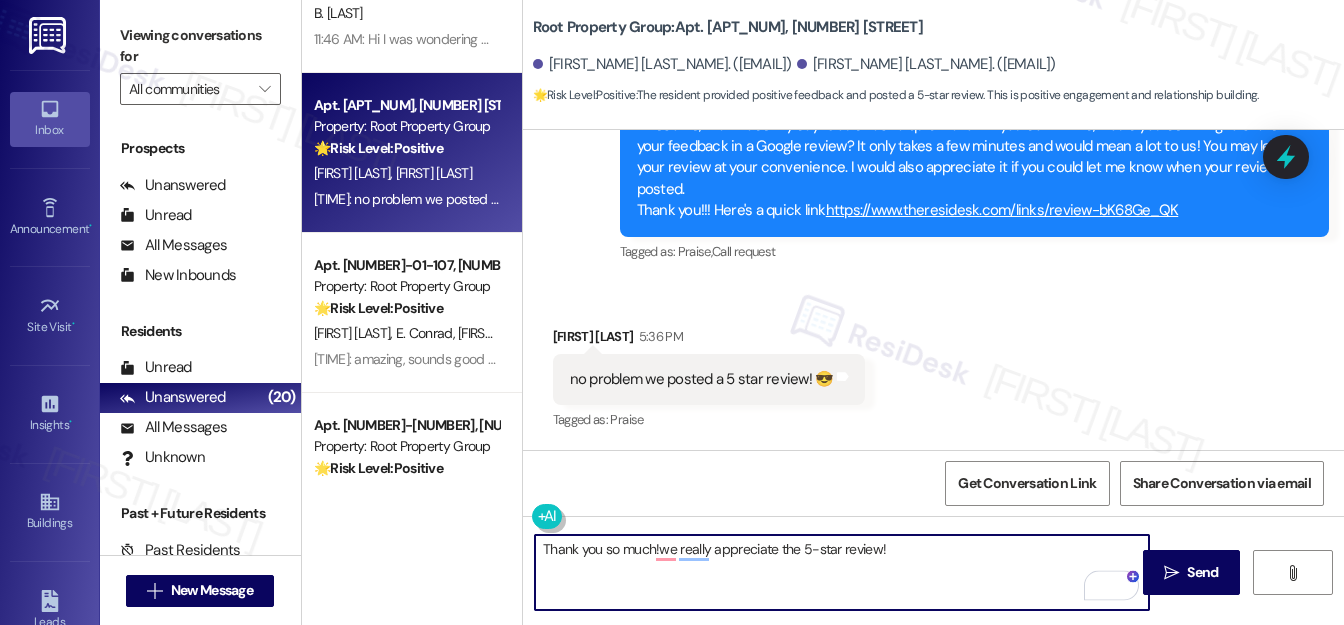 type on "Thank you so much! we really appreciate the 5-star review!" 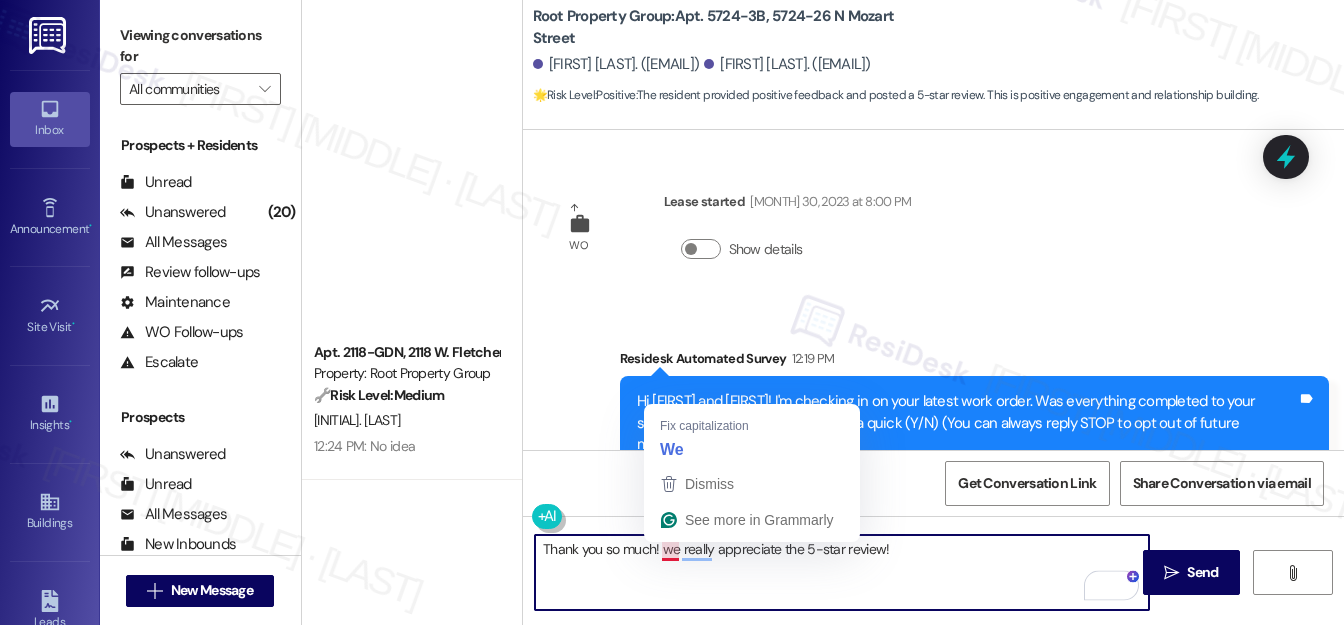 scroll, scrollTop: 0, scrollLeft: 0, axis: both 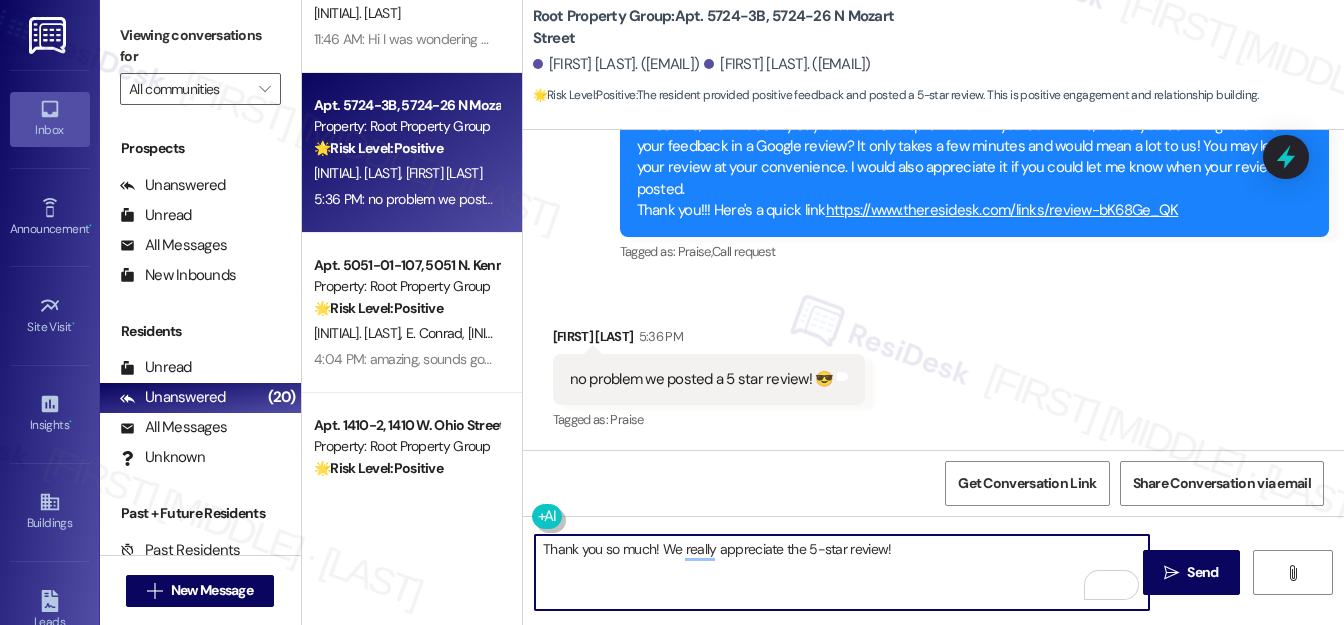 click on "Thank you so much! We really appreciate the 5-star review!" at bounding box center [842, 572] 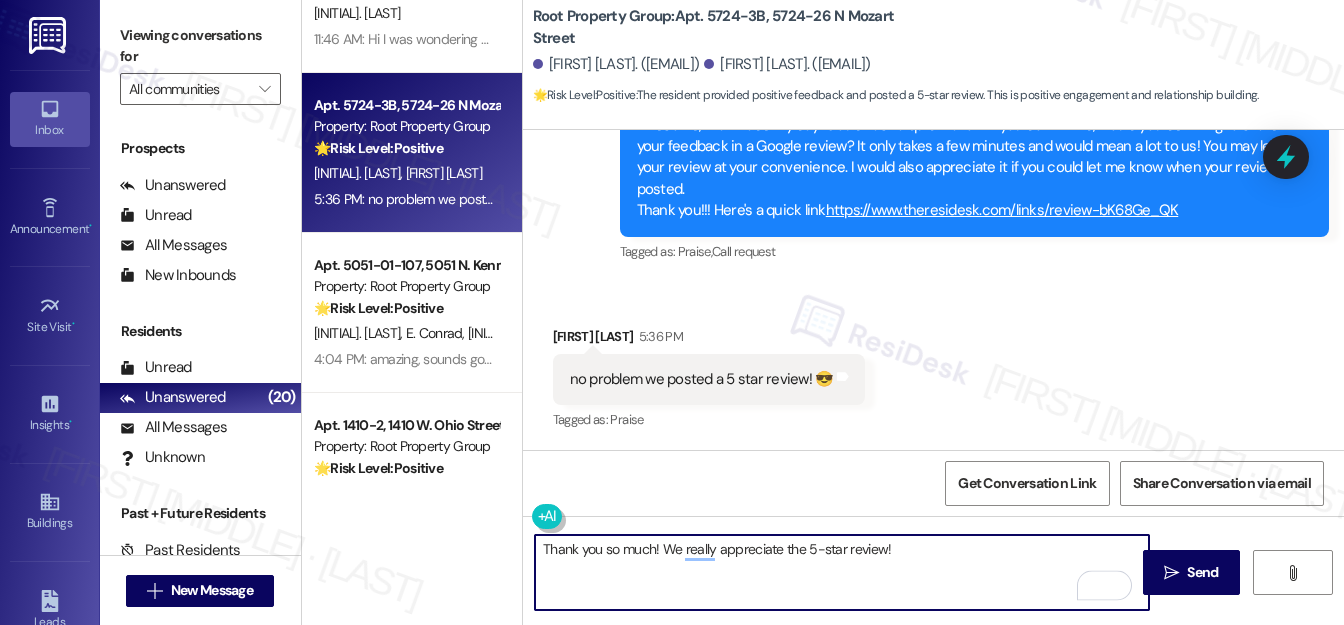 paste on "Would you mind sharing the name it was posted under on Google? That’ll help us locate it and make sure we properly thank you!" 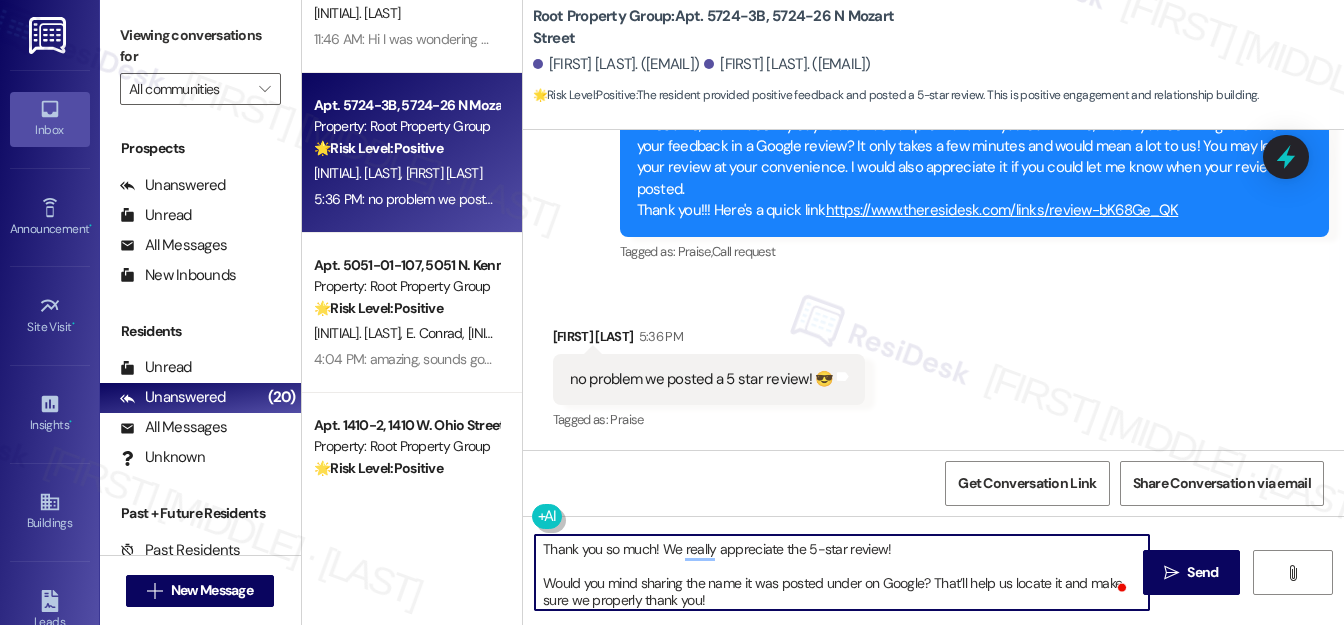 scroll, scrollTop: 14, scrollLeft: 0, axis: vertical 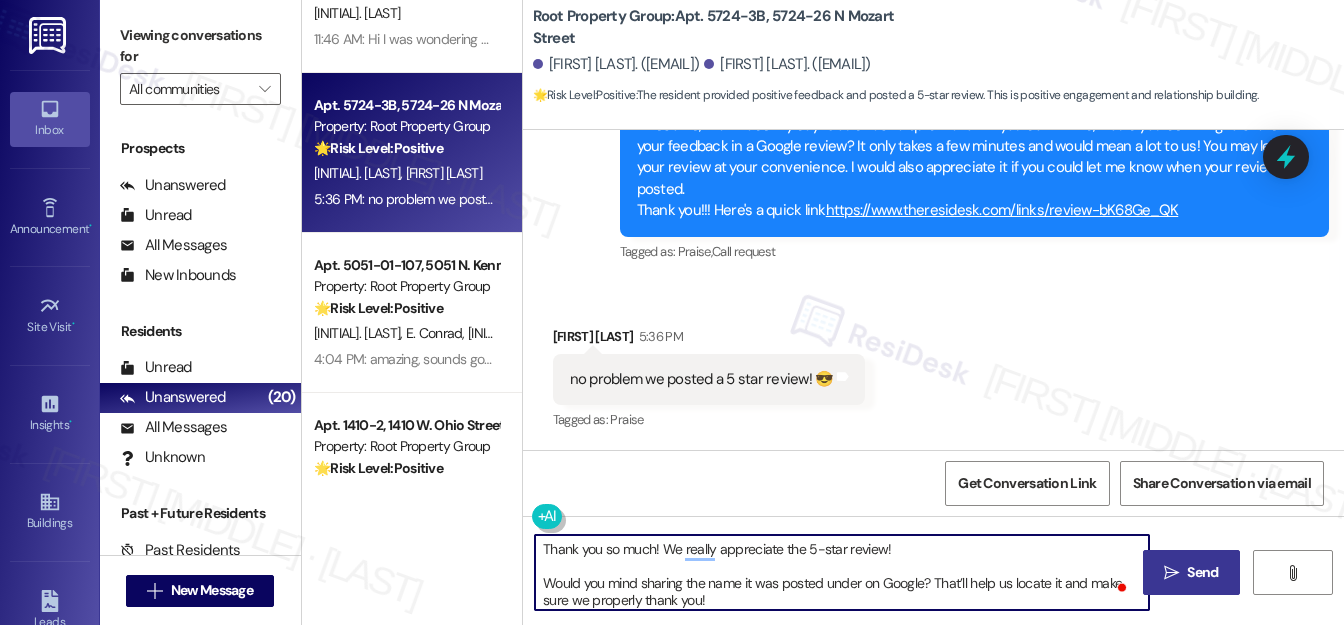 type on "Thank you so much! We really appreciate the 5-star review!
Would you mind sharing the name it was posted under on Google? That’ll help us locate it and make sure we properly thank you!" 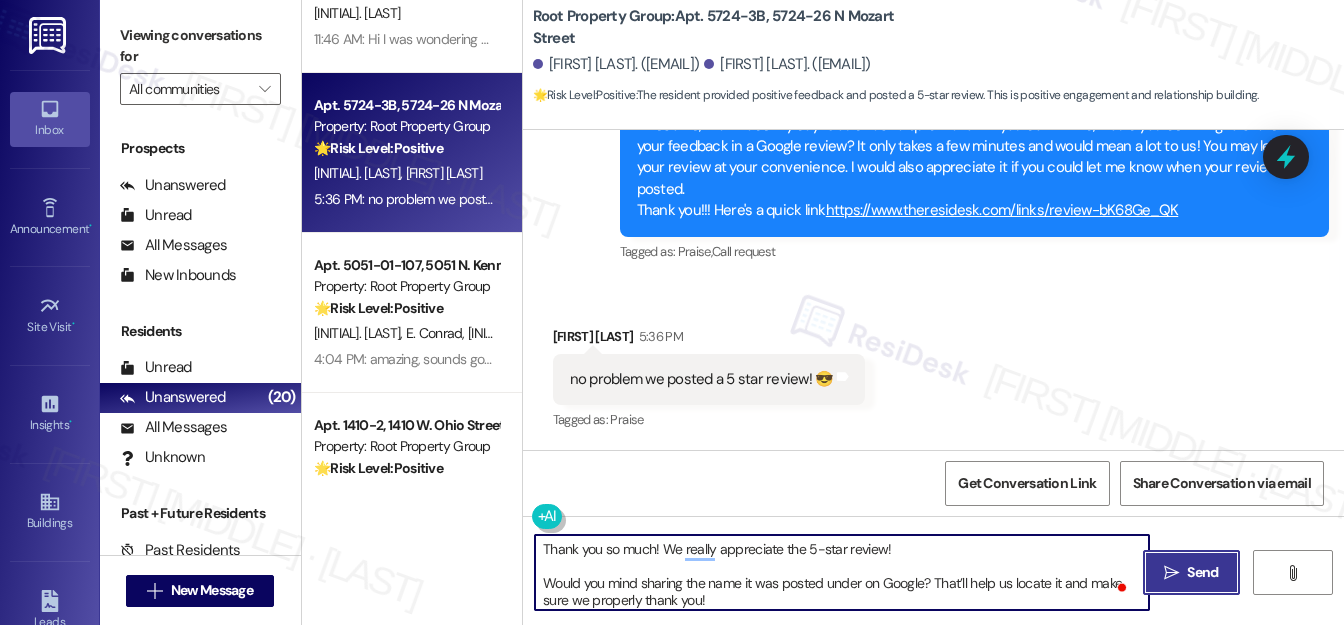click on "Send" at bounding box center [1202, 572] 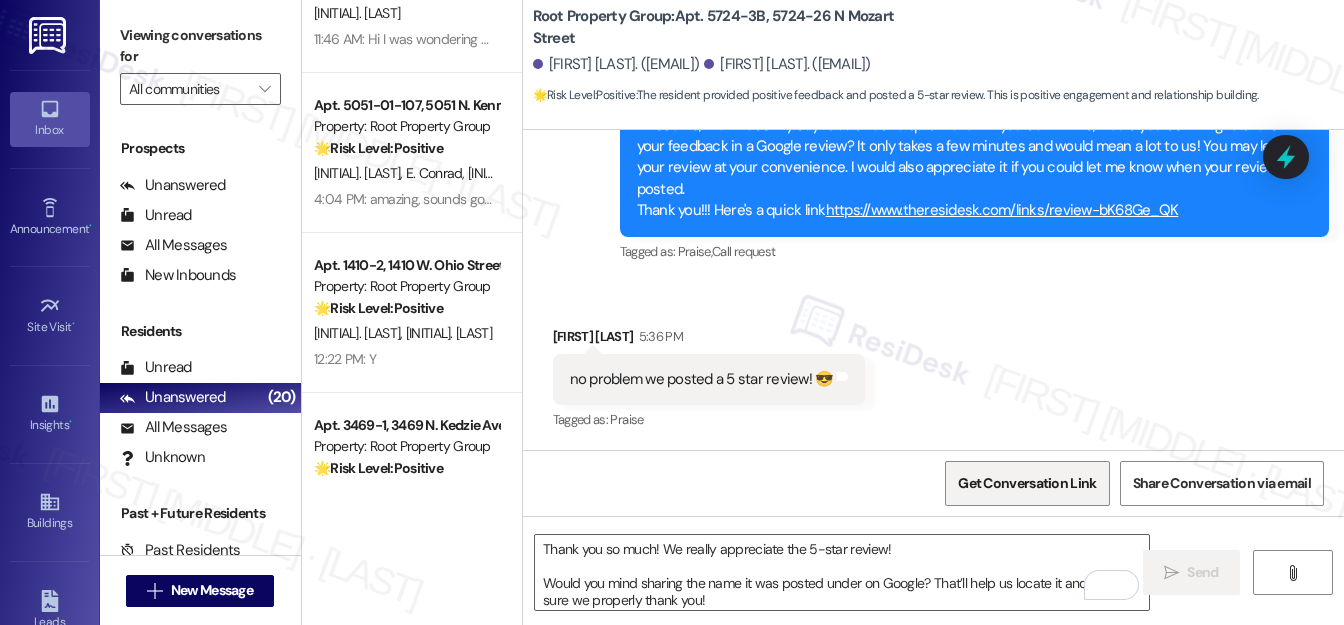 click on "Get Conversation Link" at bounding box center (1027, 483) 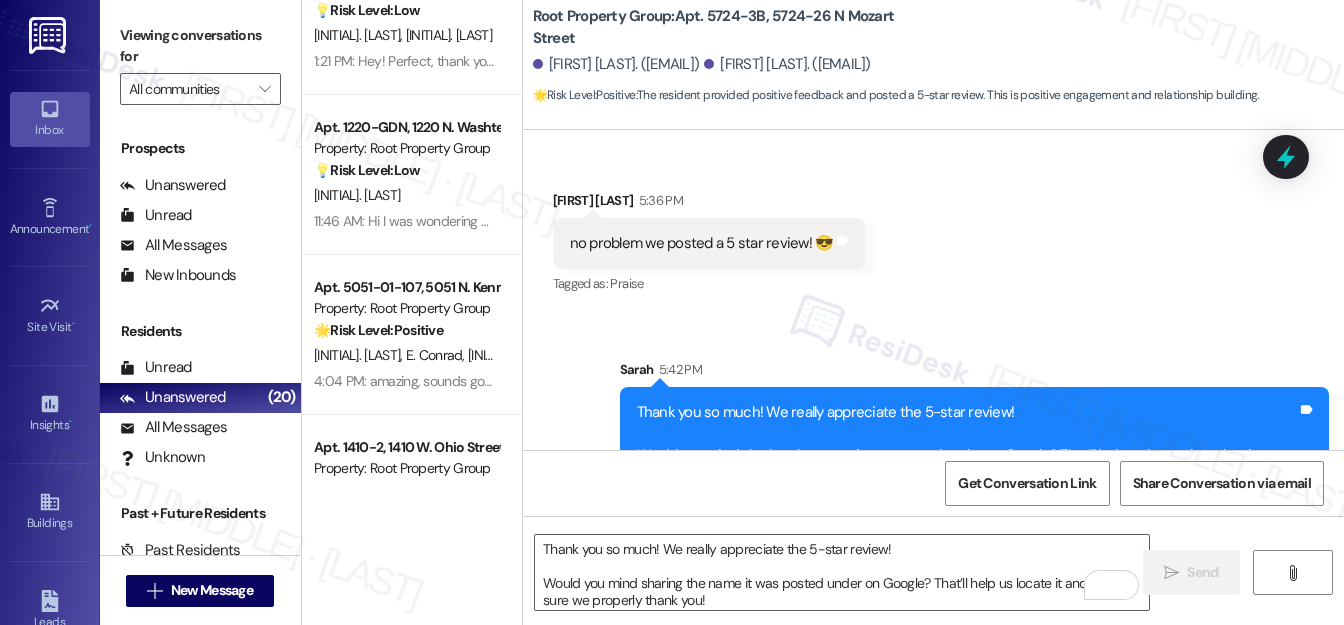 scroll, scrollTop: 1220, scrollLeft: 0, axis: vertical 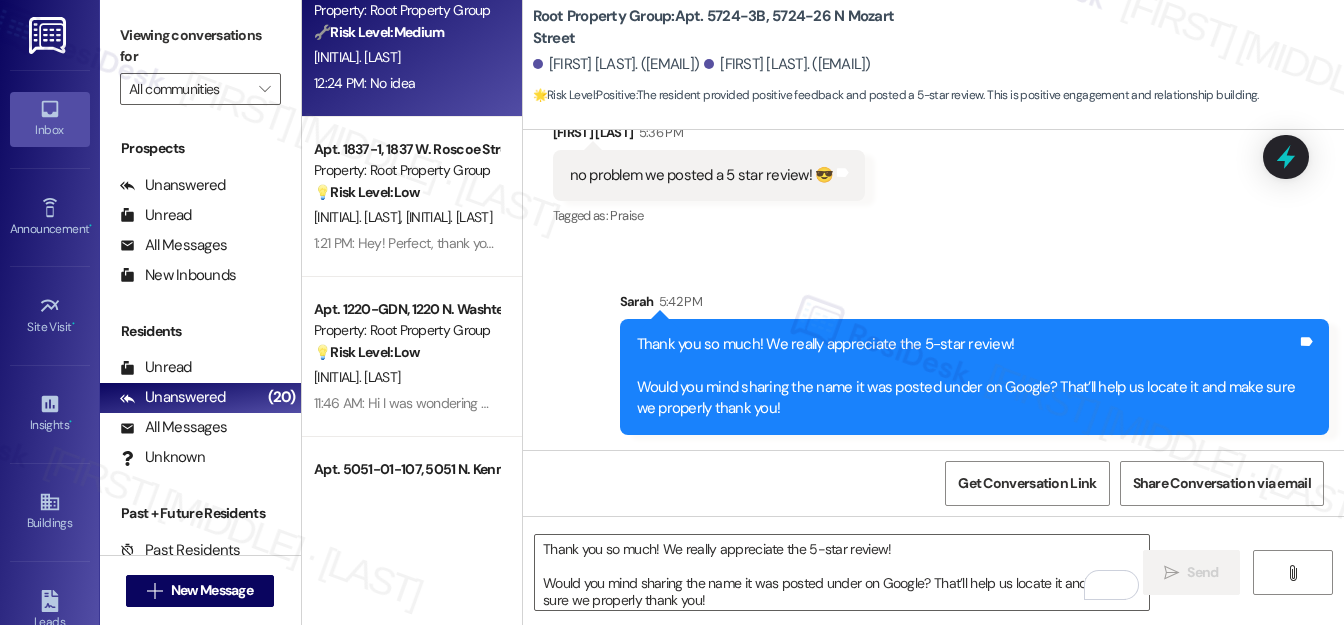 click on "J. [LAST]" at bounding box center [406, 57] 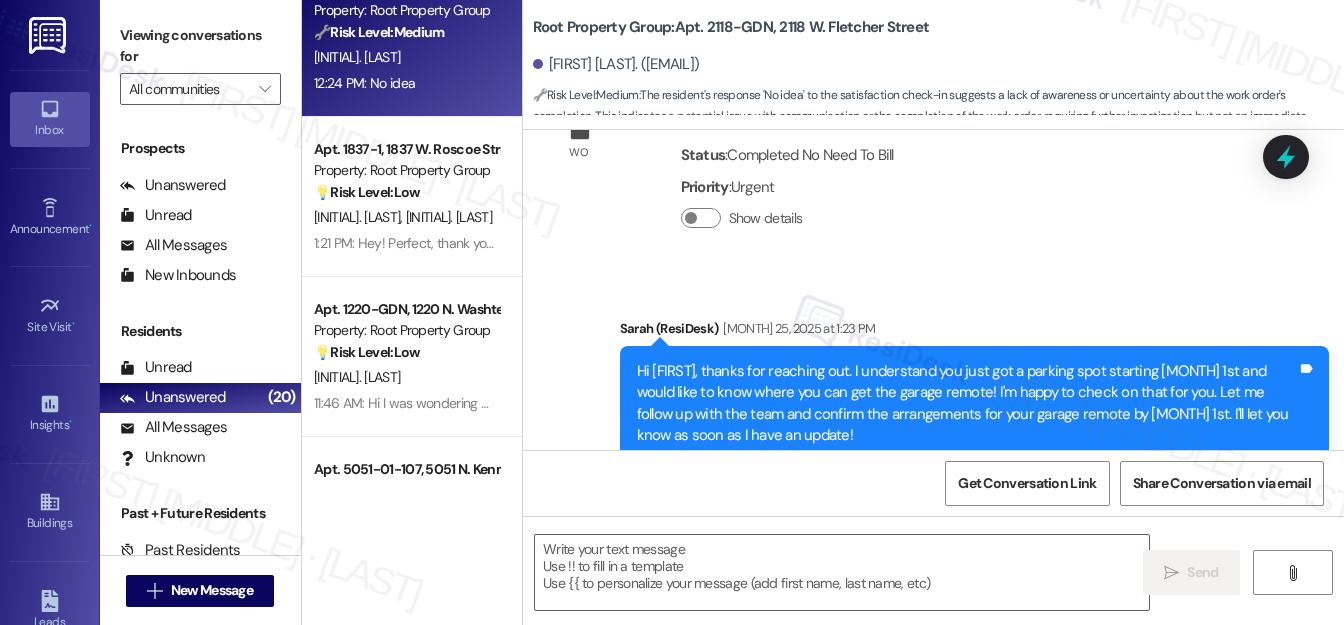 type on "Fetching suggested responses. Please feel free to read through the conversation in the meantime." 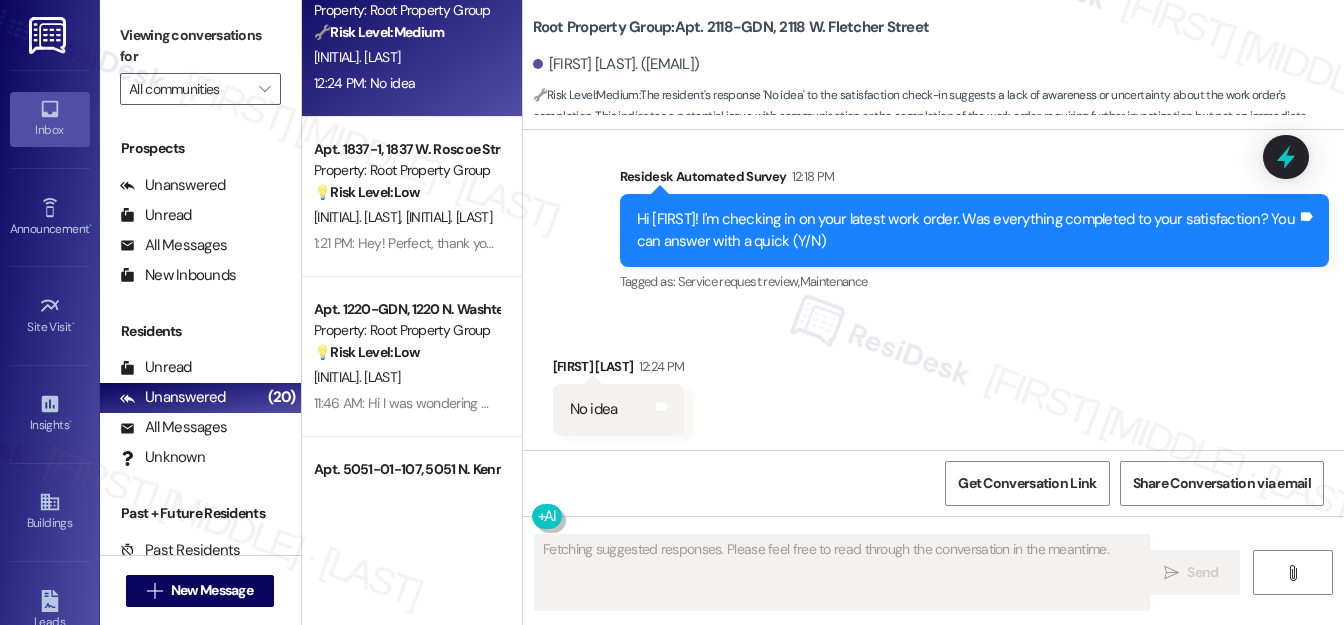 scroll, scrollTop: 2615, scrollLeft: 0, axis: vertical 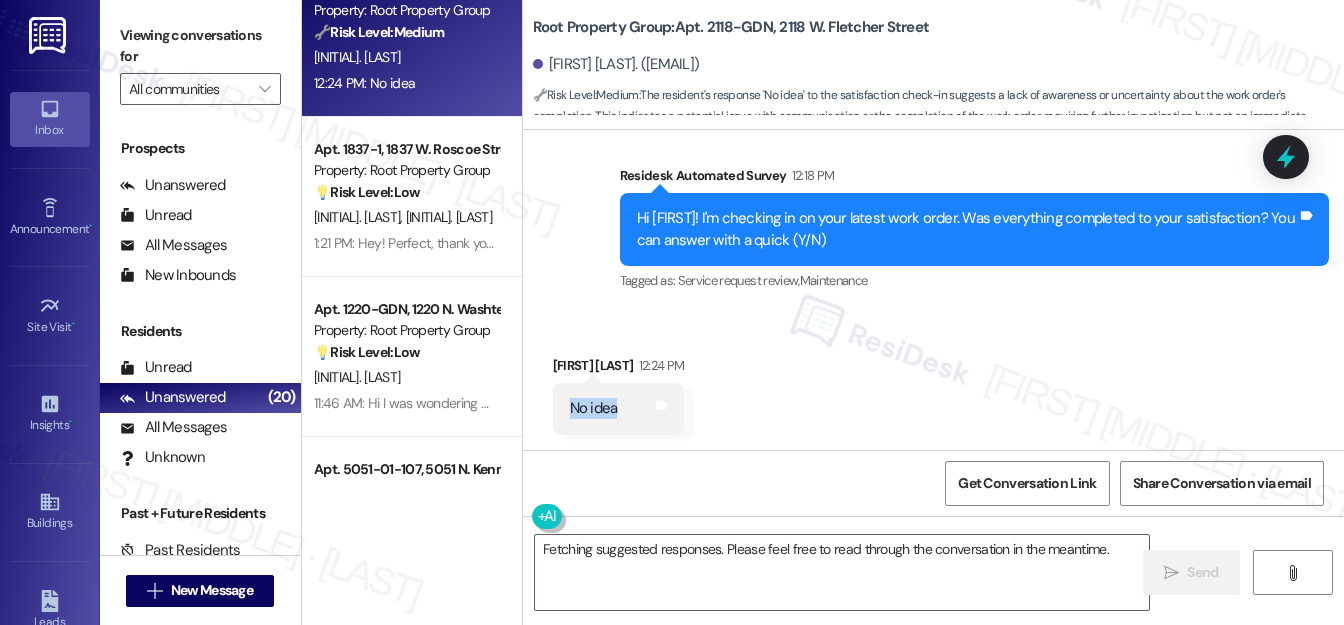 drag, startPoint x: 554, startPoint y: 404, endPoint x: 639, endPoint y: 406, distance: 85.02353 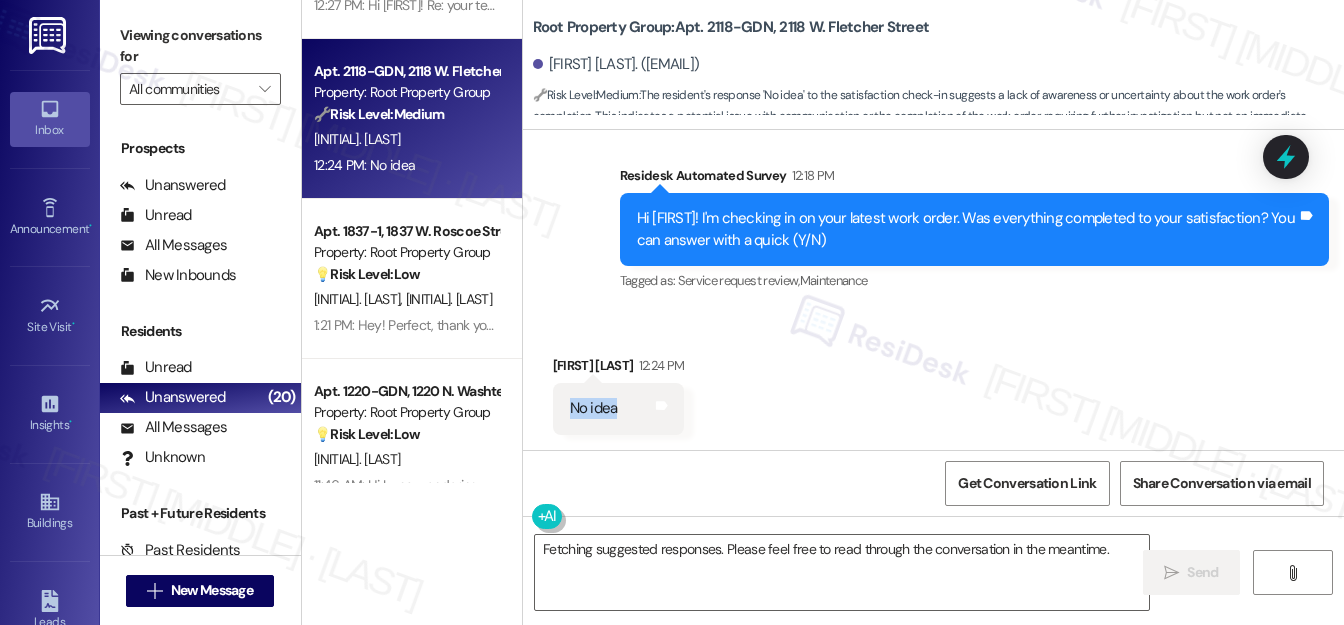 scroll, scrollTop: 272, scrollLeft: 0, axis: vertical 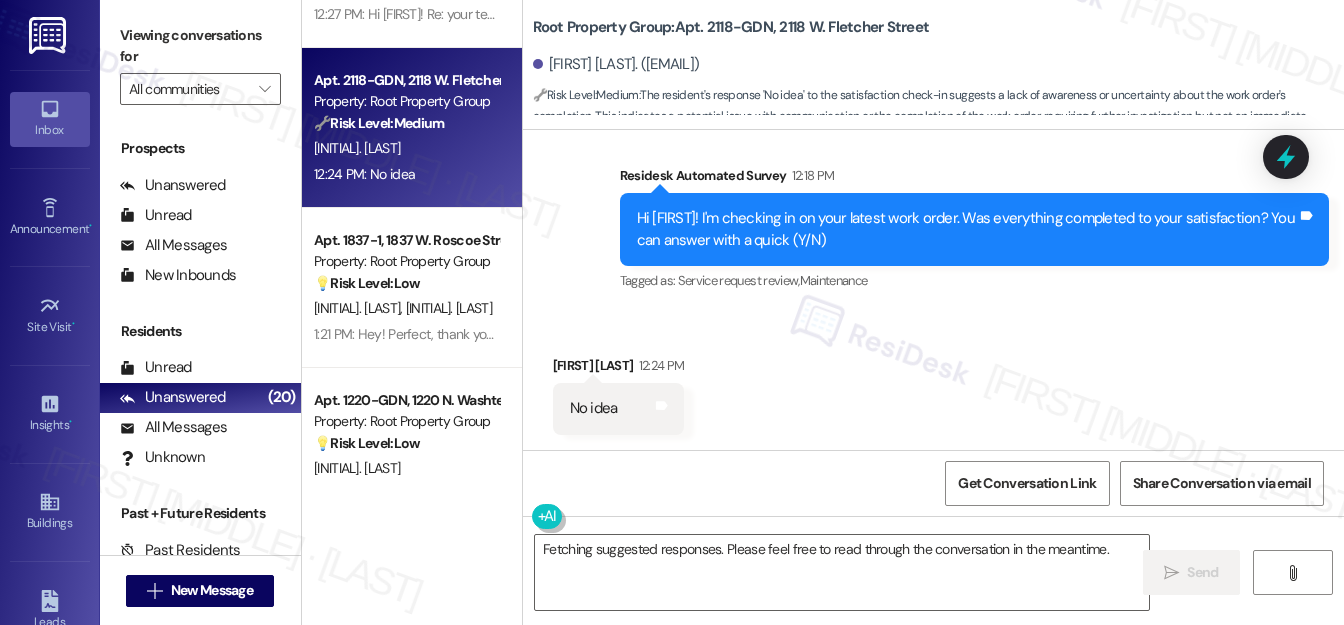 click on "Received via SMS John Nuechterlein 12:24 PM No idea Tags and notes" at bounding box center [933, 379] 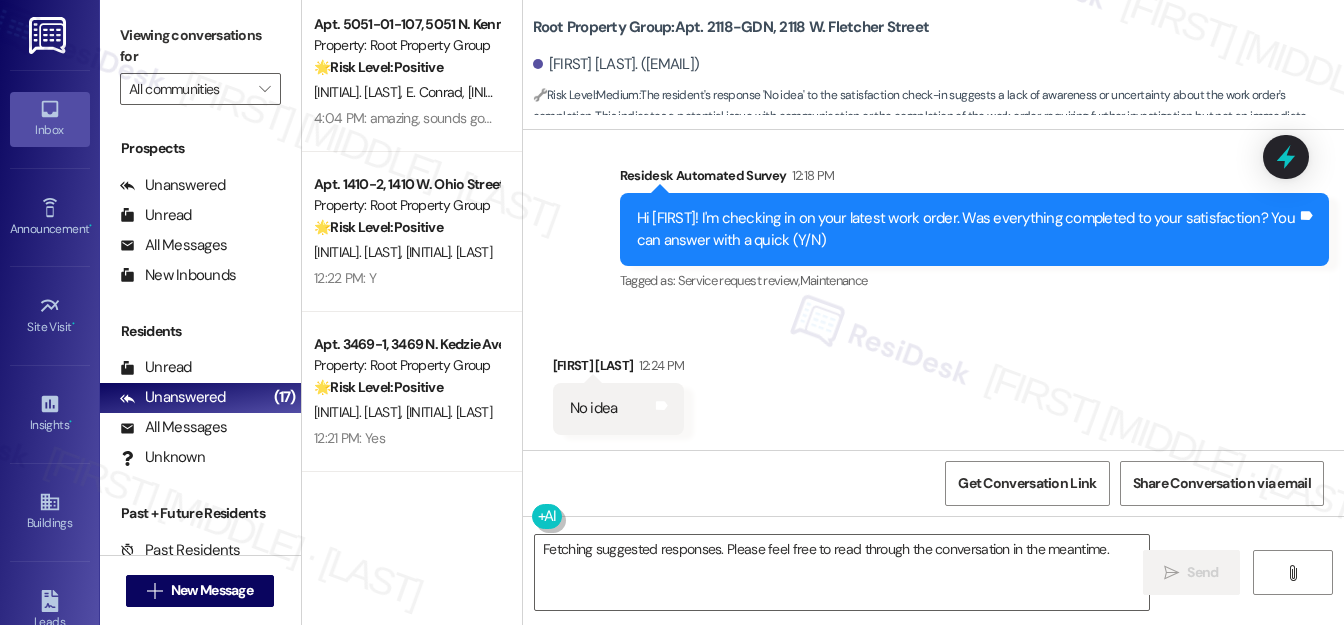 scroll, scrollTop: 818, scrollLeft: 0, axis: vertical 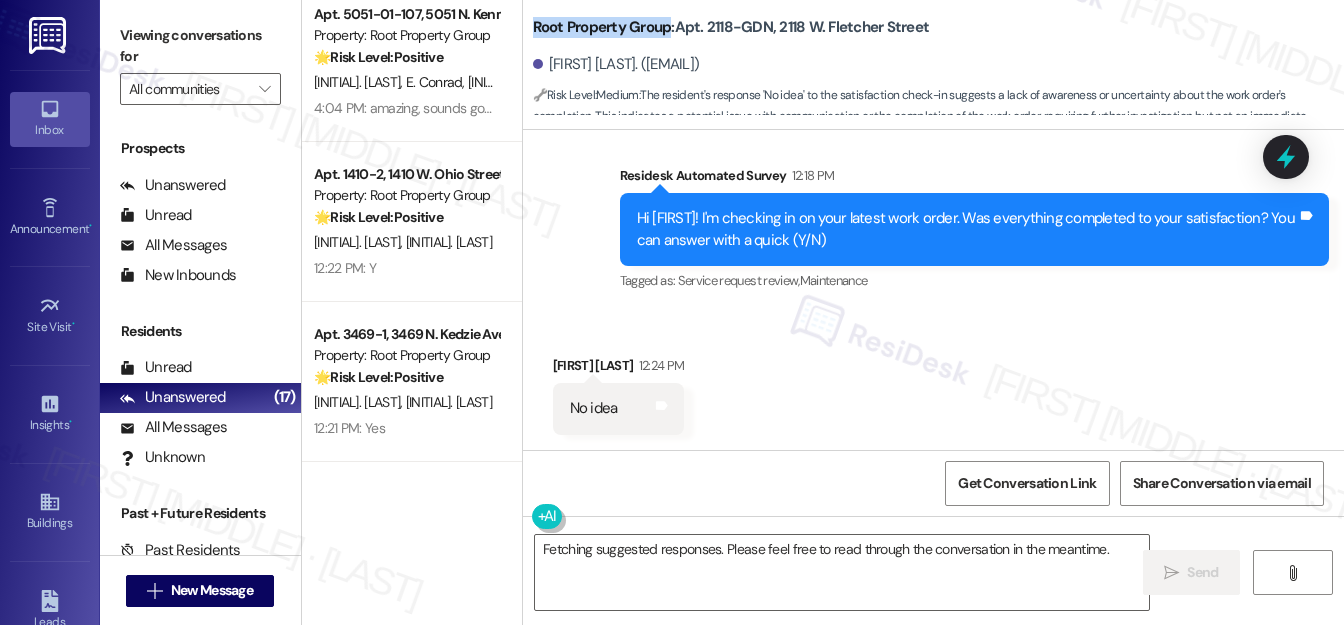 drag, startPoint x: 530, startPoint y: 26, endPoint x: 666, endPoint y: 26, distance: 136 